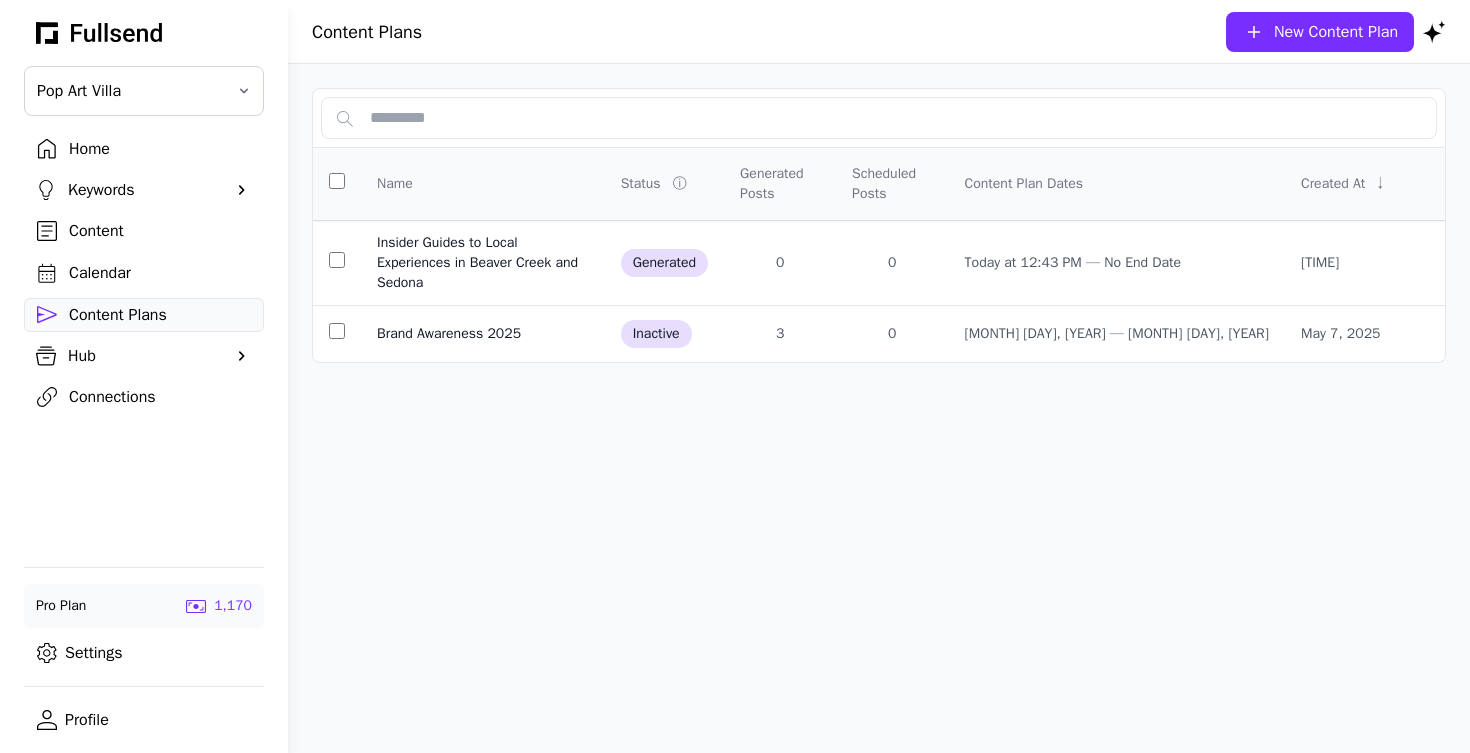 scroll, scrollTop: 0, scrollLeft: 0, axis: both 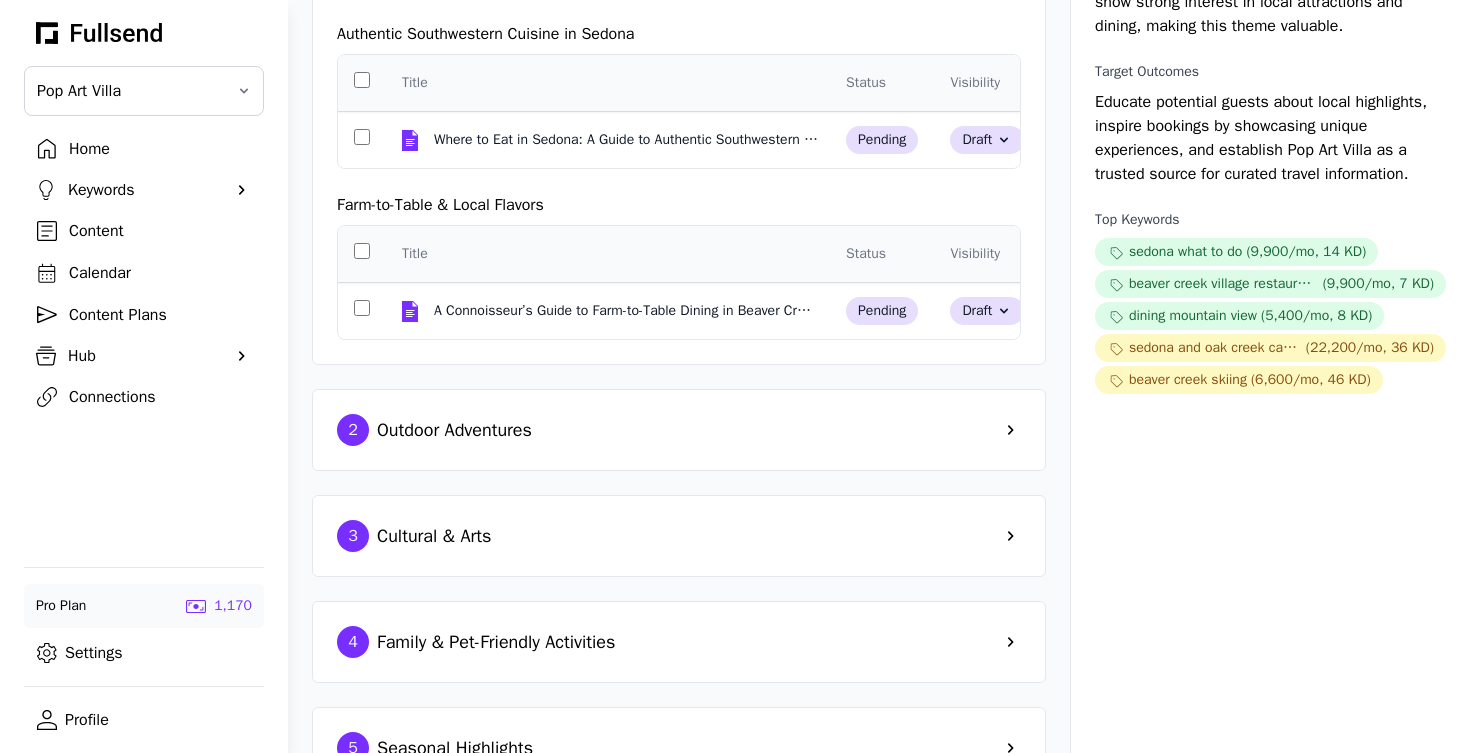 click on "Outdoor Adventures" at bounding box center [454, 430] 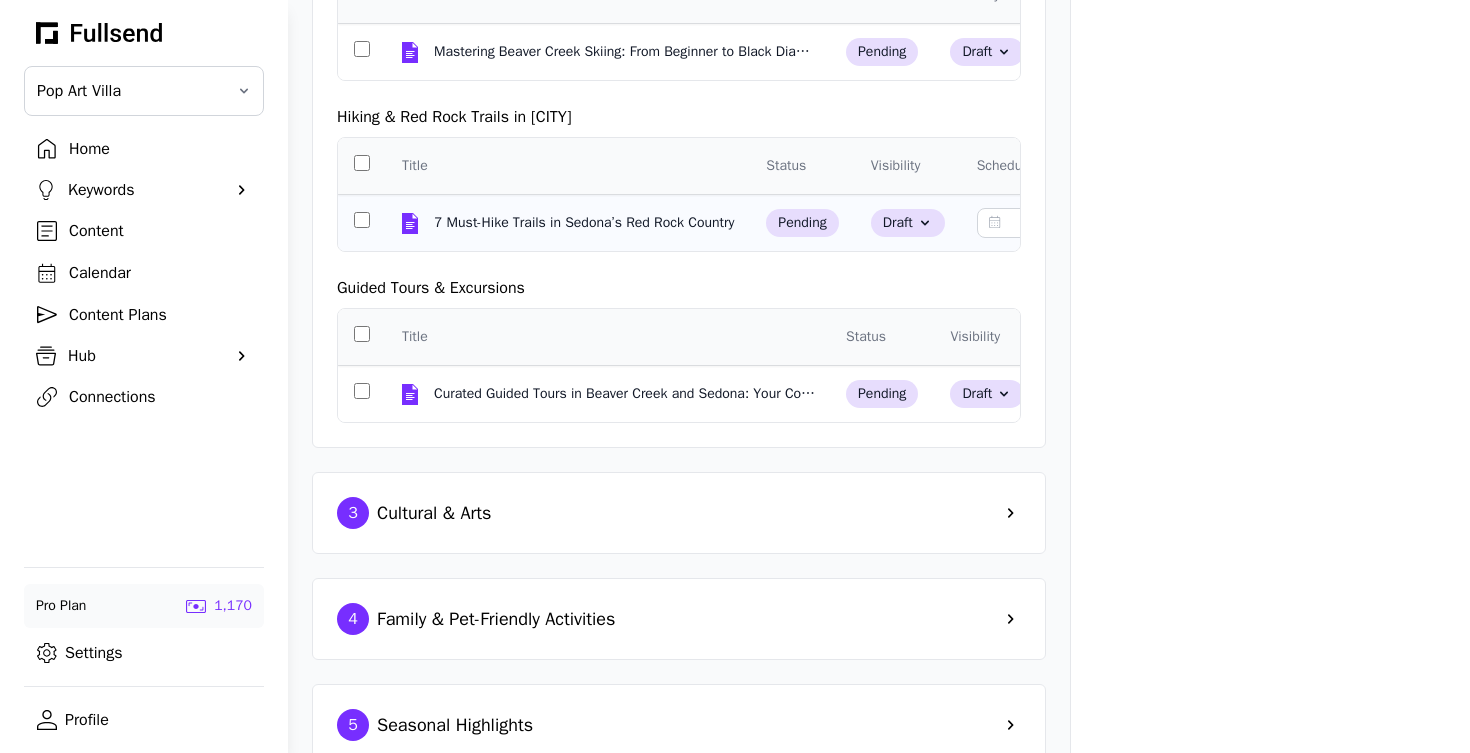scroll, scrollTop: 855, scrollLeft: 0, axis: vertical 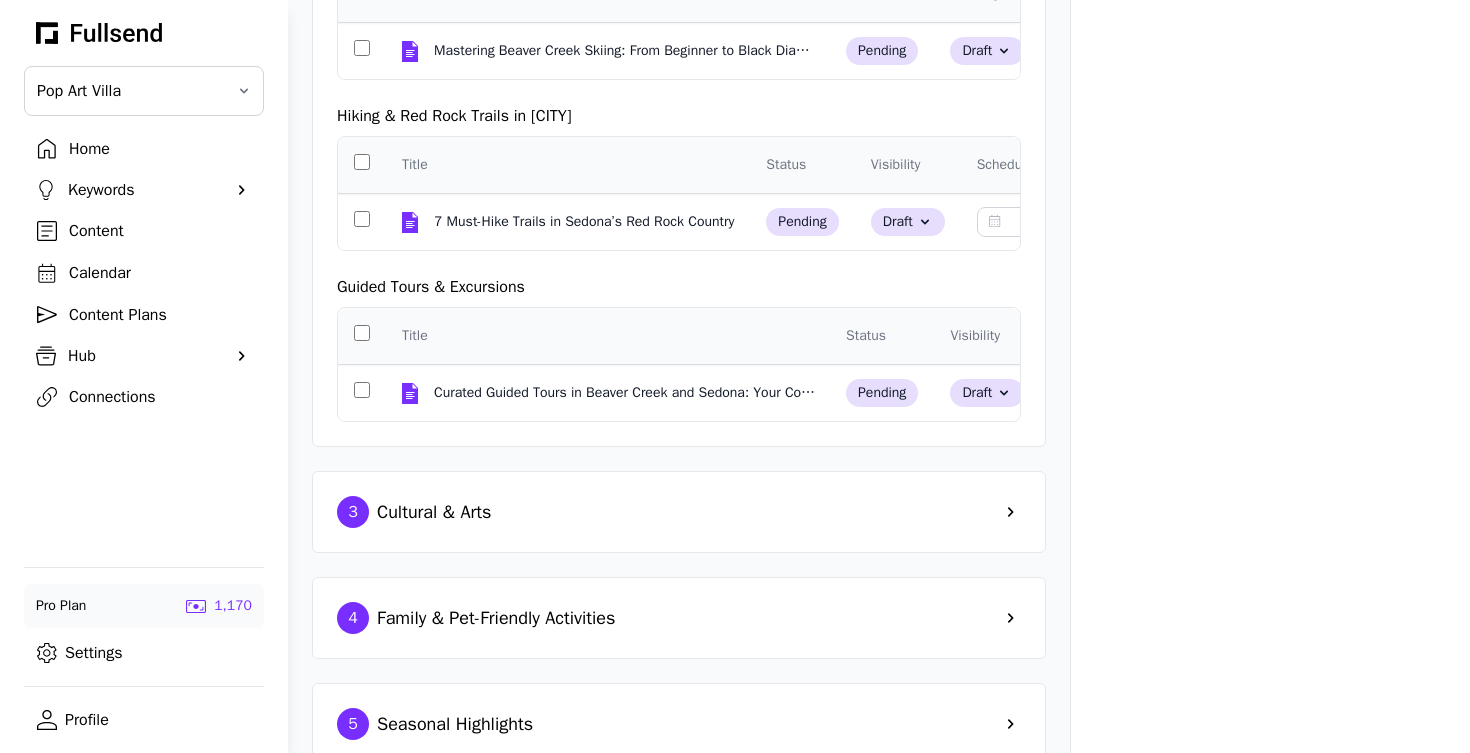 click on "Cultural & Arts" at bounding box center (434, 512) 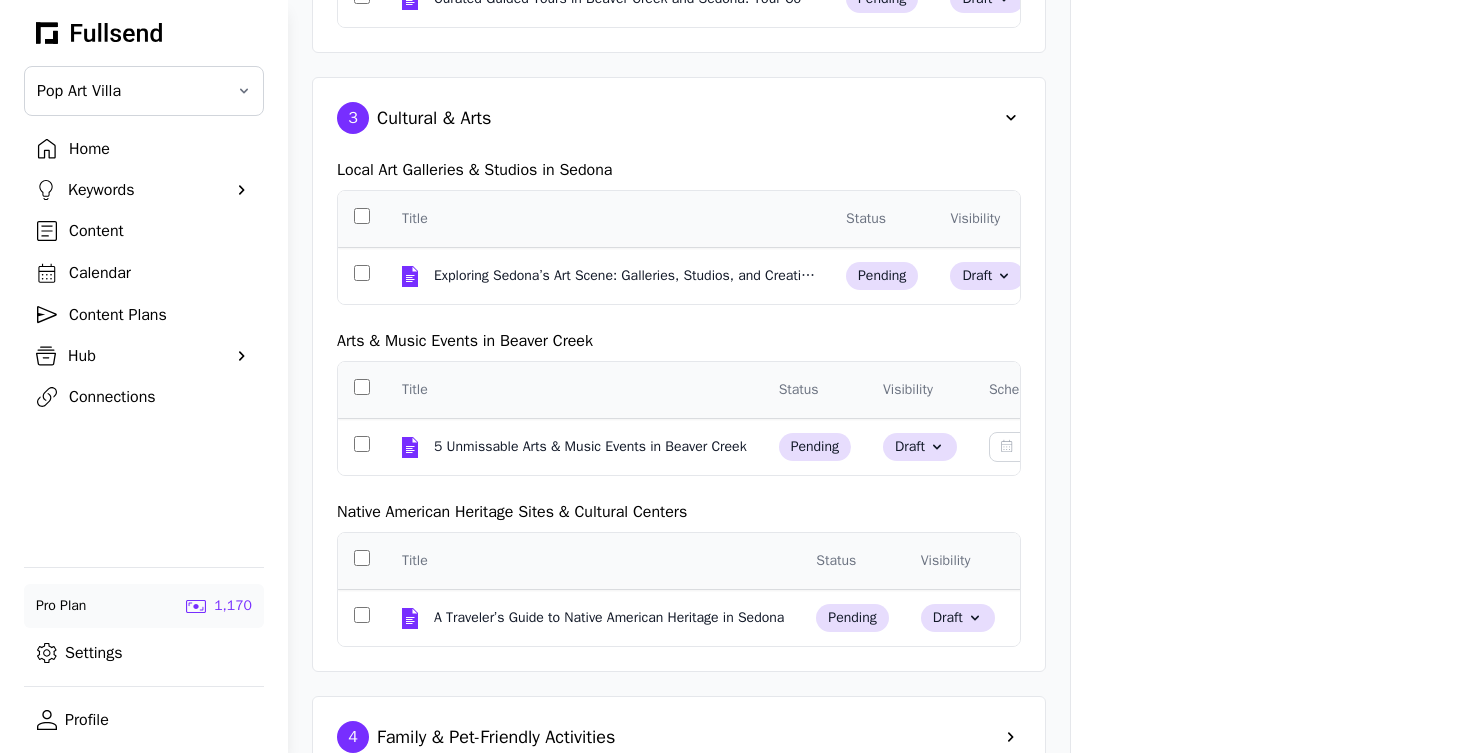 scroll, scrollTop: 1250, scrollLeft: 0, axis: vertical 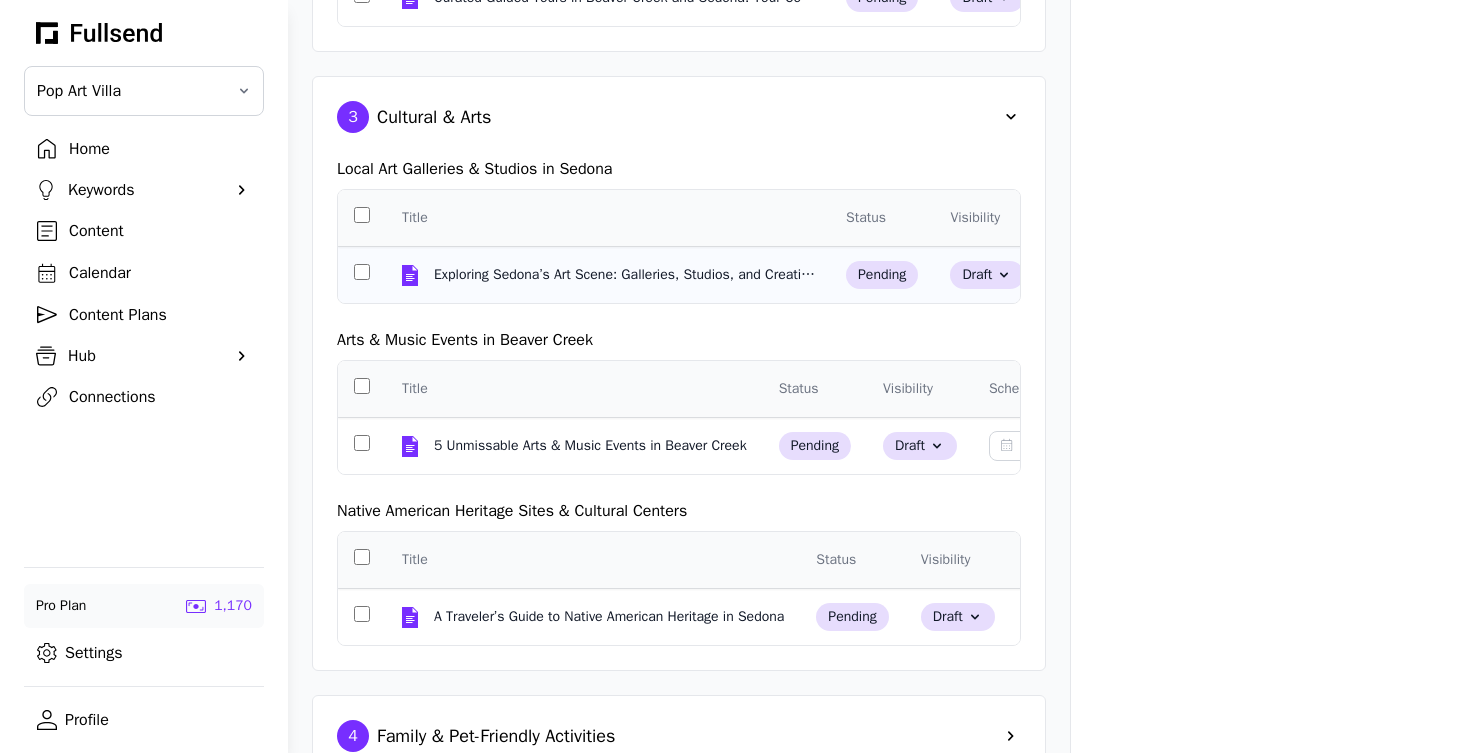 click on "Exploring Sedona’s Art Scene: Galleries, Studios, and Creative Hotspots" 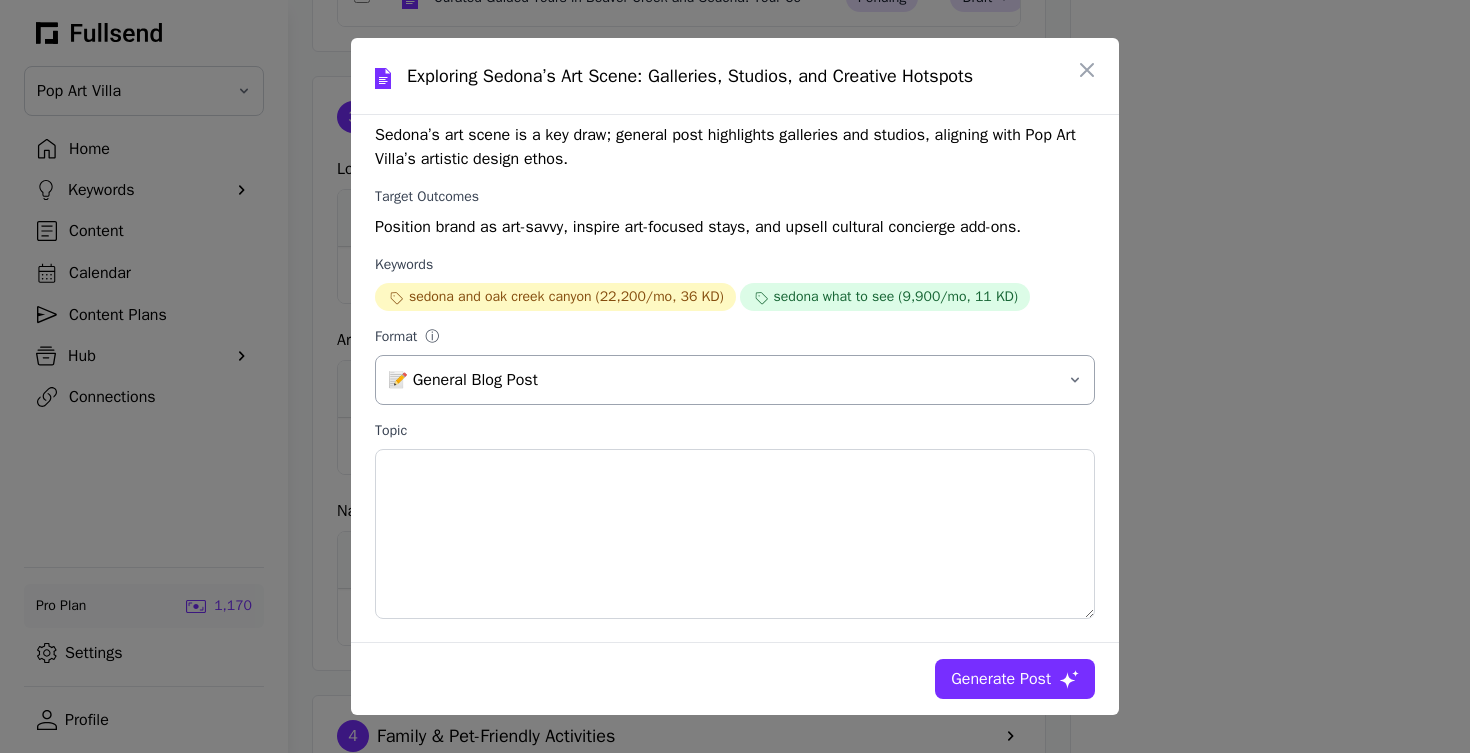 scroll, scrollTop: 112, scrollLeft: 0, axis: vertical 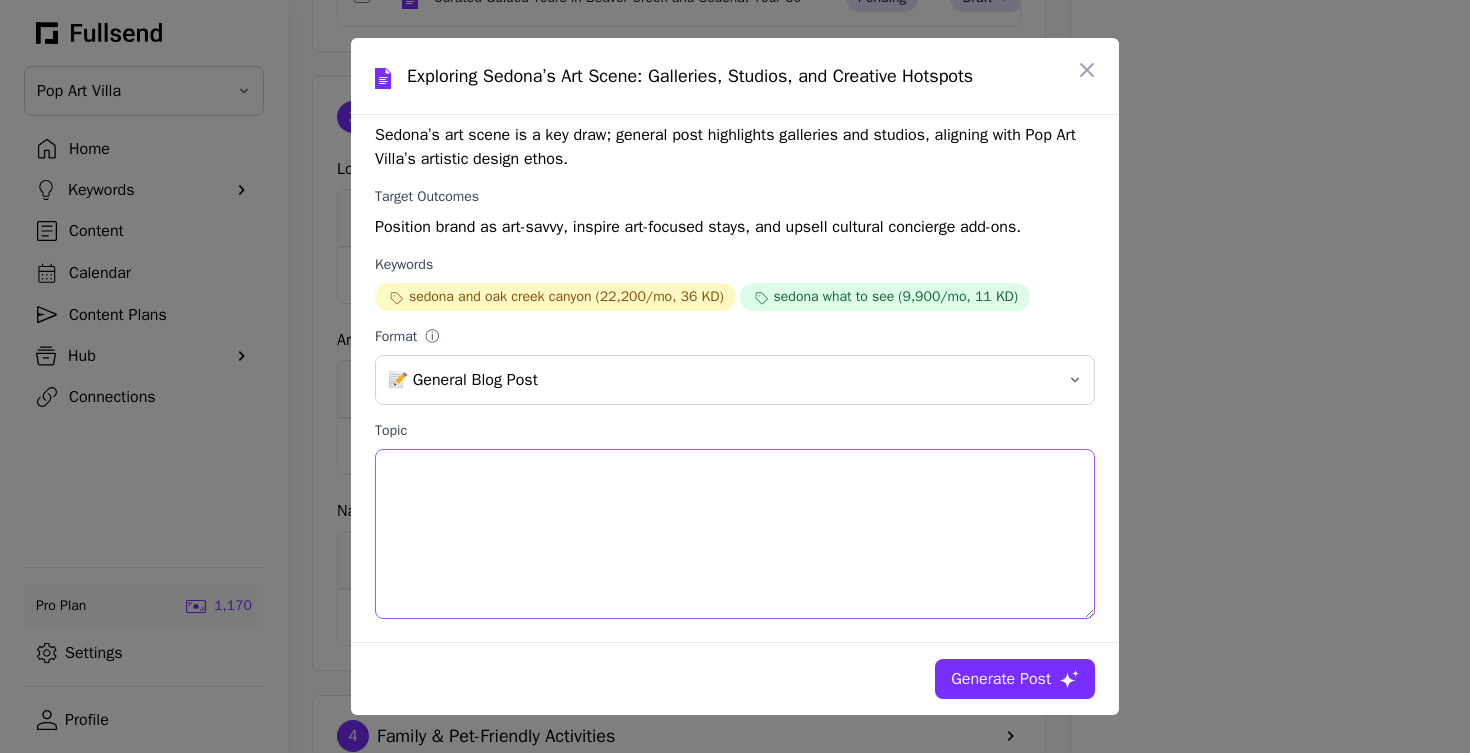 drag, startPoint x: 462, startPoint y: 496, endPoint x: 685, endPoint y: 500, distance: 223.03587 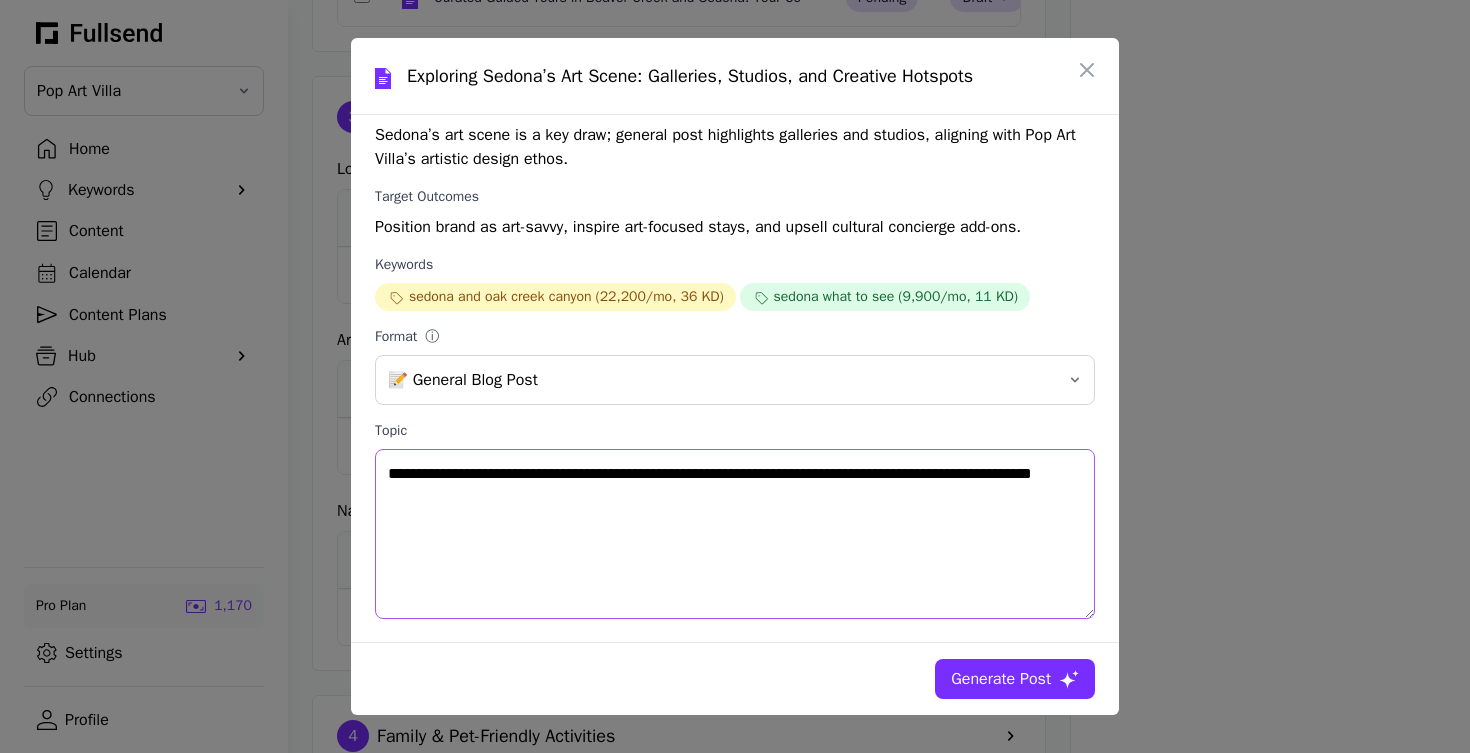 type on "**********" 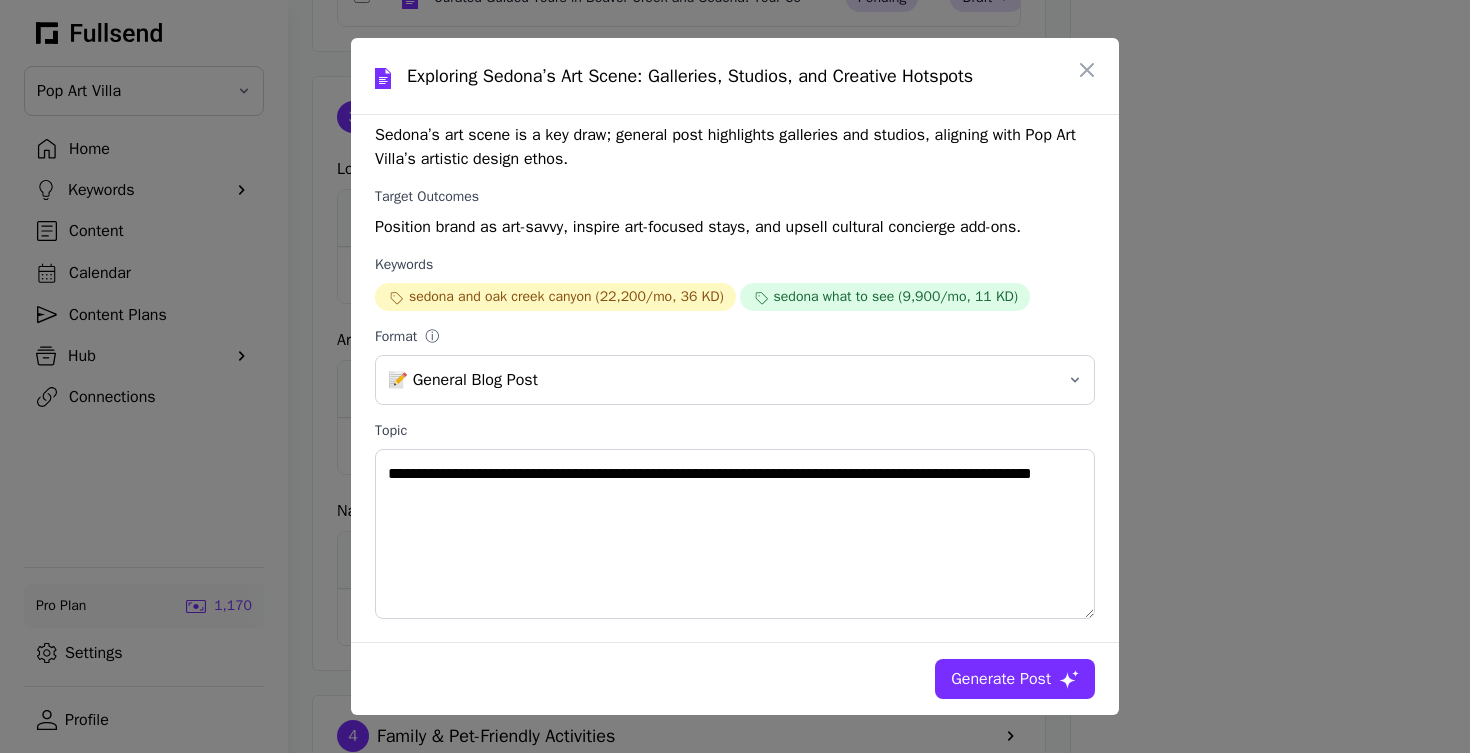 click on "Generate Post" at bounding box center (1001, 679) 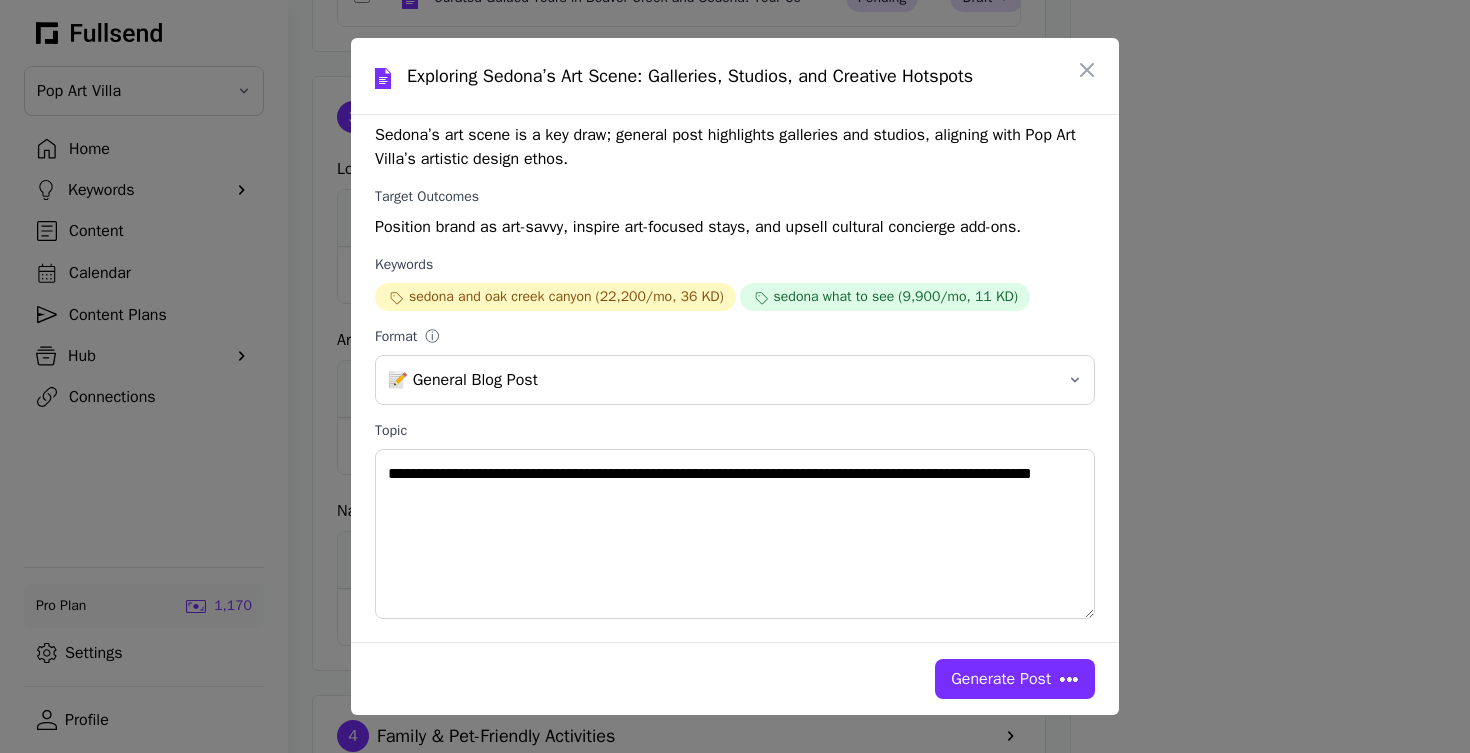 scroll, scrollTop: 1250, scrollLeft: 0, axis: vertical 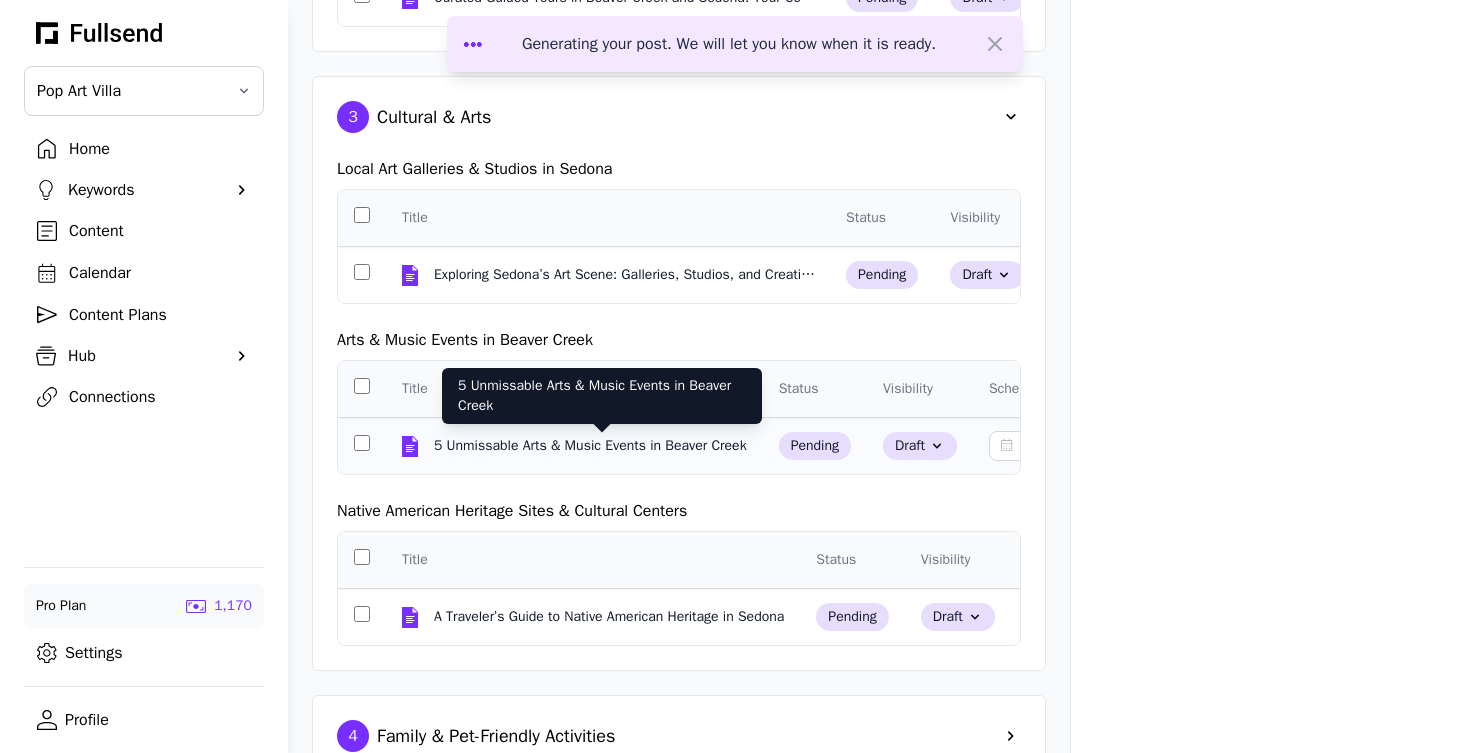 click on "5 Unmissable Arts & Music Events in Beaver Creek" at bounding box center (592, 446) 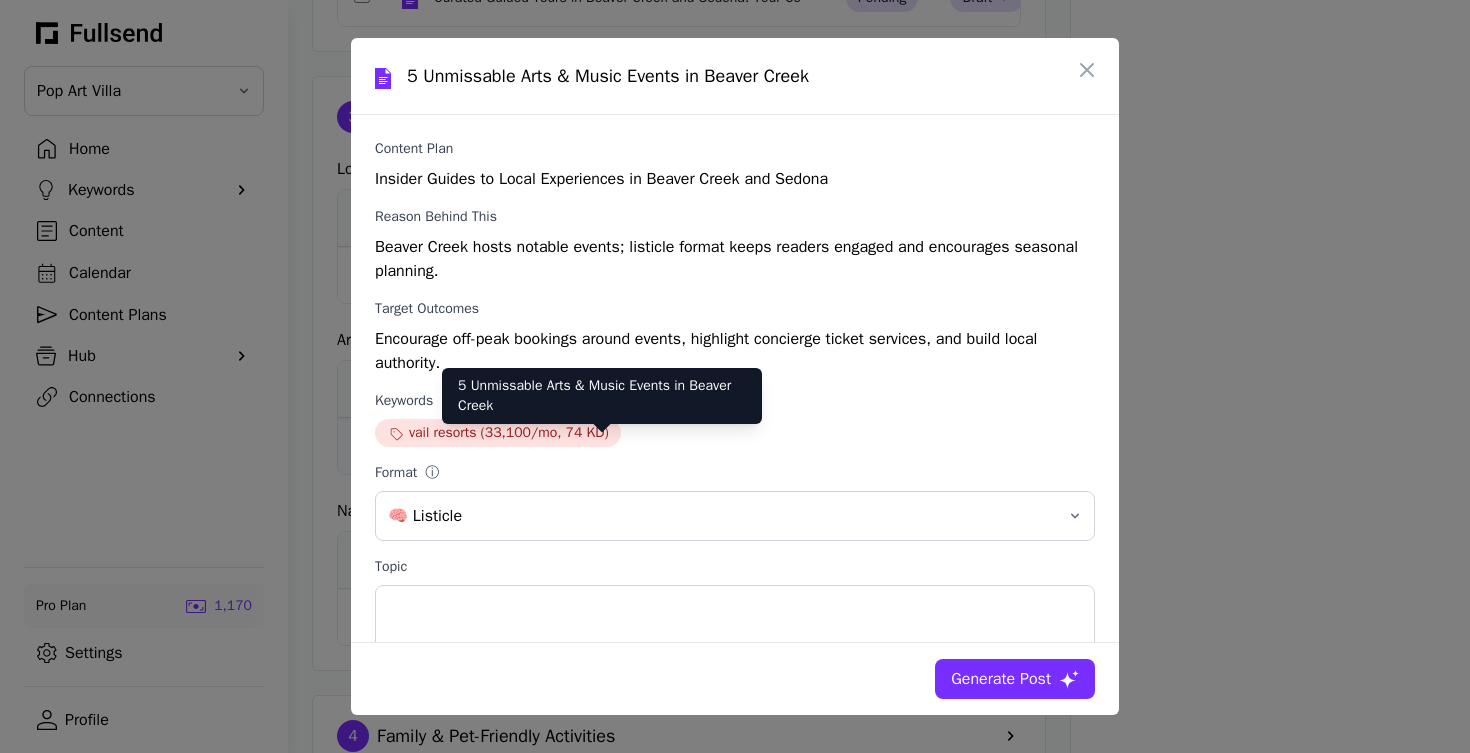 scroll, scrollTop: 0, scrollLeft: 0, axis: both 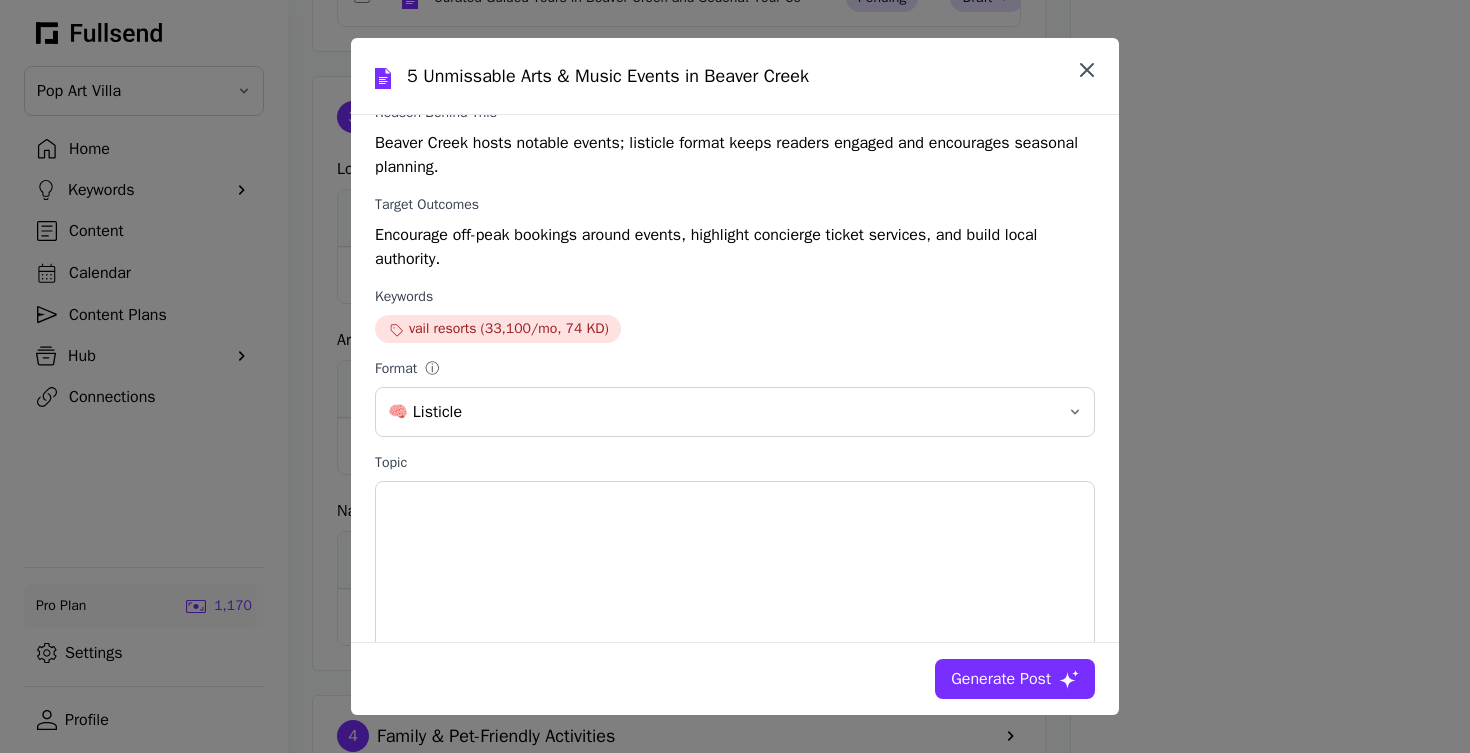 click 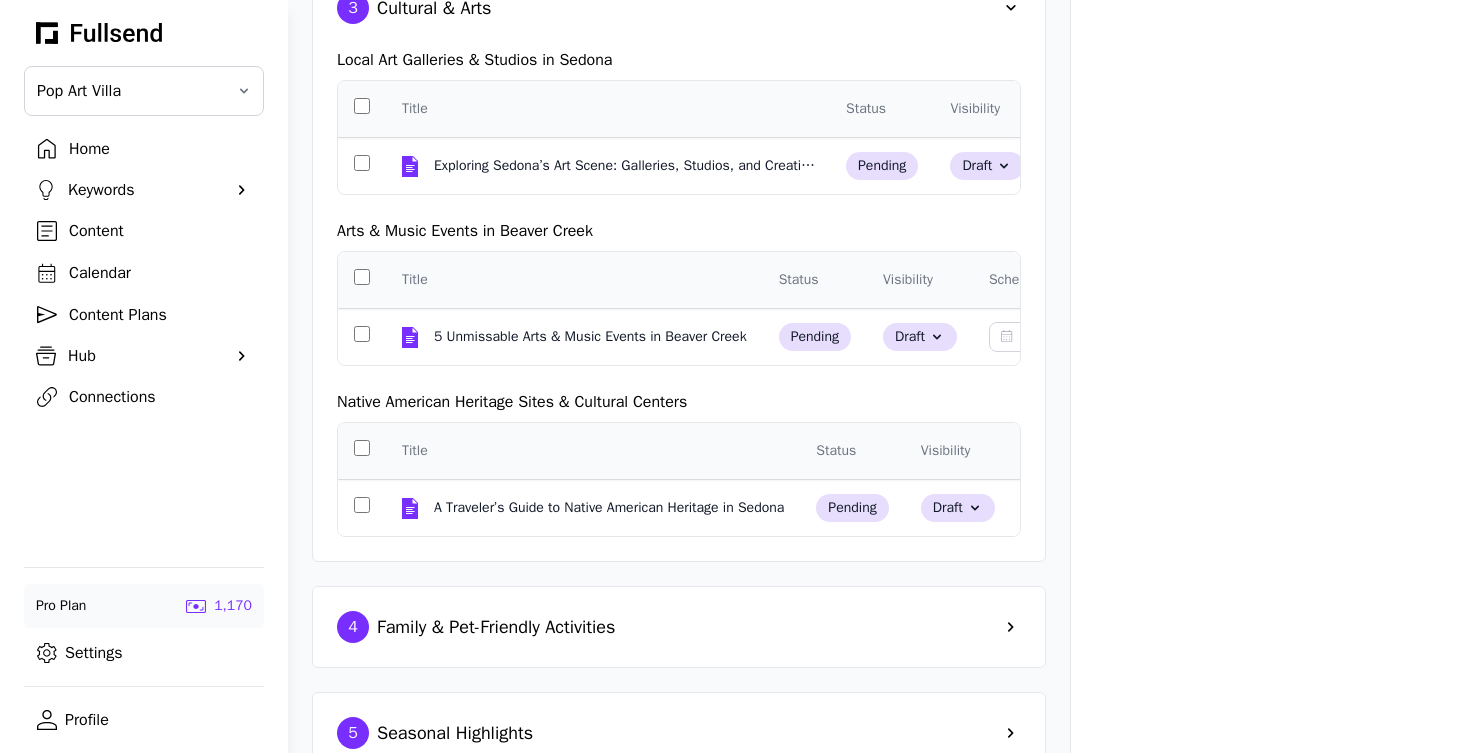 scroll, scrollTop: 1366, scrollLeft: 0, axis: vertical 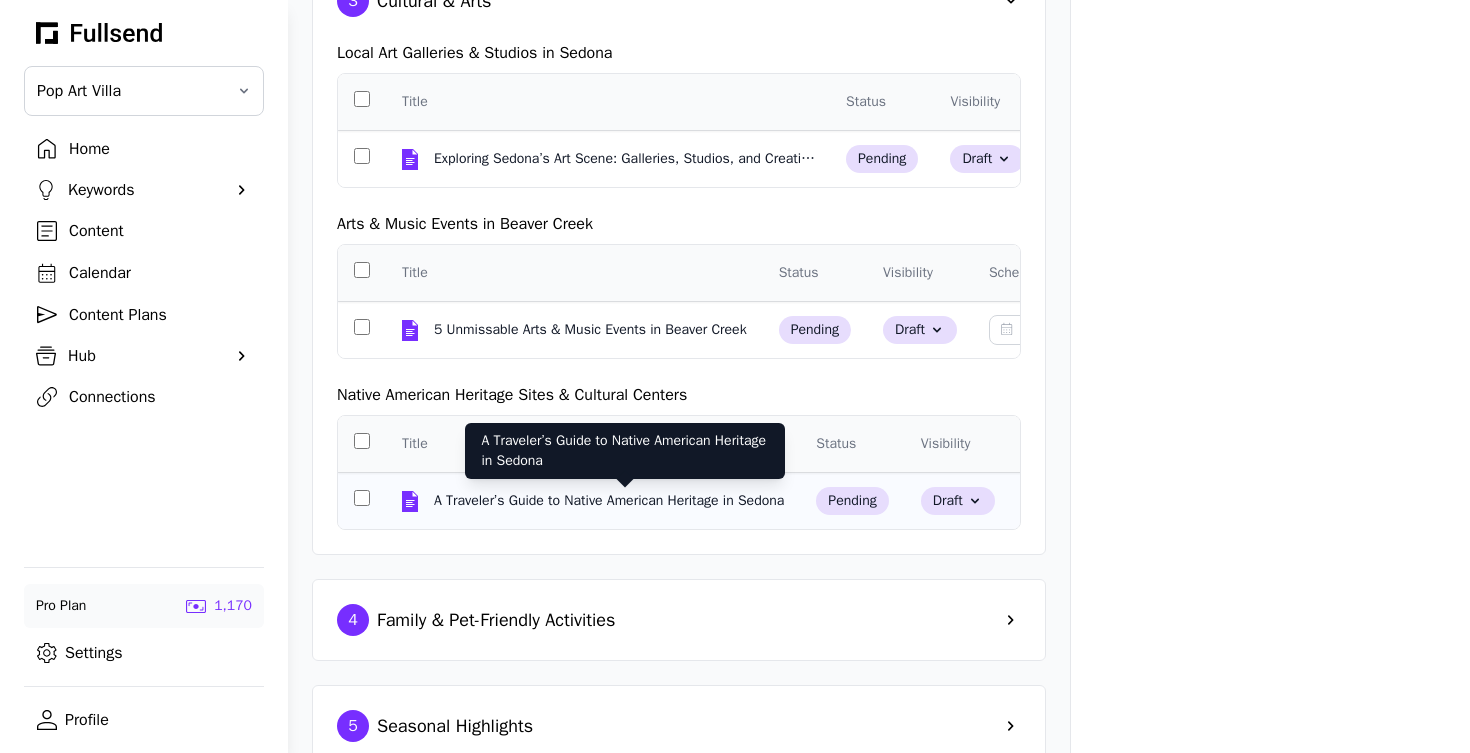 click on "A Traveler’s Guide to Native American Heritage in Sedona" at bounding box center (611, 501) 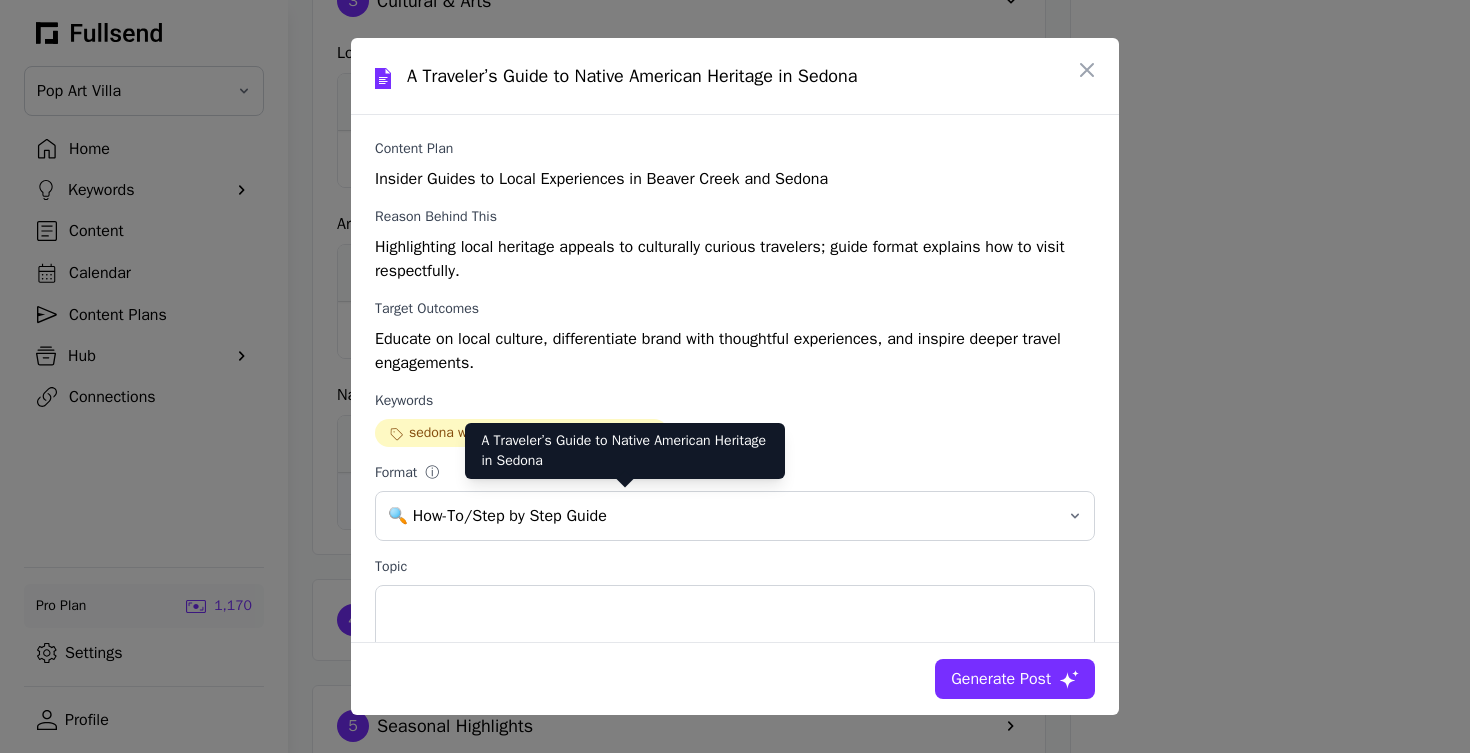 scroll, scrollTop: 0, scrollLeft: 0, axis: both 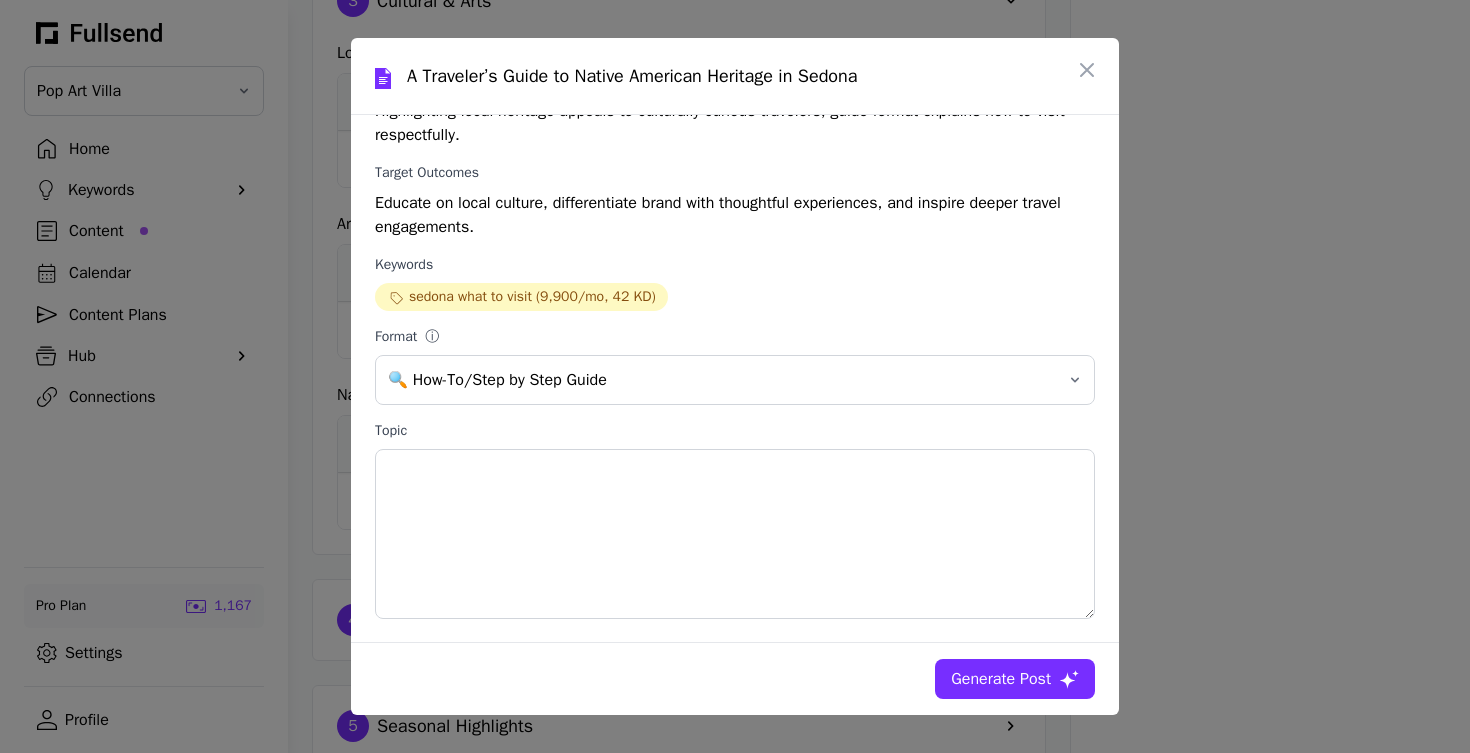 click on "Generate Post" at bounding box center [1001, 679] 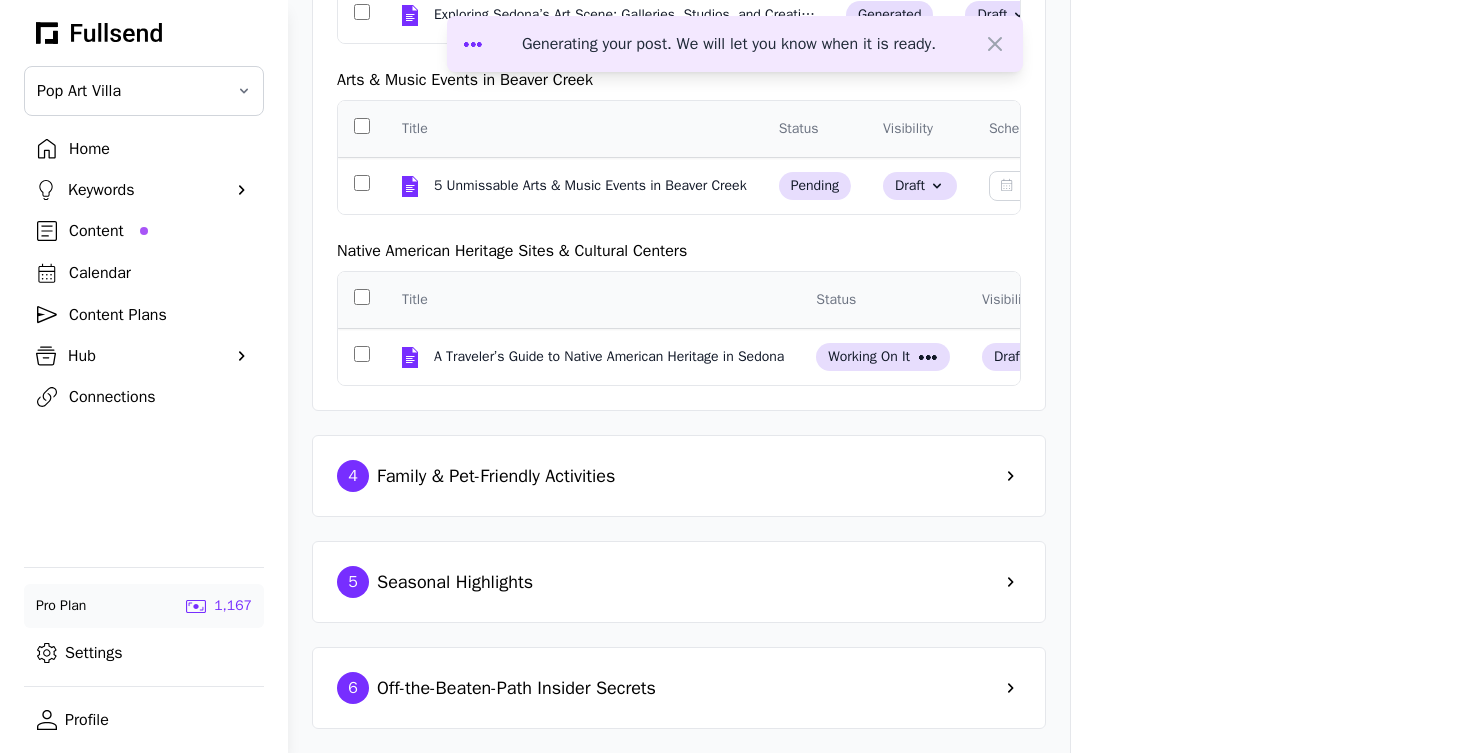 scroll, scrollTop: 1510, scrollLeft: 0, axis: vertical 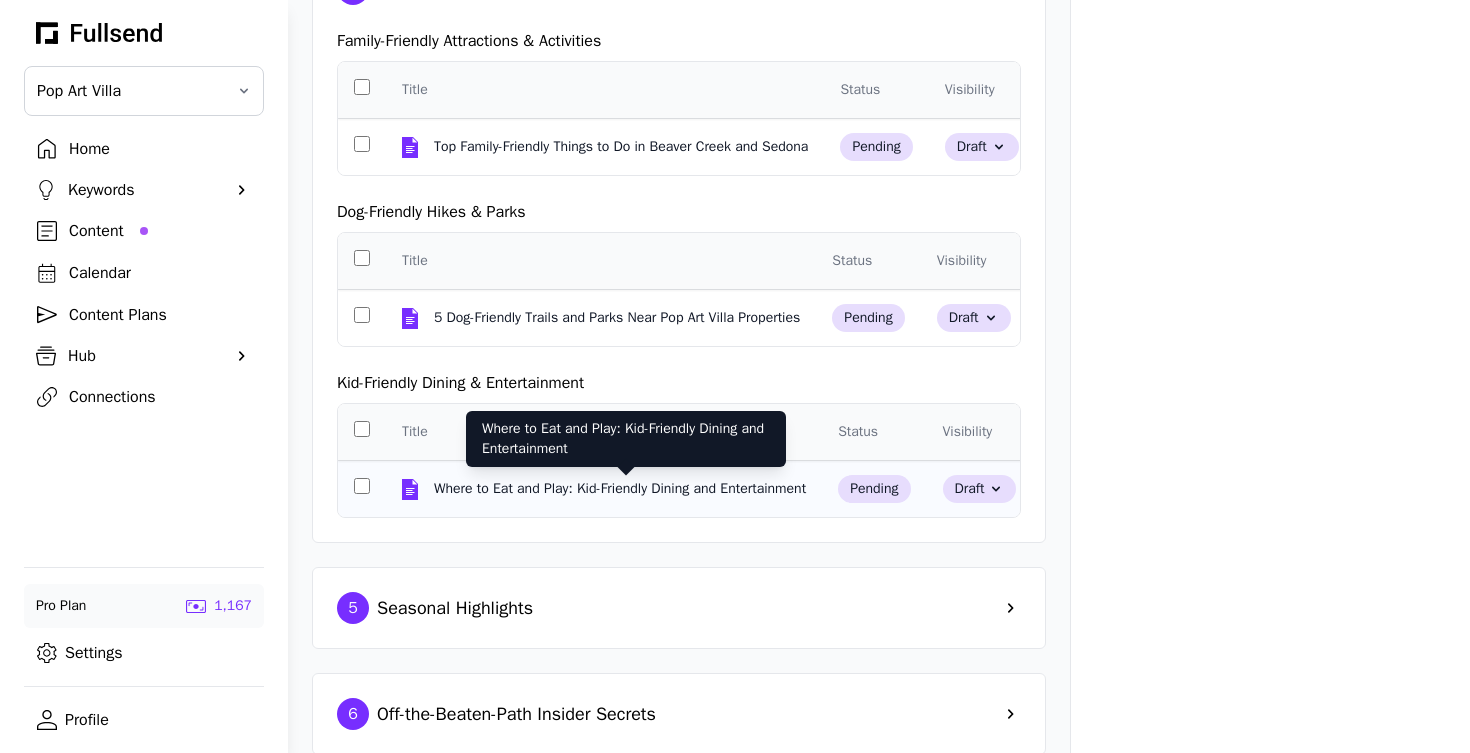 click on "Where to Eat and Play: Kid-Friendly Dining and Entertainment" at bounding box center (622, 489) 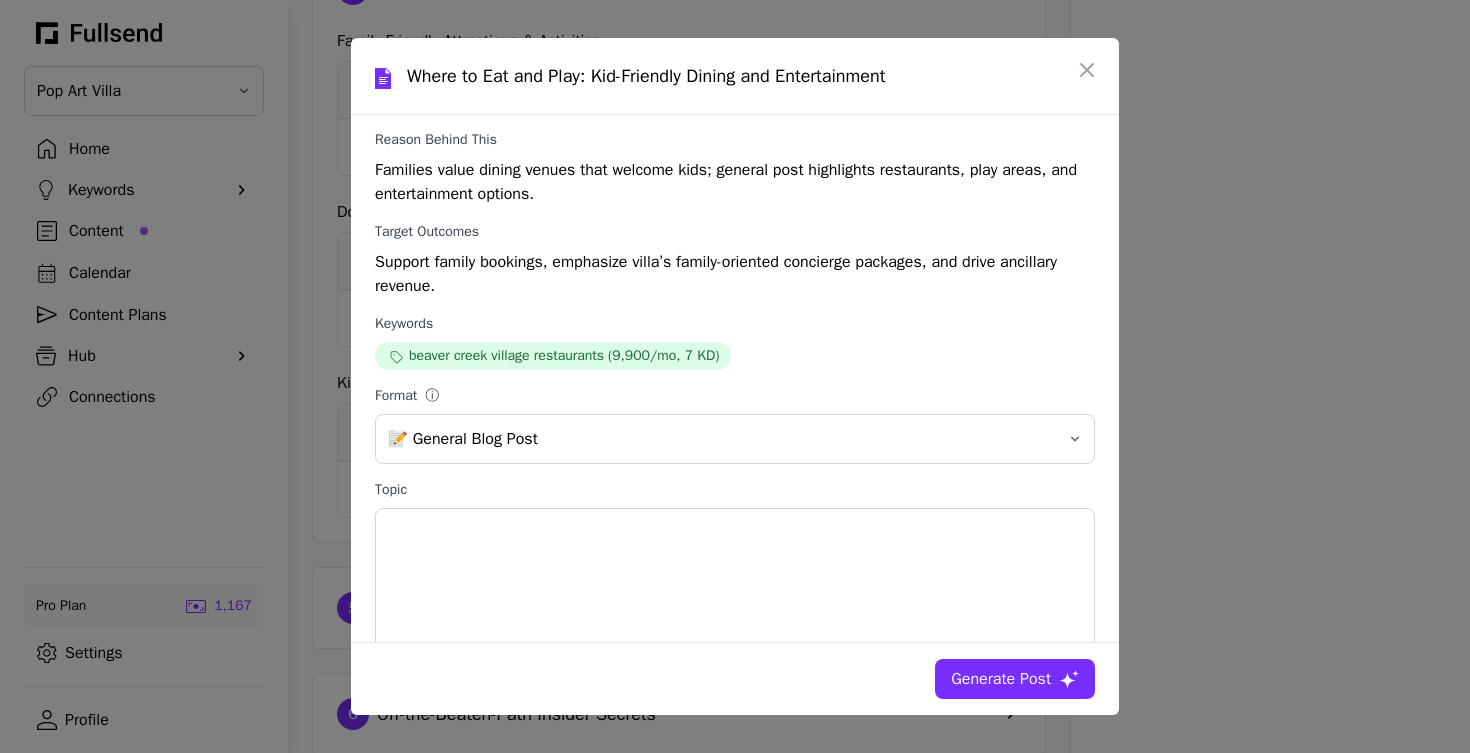 scroll, scrollTop: 98, scrollLeft: 0, axis: vertical 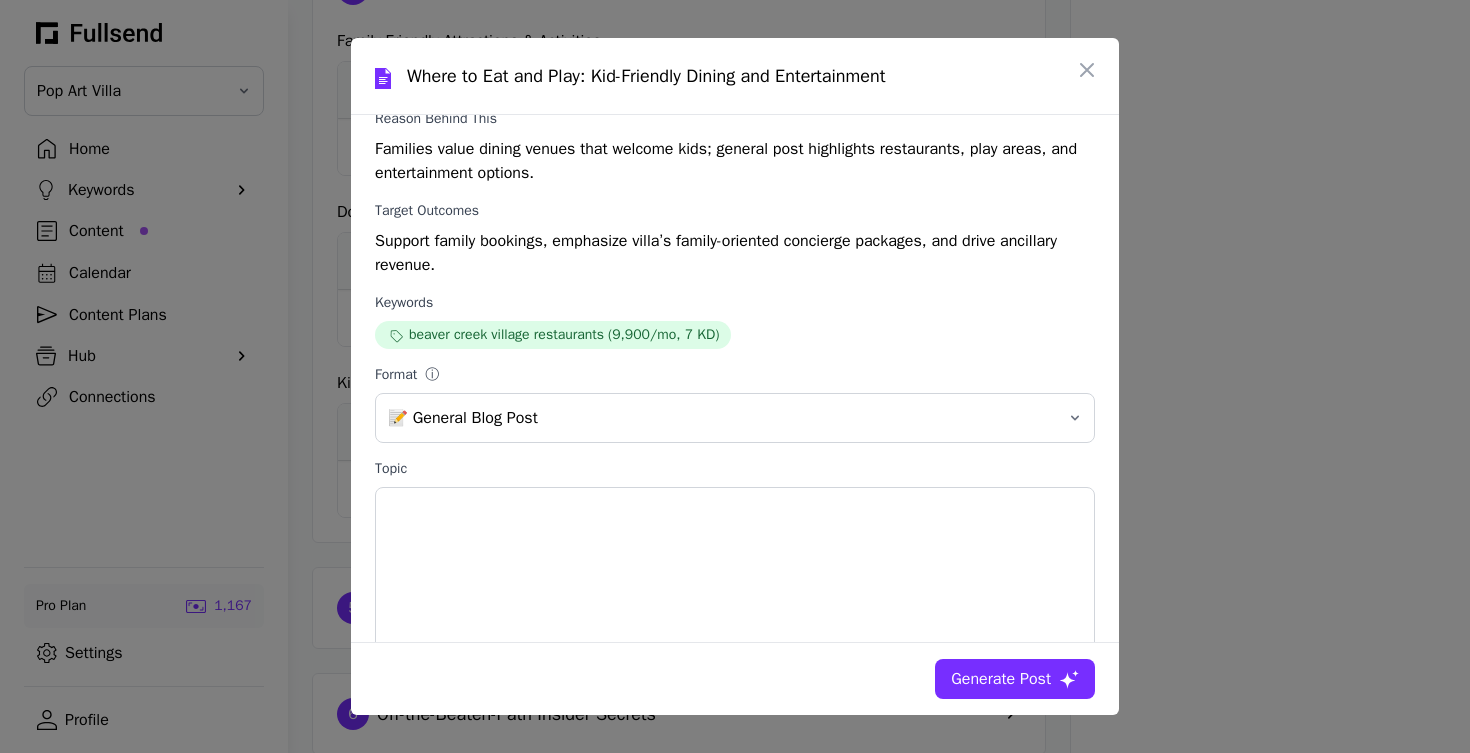 click on "Generate Post" at bounding box center (1001, 679) 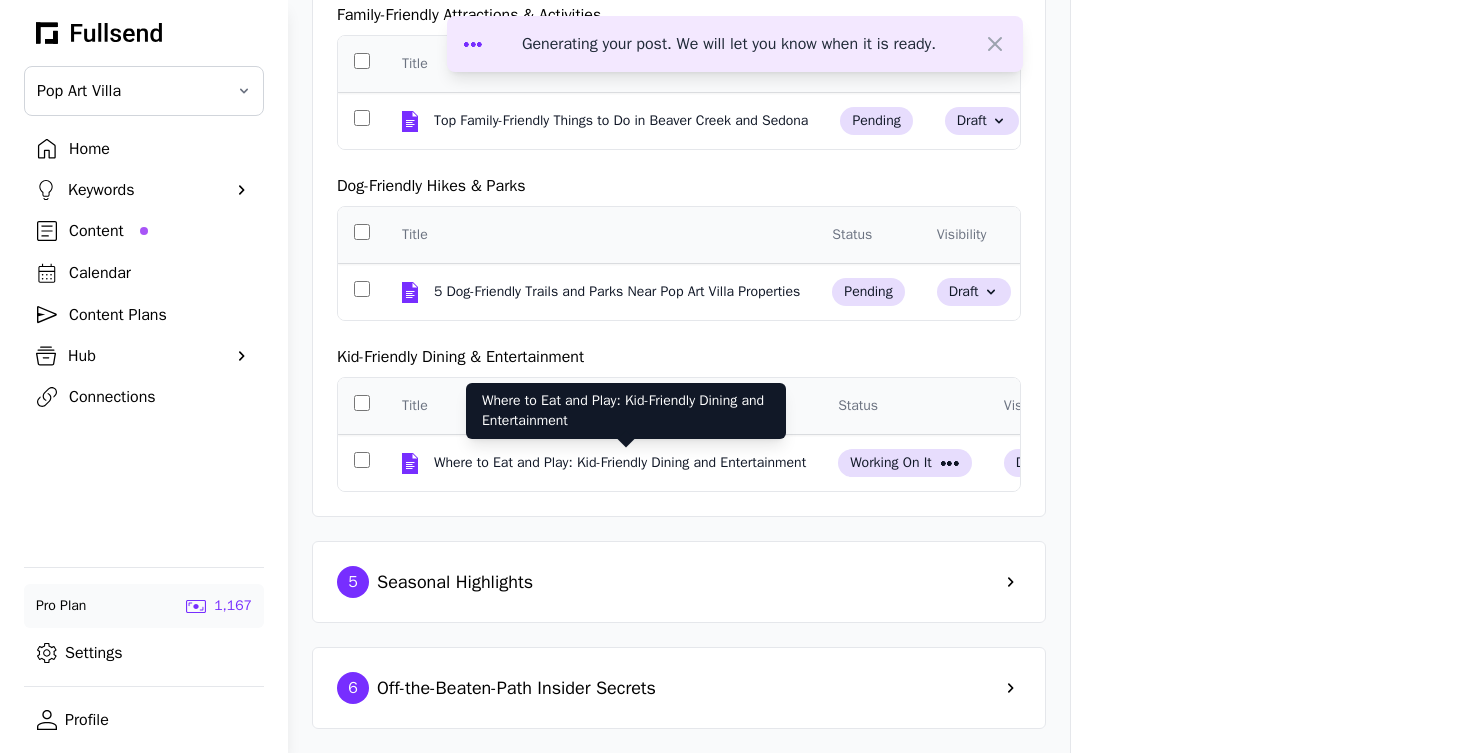 scroll, scrollTop: 2023, scrollLeft: 0, axis: vertical 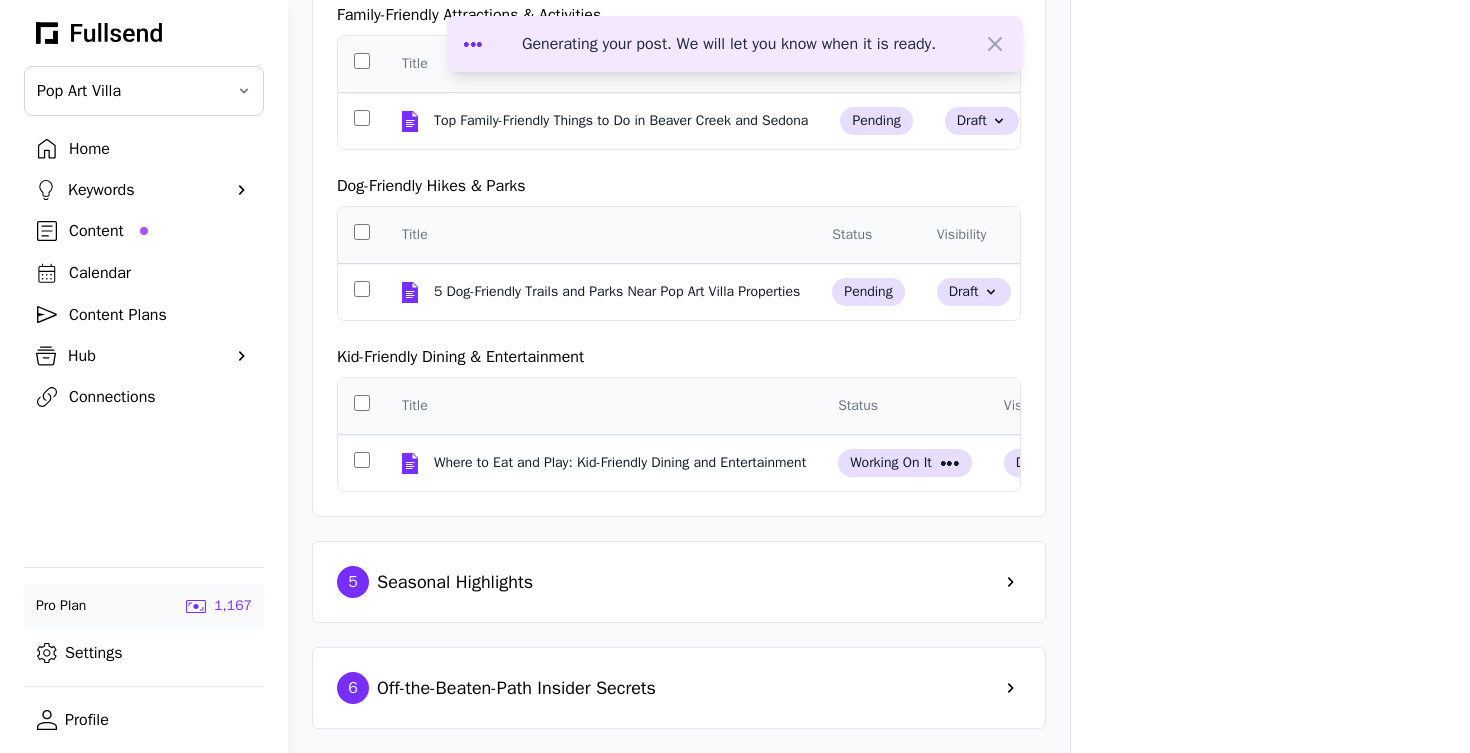 click on "5  Seasonal Highlights" at bounding box center [679, 582] 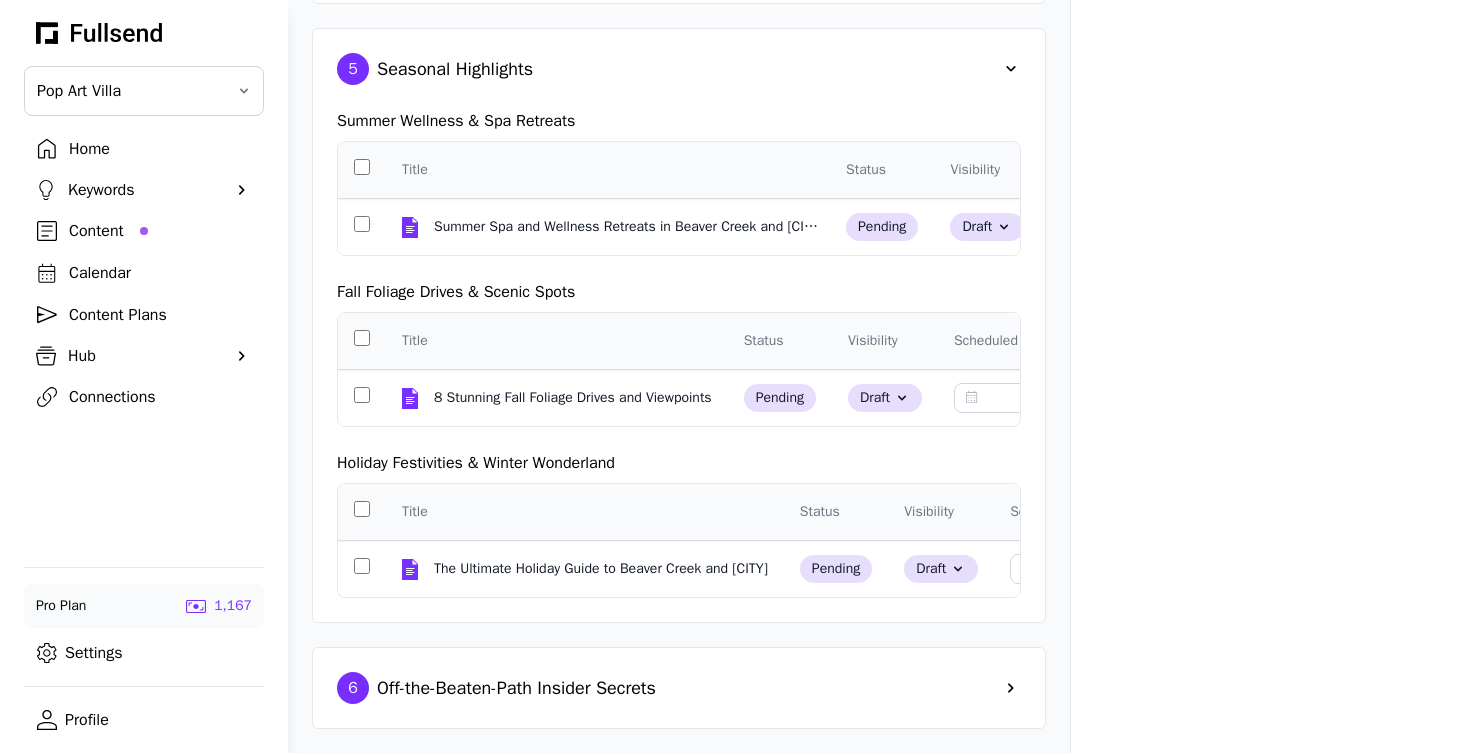scroll, scrollTop: 2536, scrollLeft: 0, axis: vertical 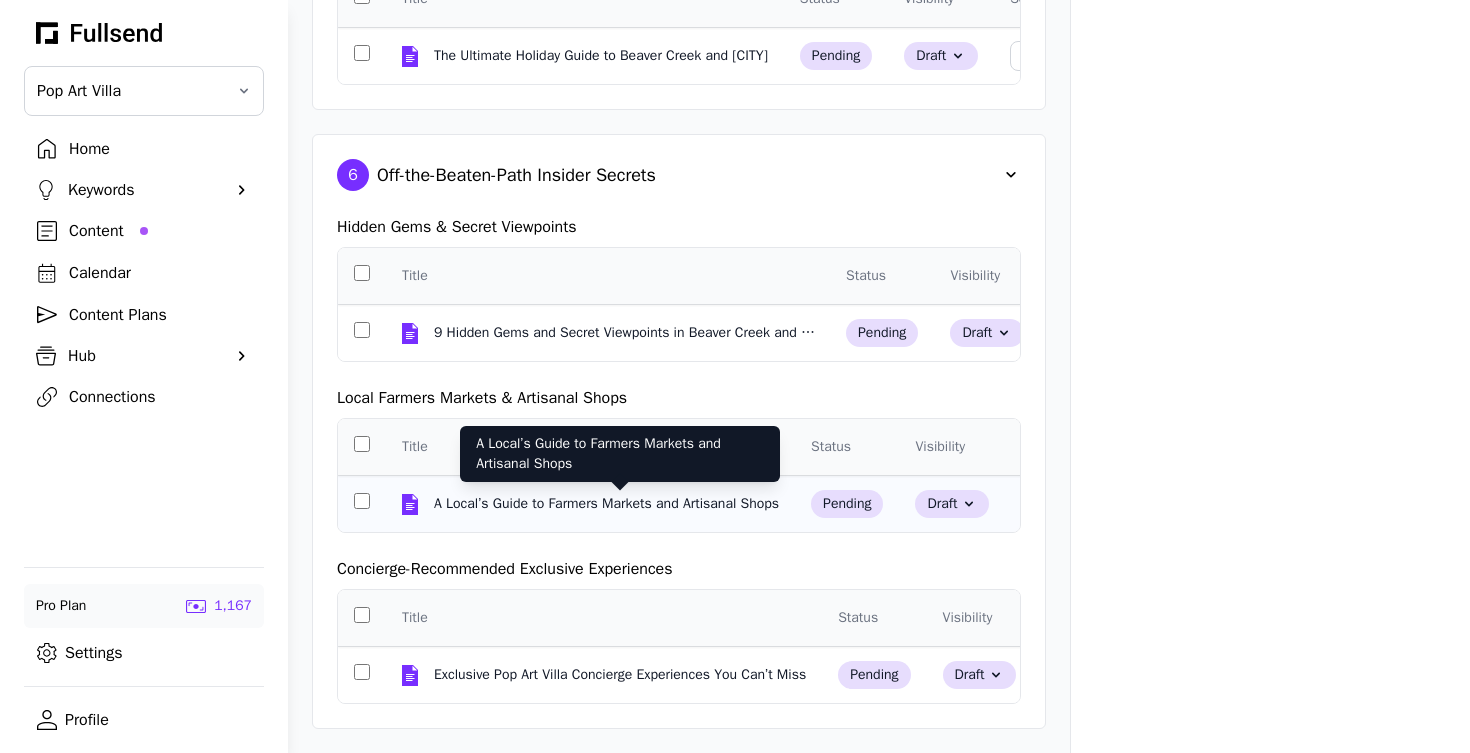 click on "A Local’s Guide to Farmers Markets and Artisanal Shops" at bounding box center (608, 504) 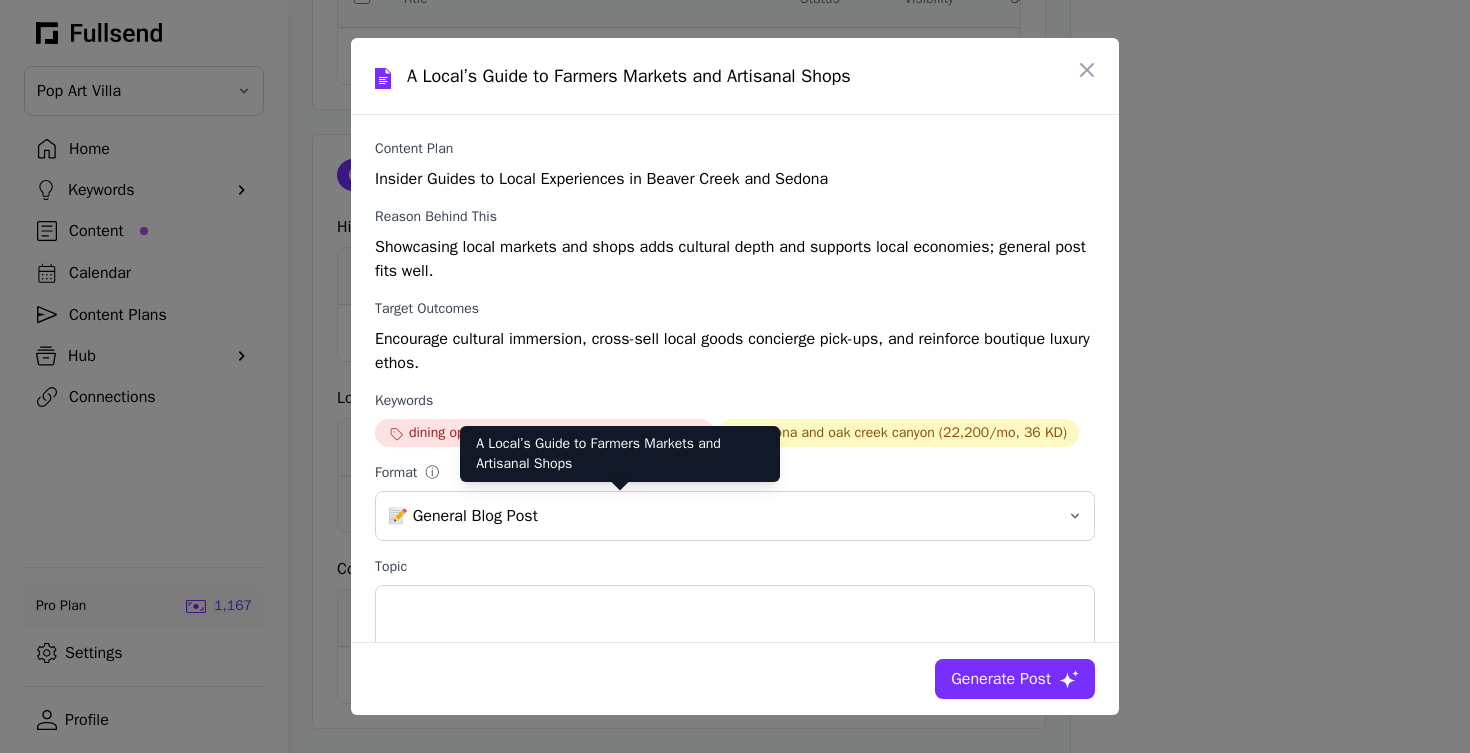 scroll, scrollTop: 0, scrollLeft: 0, axis: both 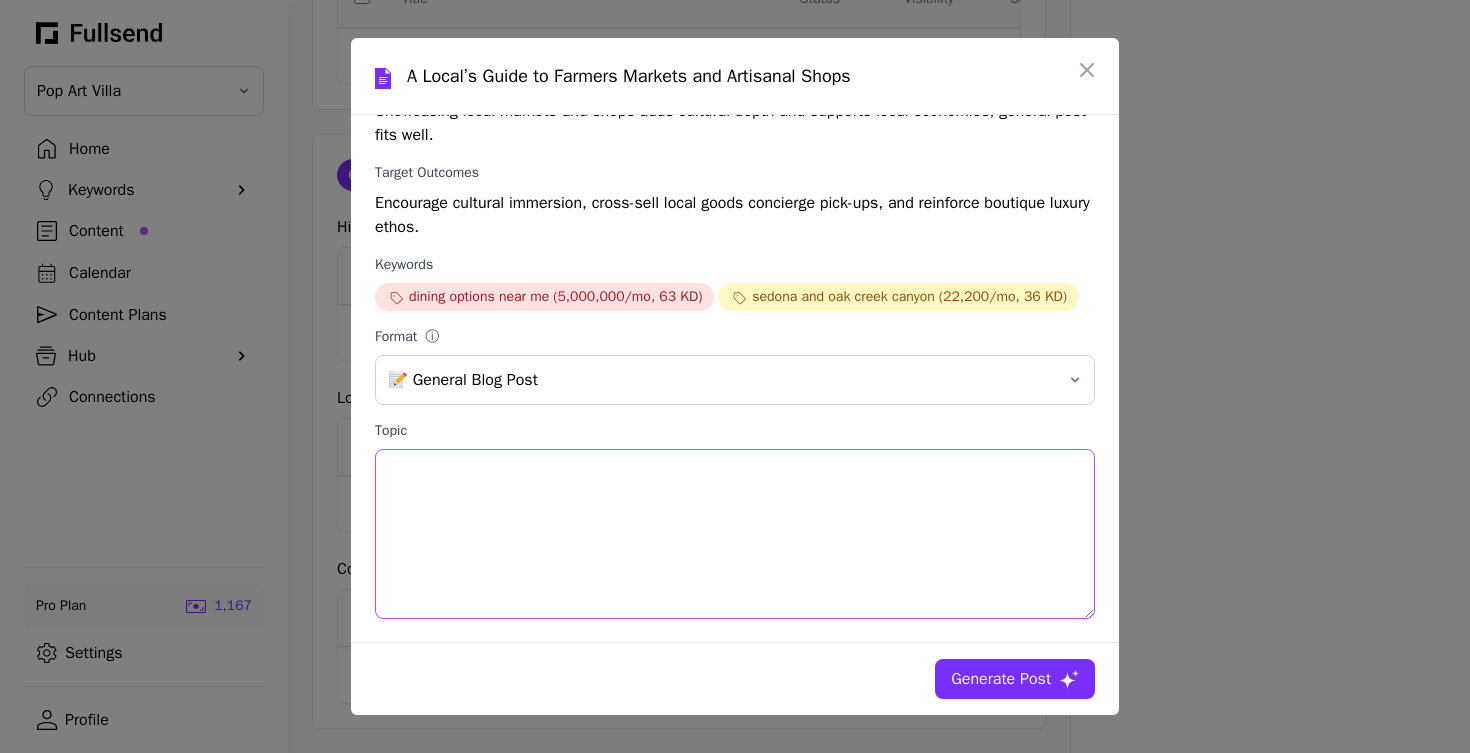 drag, startPoint x: 515, startPoint y: 497, endPoint x: 383, endPoint y: 497, distance: 132 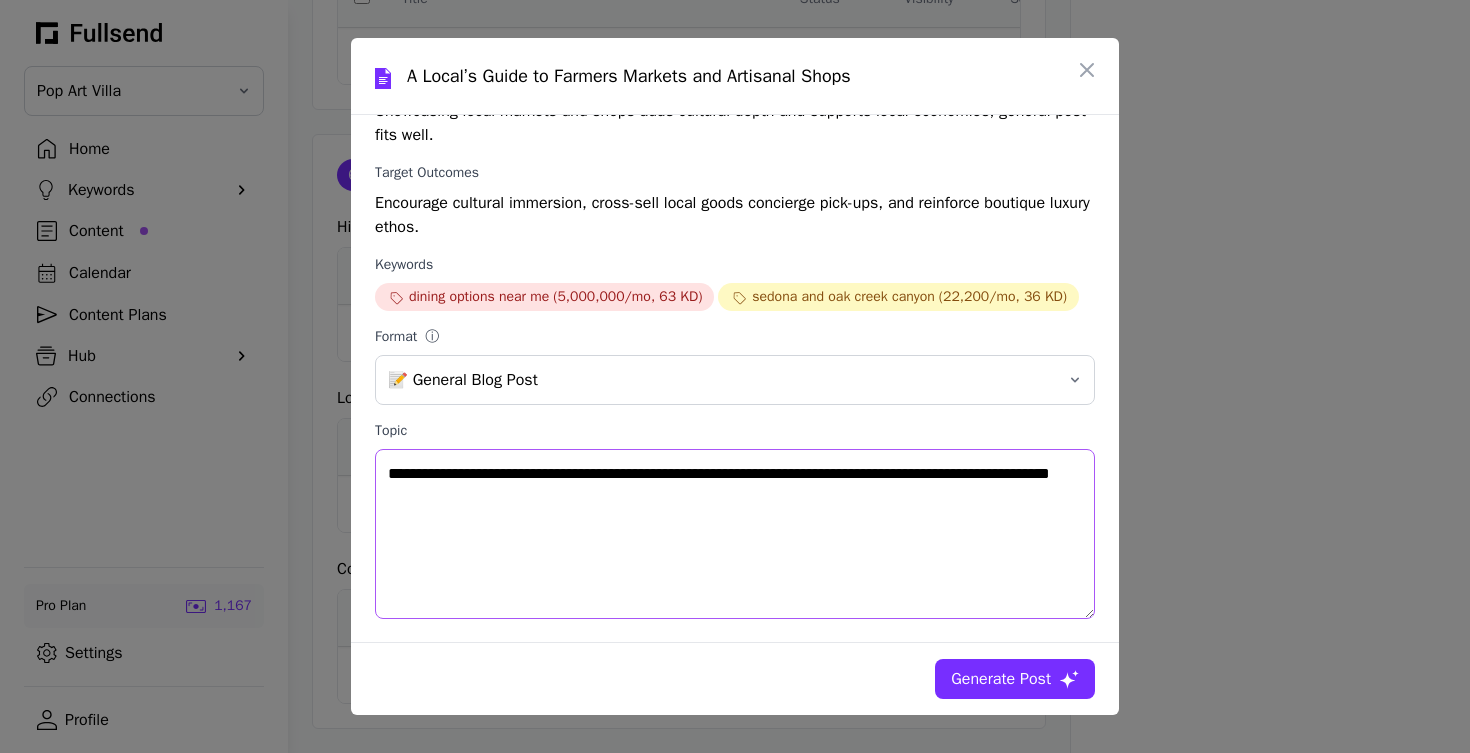 type on "**********" 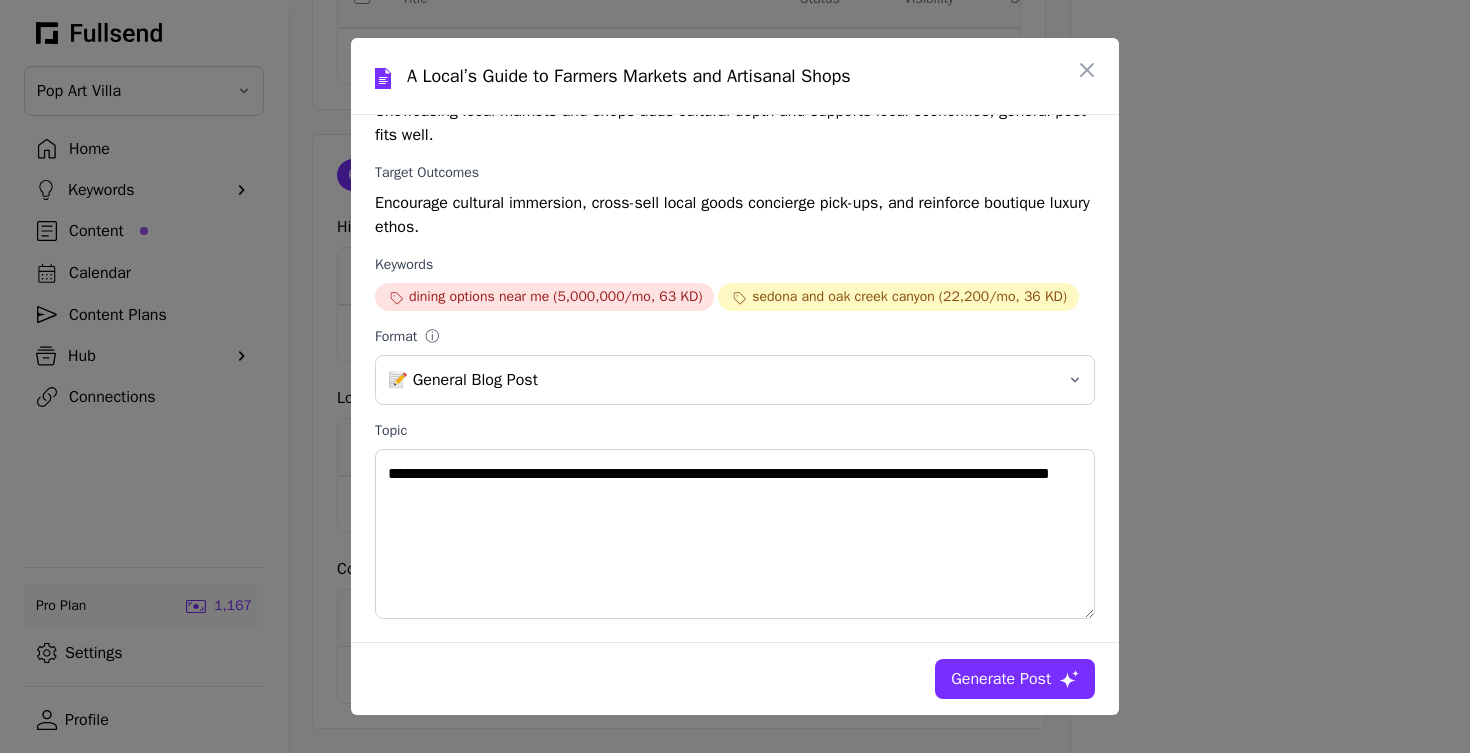 click on "Generate Post" at bounding box center [1001, 679] 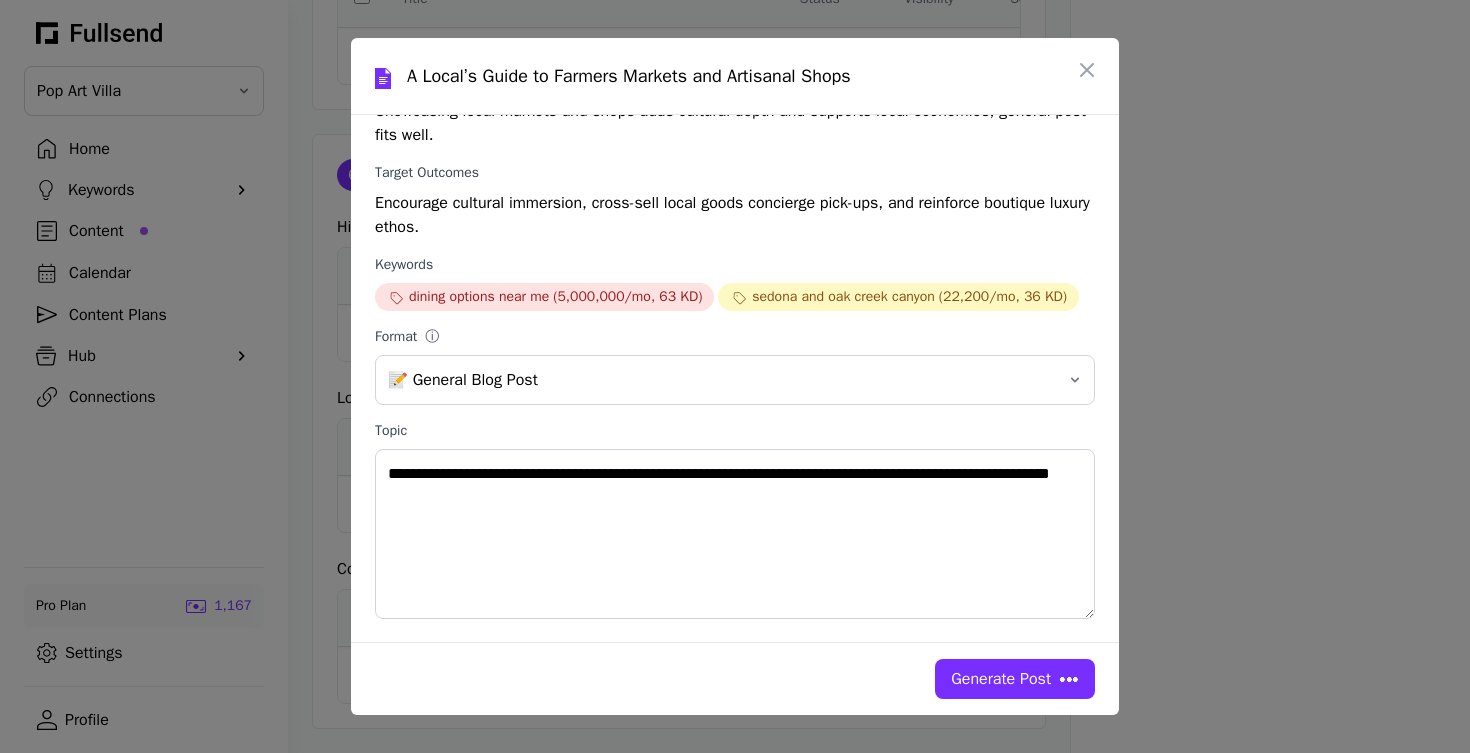 scroll, scrollTop: 3049, scrollLeft: 0, axis: vertical 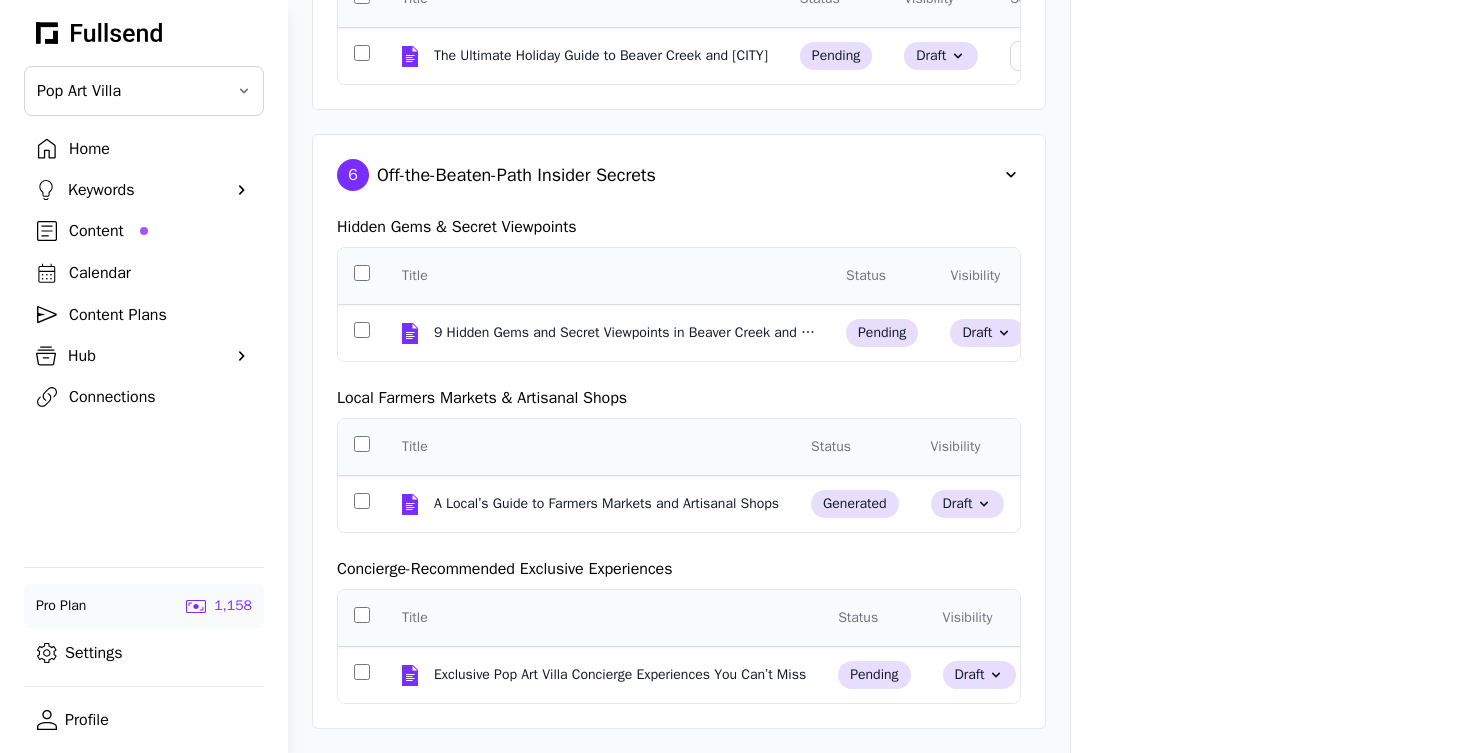 click on "Content" at bounding box center (160, 231) 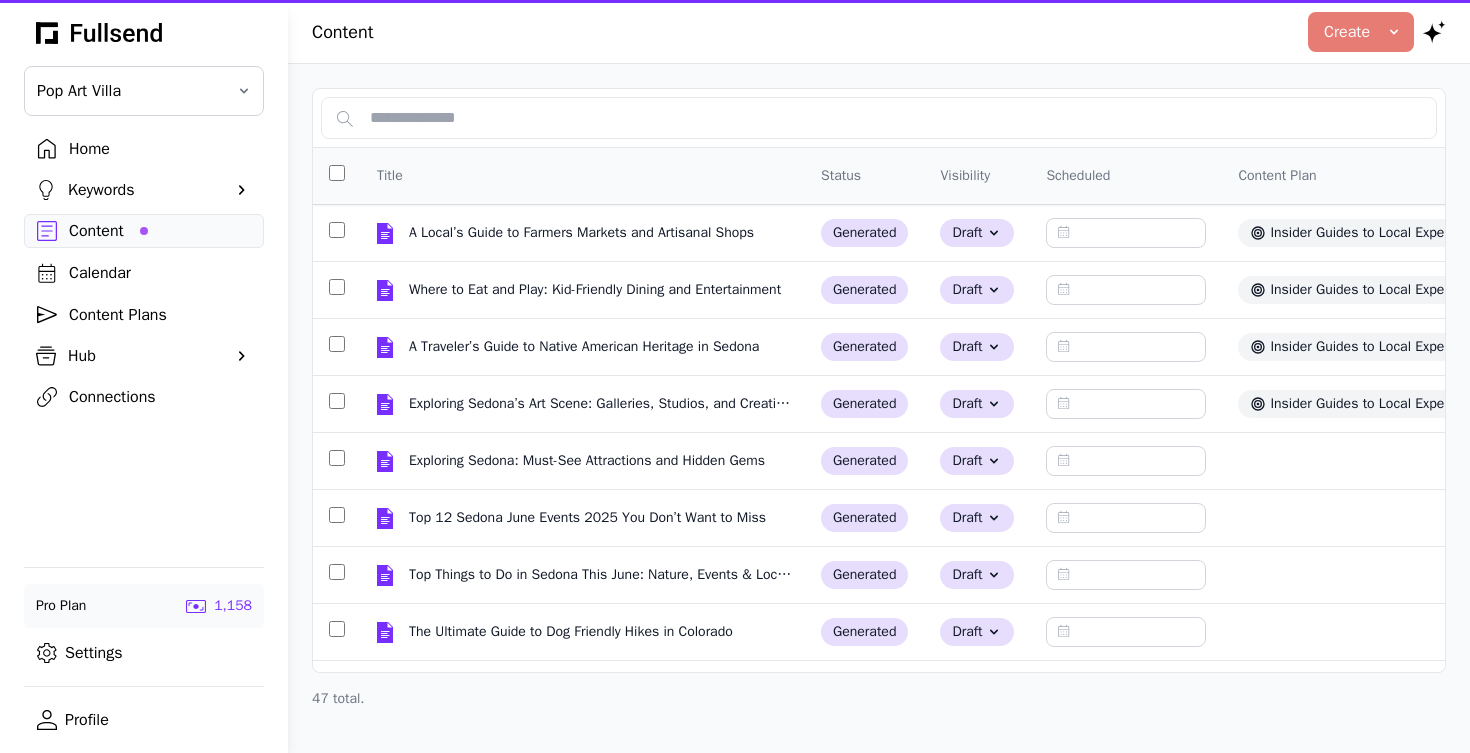 scroll, scrollTop: 0, scrollLeft: 0, axis: both 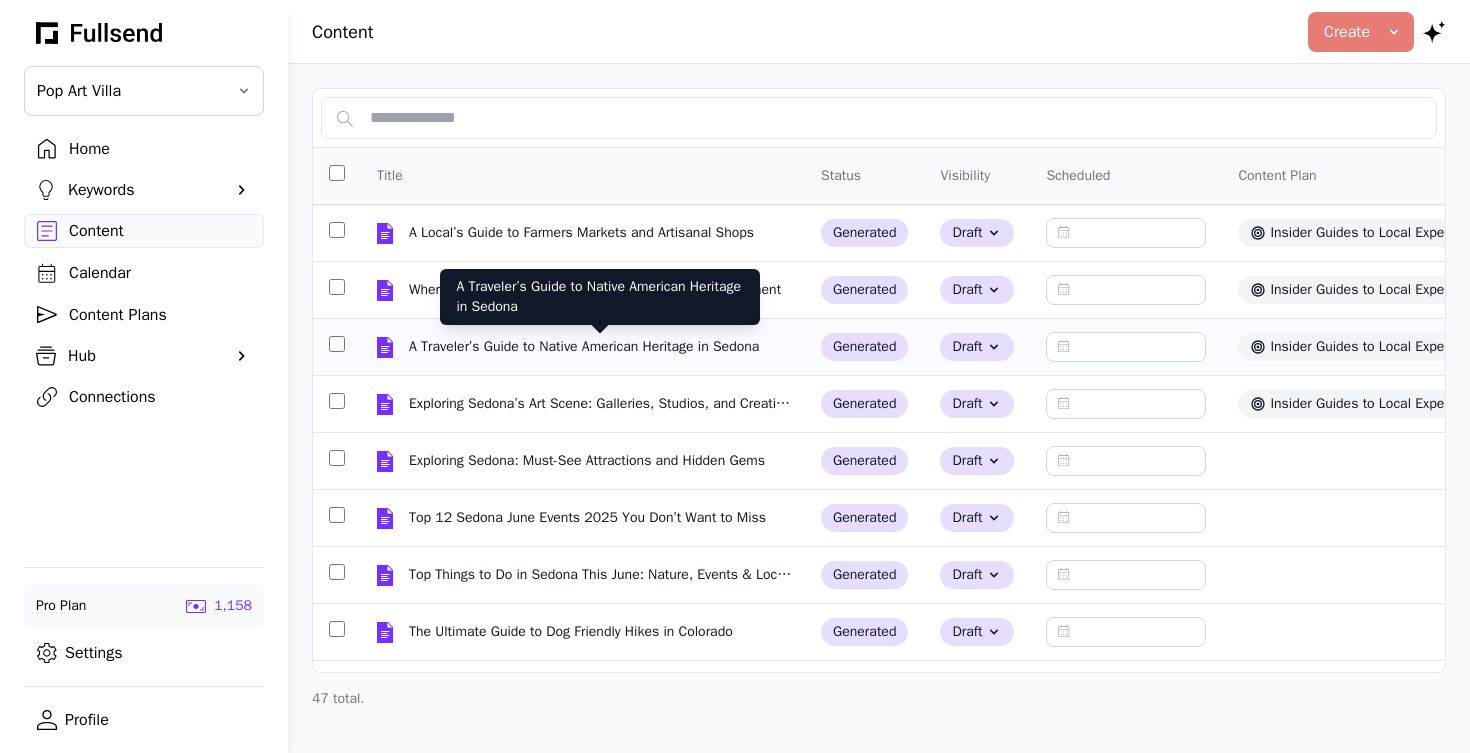 click on "A Traveler’s Guide to Native American Heritage in Sedona" at bounding box center (586, 347) 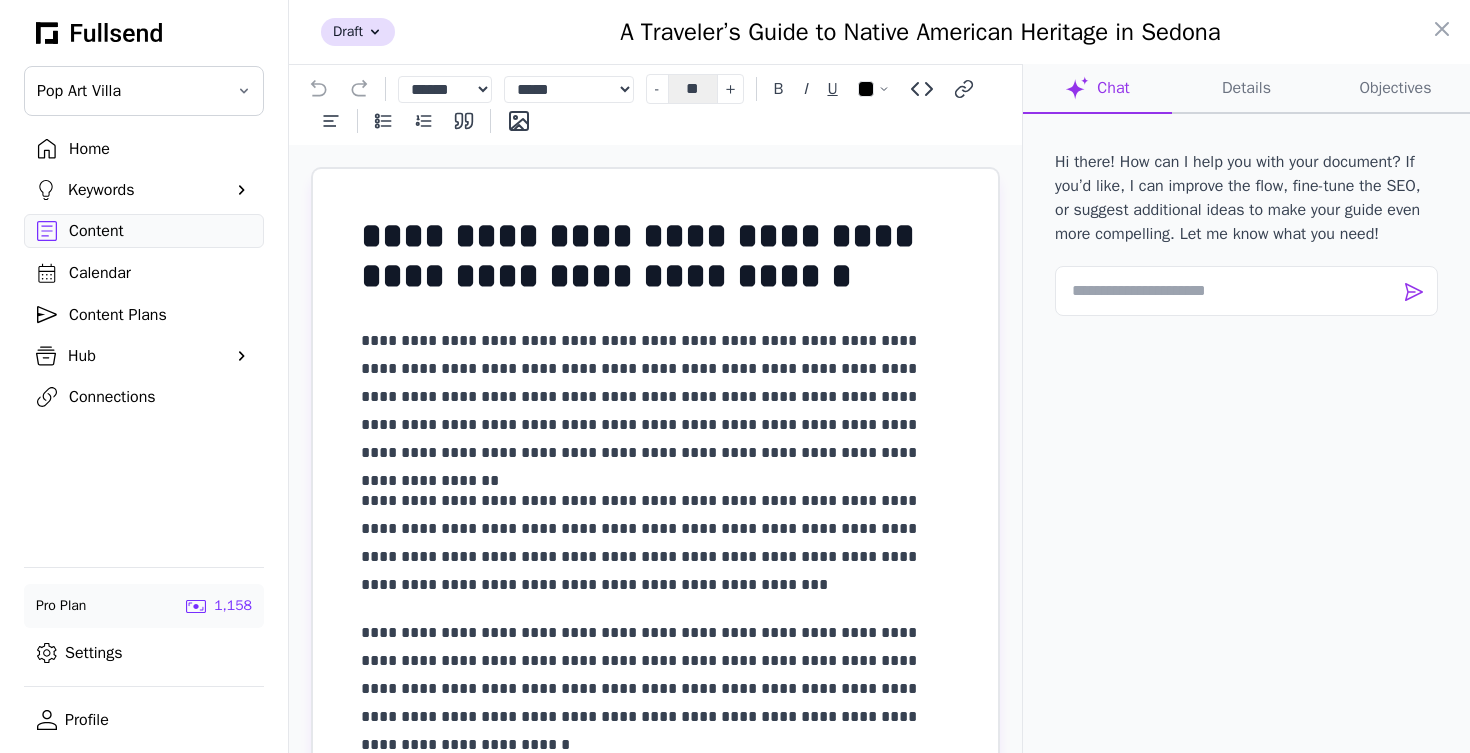 click on "**********" at bounding box center [655, 2474] 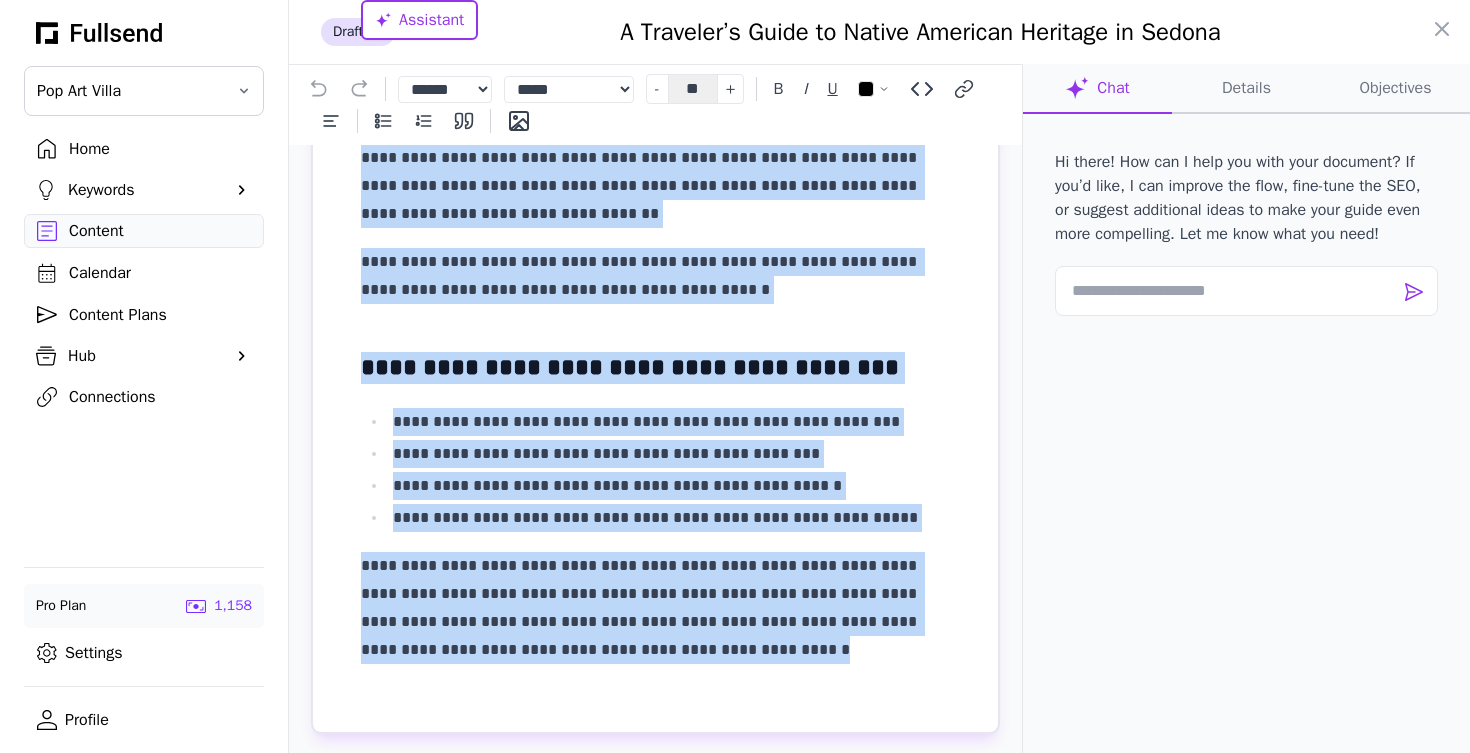 scroll, scrollTop: 4110, scrollLeft: 0, axis: vertical 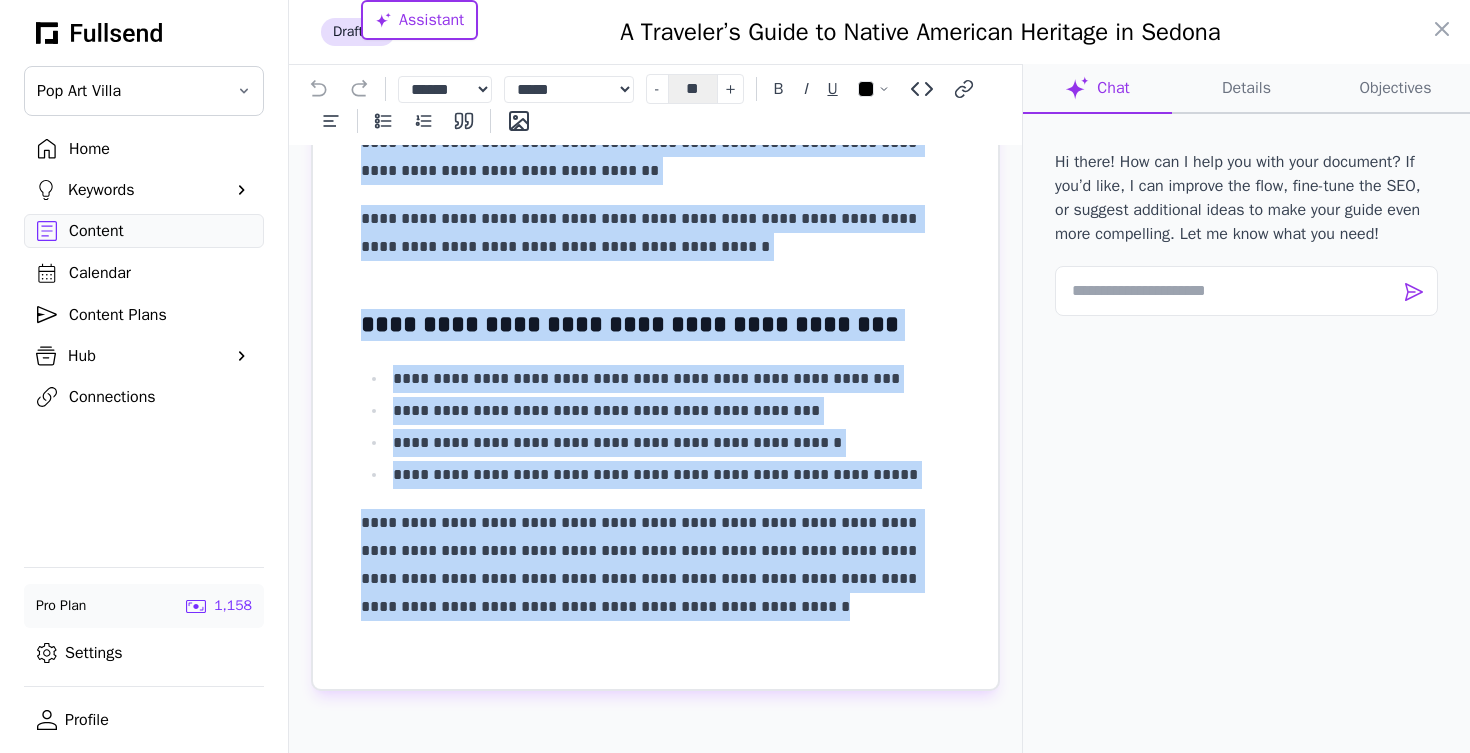 drag, startPoint x: 367, startPoint y: 226, endPoint x: 518, endPoint y: 638, distance: 438.7995 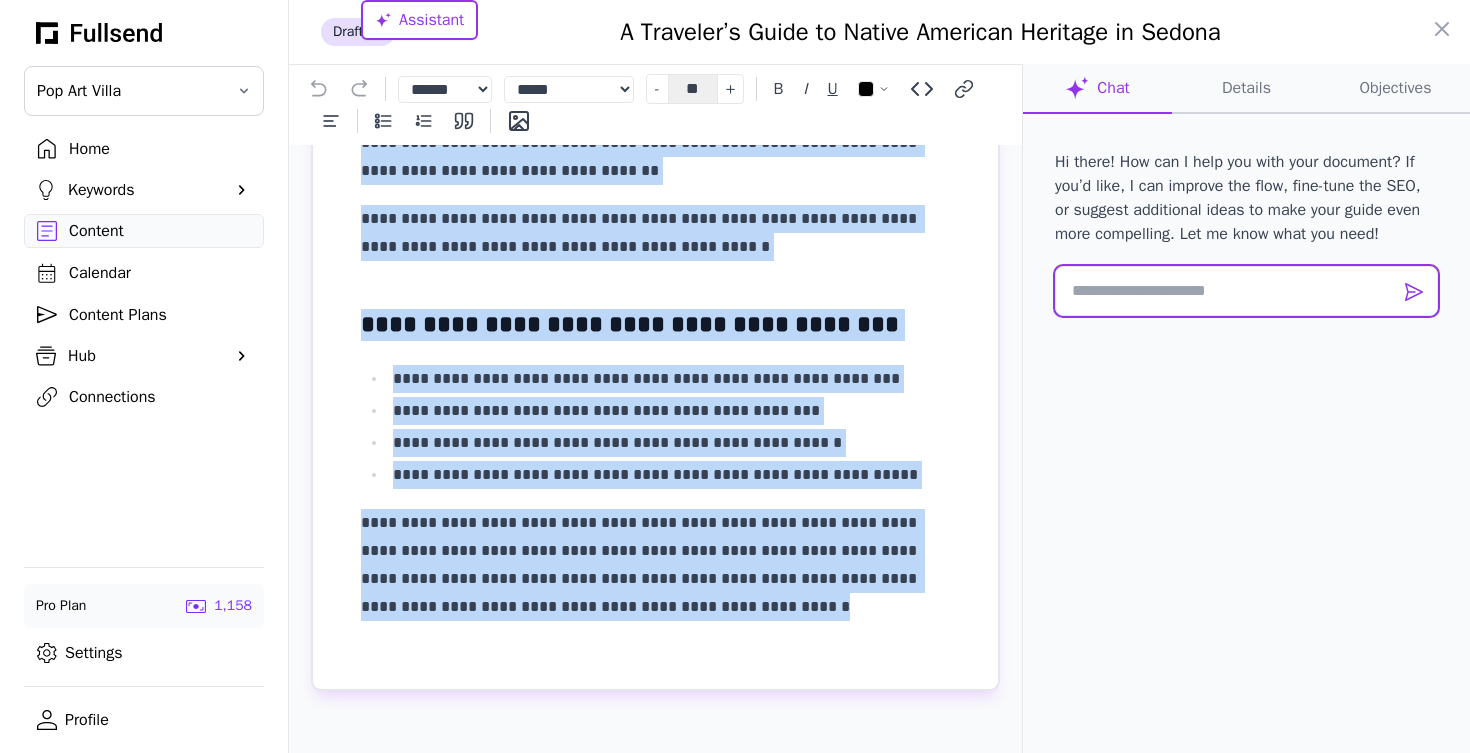 click at bounding box center [1246, 291] 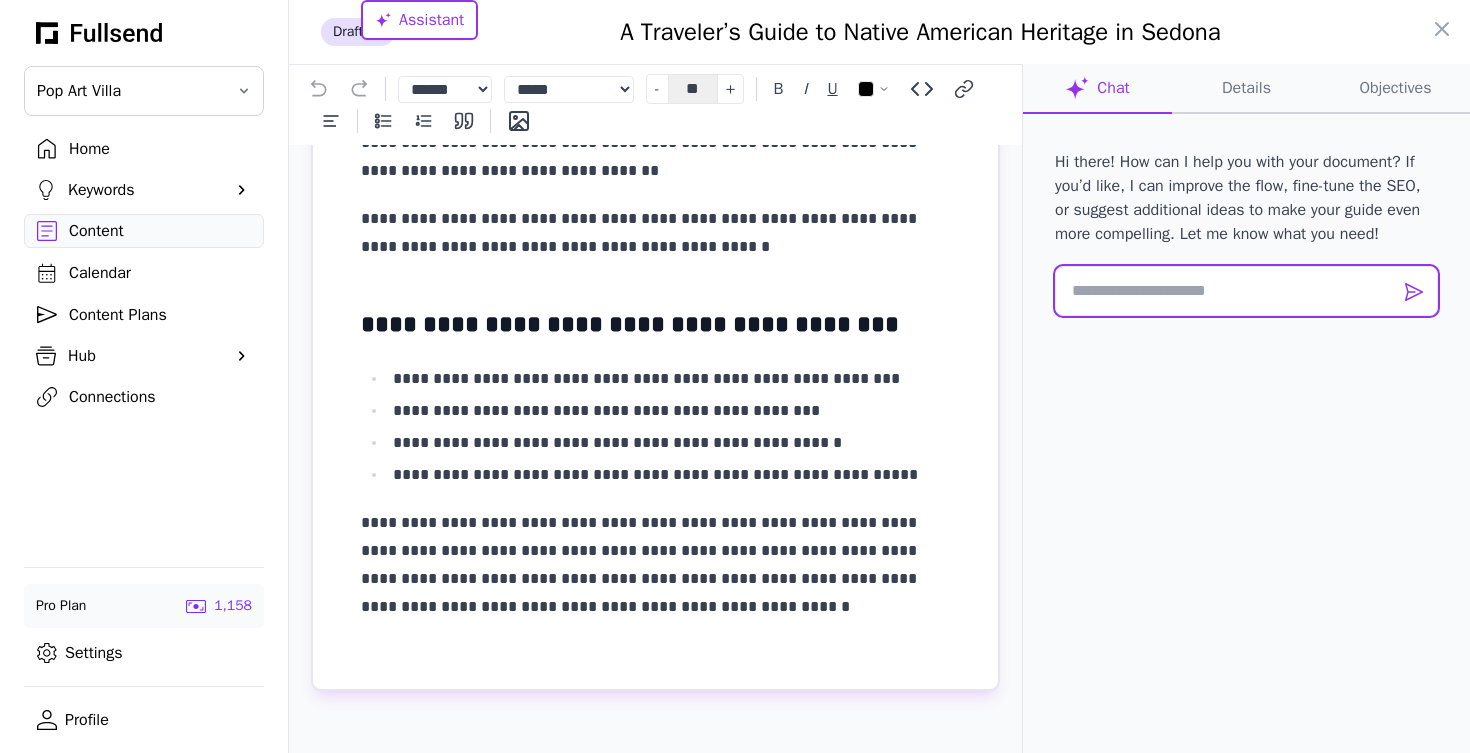 paste on "**********" 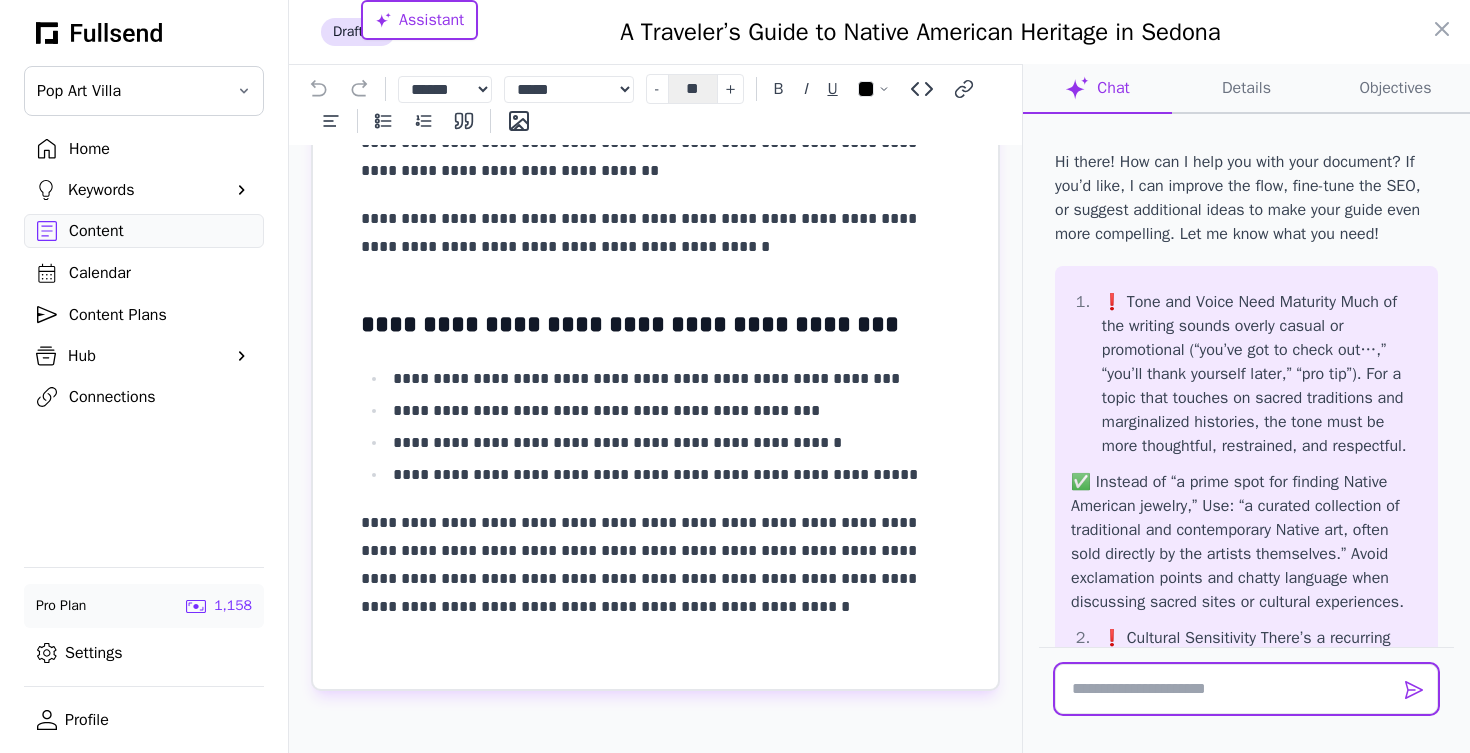 scroll, scrollTop: 0, scrollLeft: 0, axis: both 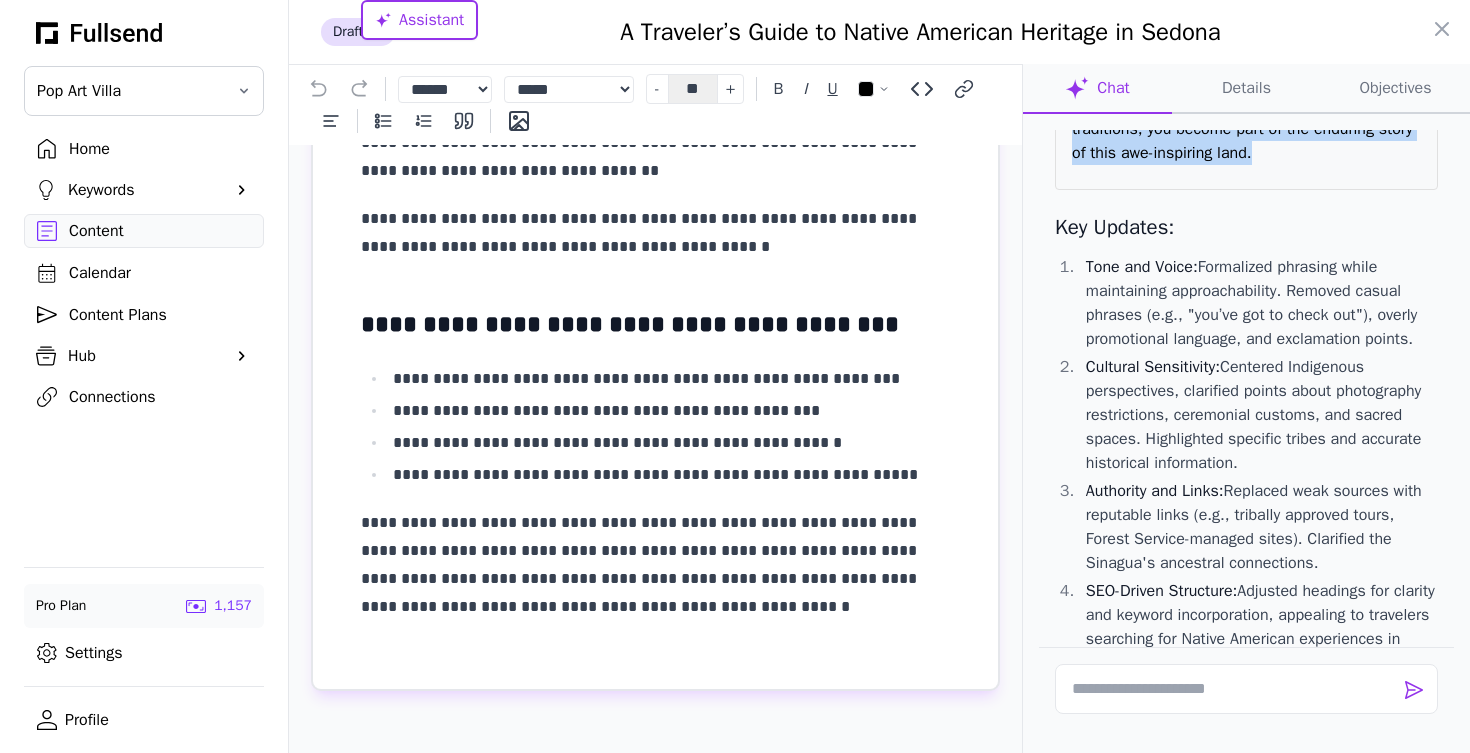 drag, startPoint x: 1075, startPoint y: 220, endPoint x: 1330, endPoint y: 263, distance: 258.60007 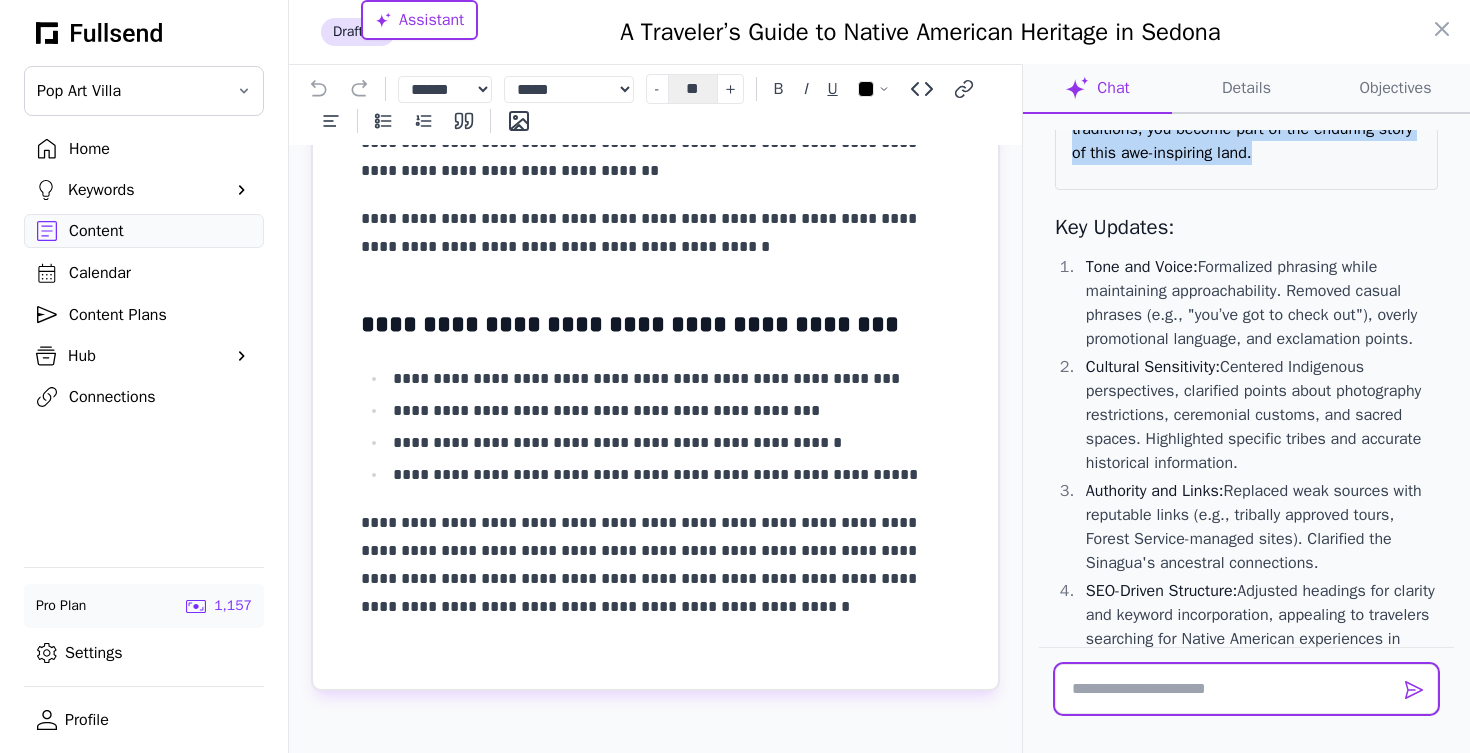 click at bounding box center (1246, 689) 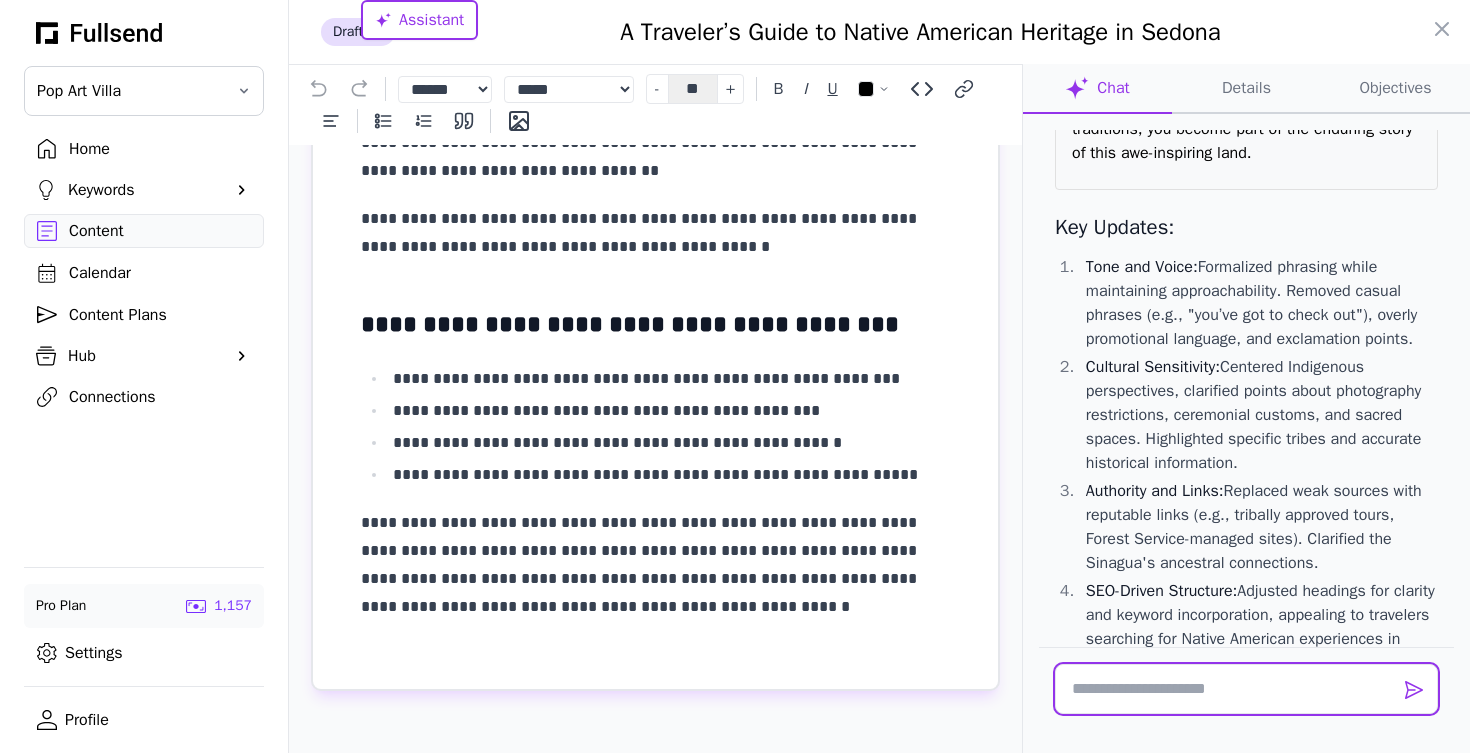 paste on "**********" 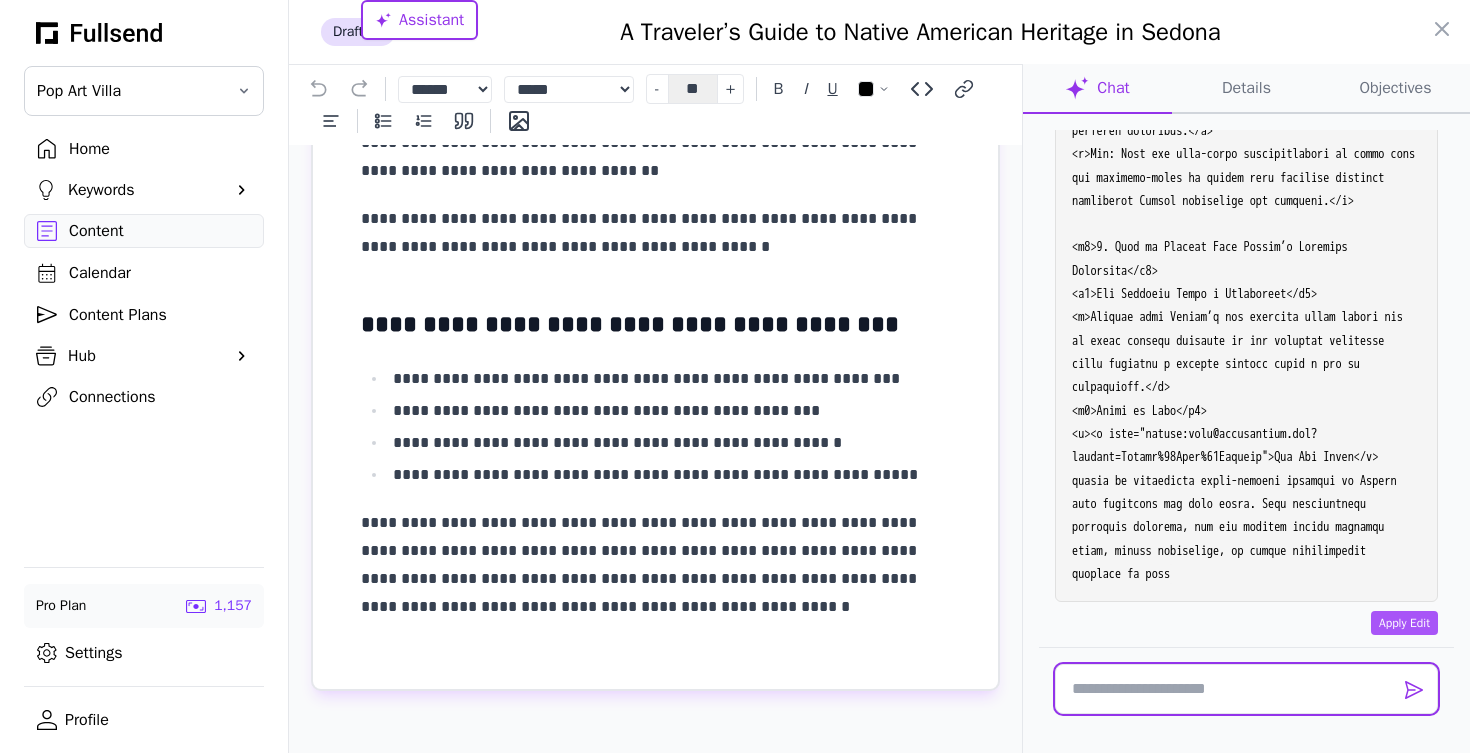 scroll, scrollTop: 13042, scrollLeft: 0, axis: vertical 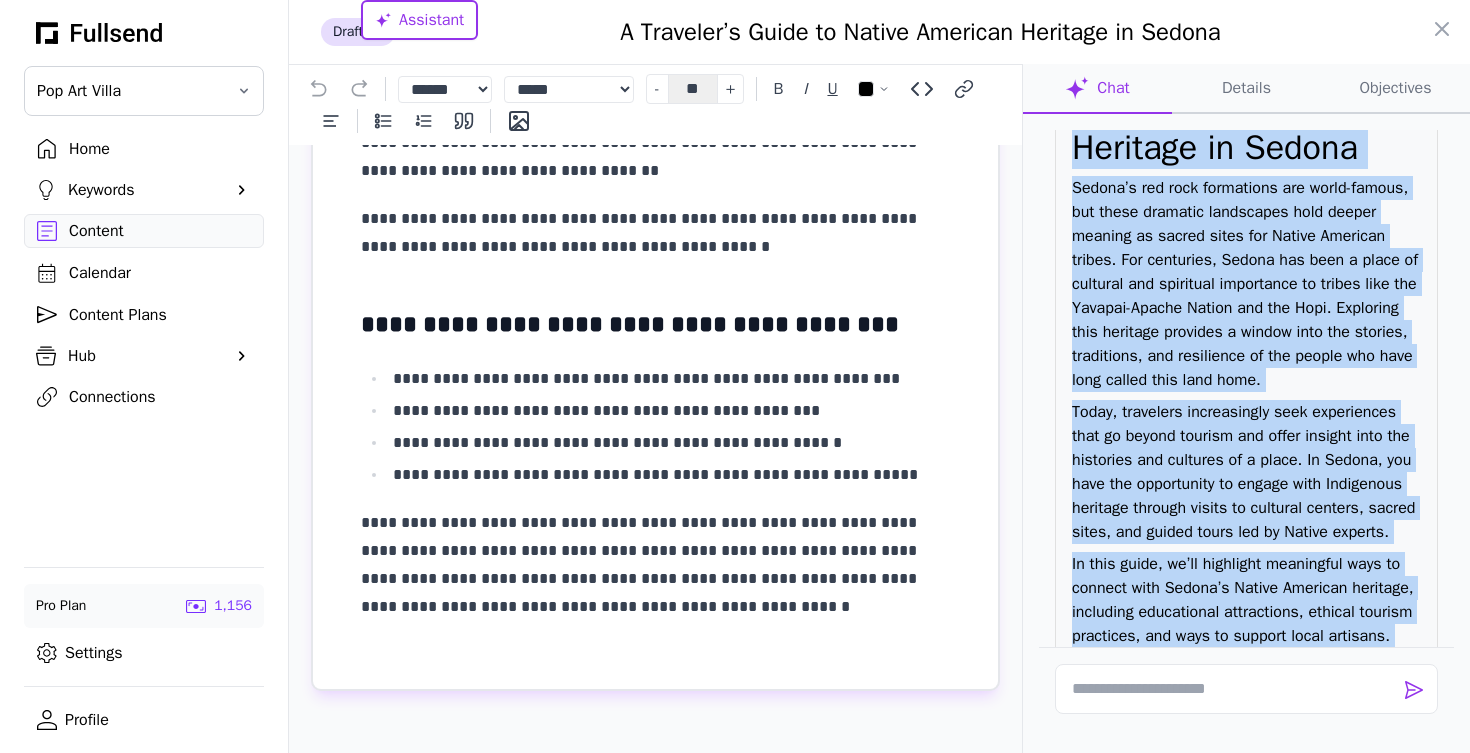 drag, startPoint x: 1228, startPoint y: 639, endPoint x: 1058, endPoint y: 187, distance: 482.912 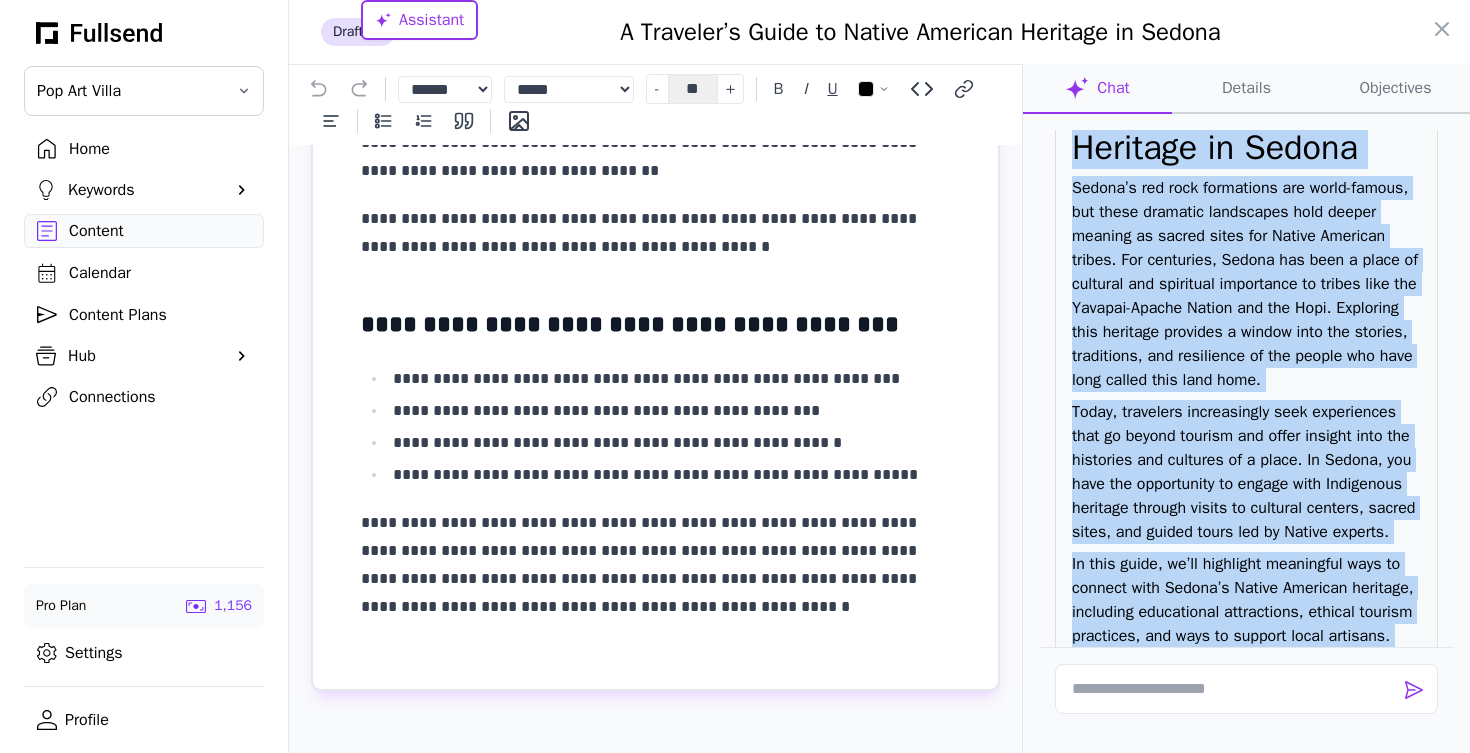 click on "Draft  Saving A Traveler’s Guide to Native American Heritage in Sedona Close panel" at bounding box center (879, 32) 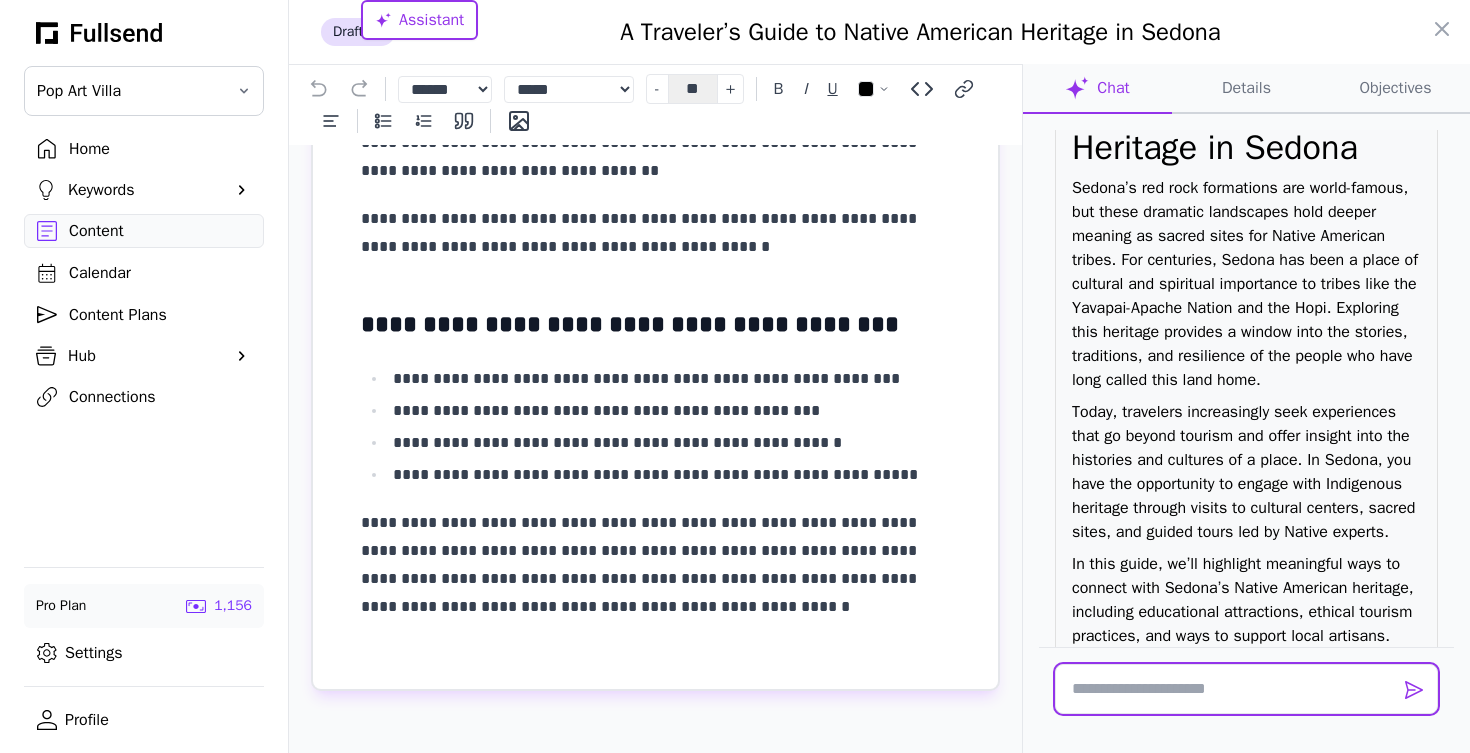 click at bounding box center (1246, 689) 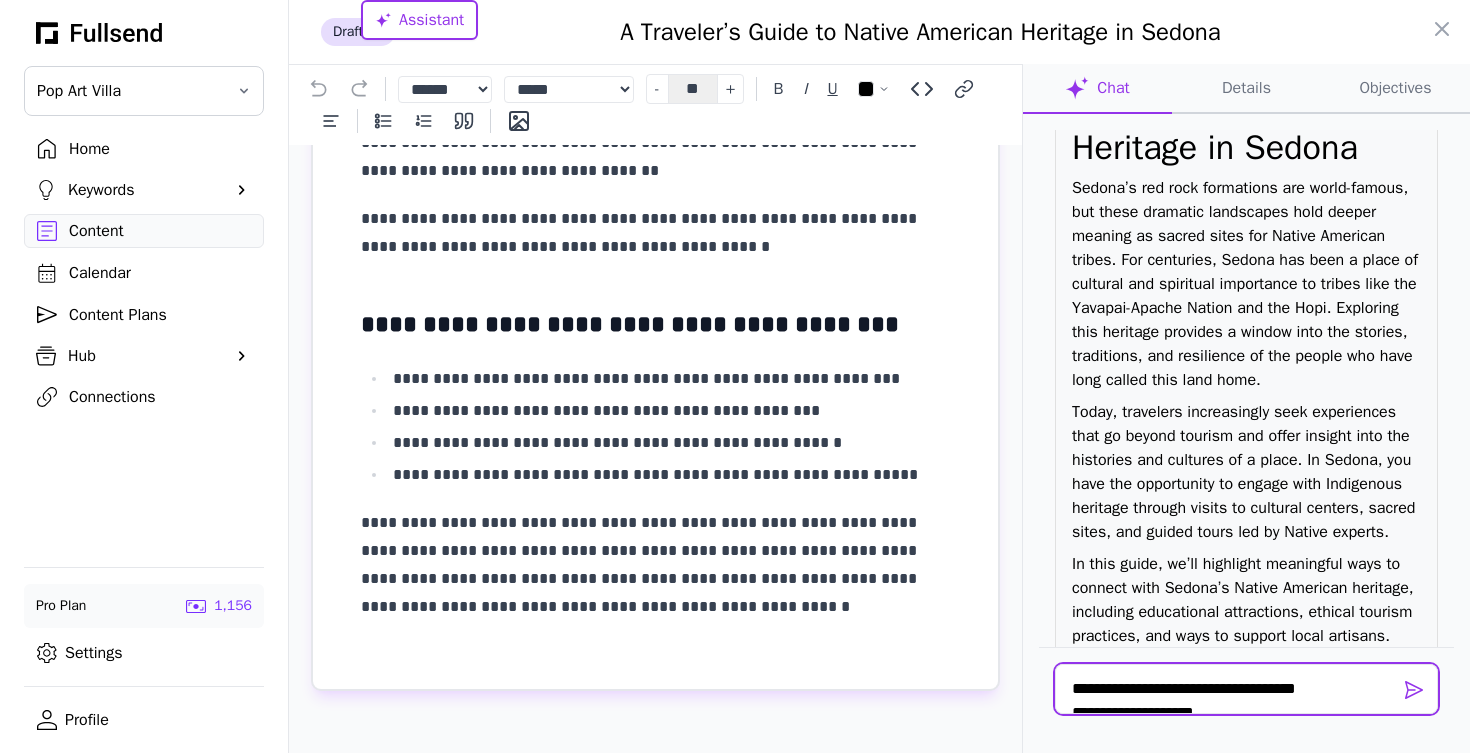 scroll, scrollTop: 764, scrollLeft: 0, axis: vertical 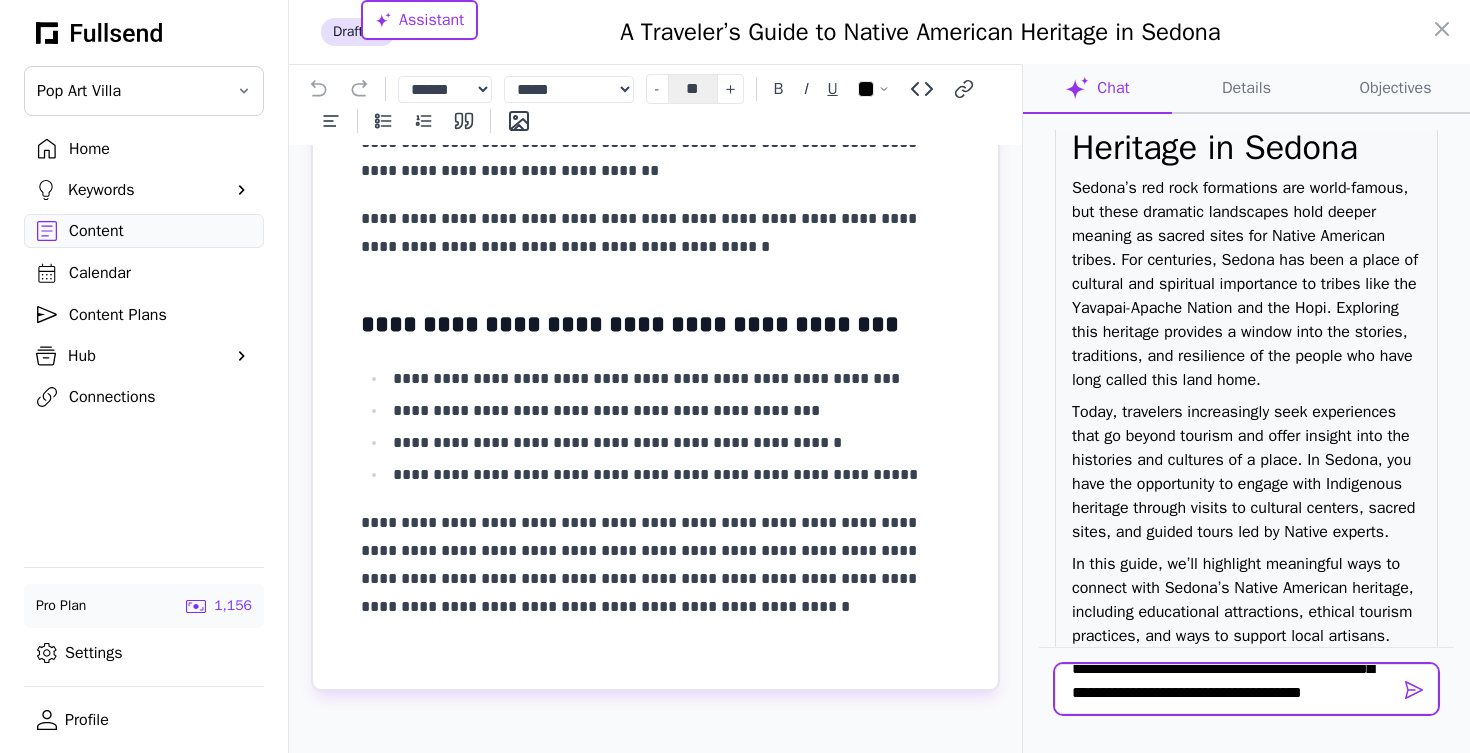 type 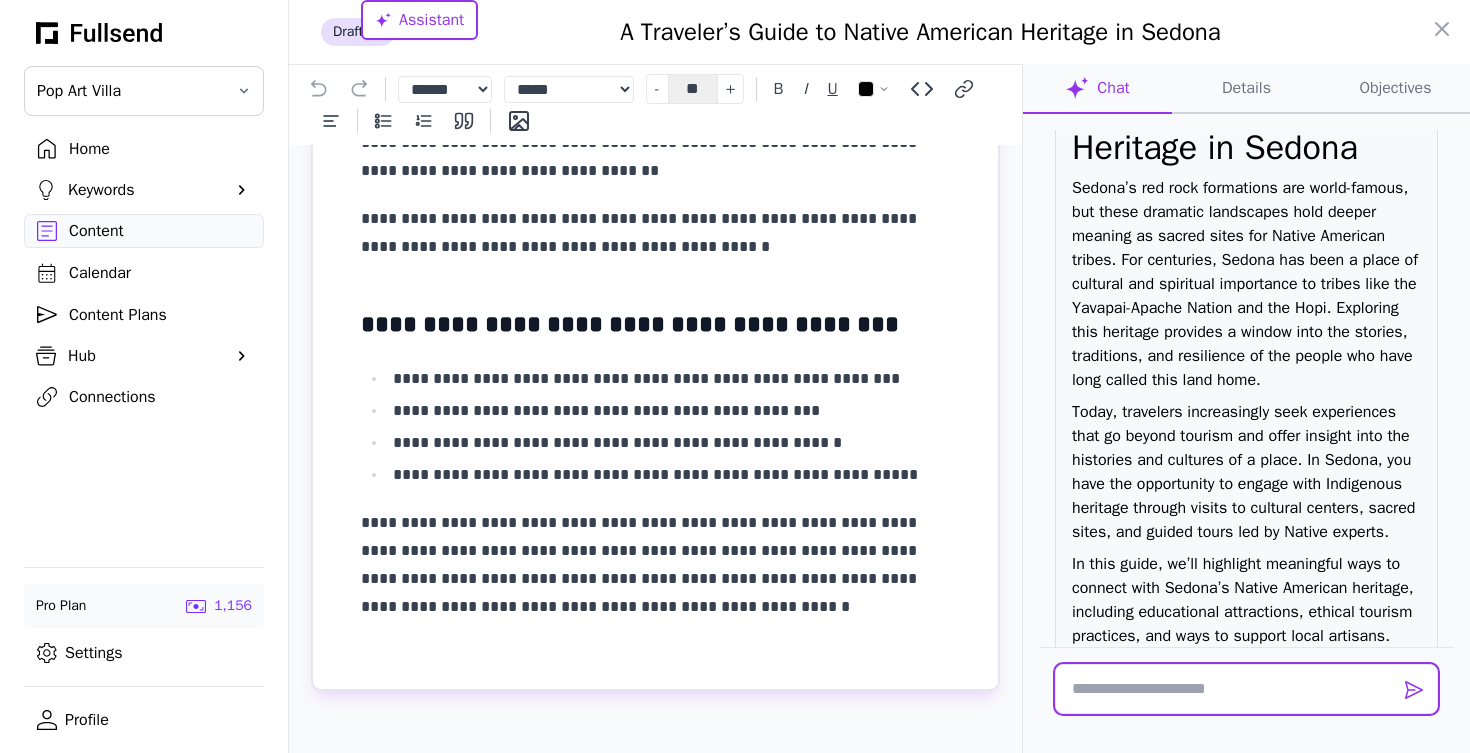 scroll, scrollTop: 0, scrollLeft: 0, axis: both 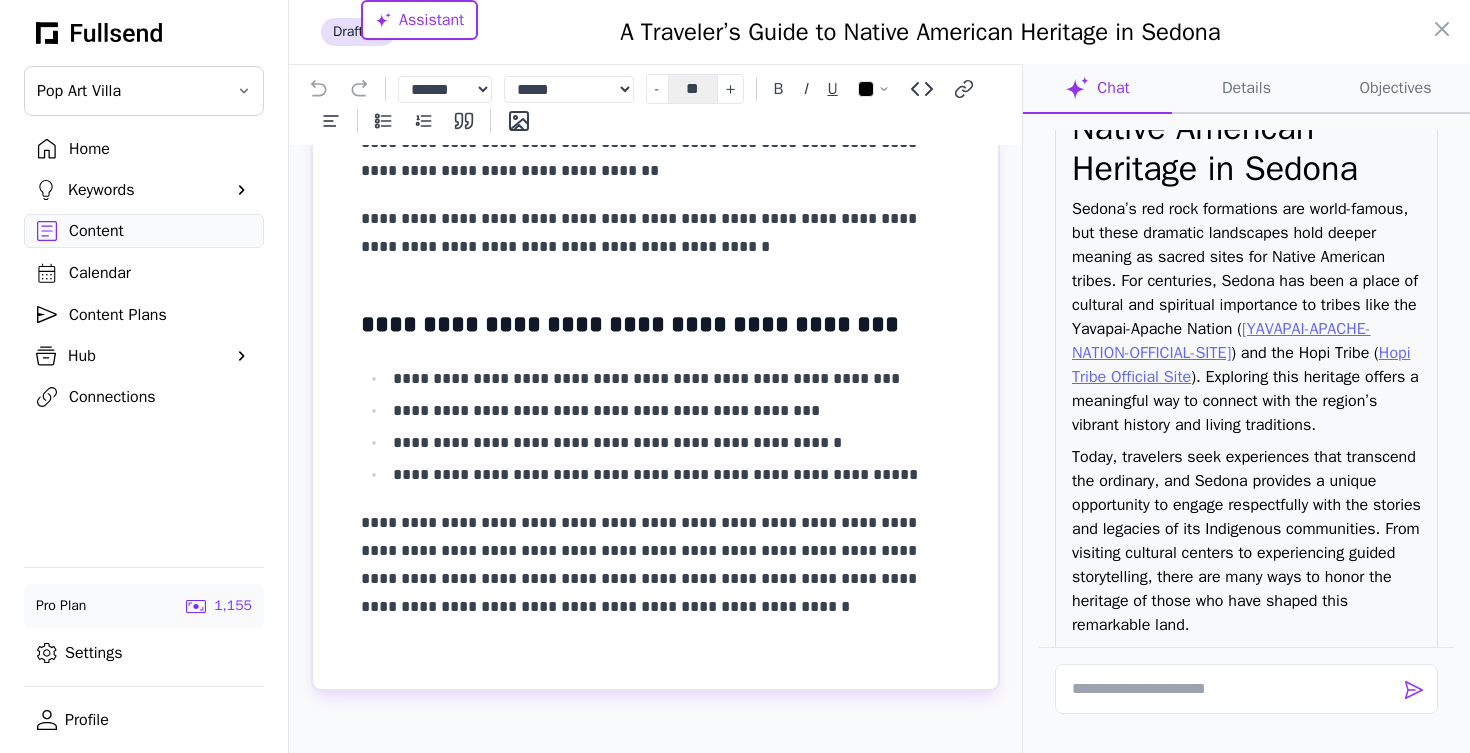 drag, startPoint x: 1227, startPoint y: 533, endPoint x: 1070, endPoint y: 384, distance: 216.44861 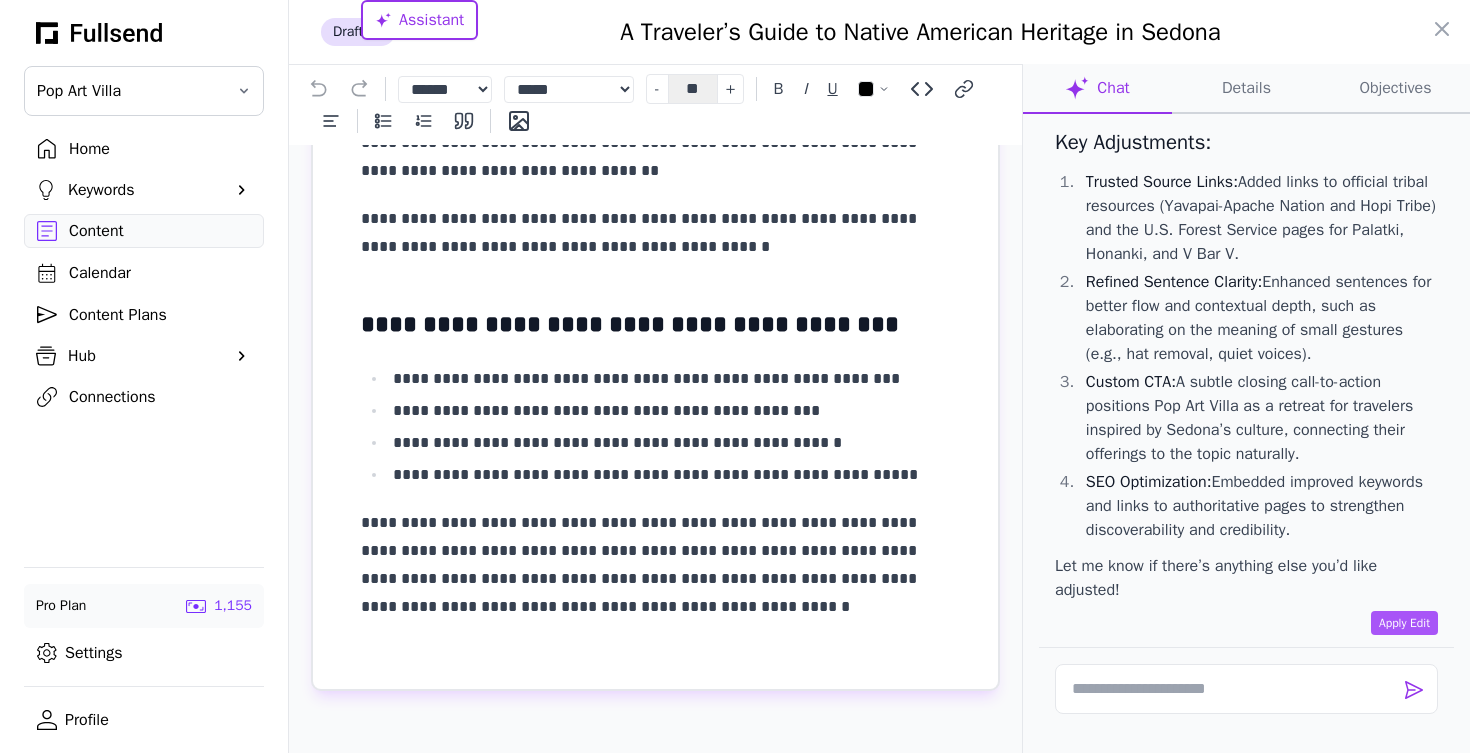 scroll, scrollTop: 20776, scrollLeft: 0, axis: vertical 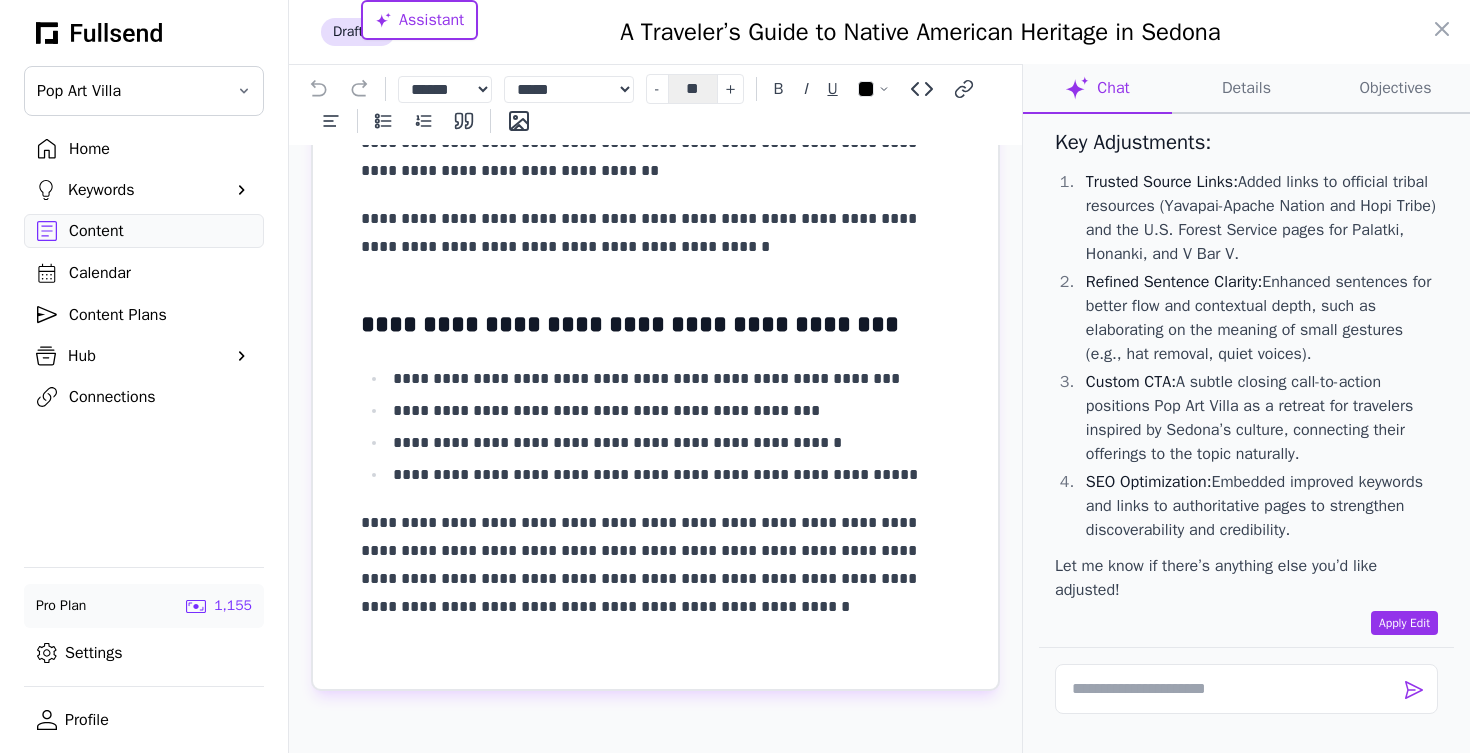 click on "Apply Edit" at bounding box center (1404, 623) 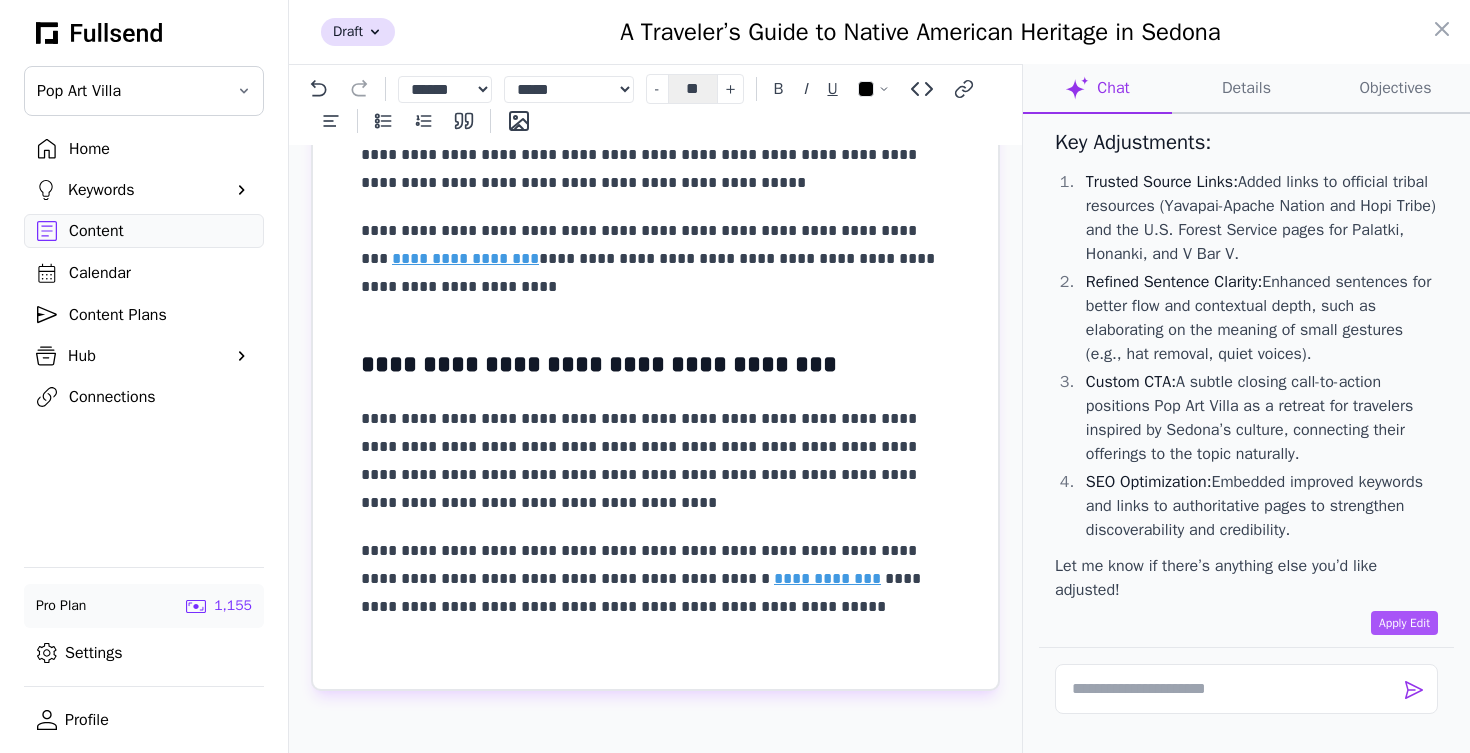 scroll, scrollTop: 0, scrollLeft: 0, axis: both 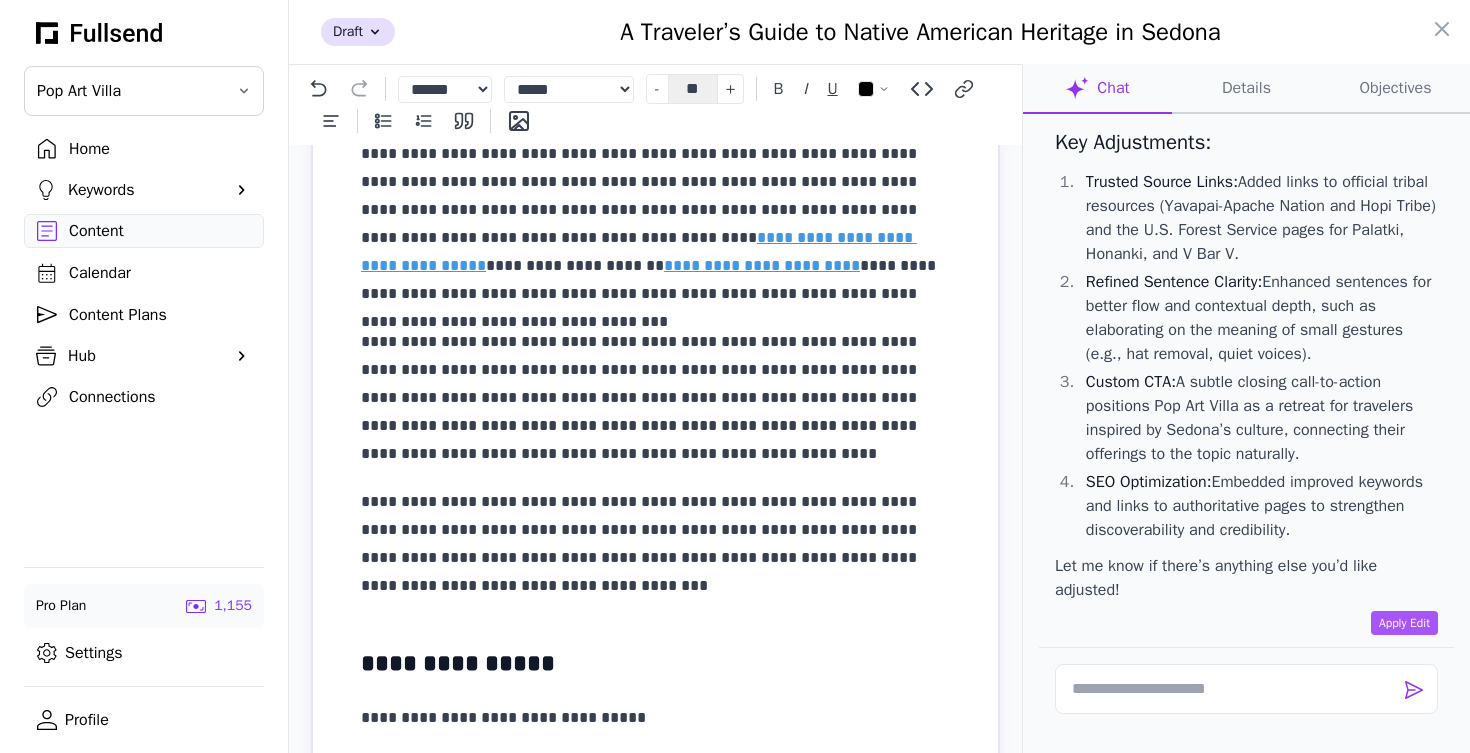 click at bounding box center (735, 376) 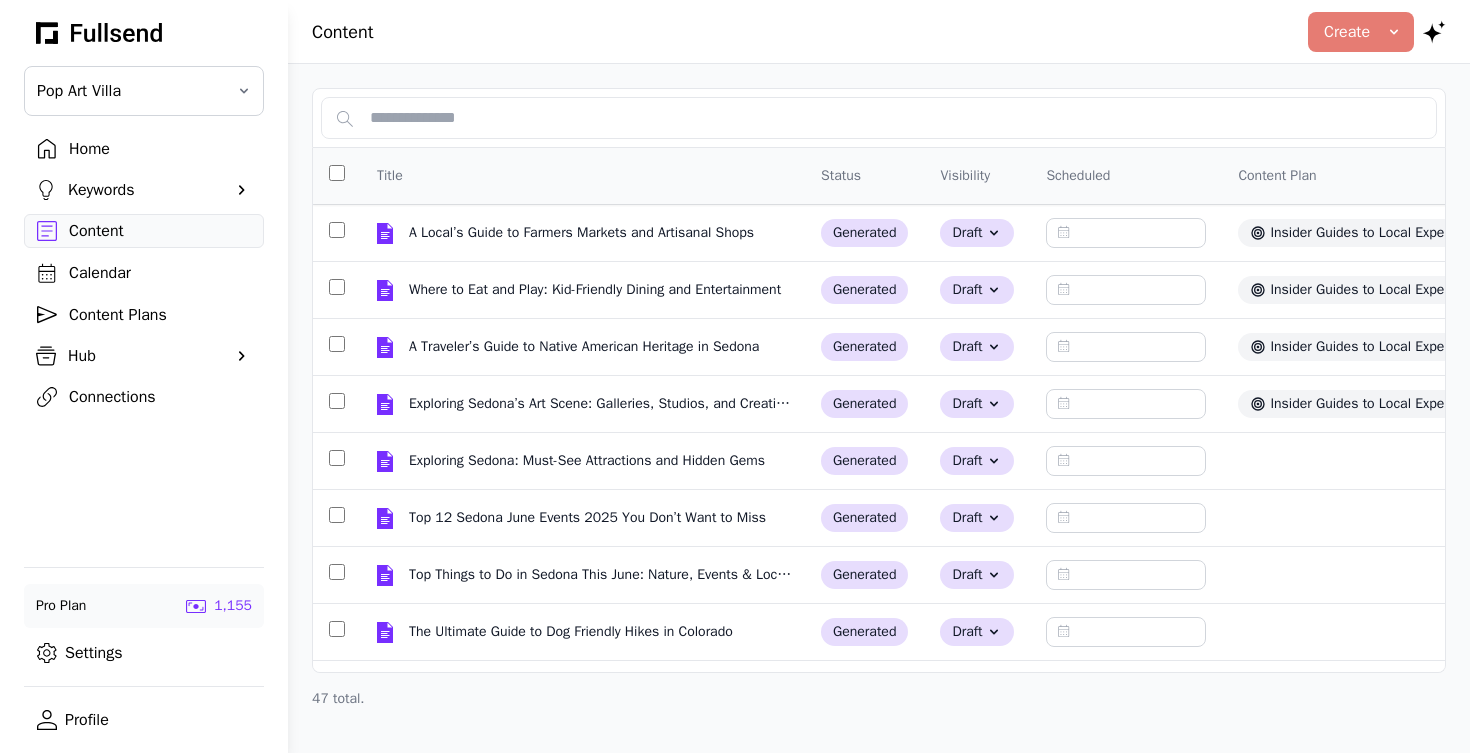 click on "Pop Art Villa" at bounding box center (130, 91) 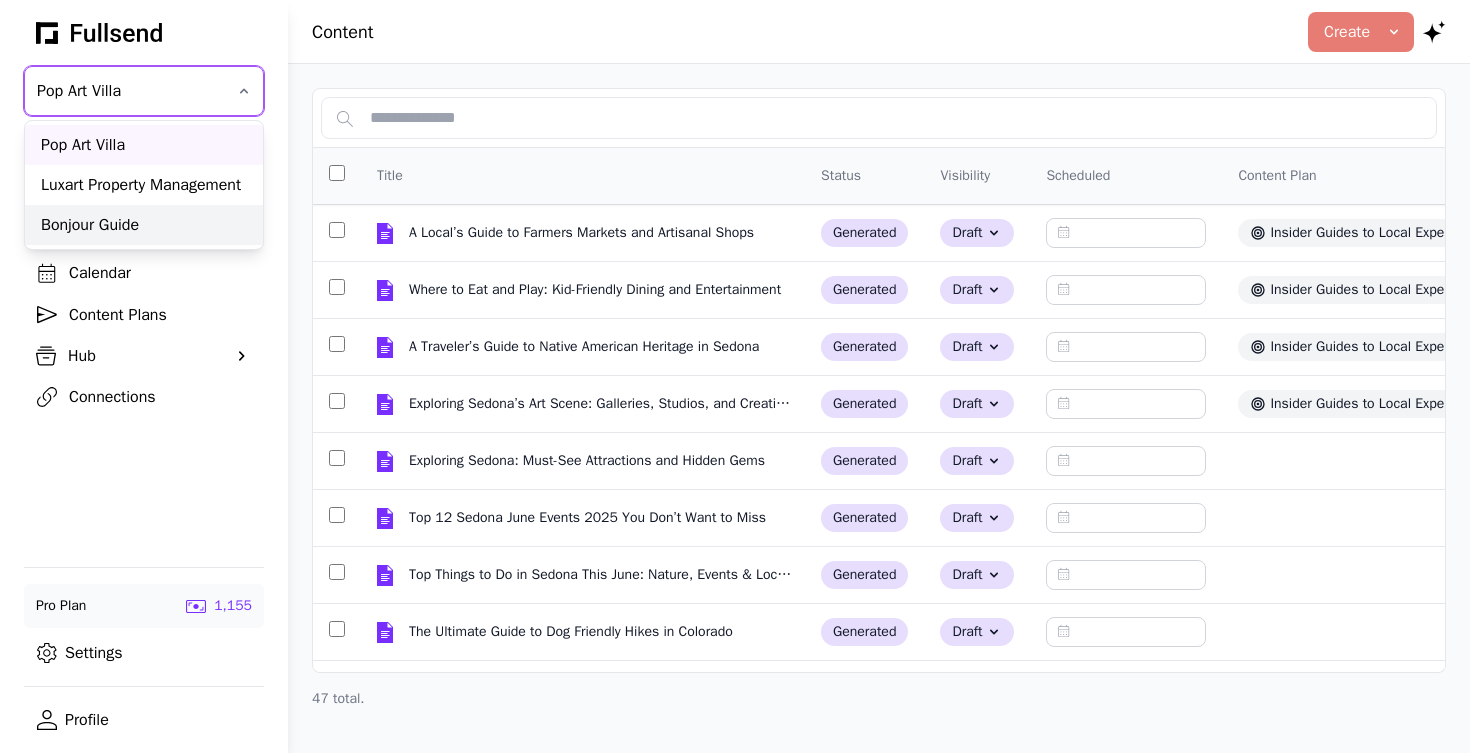 click on "Bonjour Guide" at bounding box center (144, 225) 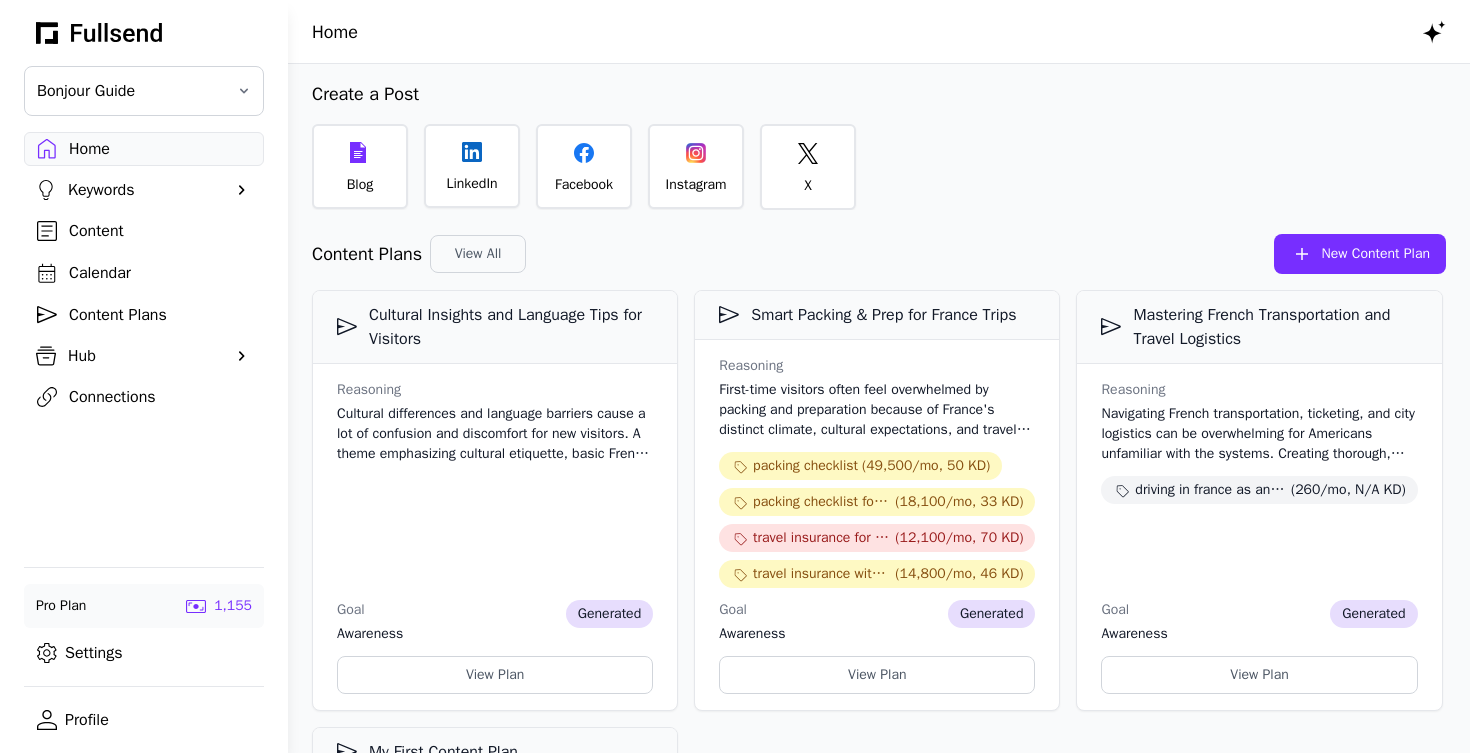 click on "Content Plans" at bounding box center (160, 315) 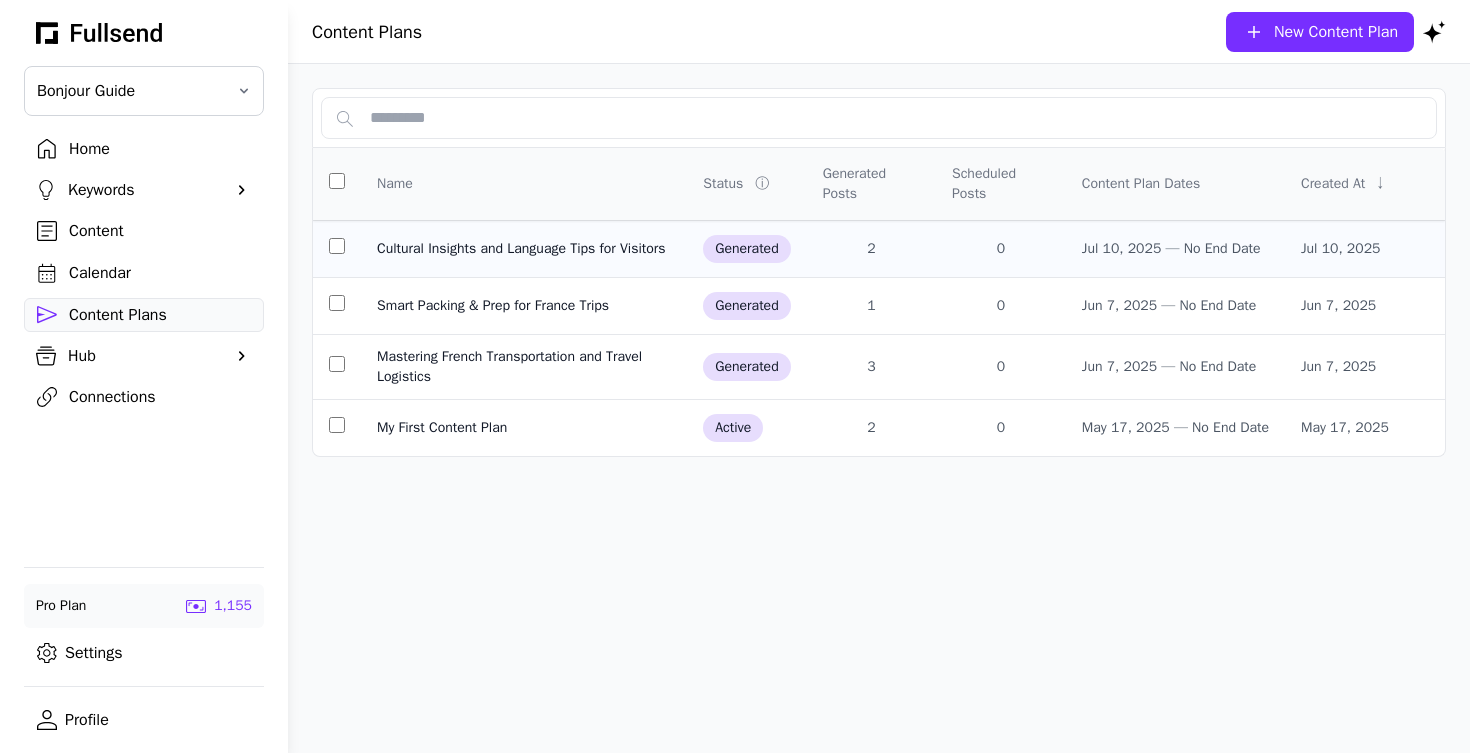 click on "Cultural Insights and Language Tips for Visitors" 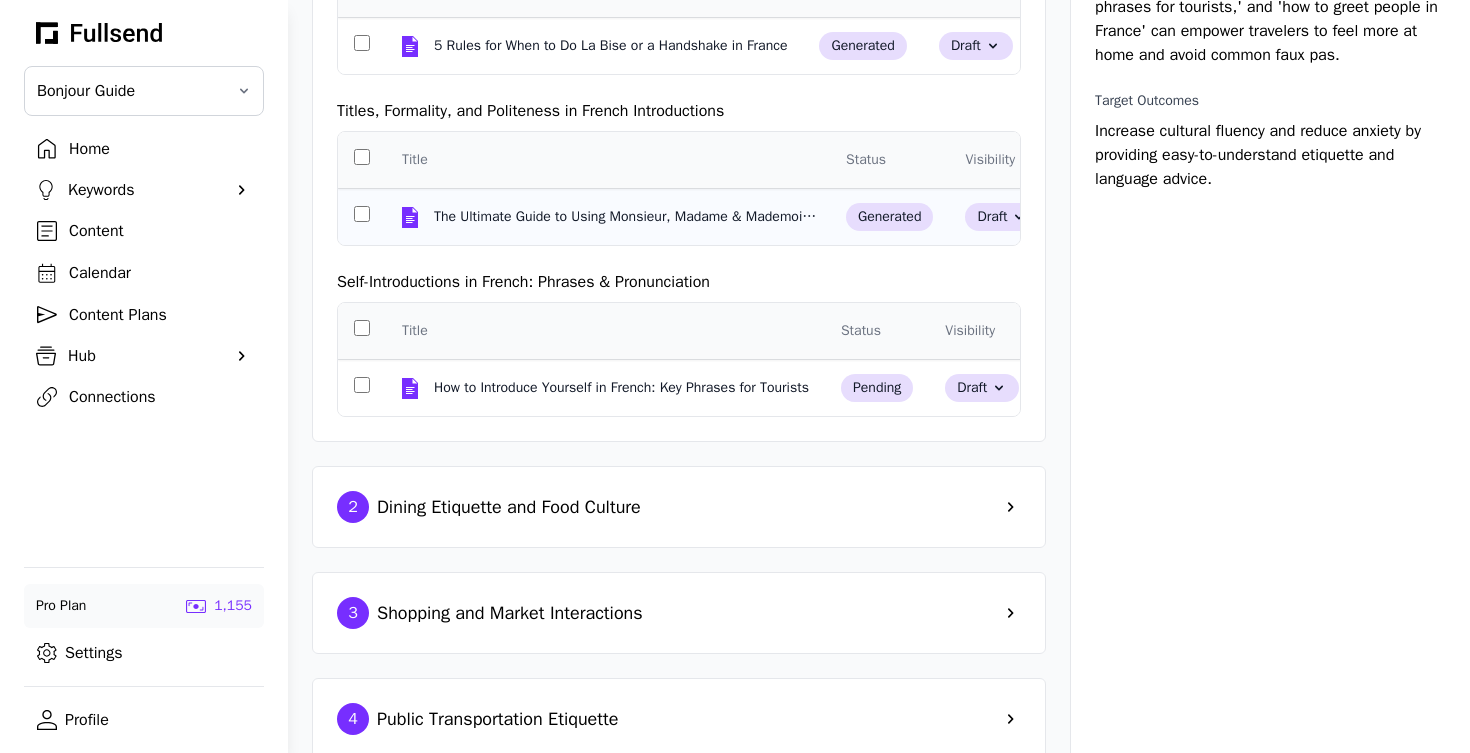 scroll, scrollTop: 274, scrollLeft: 0, axis: vertical 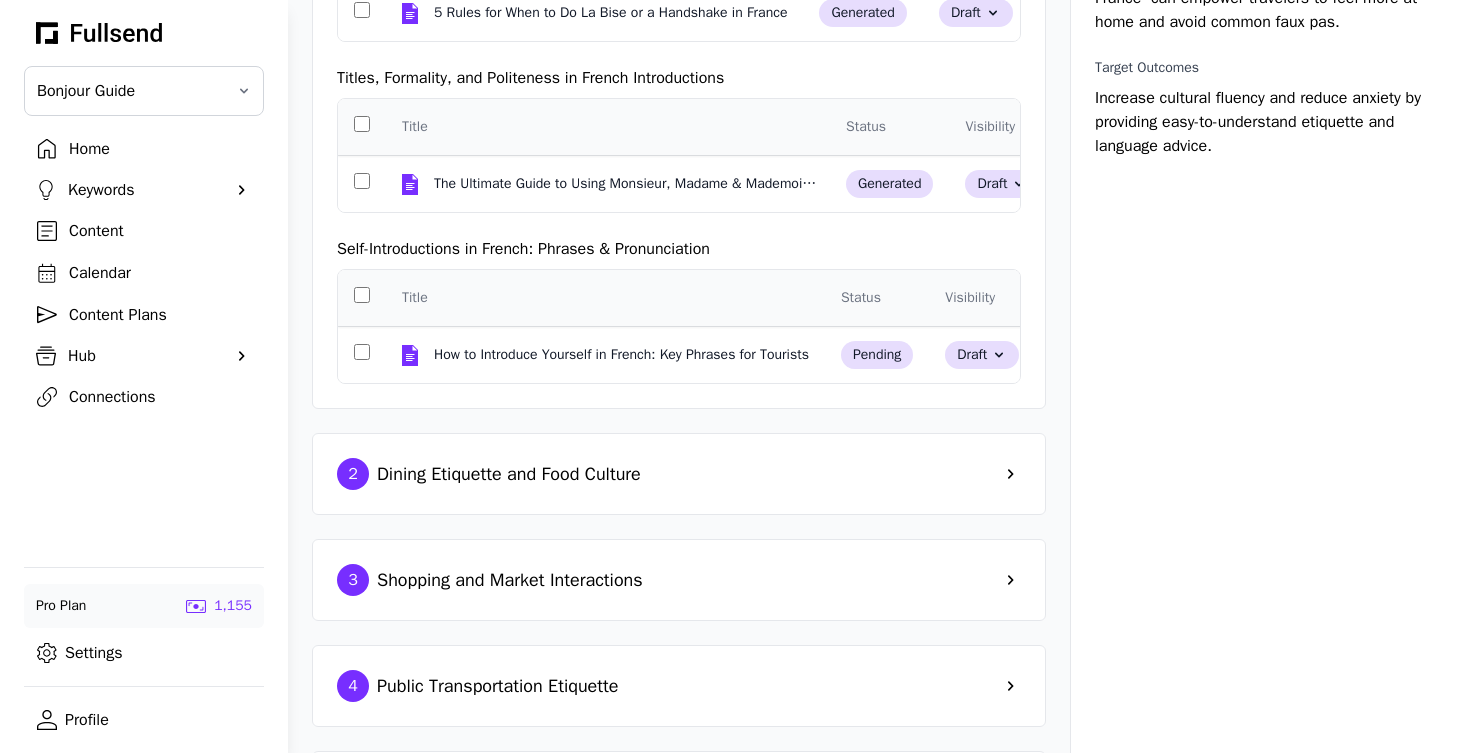 click on "Dining Etiquette and Food Culture" at bounding box center (509, 474) 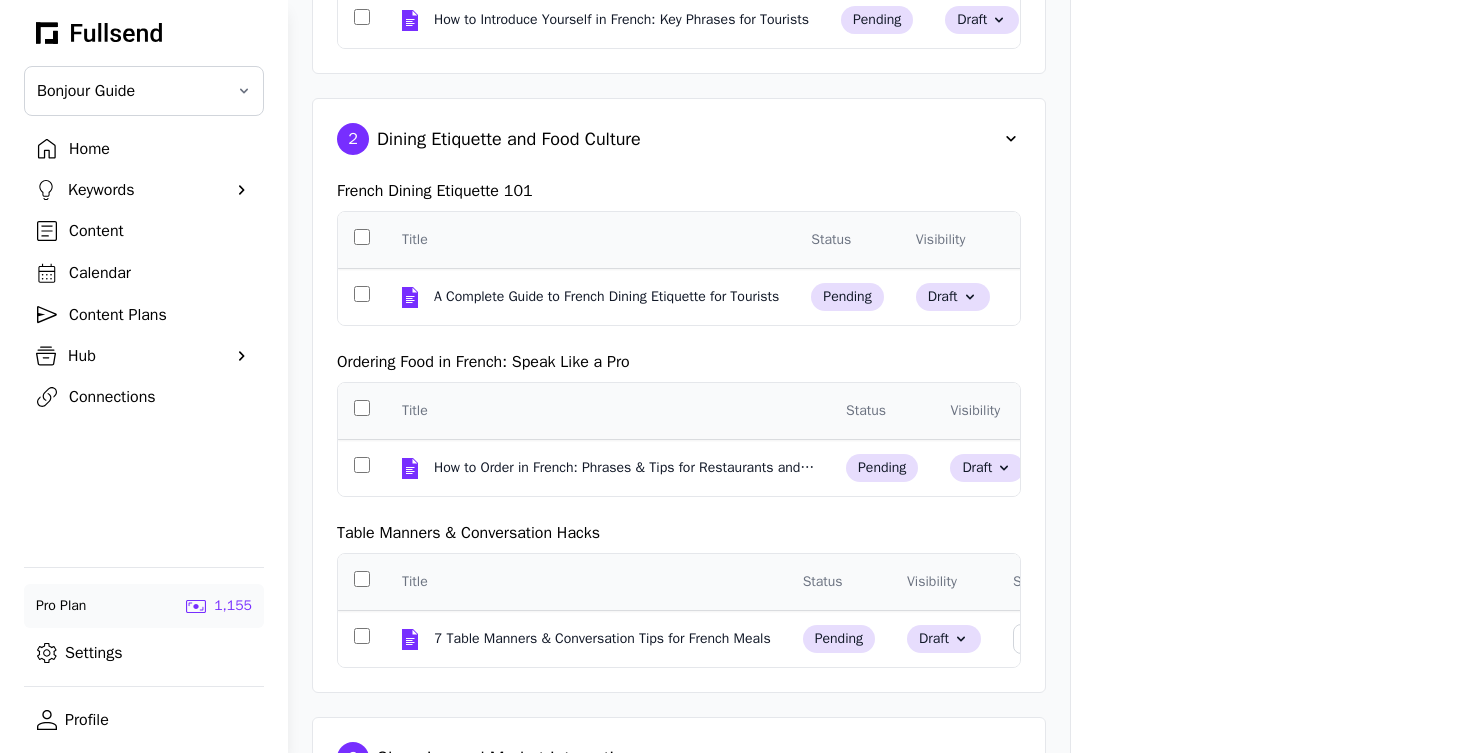 scroll, scrollTop: 613, scrollLeft: 0, axis: vertical 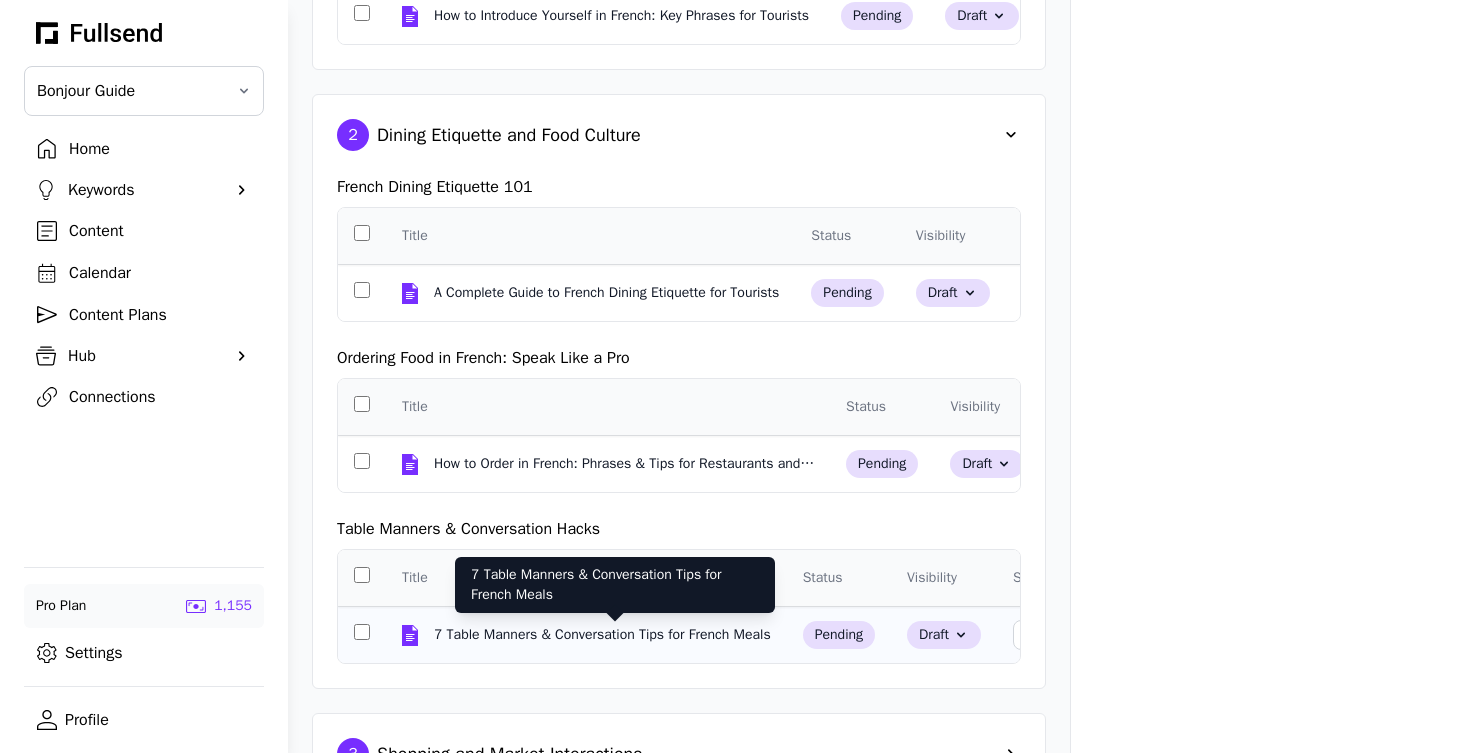 click on "7 Table Manners & Conversation Tips for French Meals" at bounding box center (604, 635) 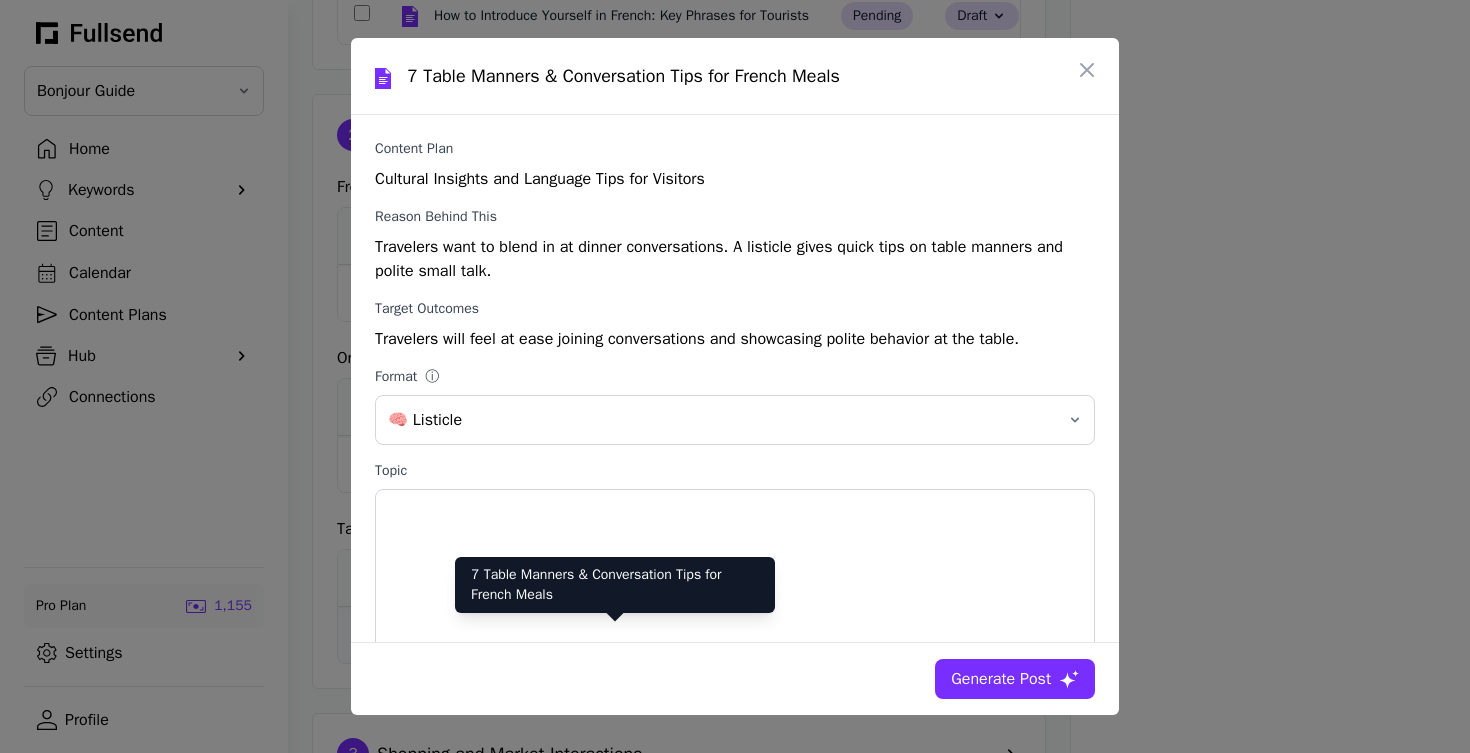 scroll, scrollTop: 0, scrollLeft: 0, axis: both 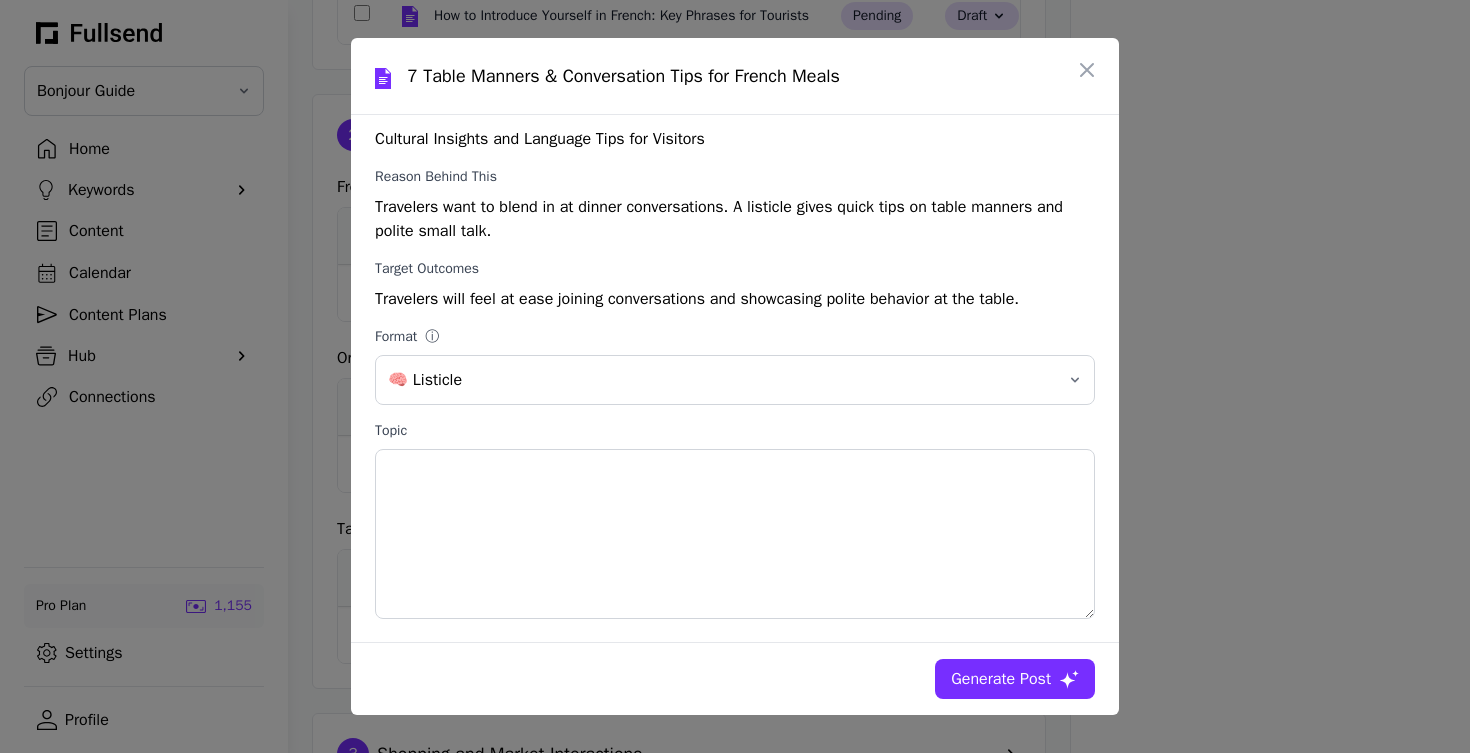 click on "Generate Post" at bounding box center (1001, 679) 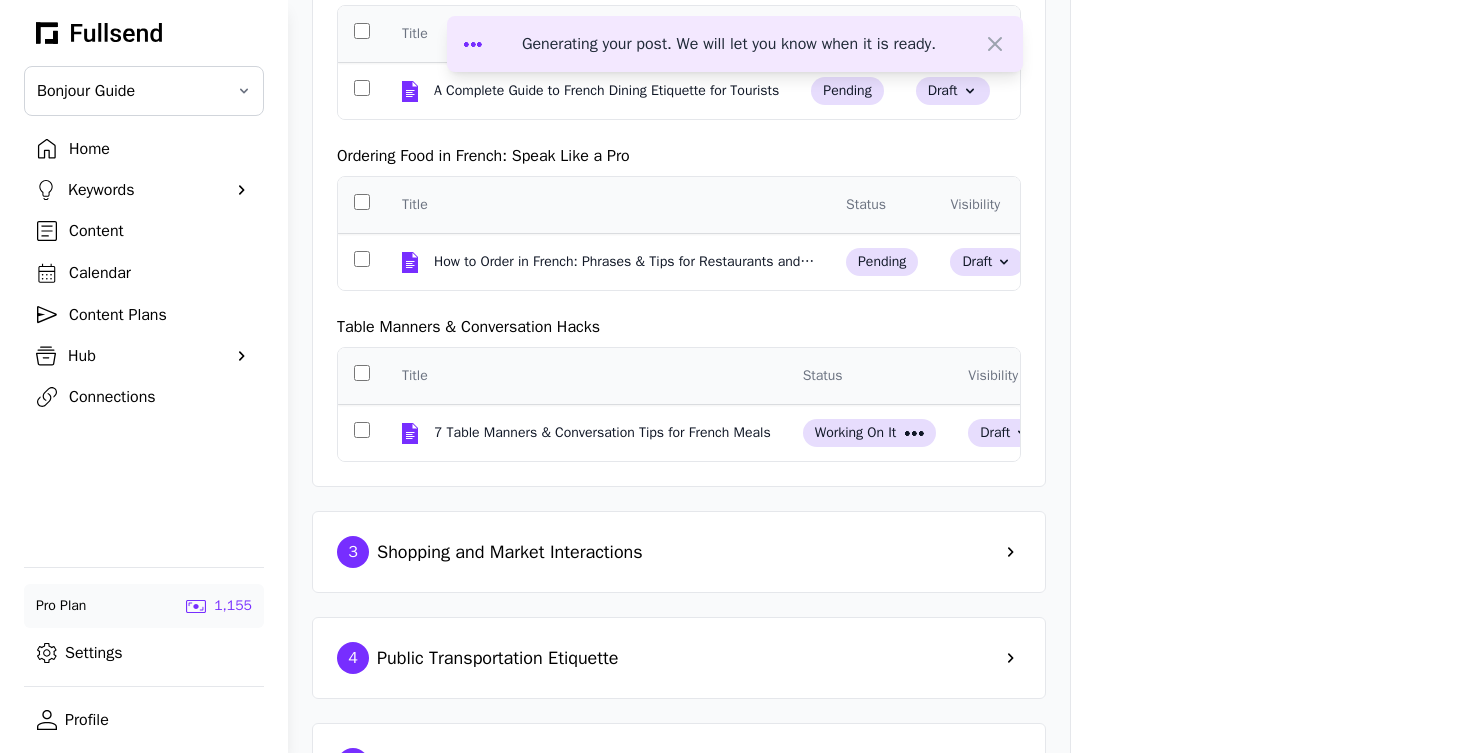 scroll, scrollTop: 831, scrollLeft: 0, axis: vertical 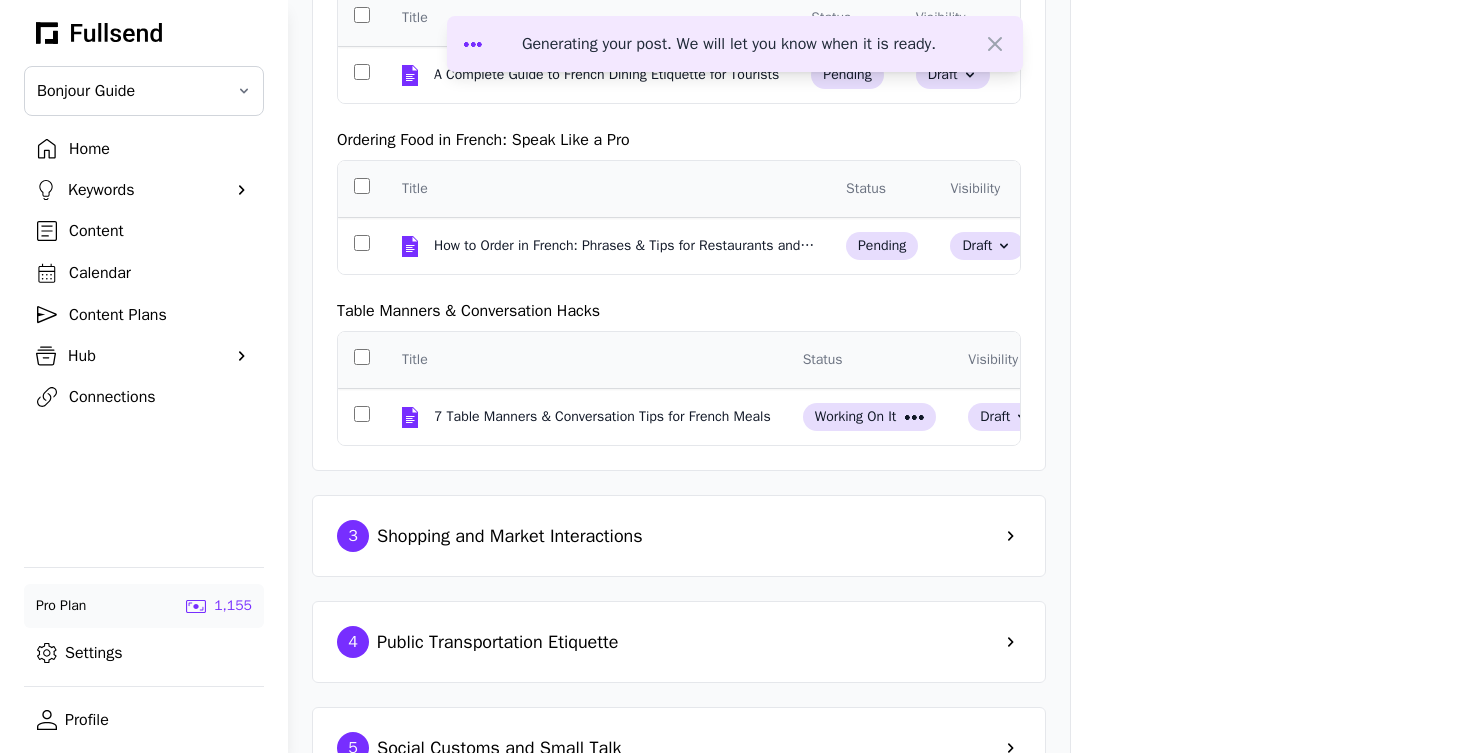 click on "Sedona’s July events deliver diverse cultural and leisure activities. Whether you're drawn to nature, history, music, or wellness, these events cater to" at bounding box center (679, 536) 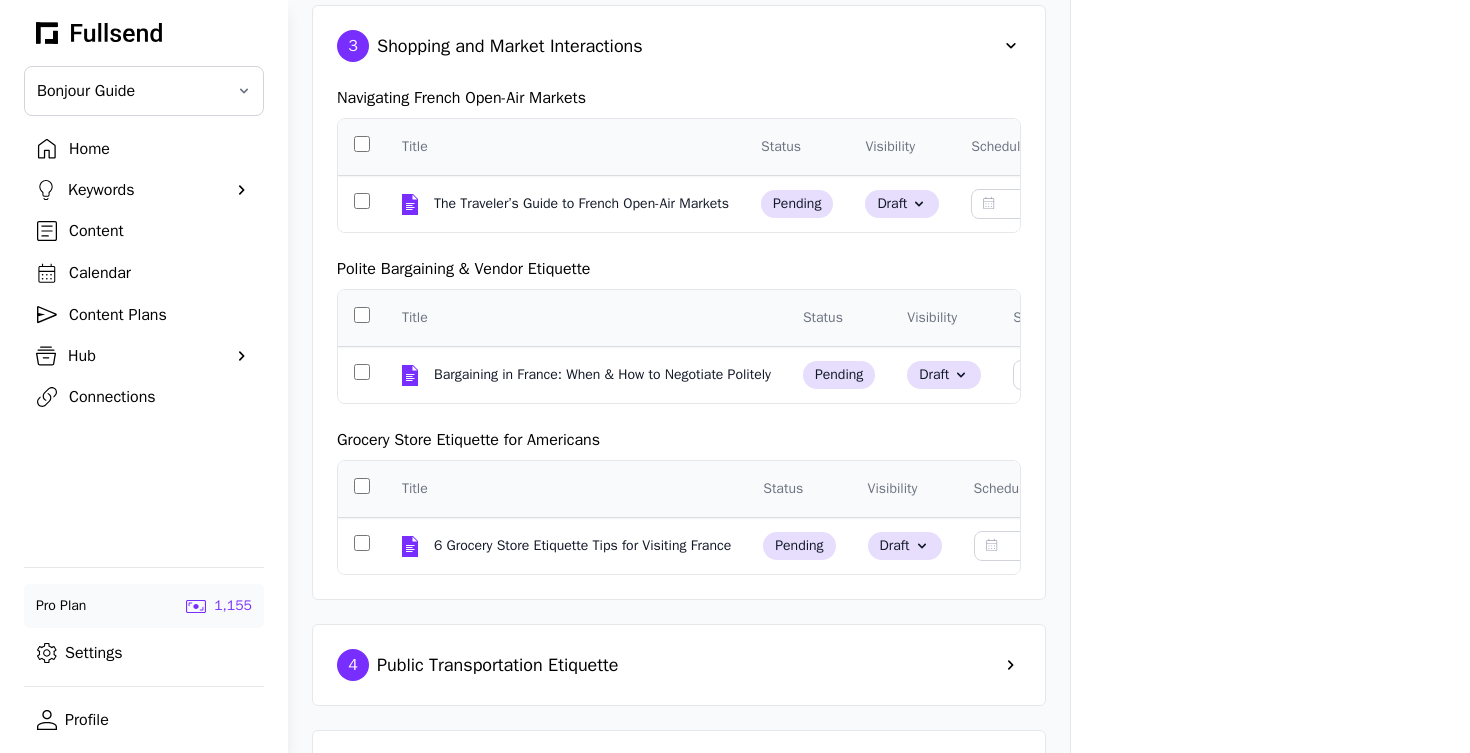 scroll, scrollTop: 1323, scrollLeft: 0, axis: vertical 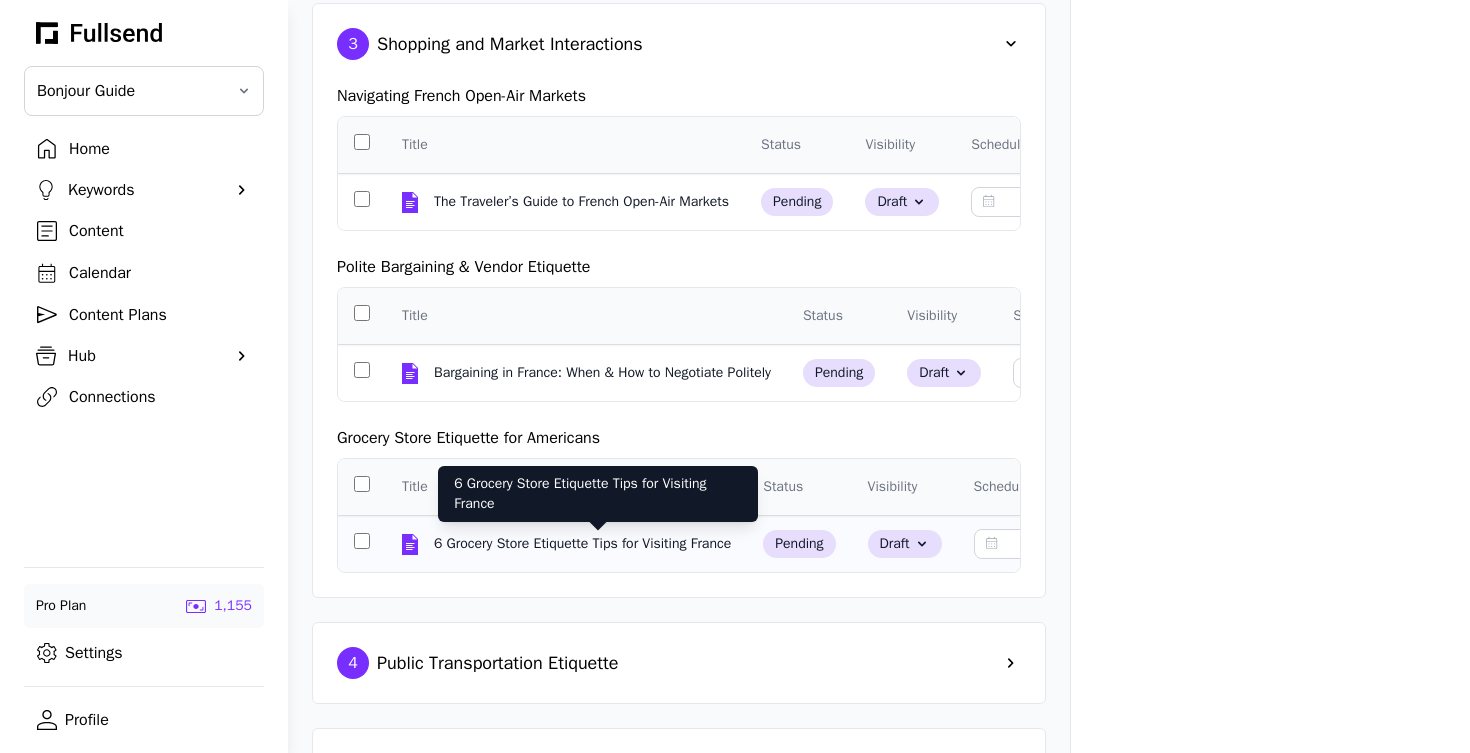 click on "6 Grocery Store Etiquette Tips for Visiting France" at bounding box center (584, 544) 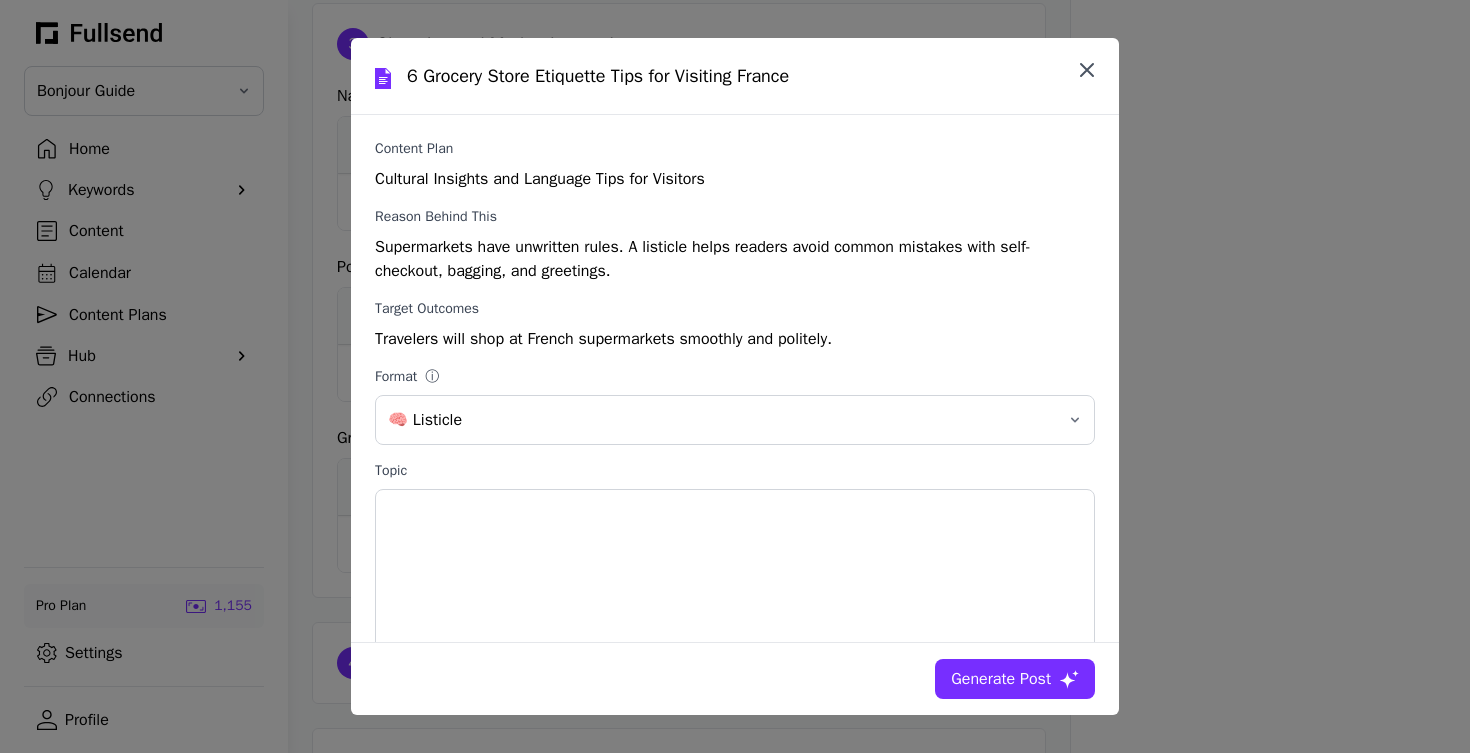 click 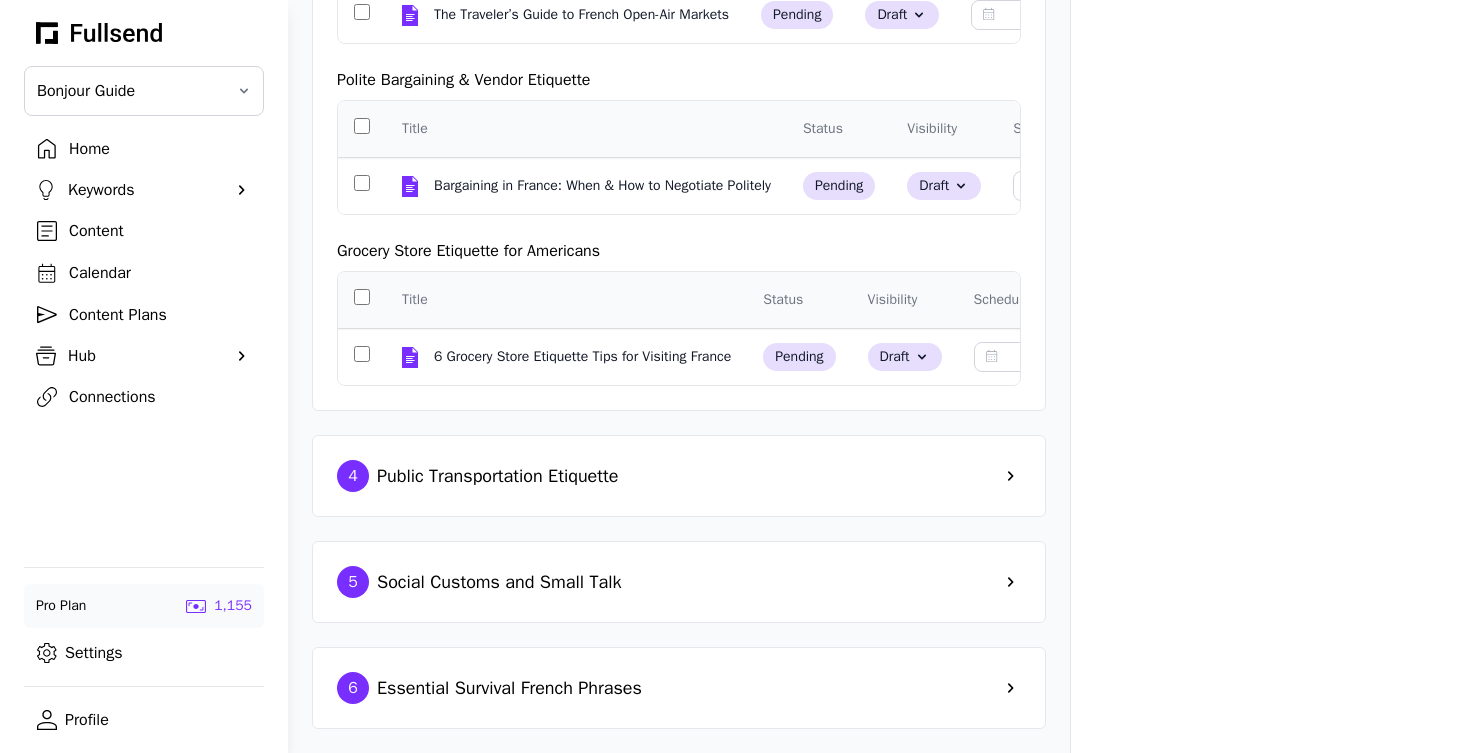 scroll, scrollTop: 1510, scrollLeft: 0, axis: vertical 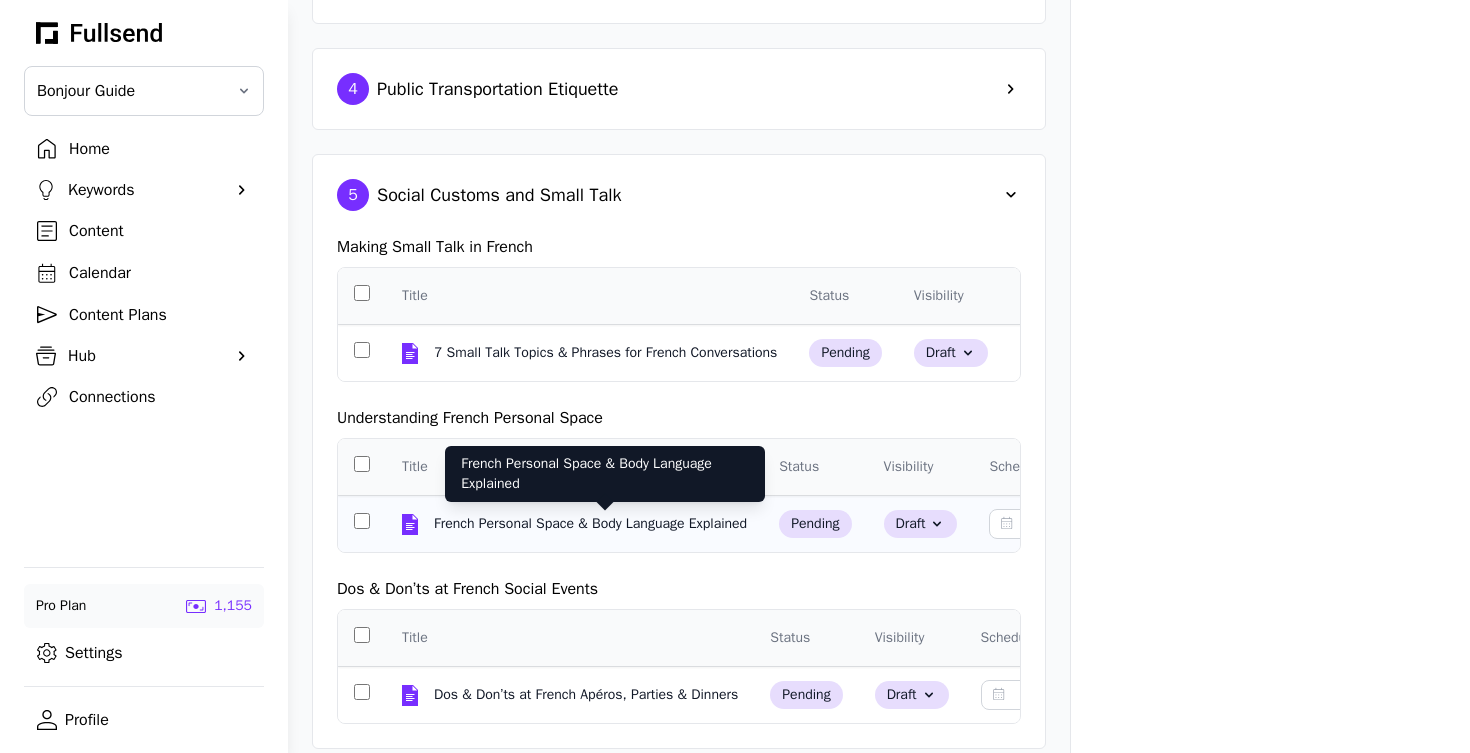 click on "French Personal Space & Body Language Explained" at bounding box center (592, 524) 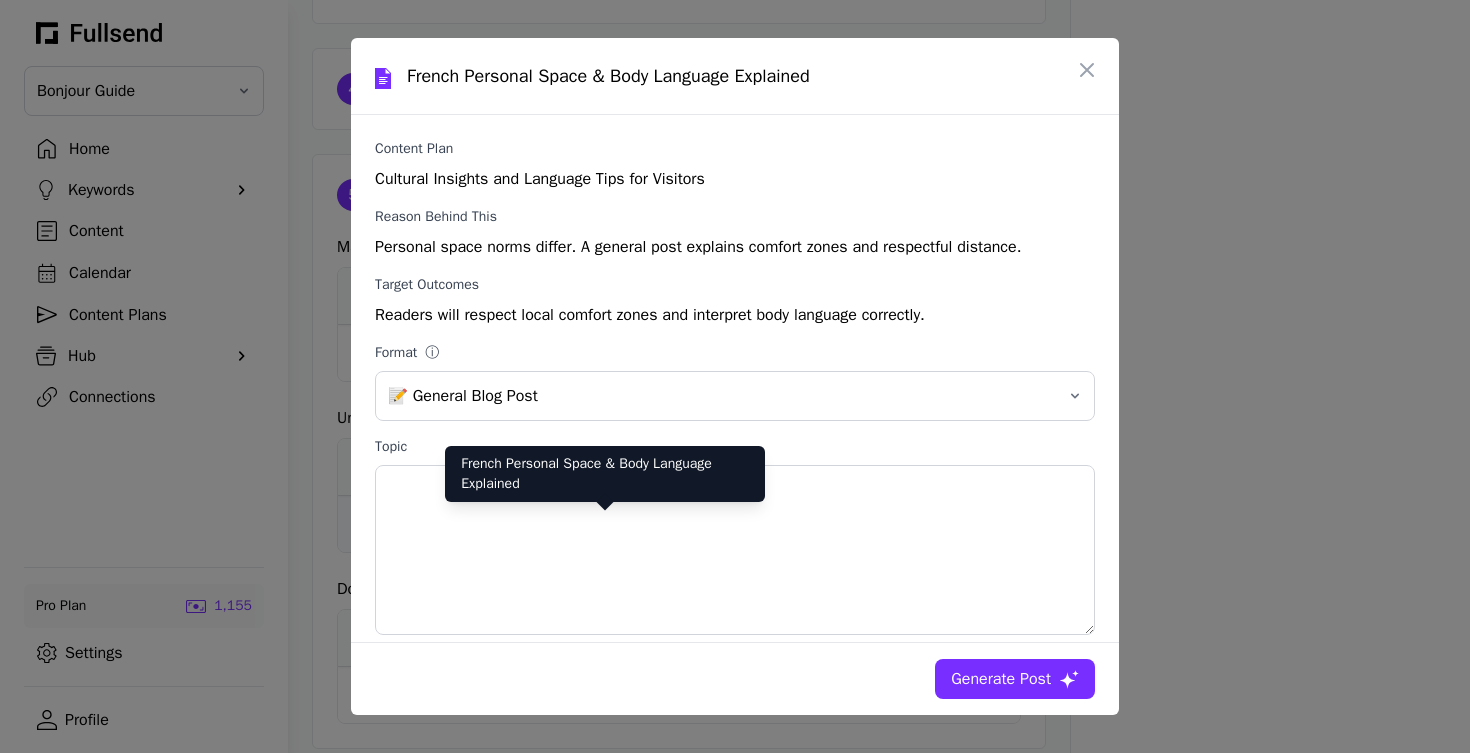 scroll, scrollTop: 0, scrollLeft: 0, axis: both 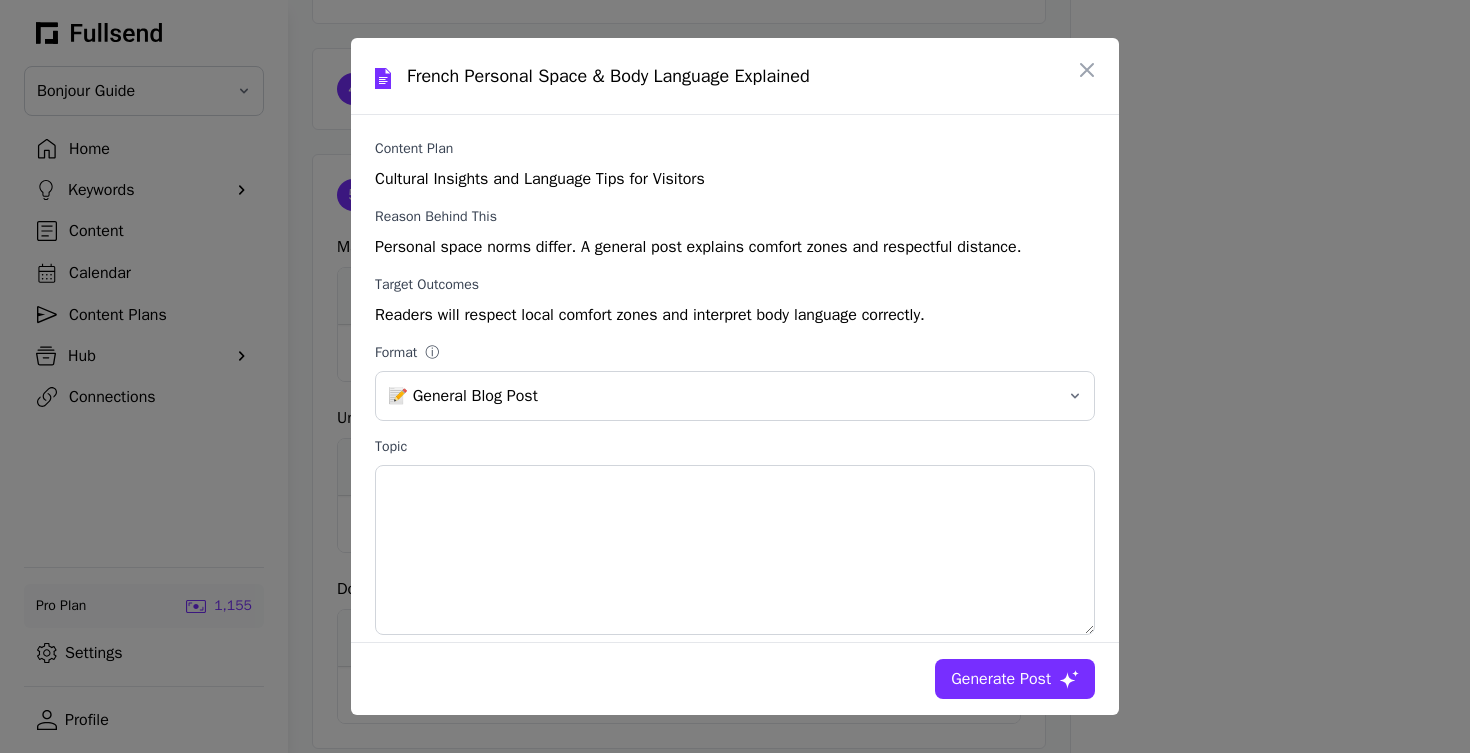 click on "Generate Post" at bounding box center [1001, 679] 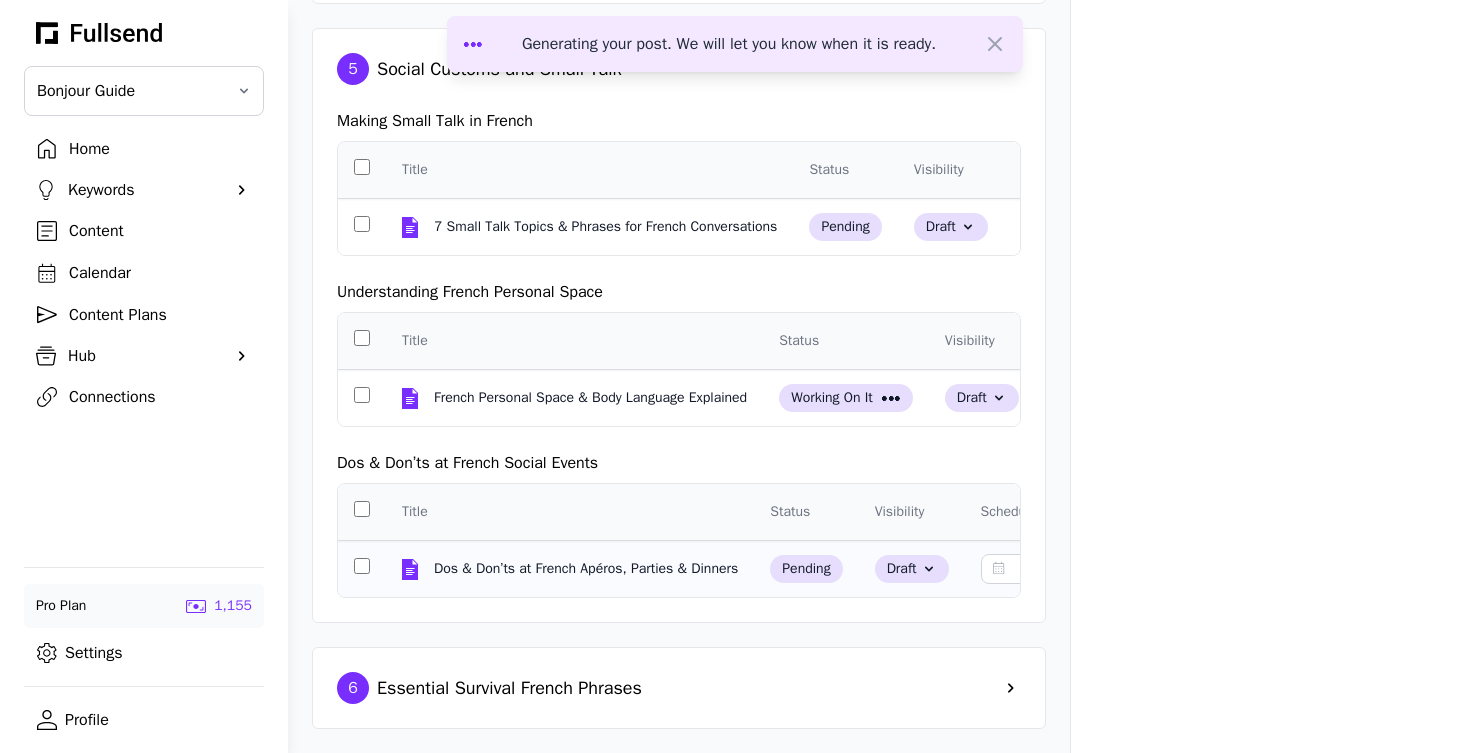 scroll, scrollTop: 2023, scrollLeft: 0, axis: vertical 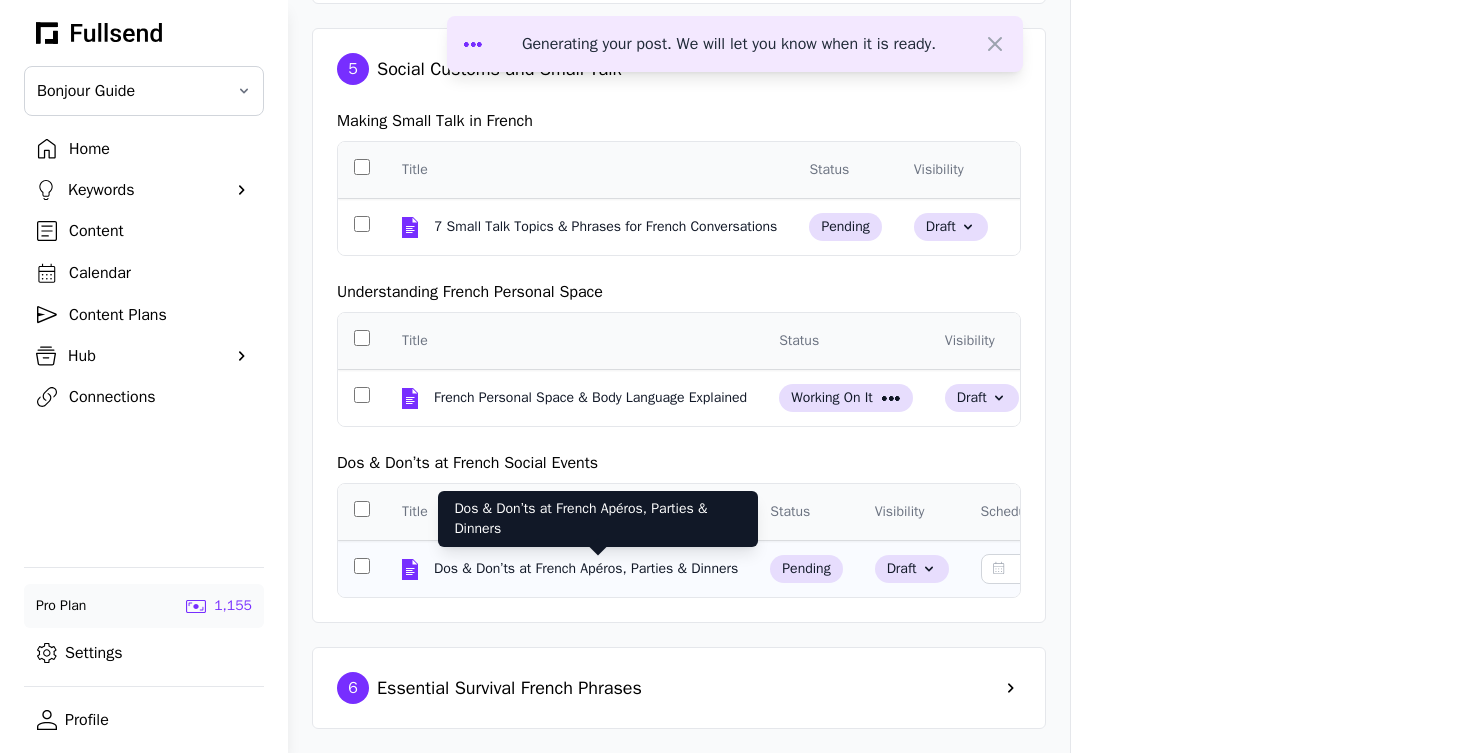 click on "Dos & Don’ts at French Apéros, Parties & Dinners" at bounding box center (588, 569) 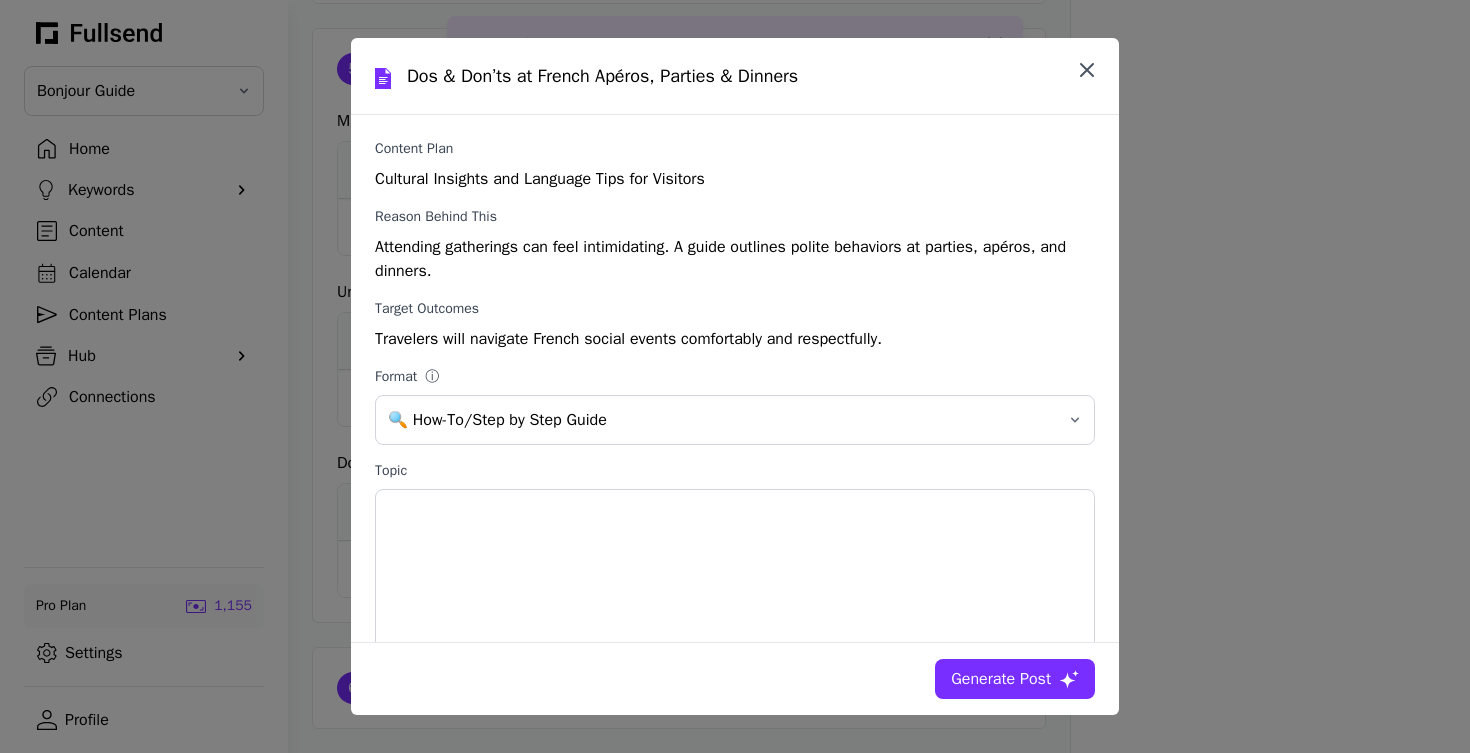 click 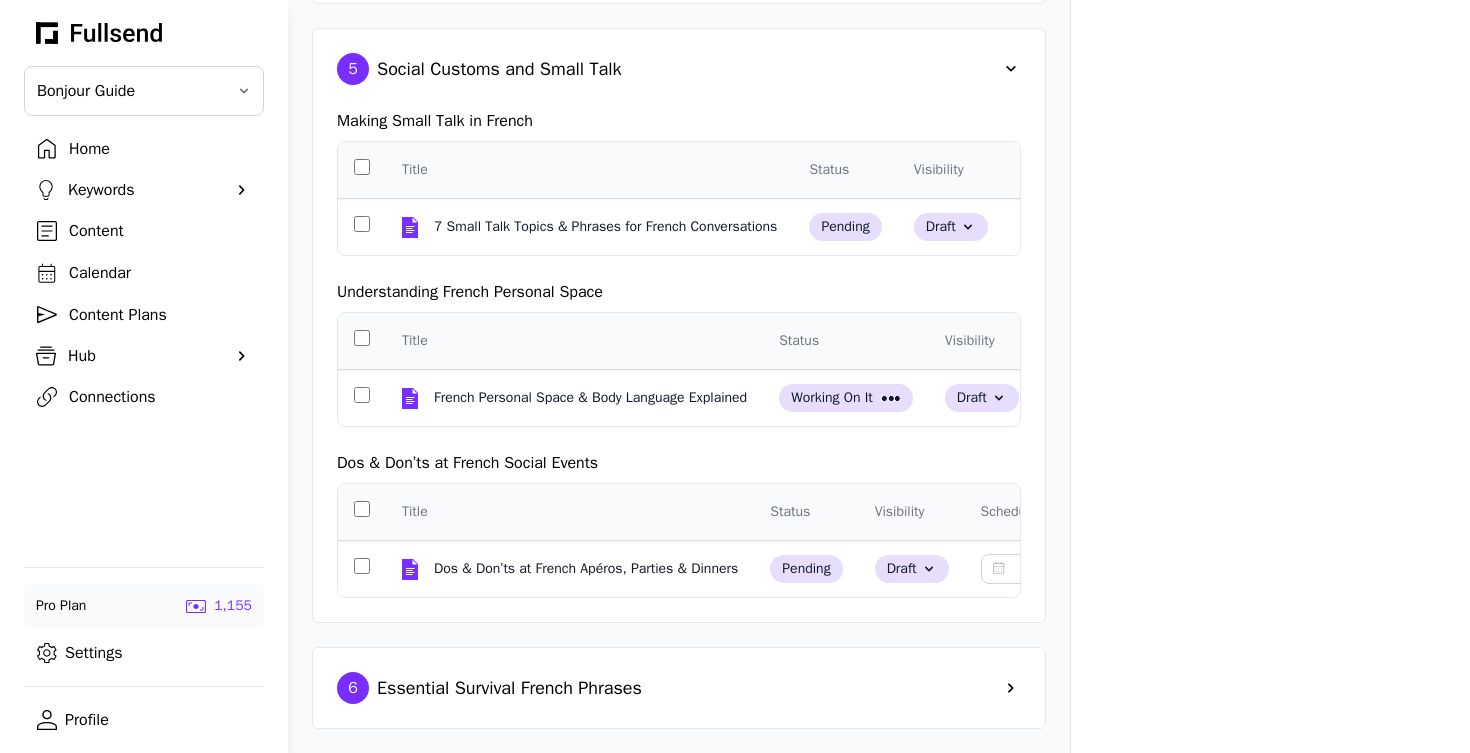scroll, scrollTop: 2023, scrollLeft: 0, axis: vertical 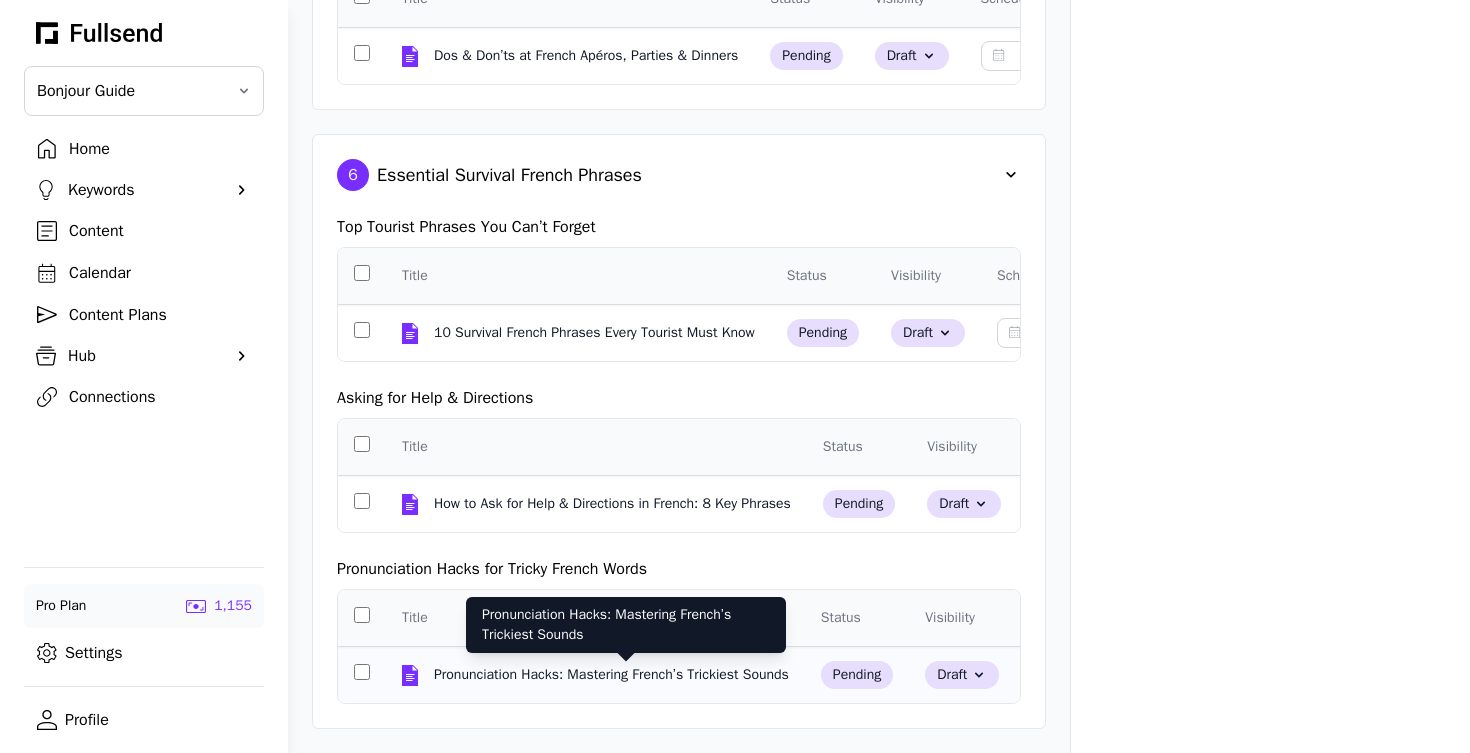click on "Pronunciation Hacks: Mastering French’s Trickiest Sounds" at bounding box center (613, 675) 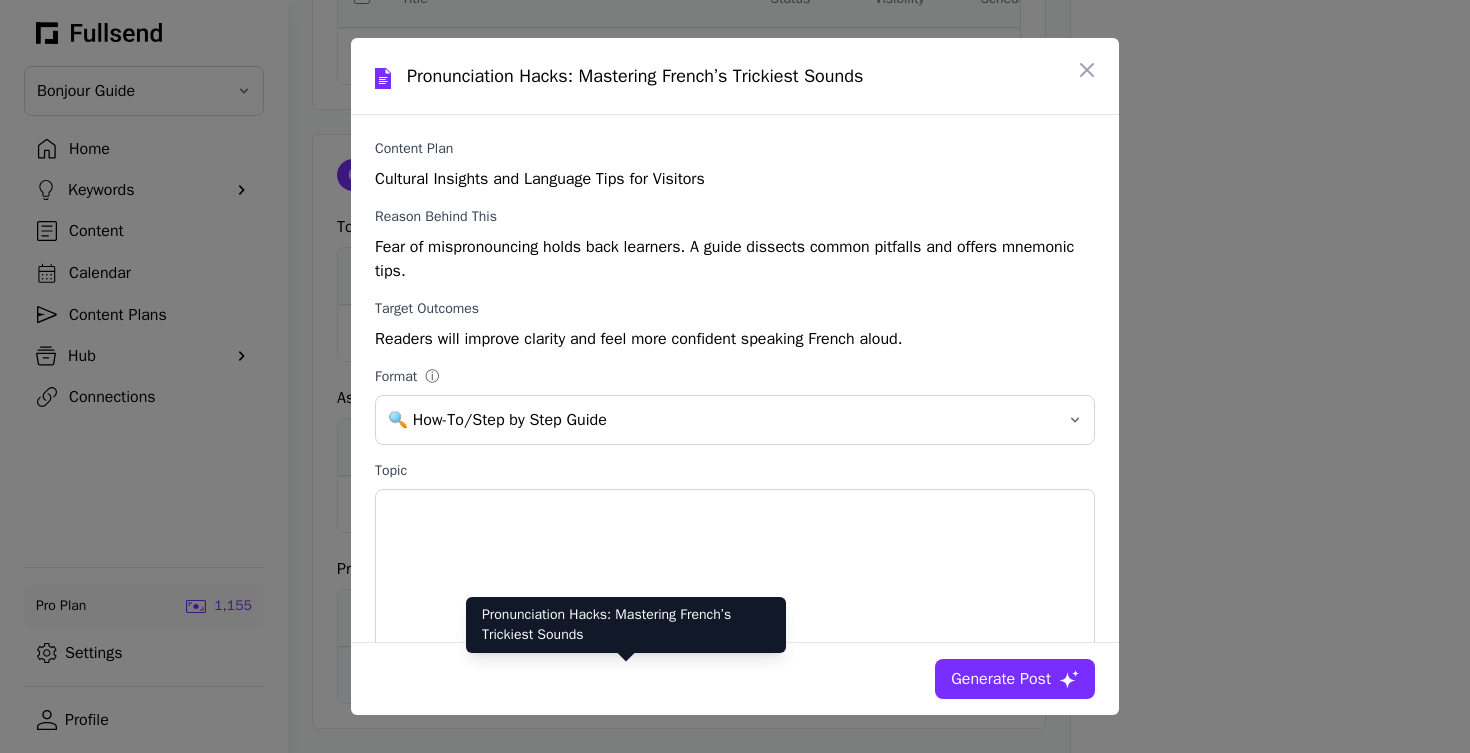 scroll, scrollTop: 0, scrollLeft: 0, axis: both 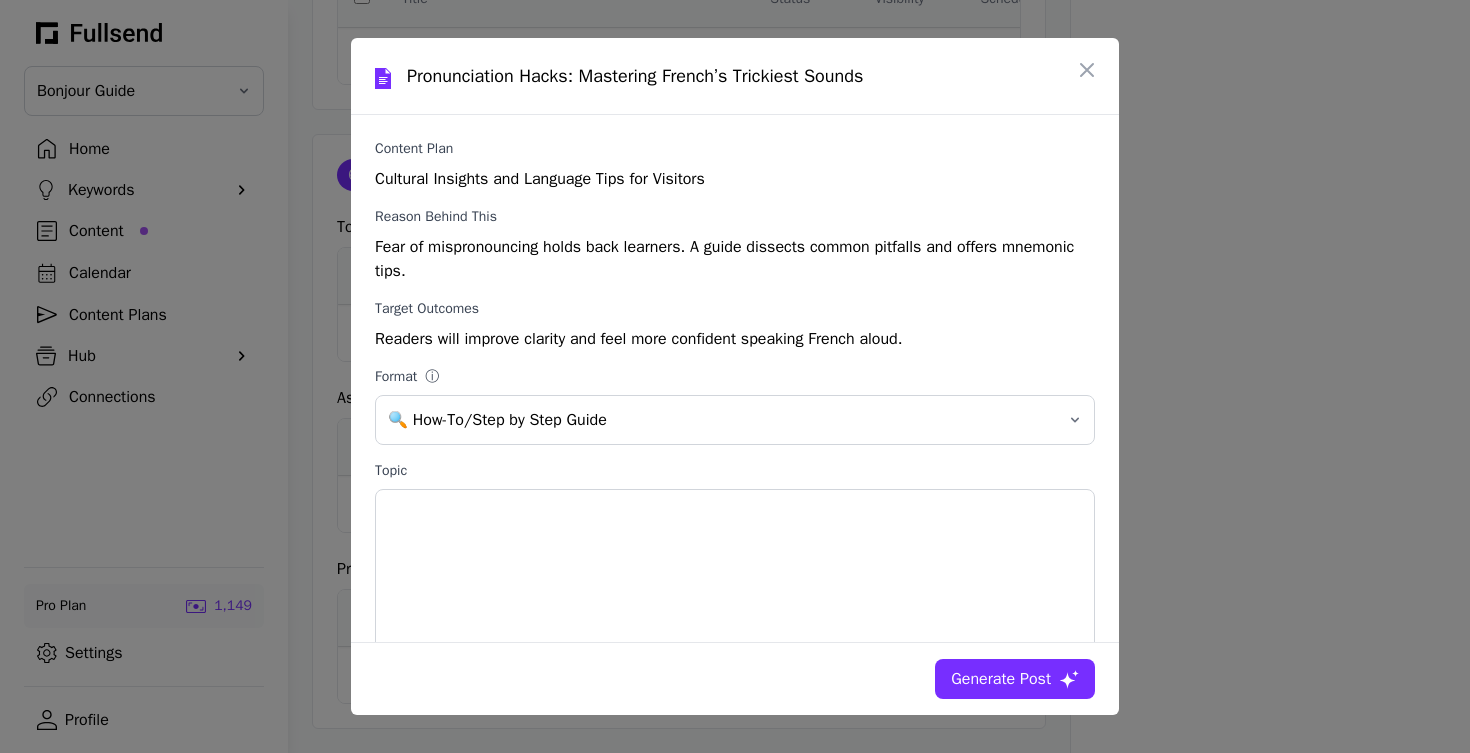 click on "Generate Post" at bounding box center (1001, 679) 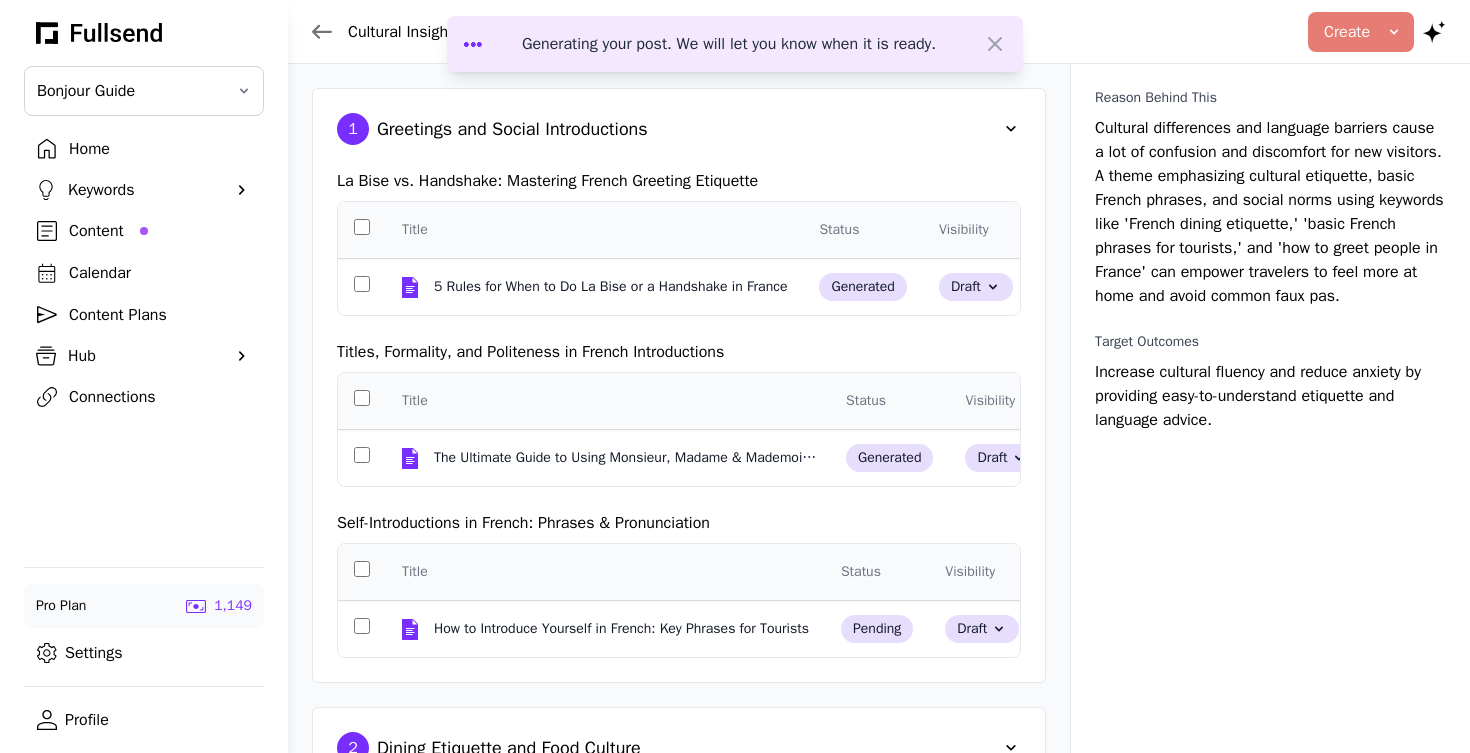 scroll, scrollTop: 2536, scrollLeft: 0, axis: vertical 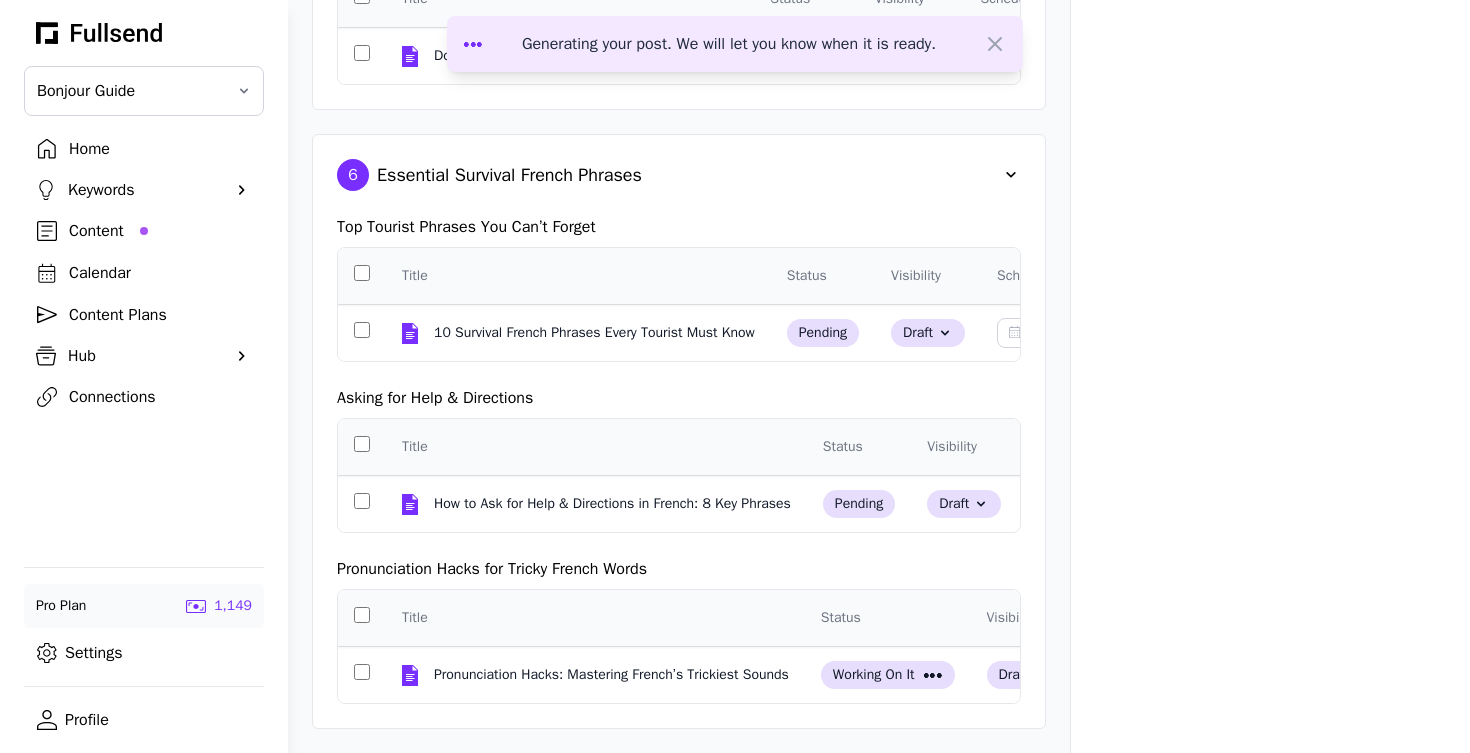 click on "Home" at bounding box center (160, 149) 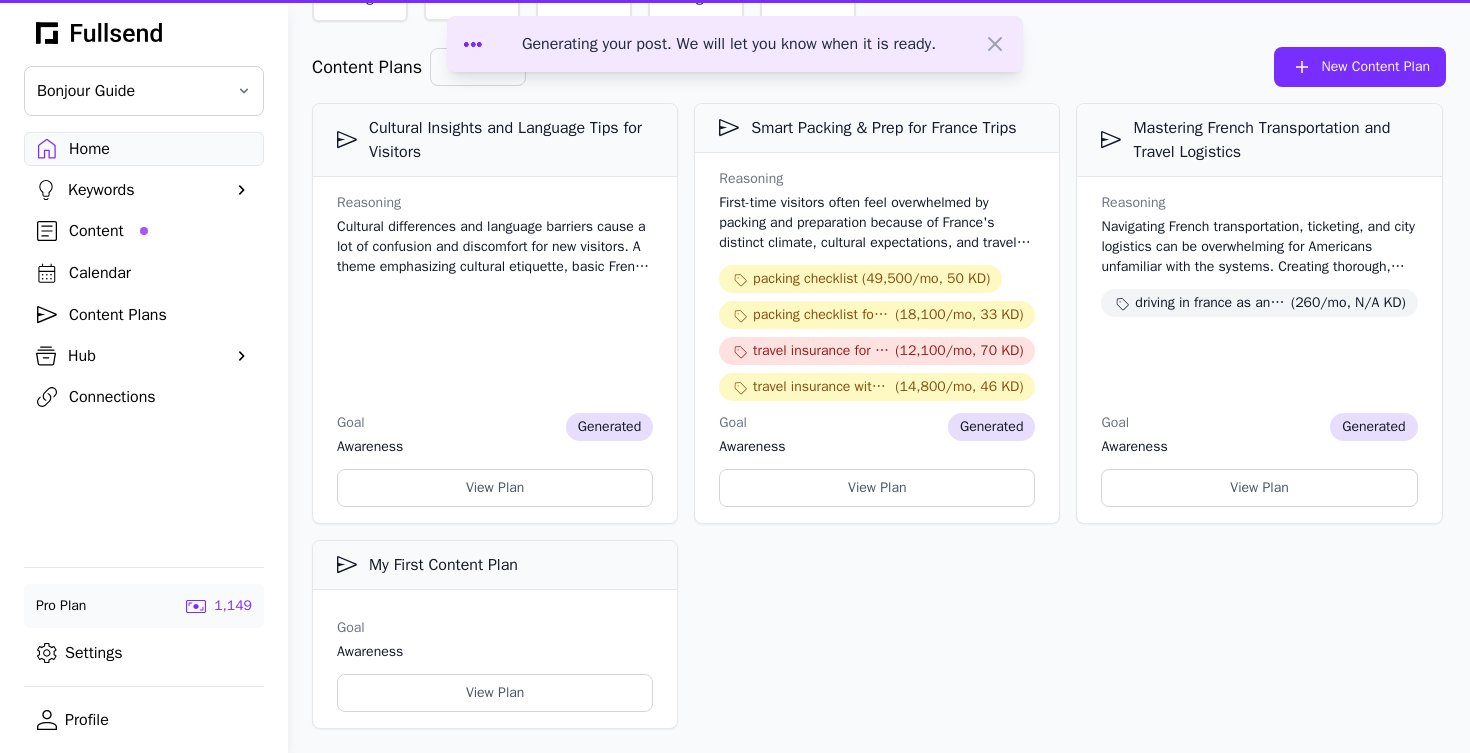 scroll, scrollTop: 0, scrollLeft: 0, axis: both 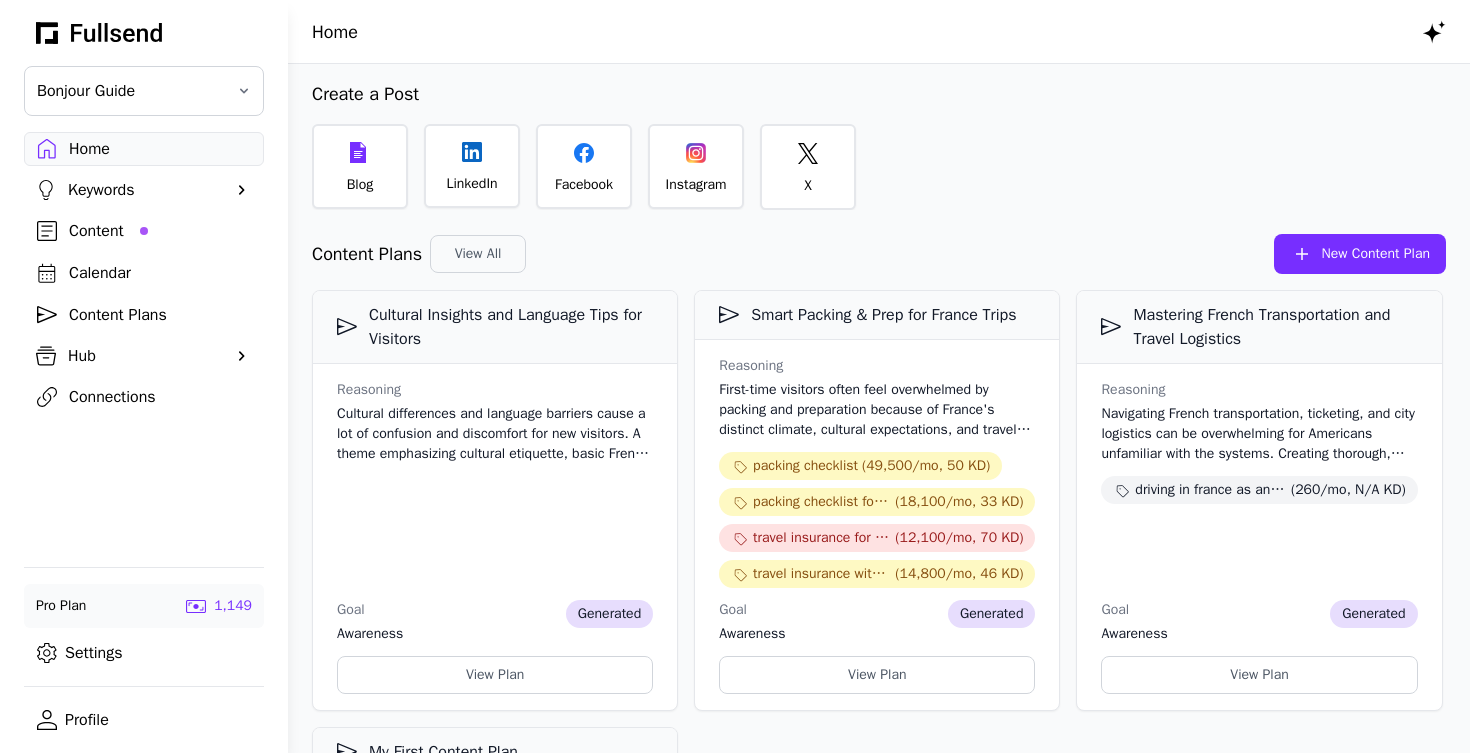 click 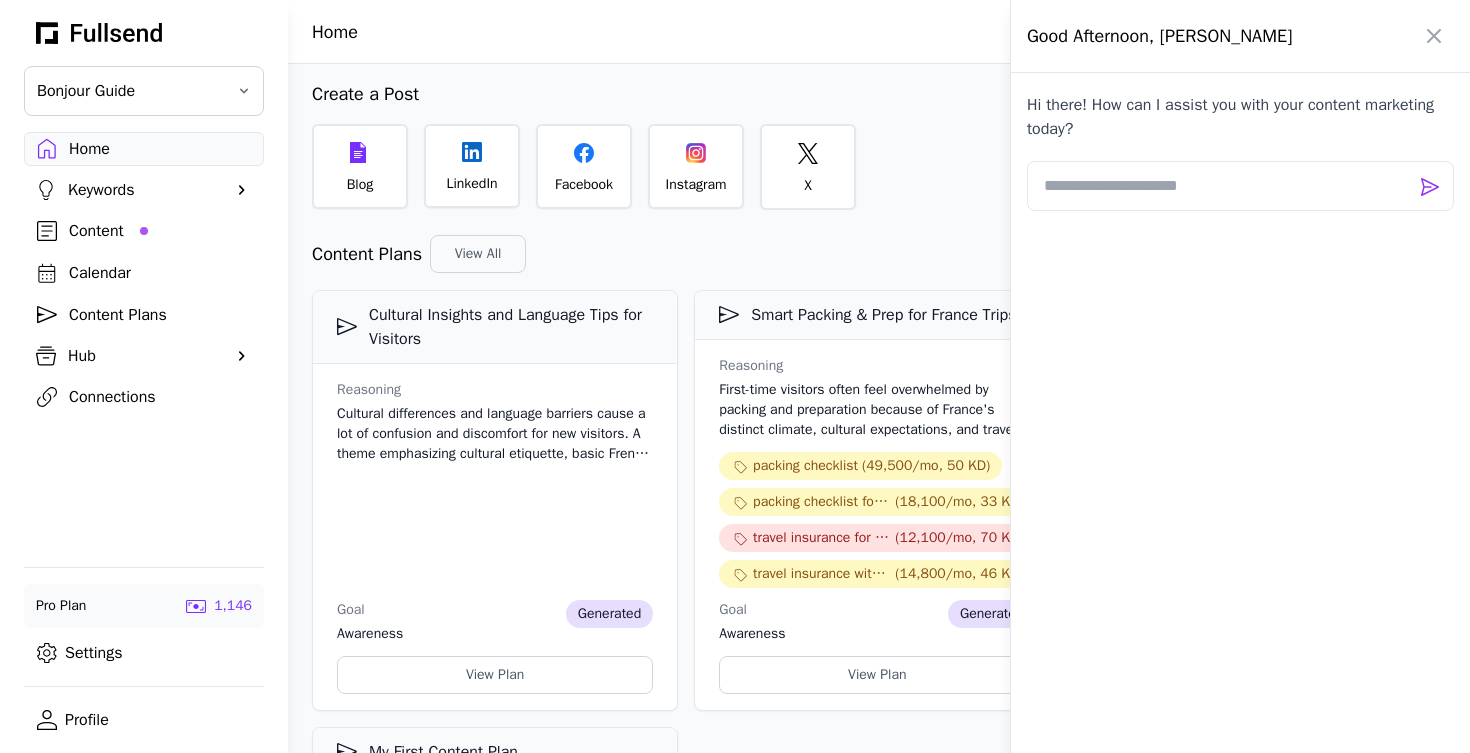click at bounding box center [735, 376] 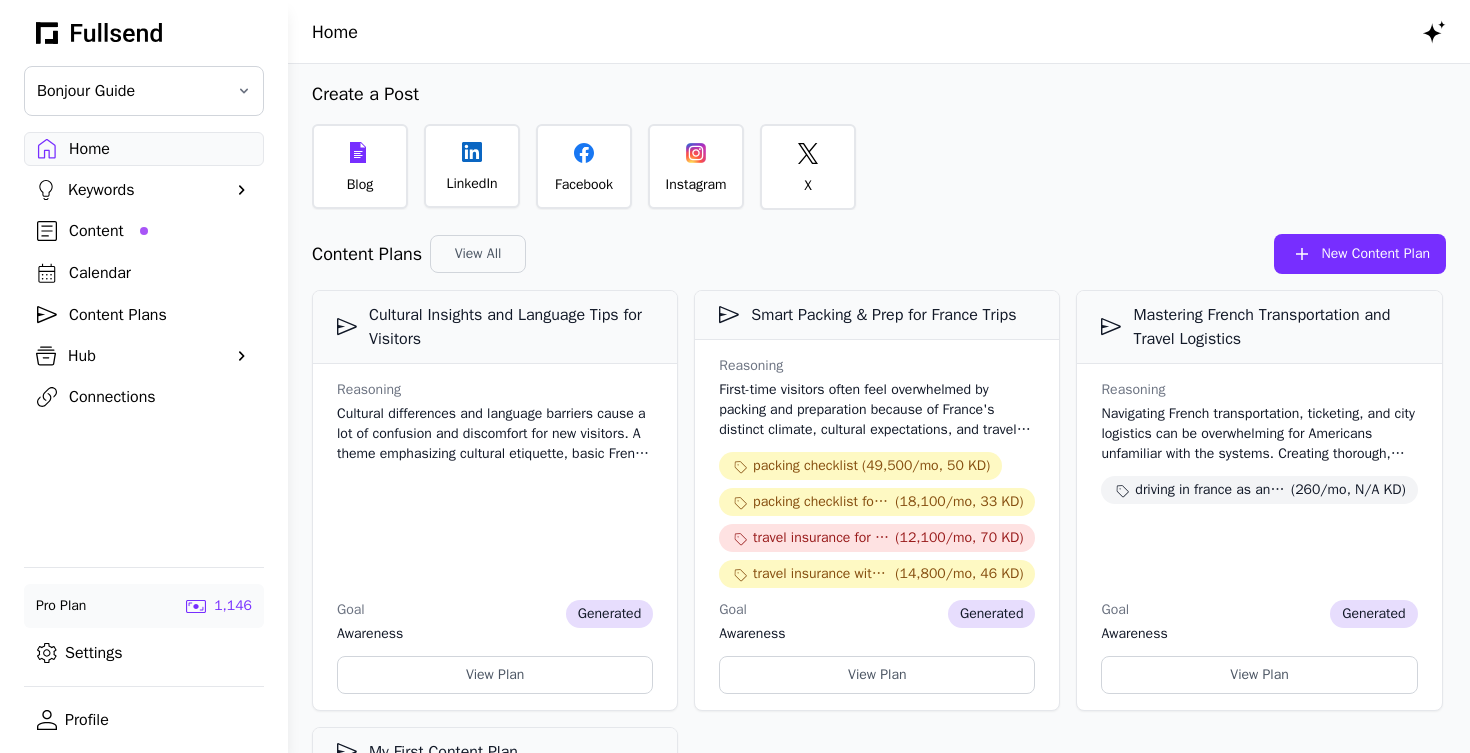click on "Bonjour Guide" at bounding box center (130, 91) 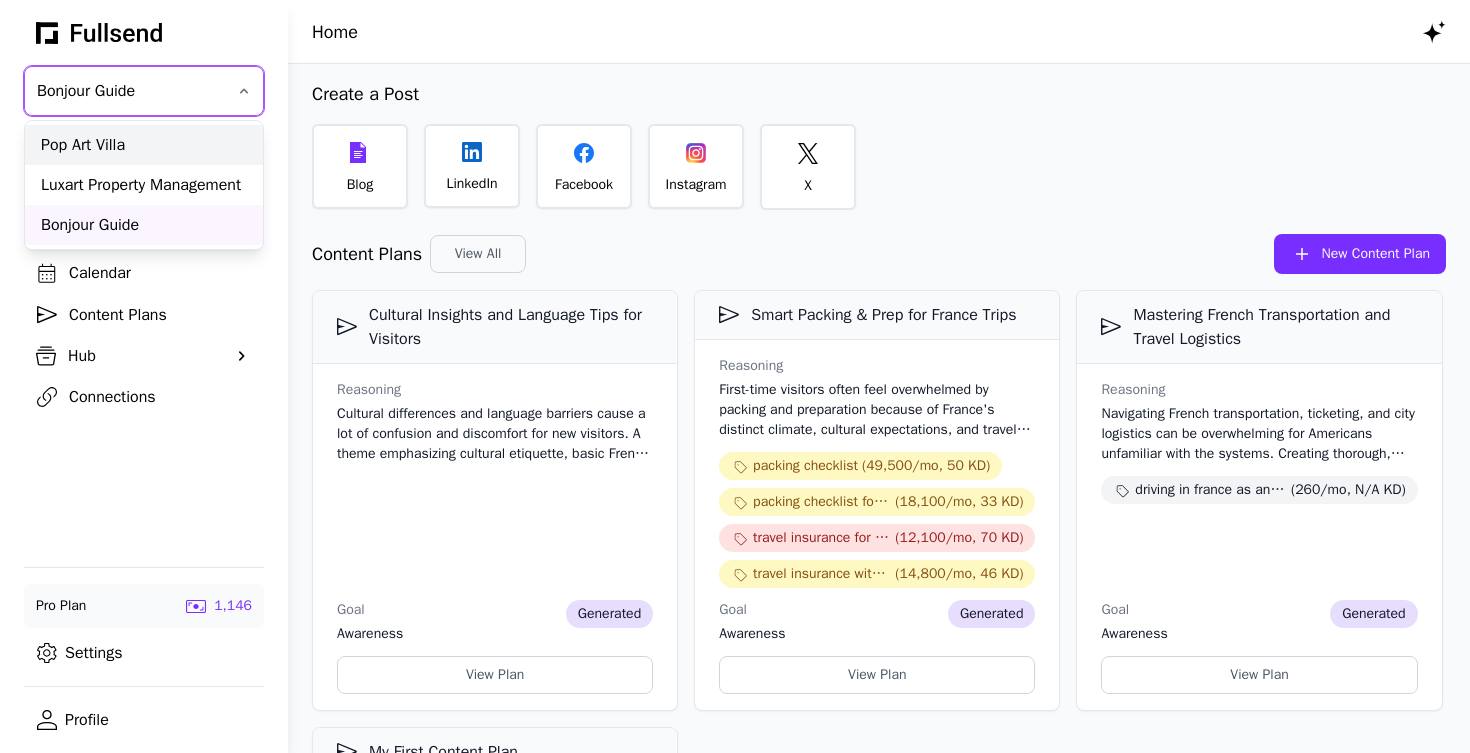 click on "Pop Art Villa" at bounding box center [144, 145] 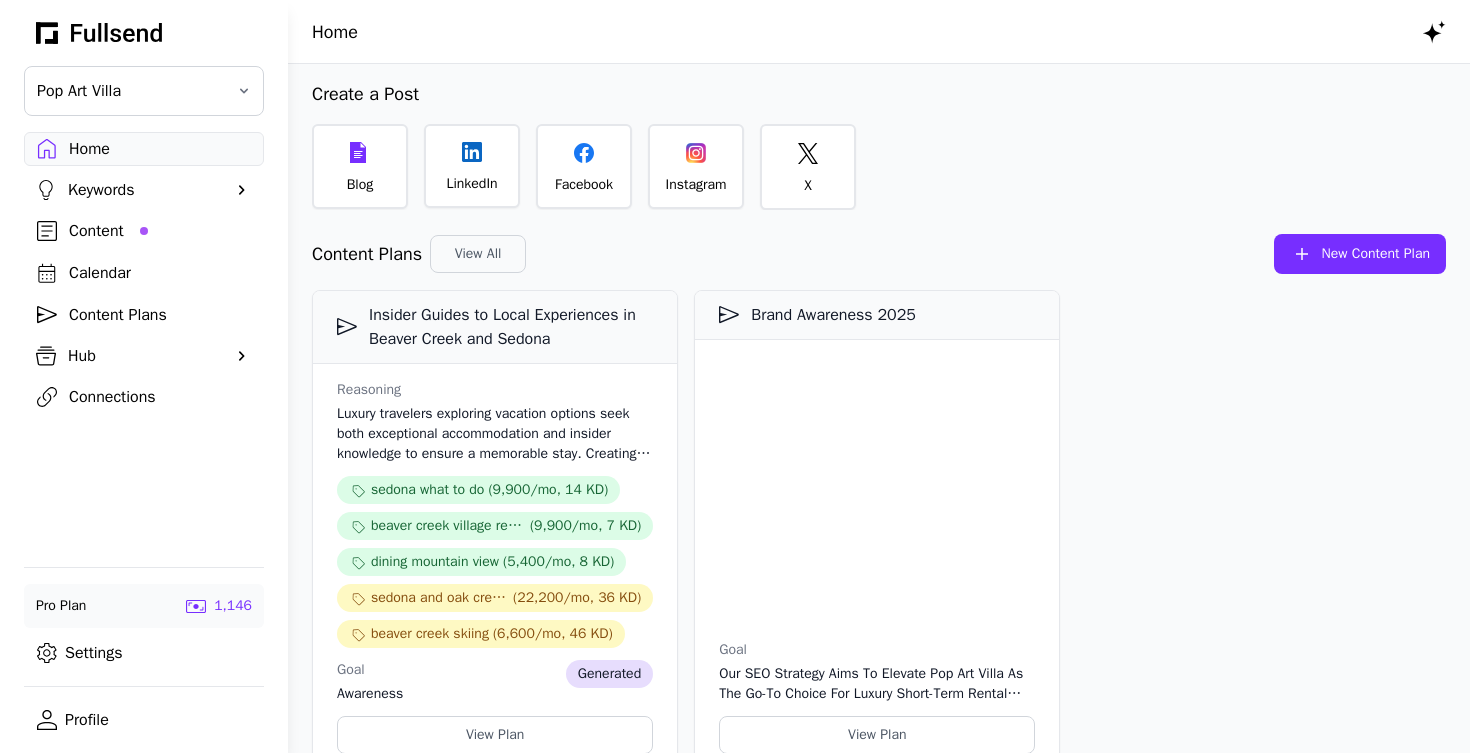 click 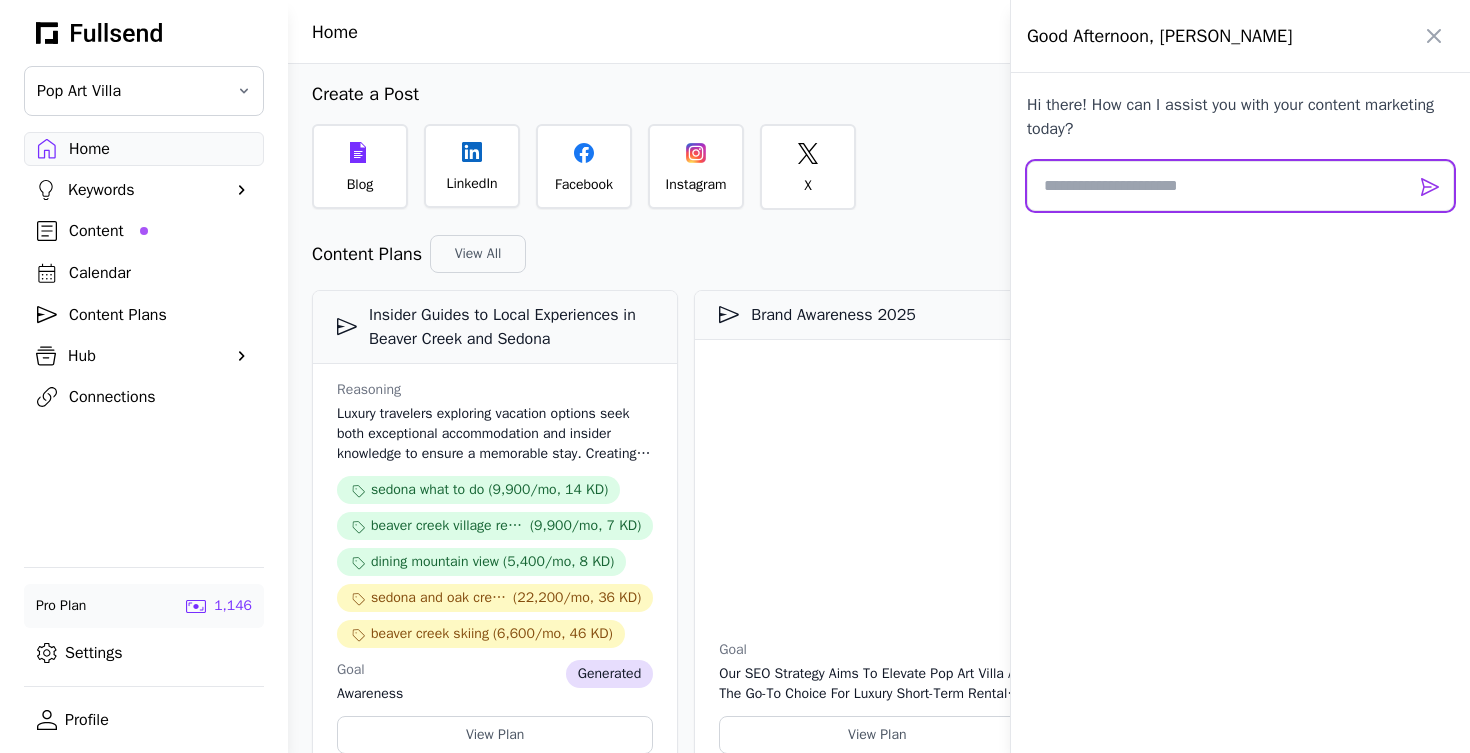 click at bounding box center (1240, 186) 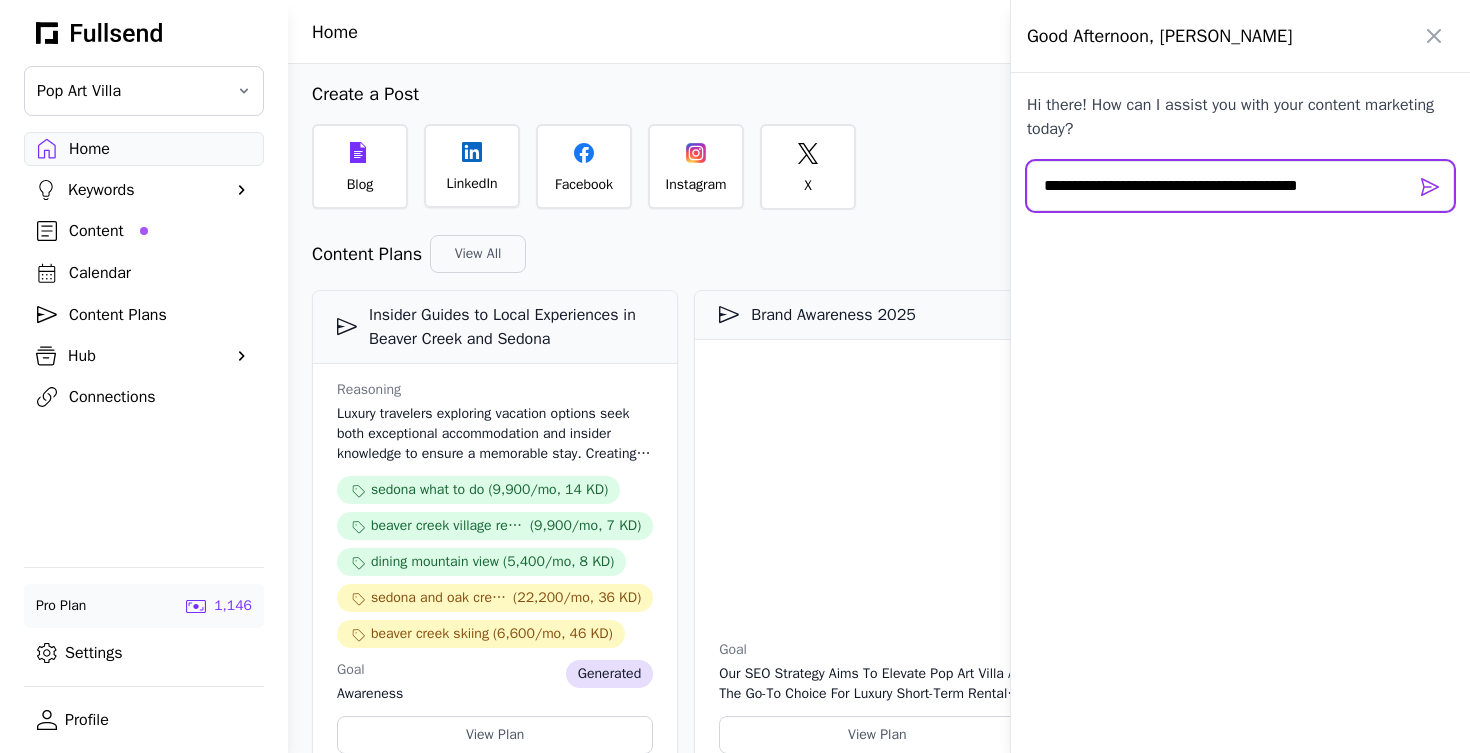 paste on "**********" 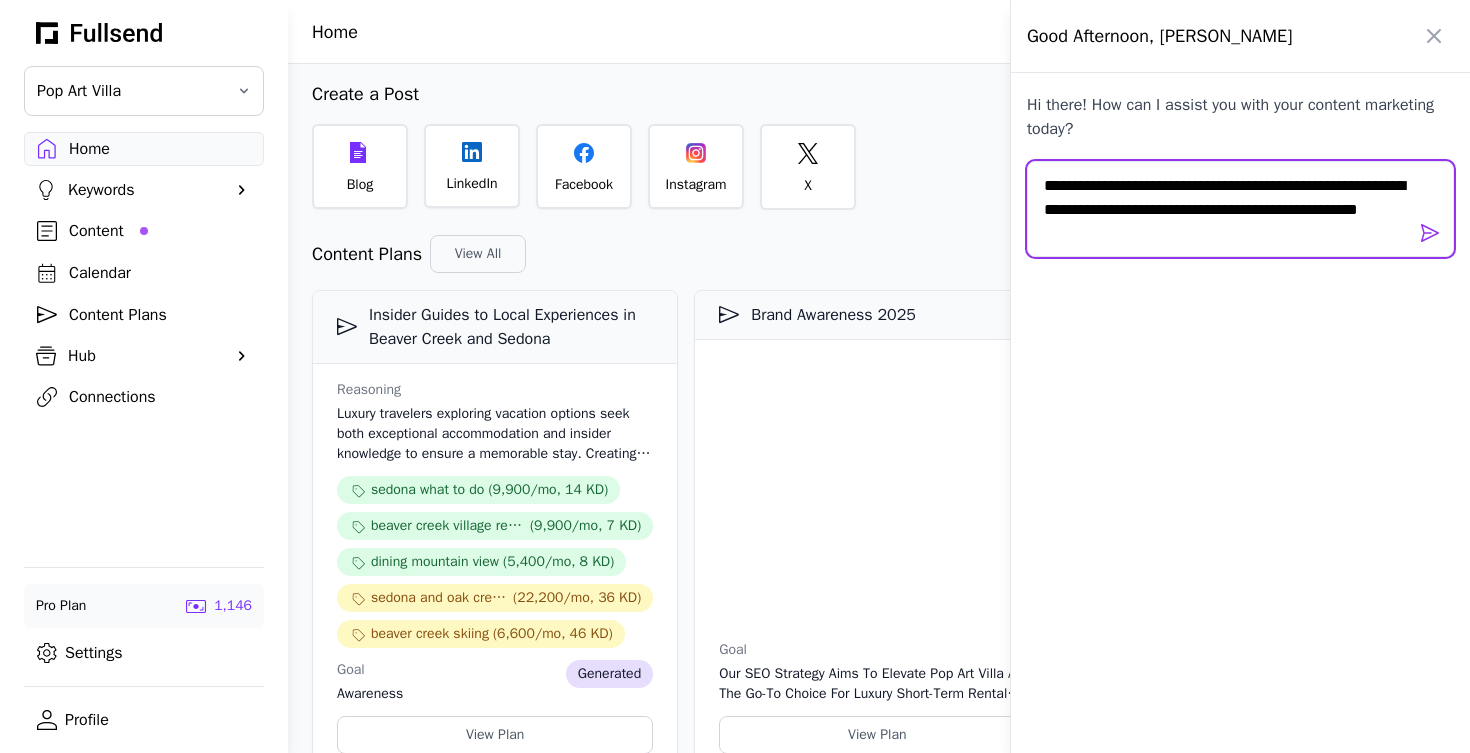 scroll, scrollTop: 0, scrollLeft: 0, axis: both 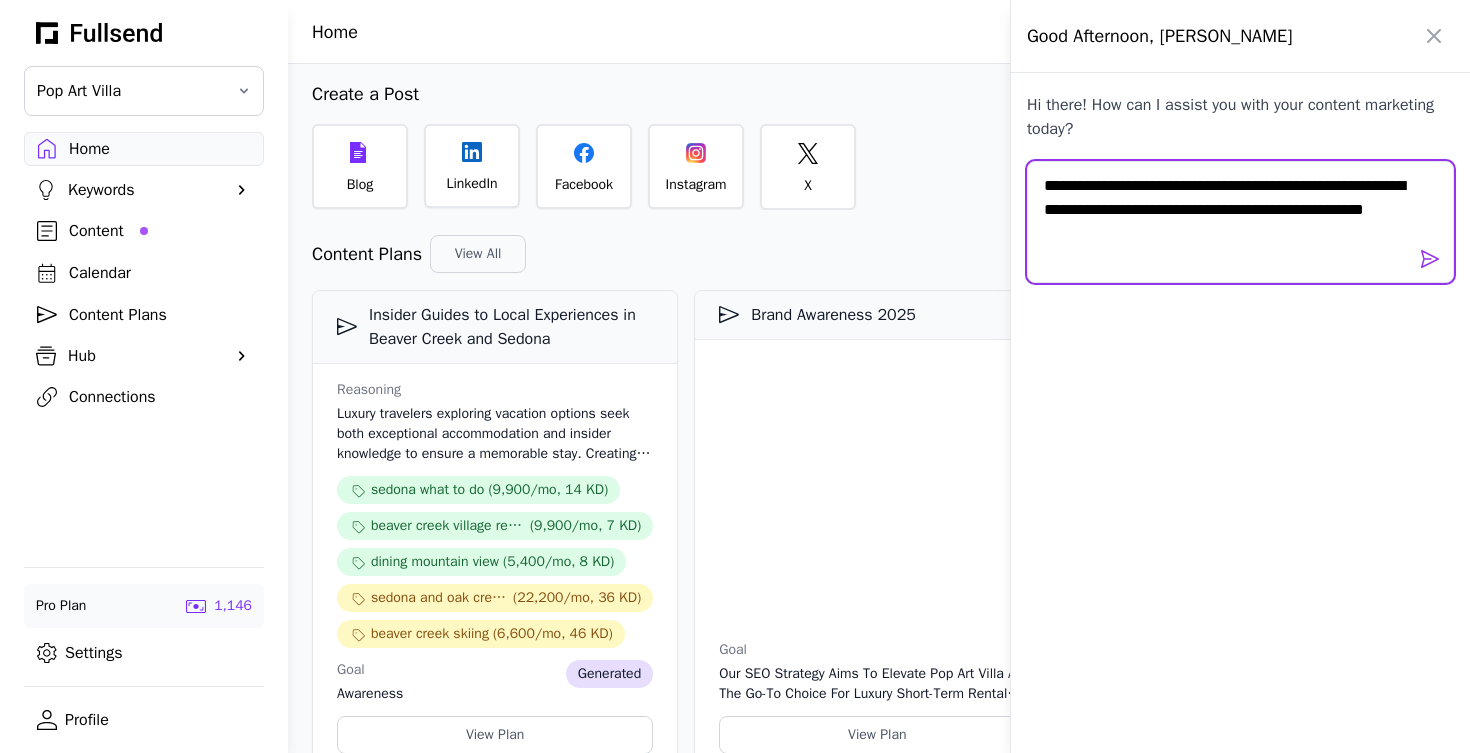 paste on "**********" 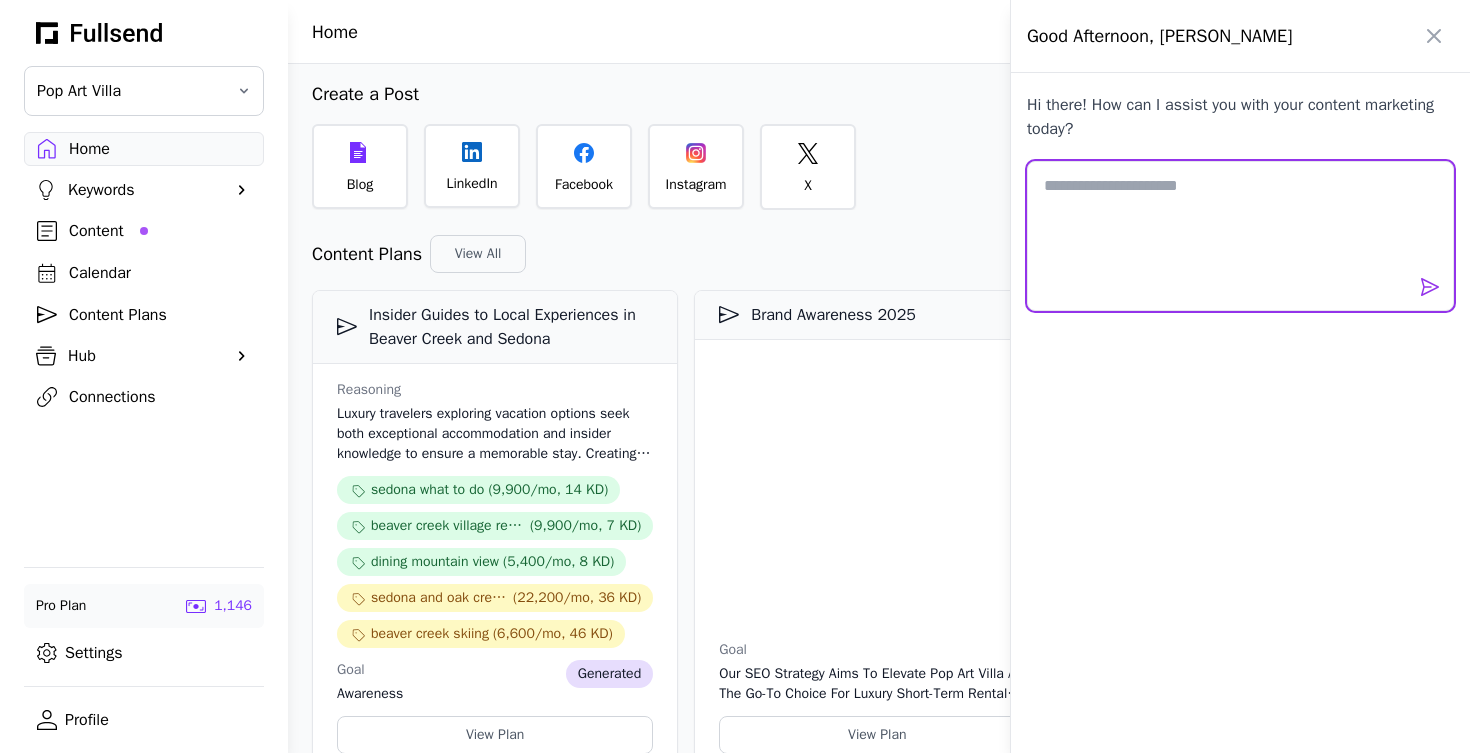 scroll, scrollTop: 0, scrollLeft: 0, axis: both 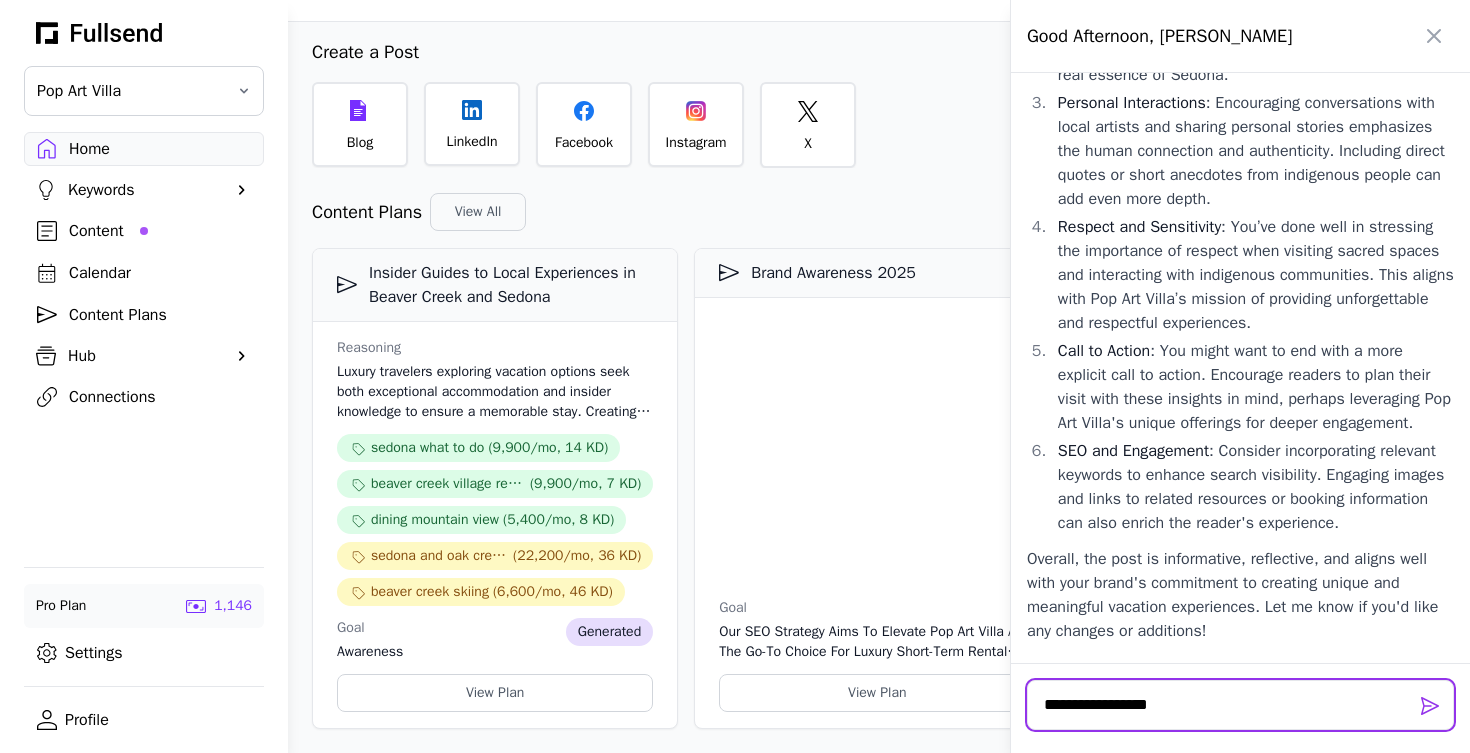 type on "**********" 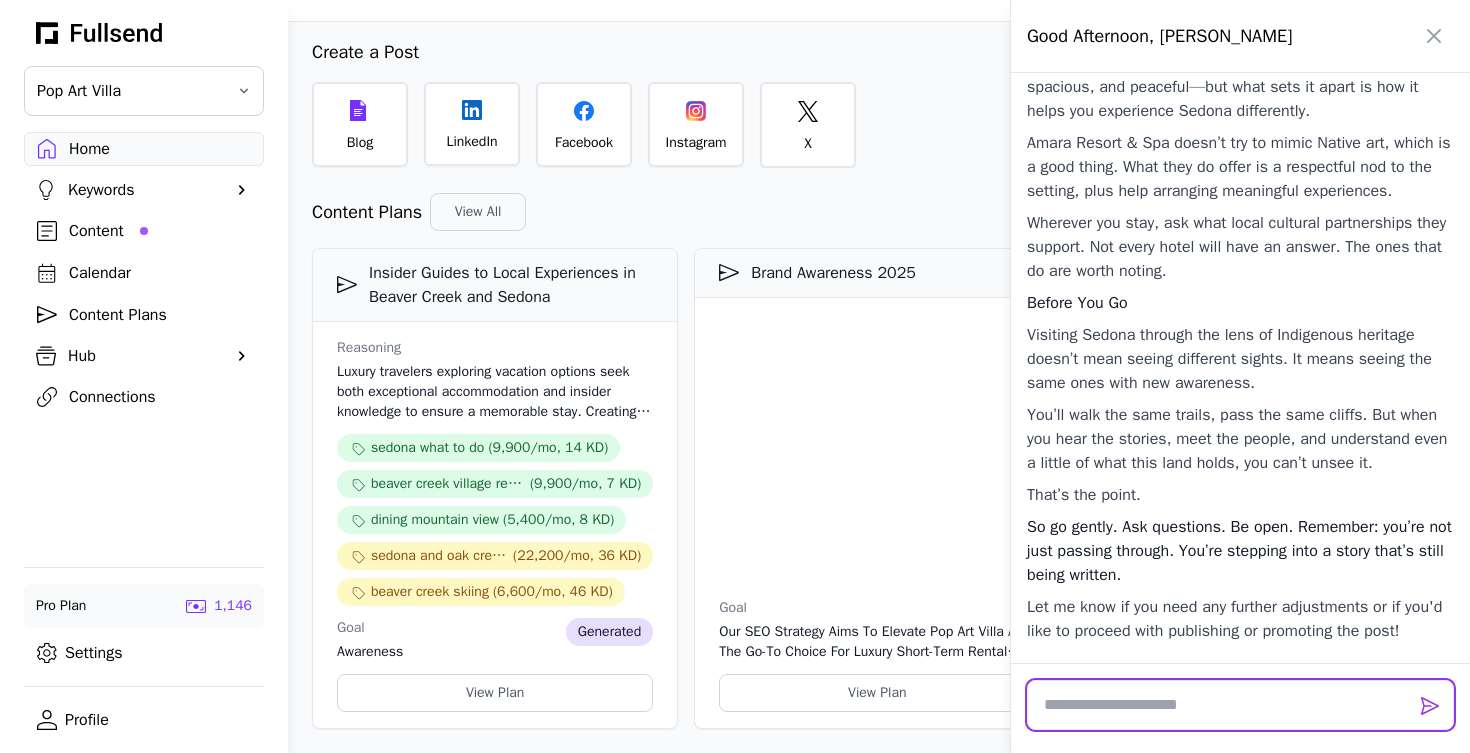 scroll, scrollTop: 6069, scrollLeft: 0, axis: vertical 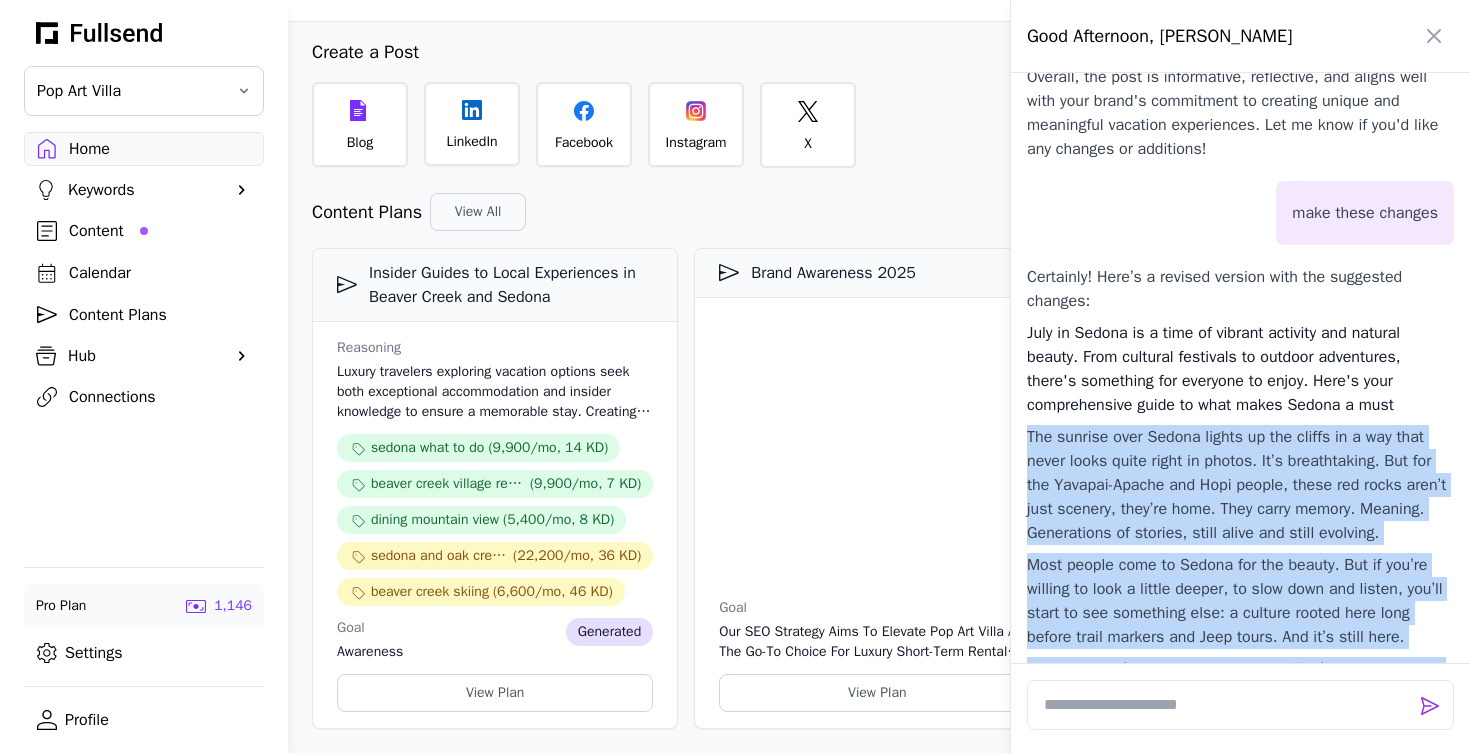 drag, startPoint x: 1267, startPoint y: 553, endPoint x: 1029, endPoint y: 485, distance: 247.52374 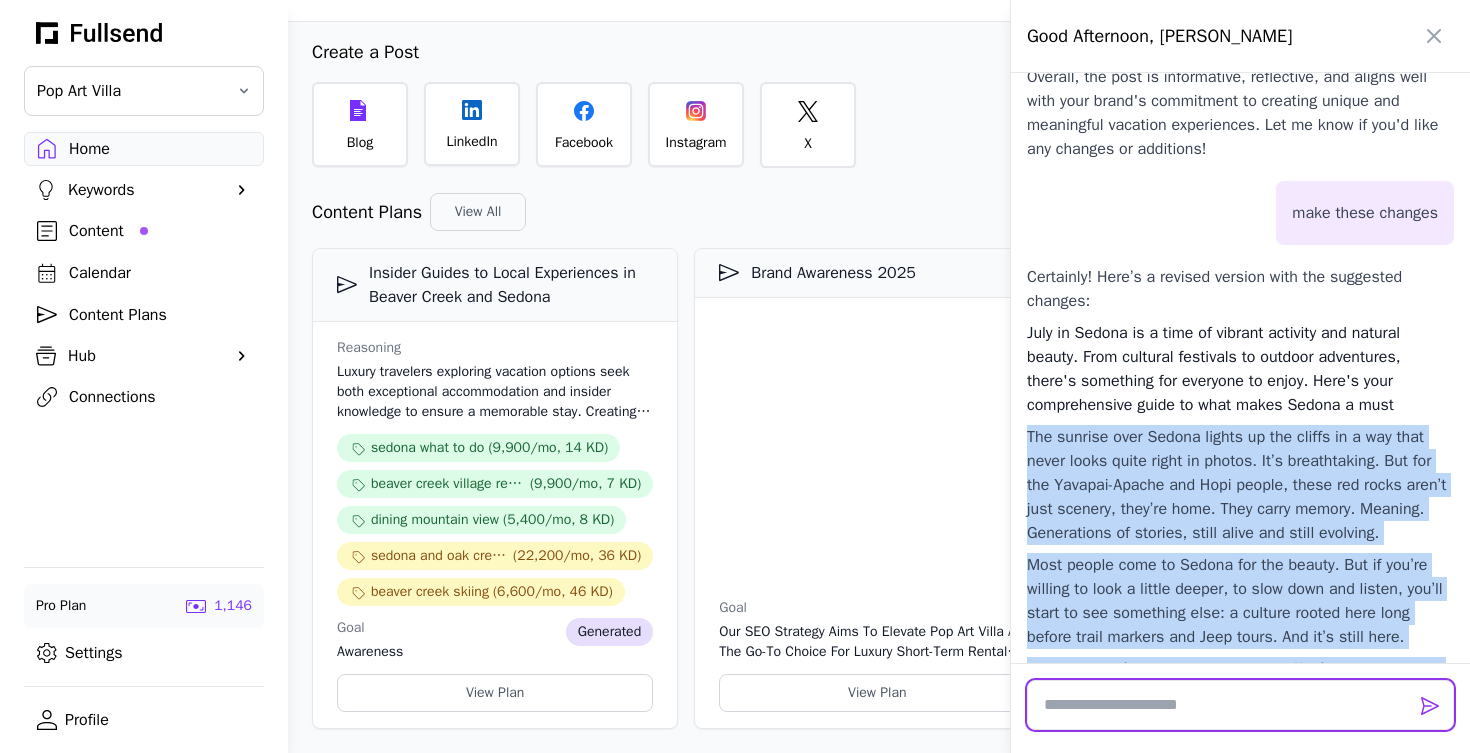 click at bounding box center [1240, 705] 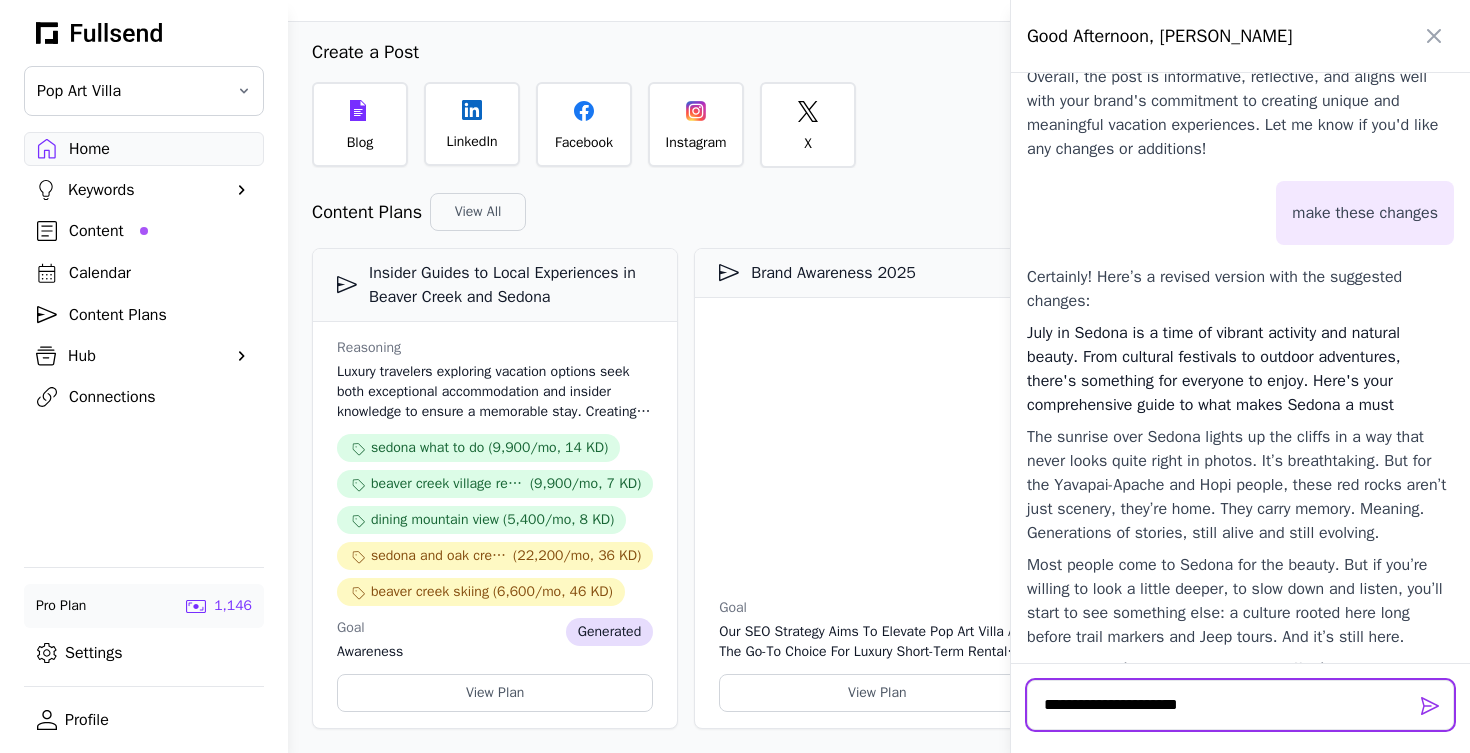 type on "**********" 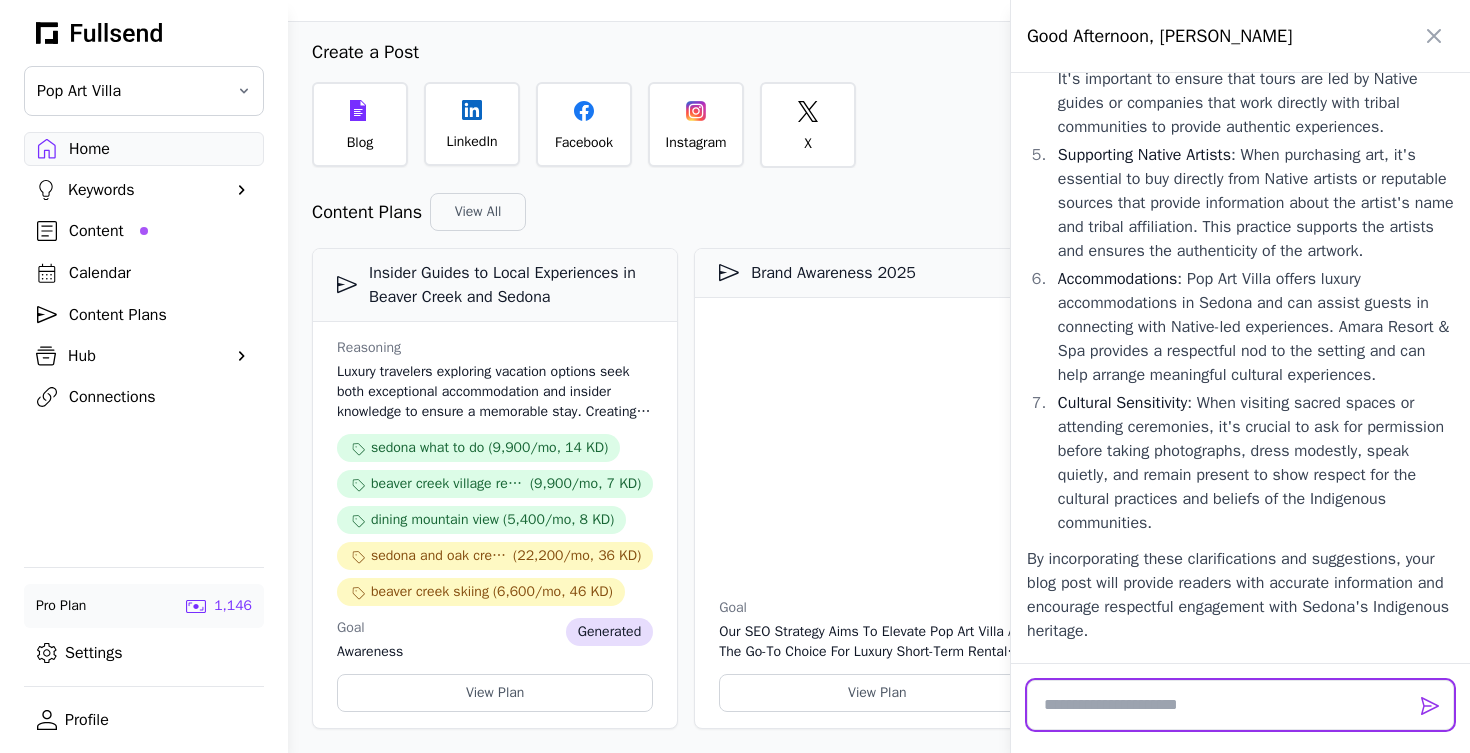 scroll, scrollTop: 7613, scrollLeft: 0, axis: vertical 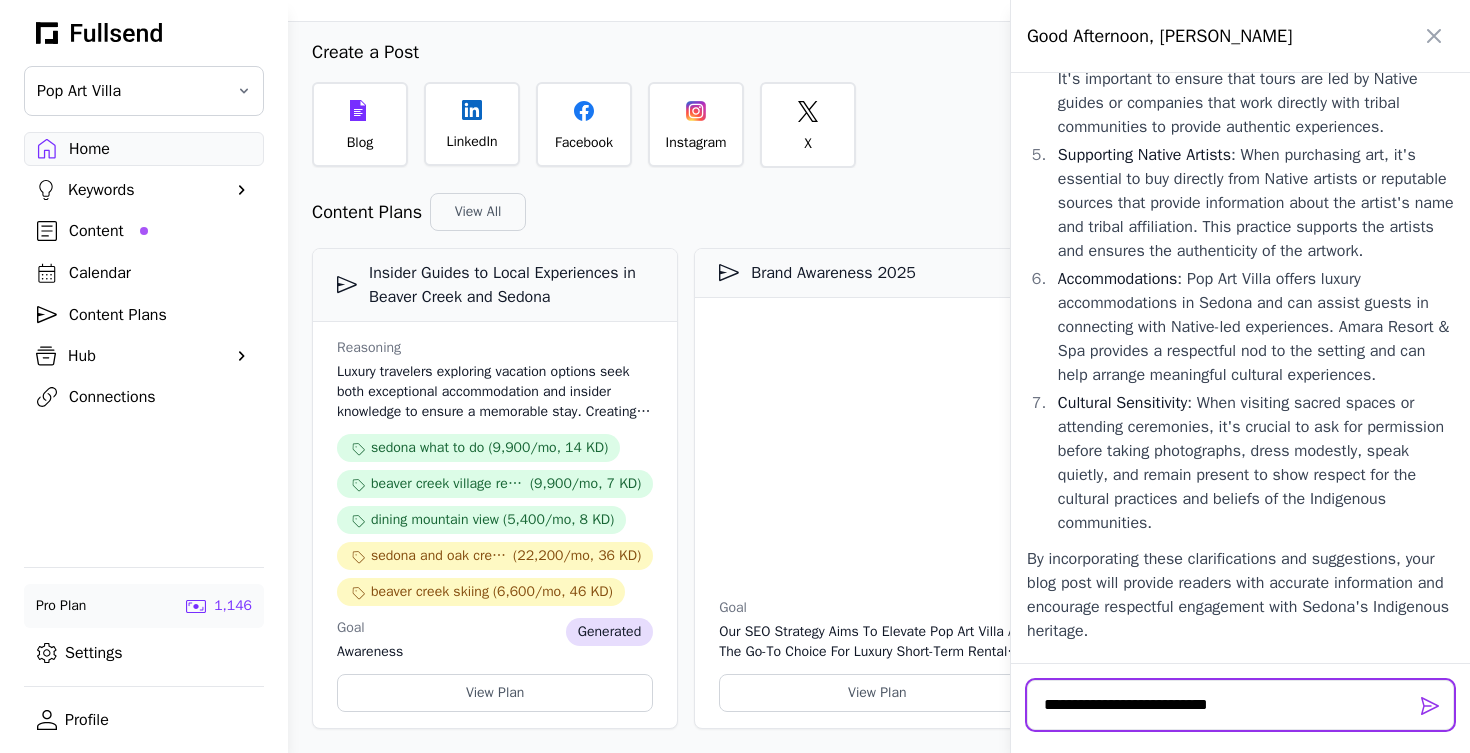 type on "**********" 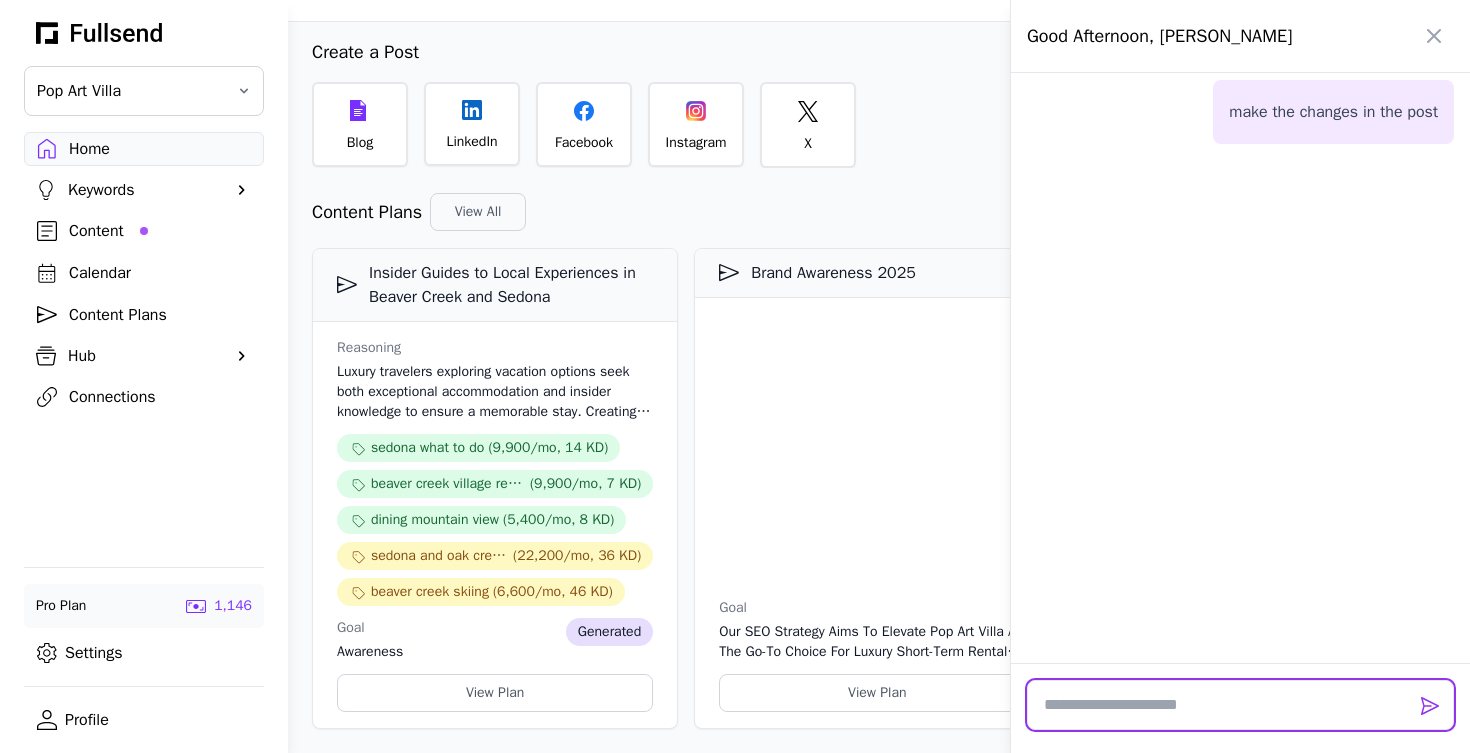 scroll, scrollTop: 8196, scrollLeft: 0, axis: vertical 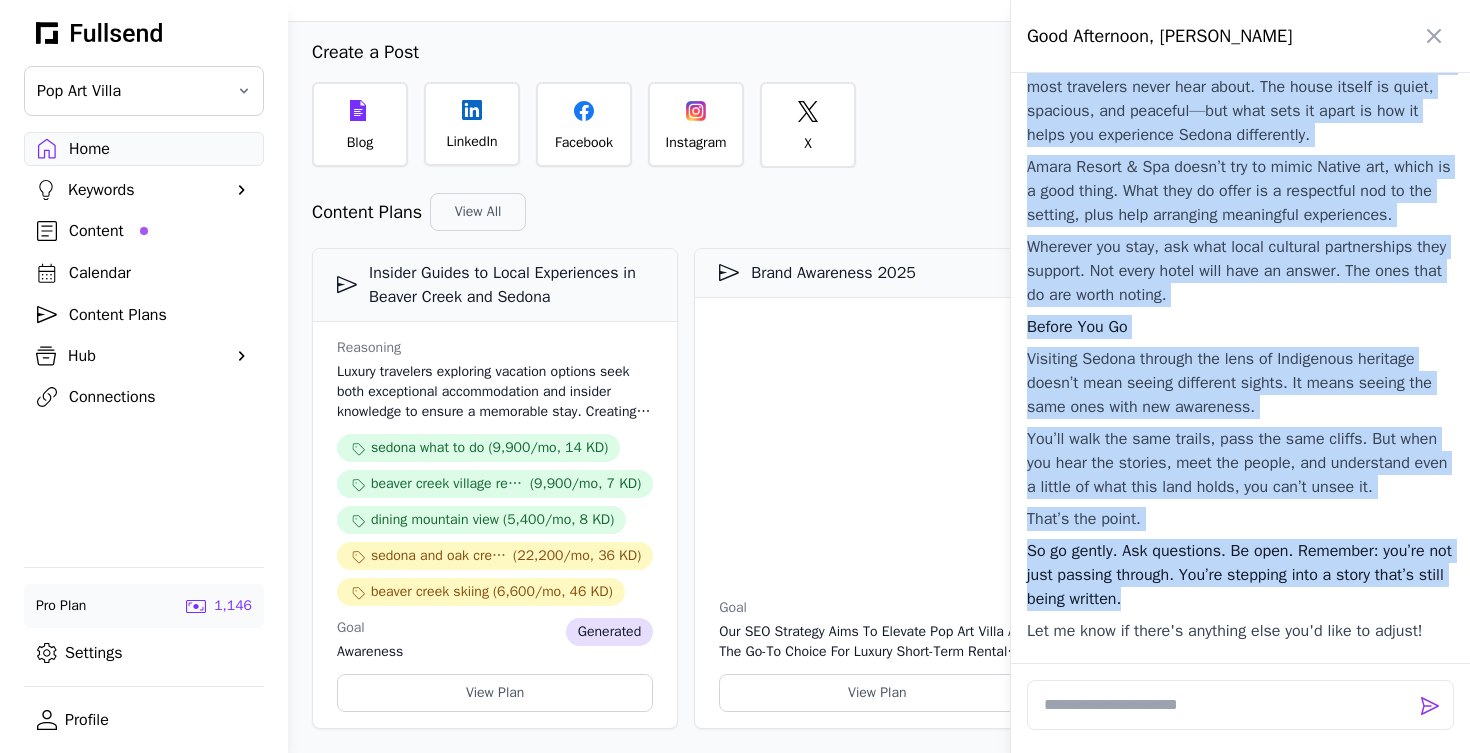 drag, startPoint x: 1030, startPoint y: 218, endPoint x: 1376, endPoint y: 606, distance: 519.86536 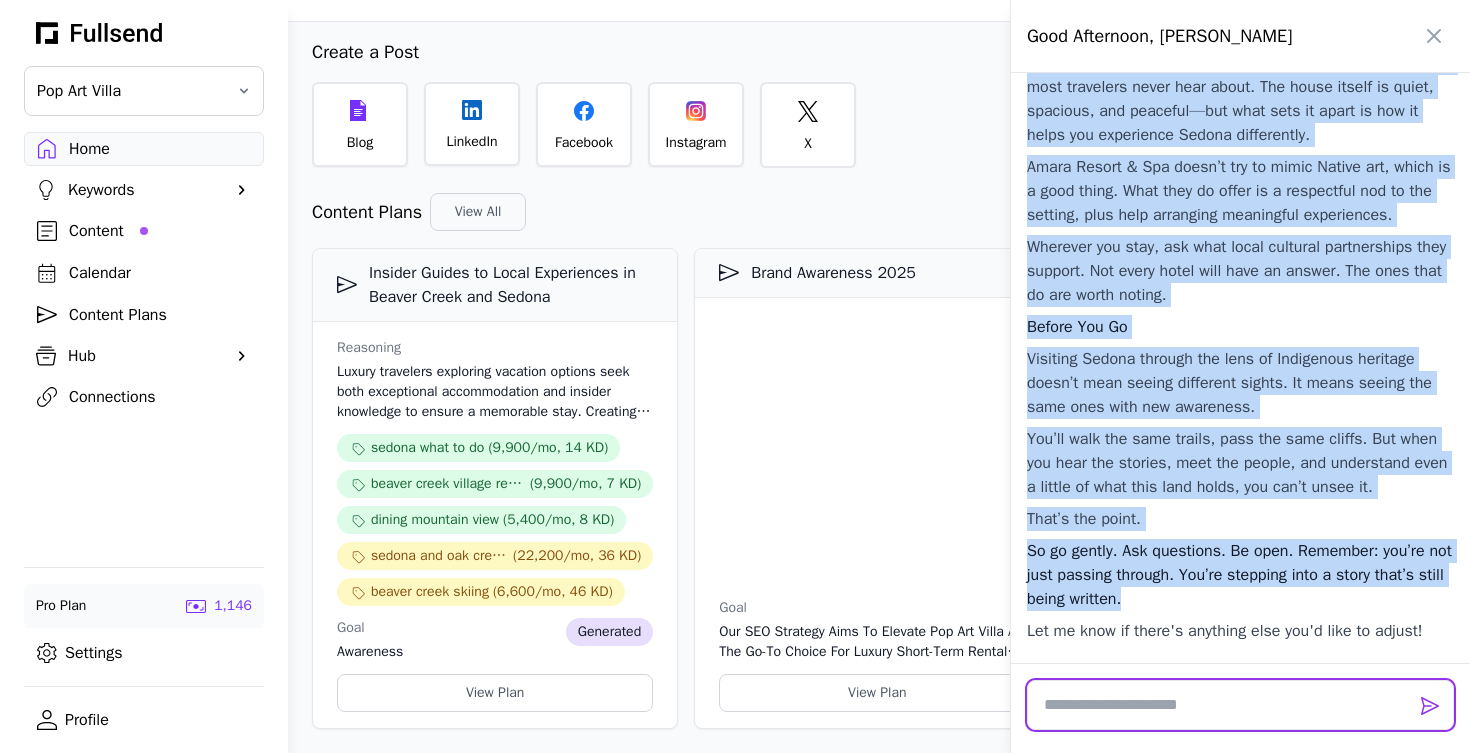 click at bounding box center [1240, 705] 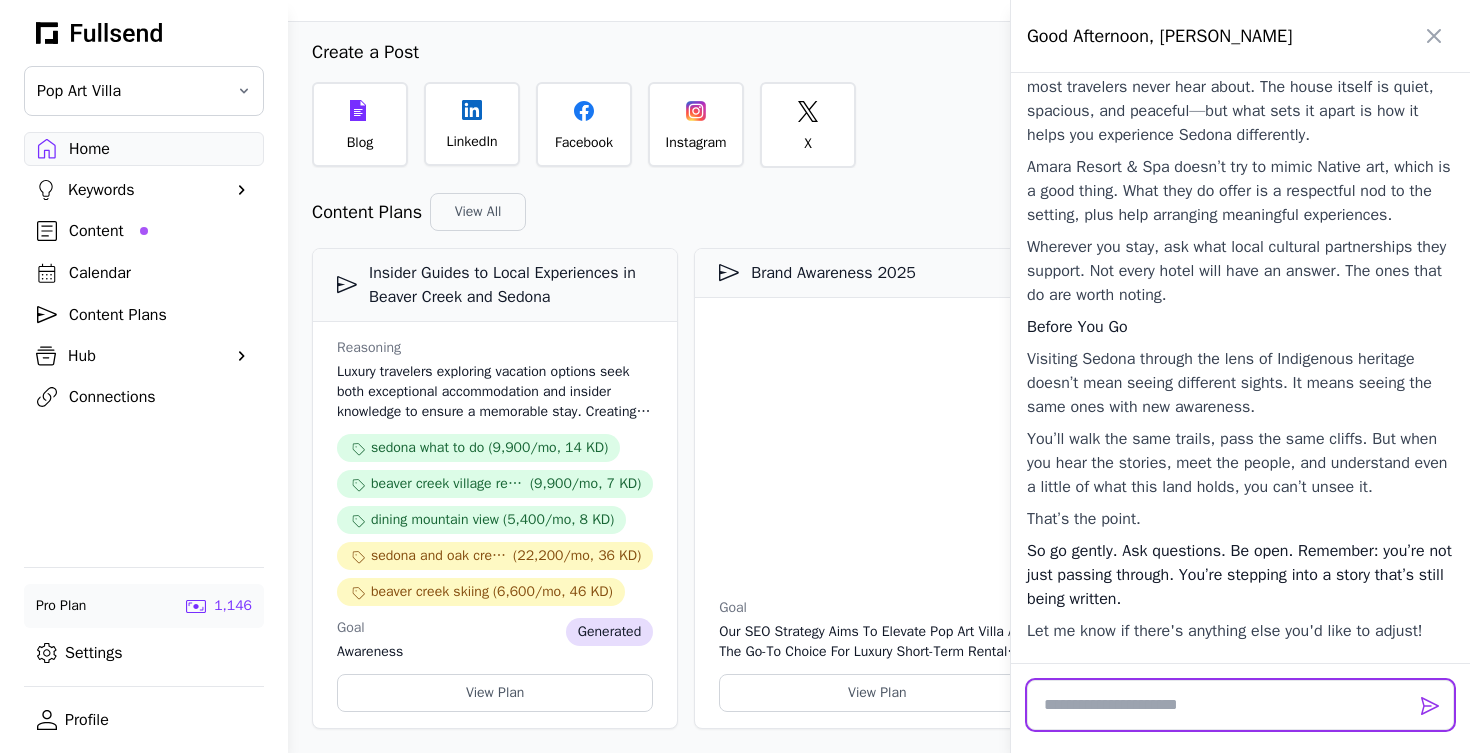 type on "*" 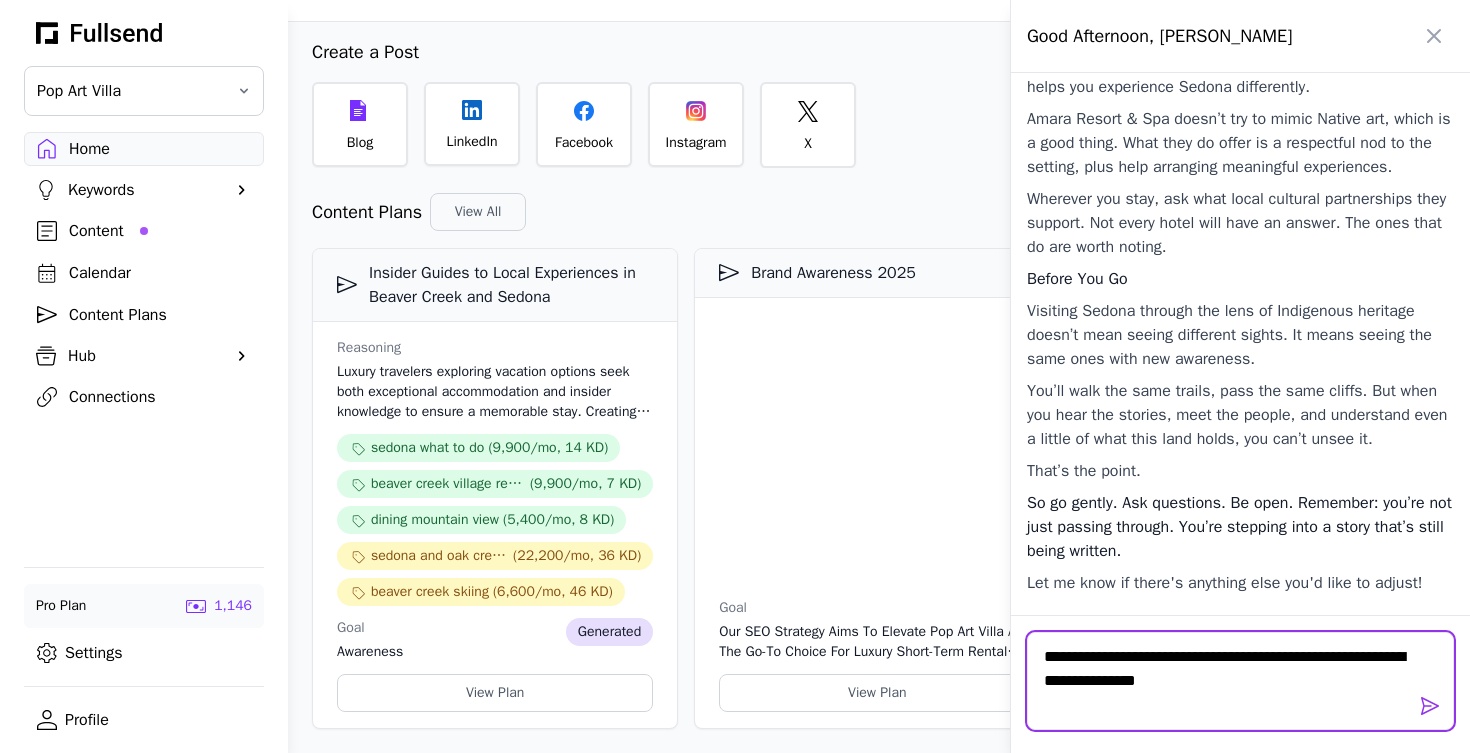type on "**********" 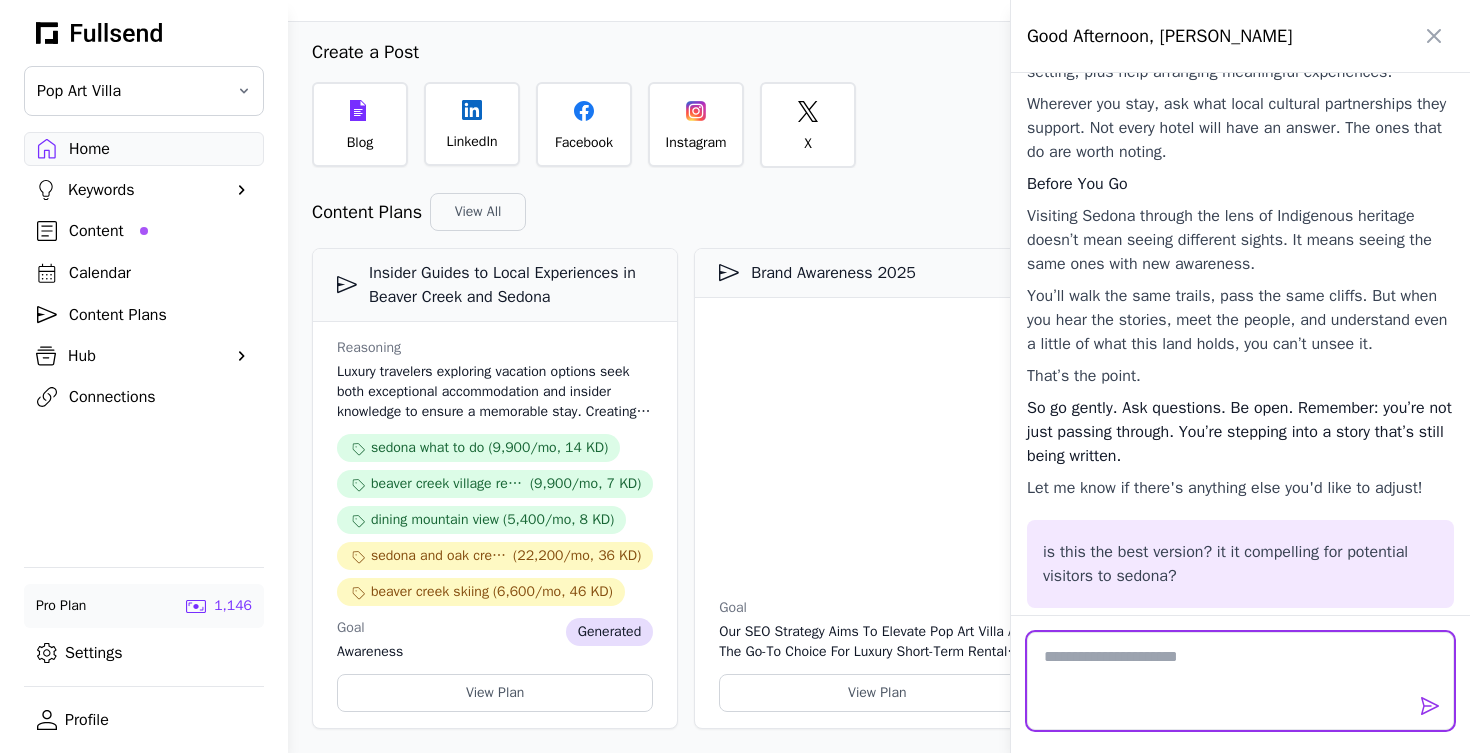 scroll, scrollTop: 10764, scrollLeft: 0, axis: vertical 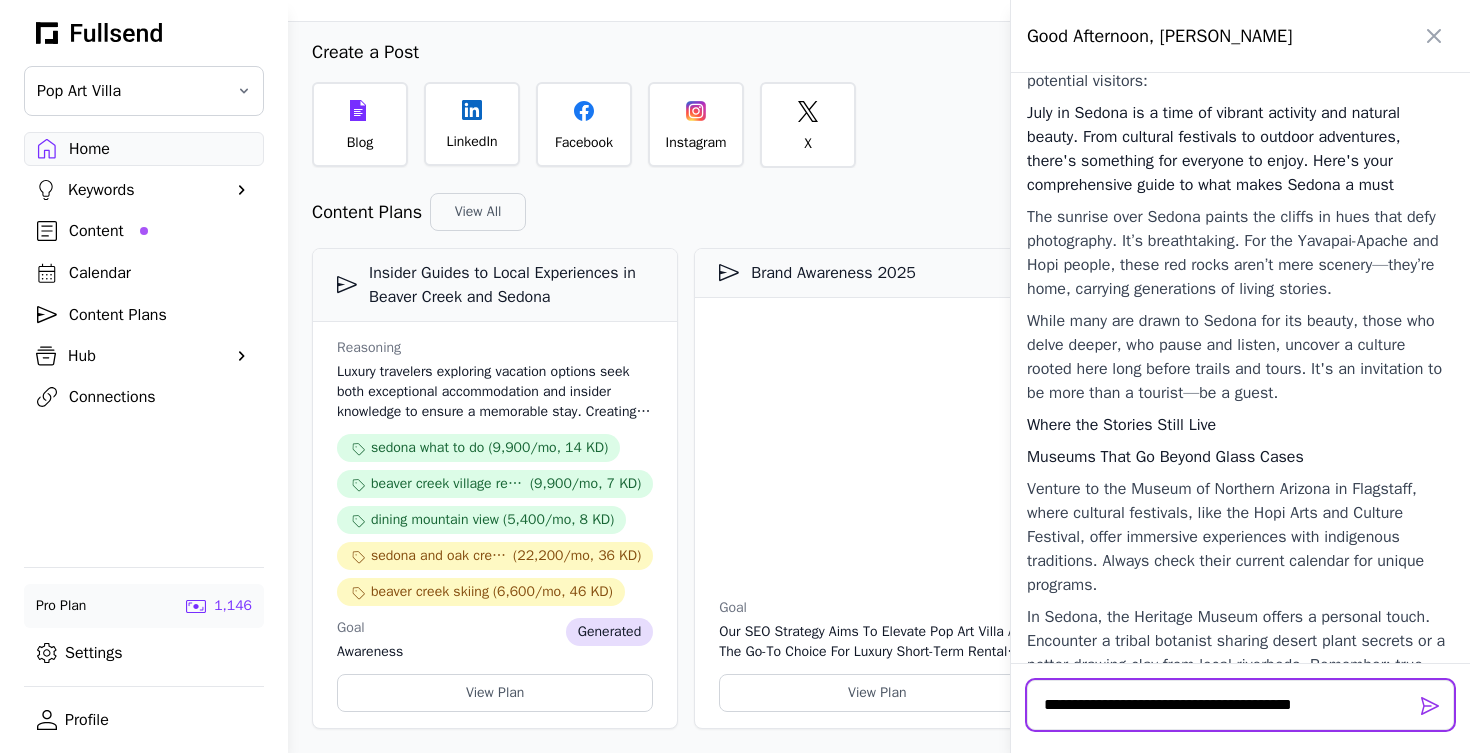 type on "**********" 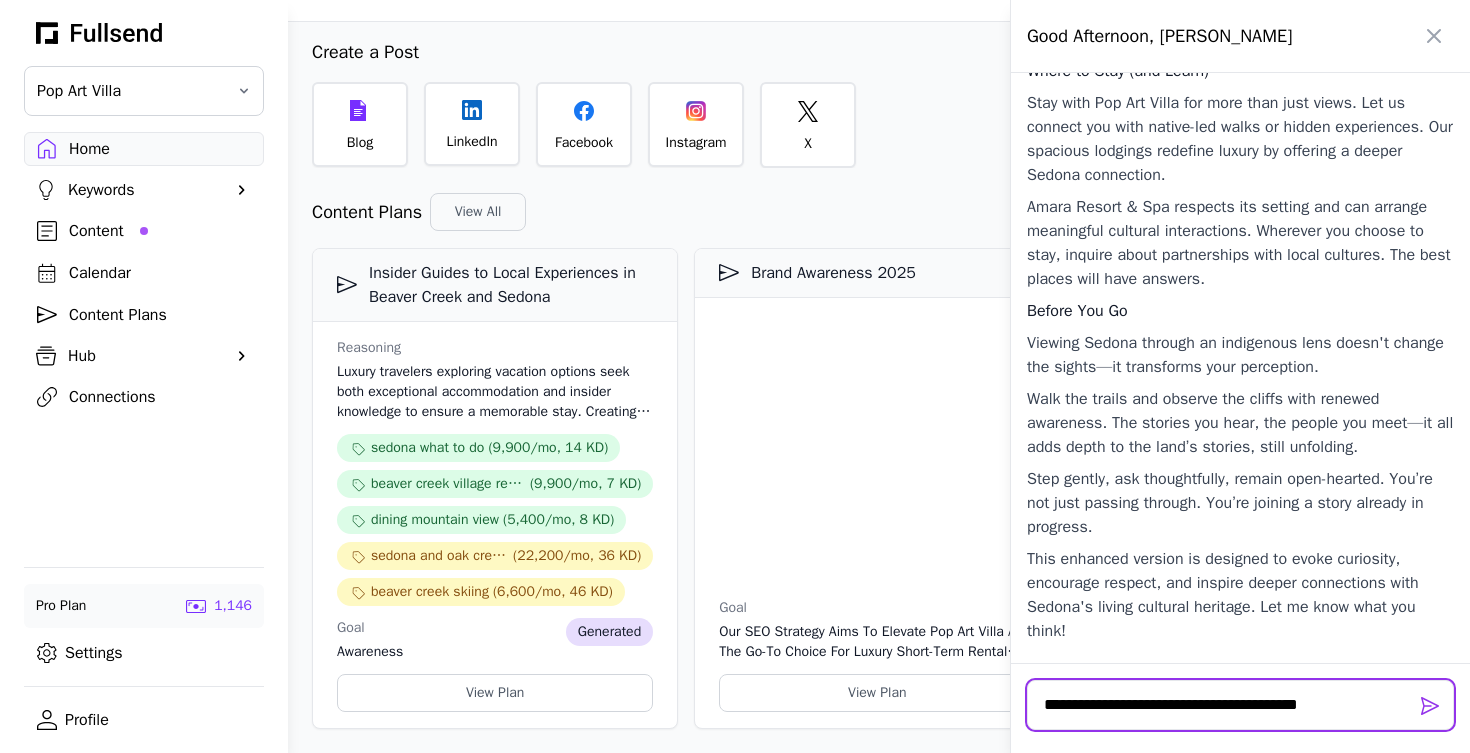 scroll, scrollTop: 12253, scrollLeft: 0, axis: vertical 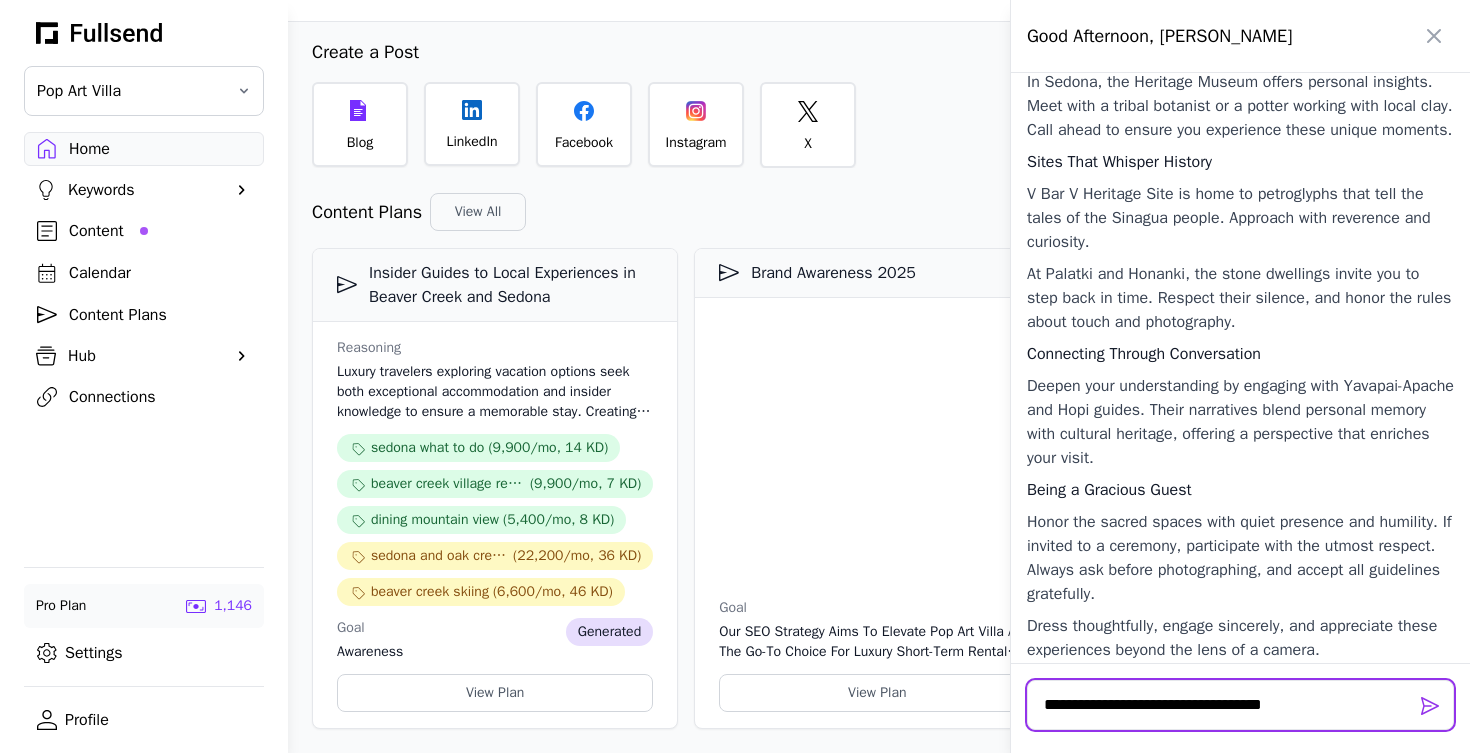 drag, startPoint x: 1298, startPoint y: 705, endPoint x: 1162, endPoint y: 701, distance: 136.0588 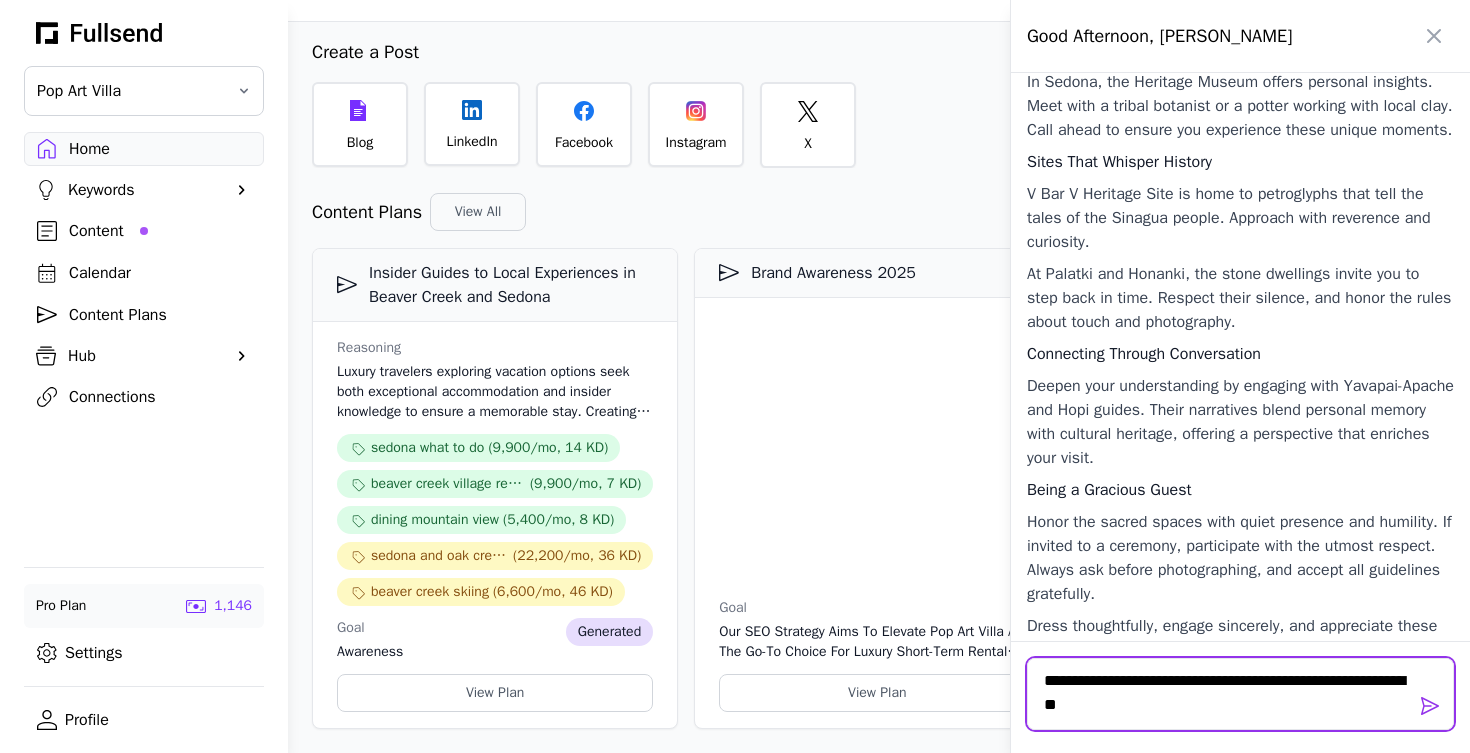 scroll, scrollTop: 0, scrollLeft: 0, axis: both 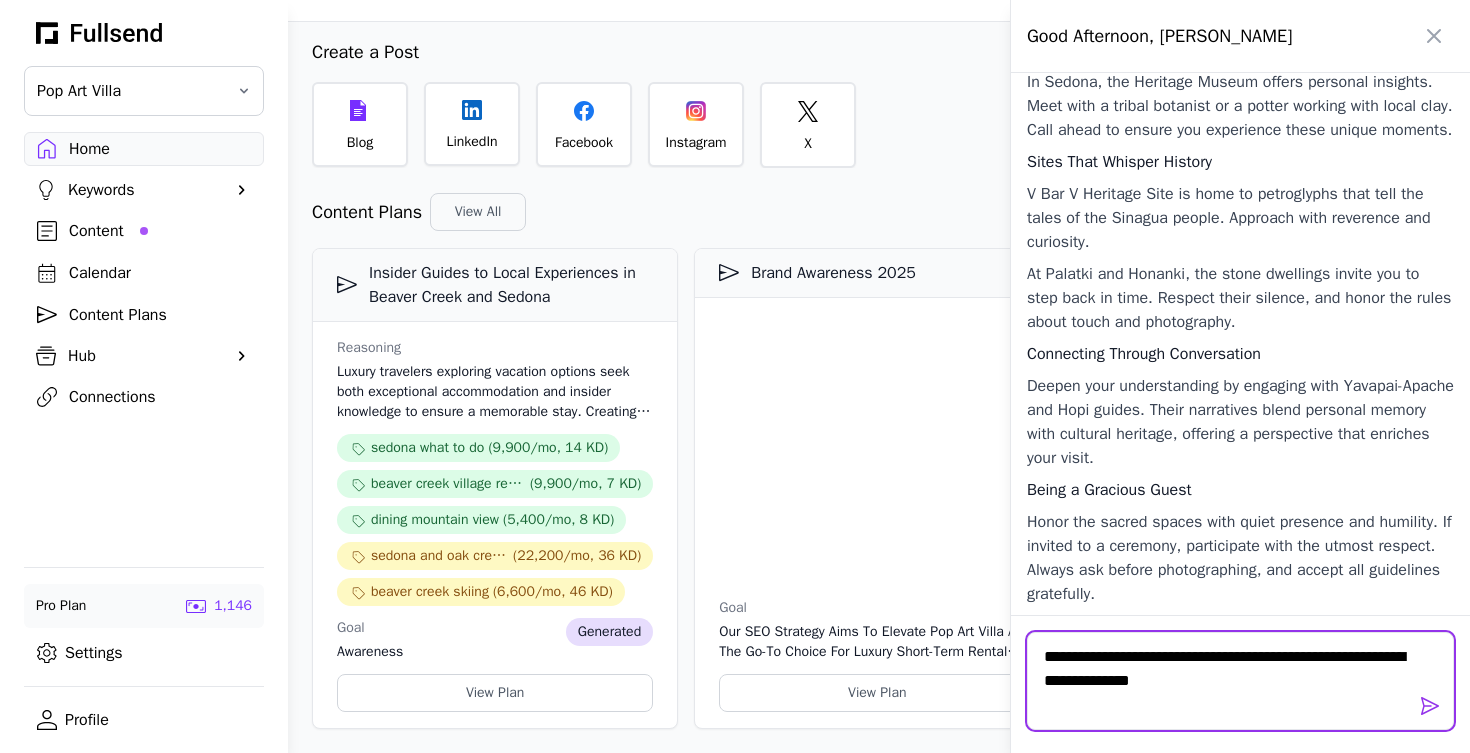 type on "**********" 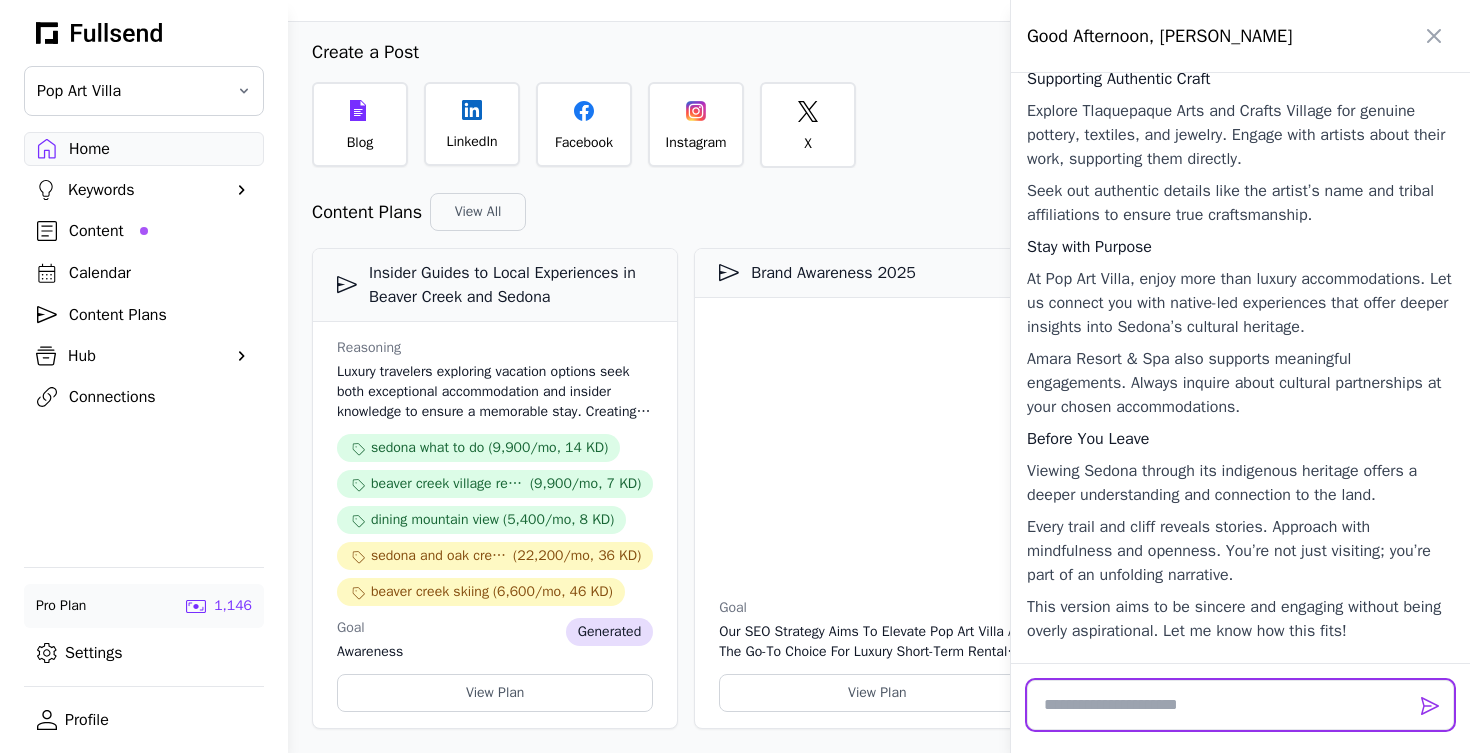 scroll, scrollTop: 15813, scrollLeft: 0, axis: vertical 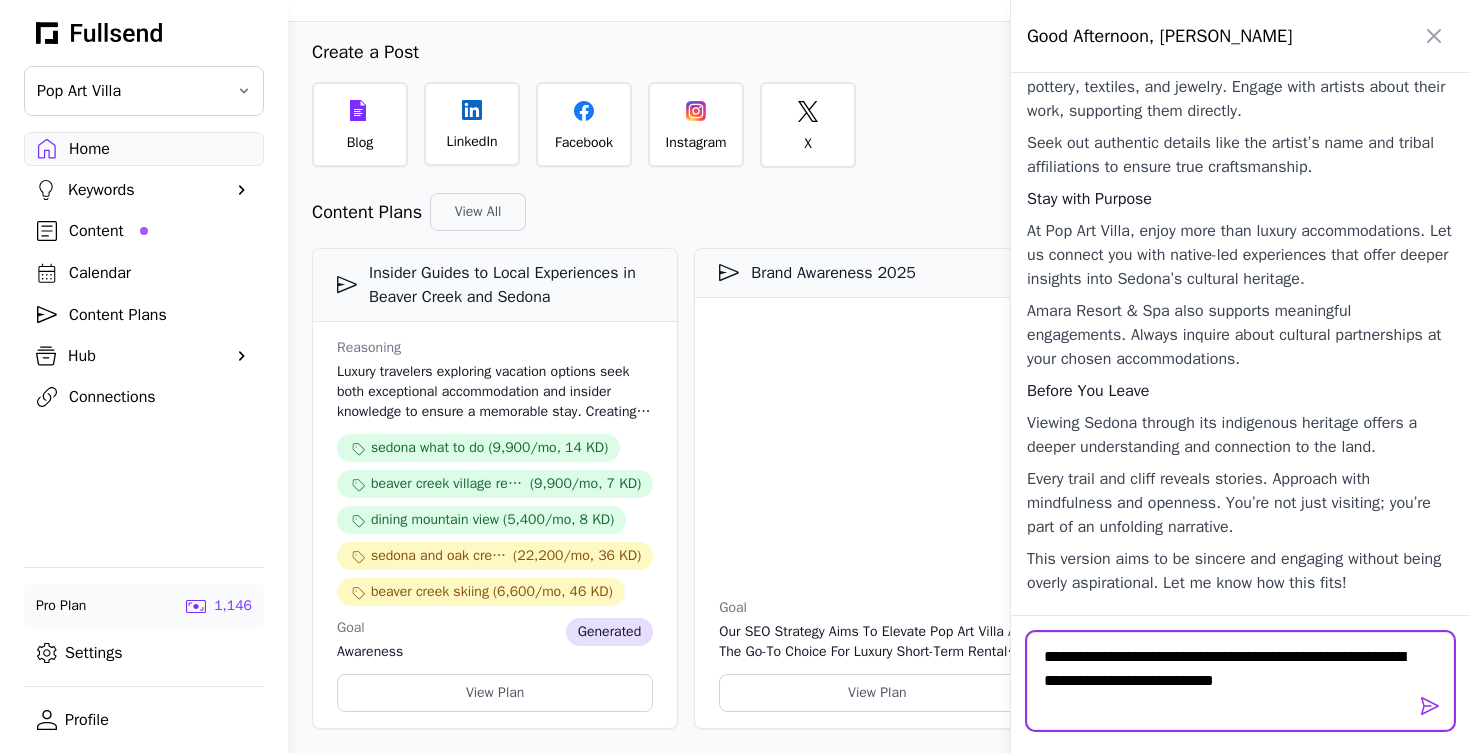 type on "**********" 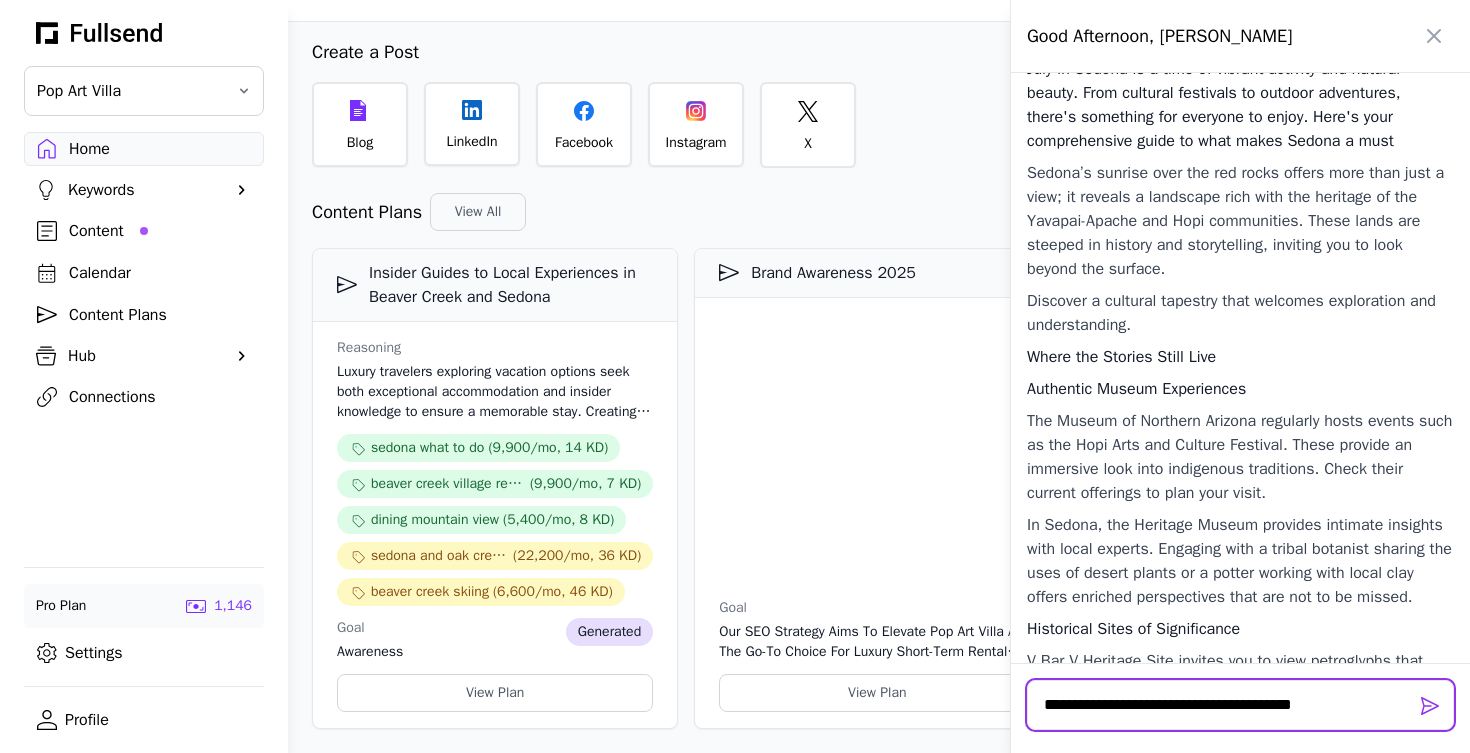 scroll, scrollTop: 16489, scrollLeft: 0, axis: vertical 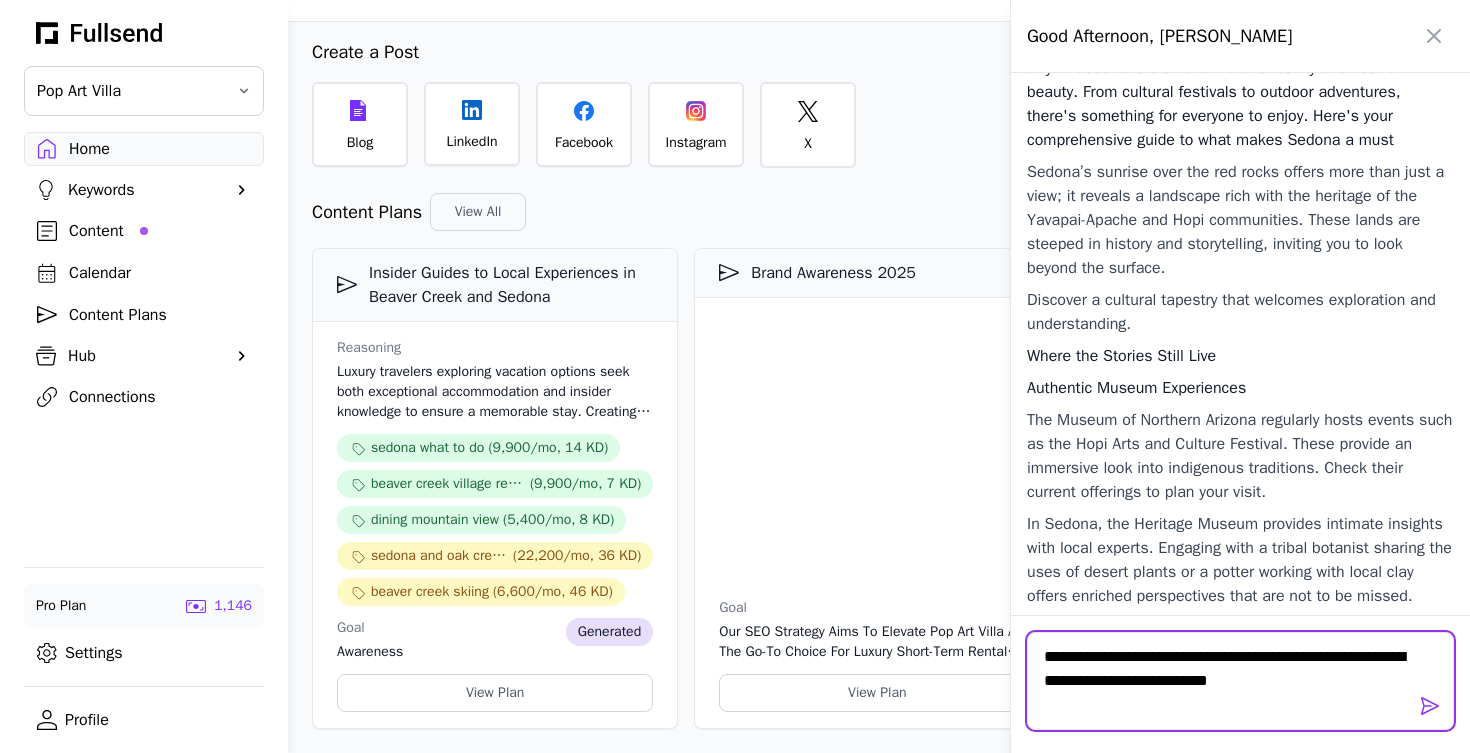 type on "**********" 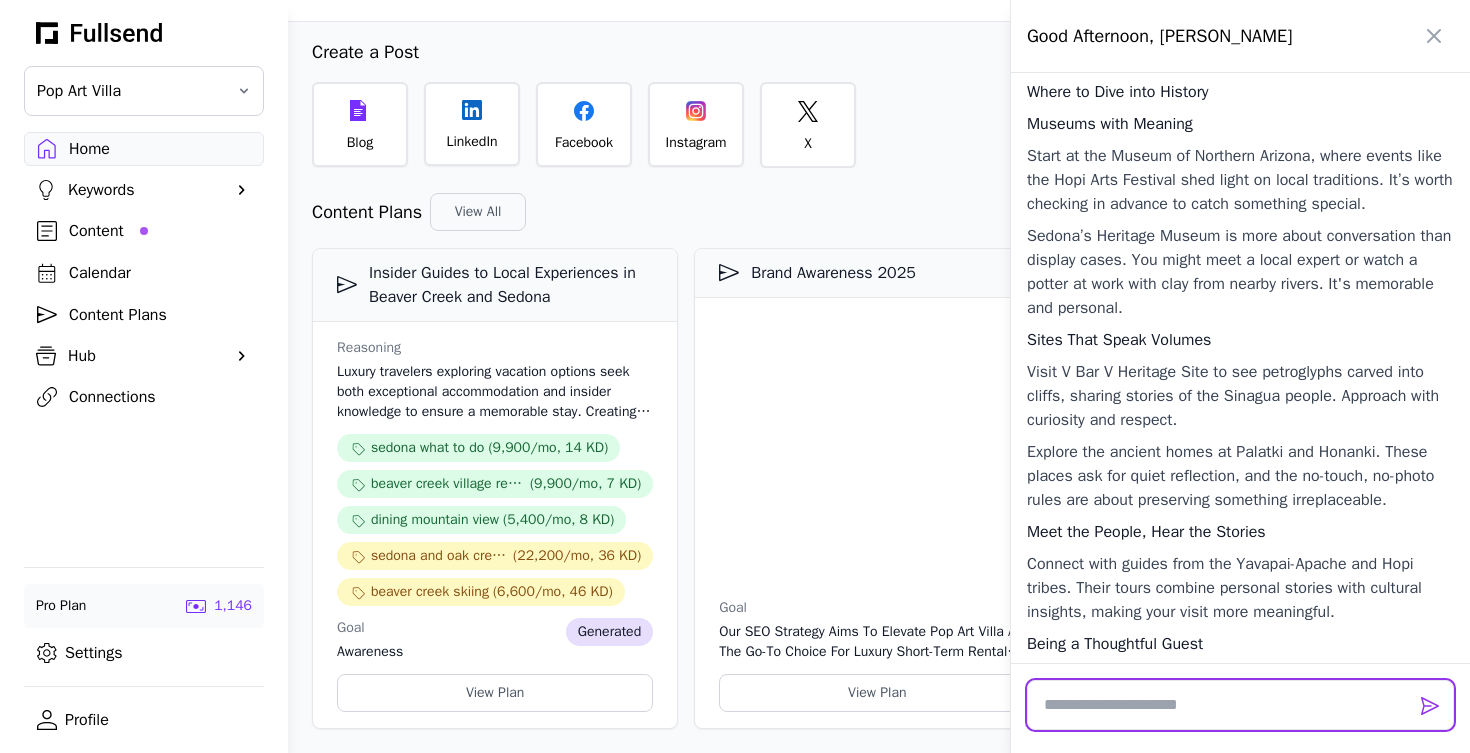 scroll, scrollTop: 18732, scrollLeft: 0, axis: vertical 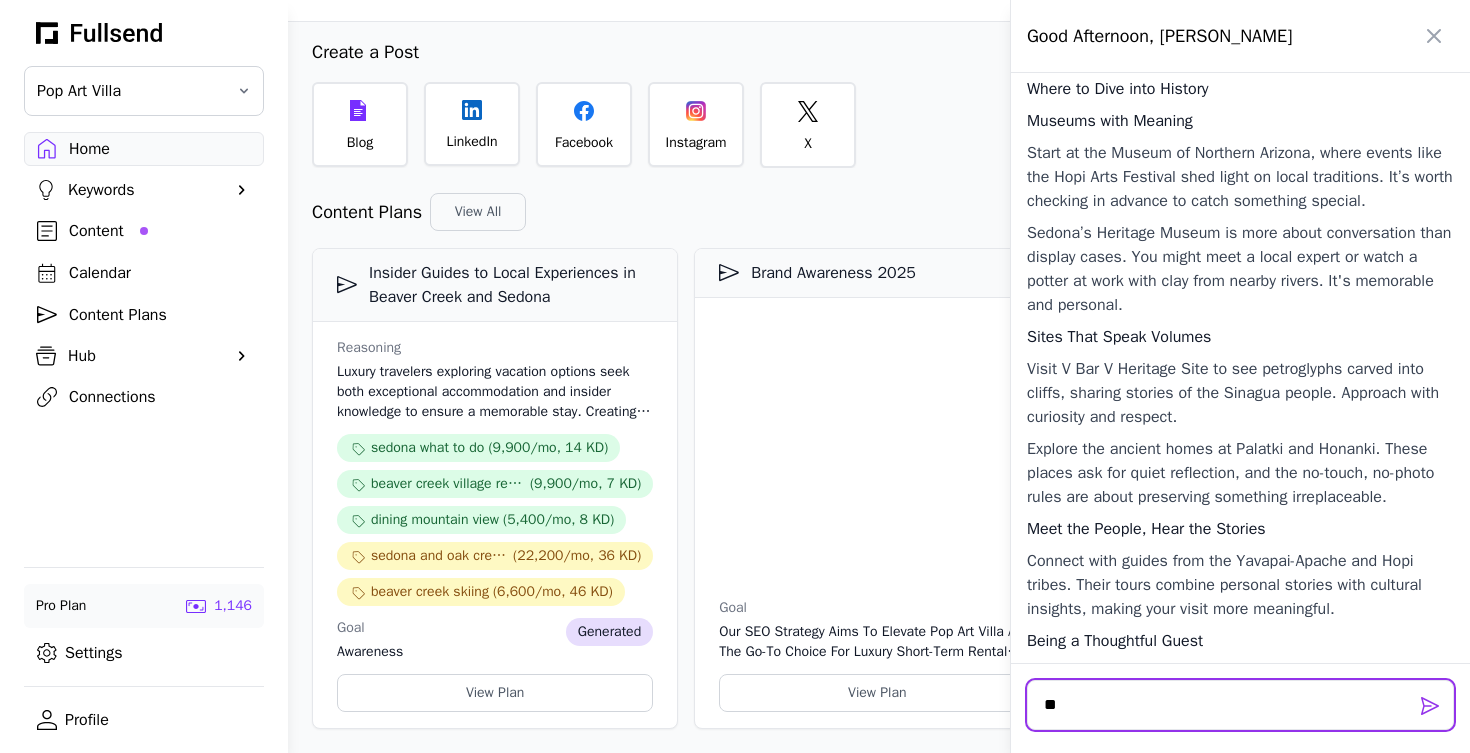 type on "*" 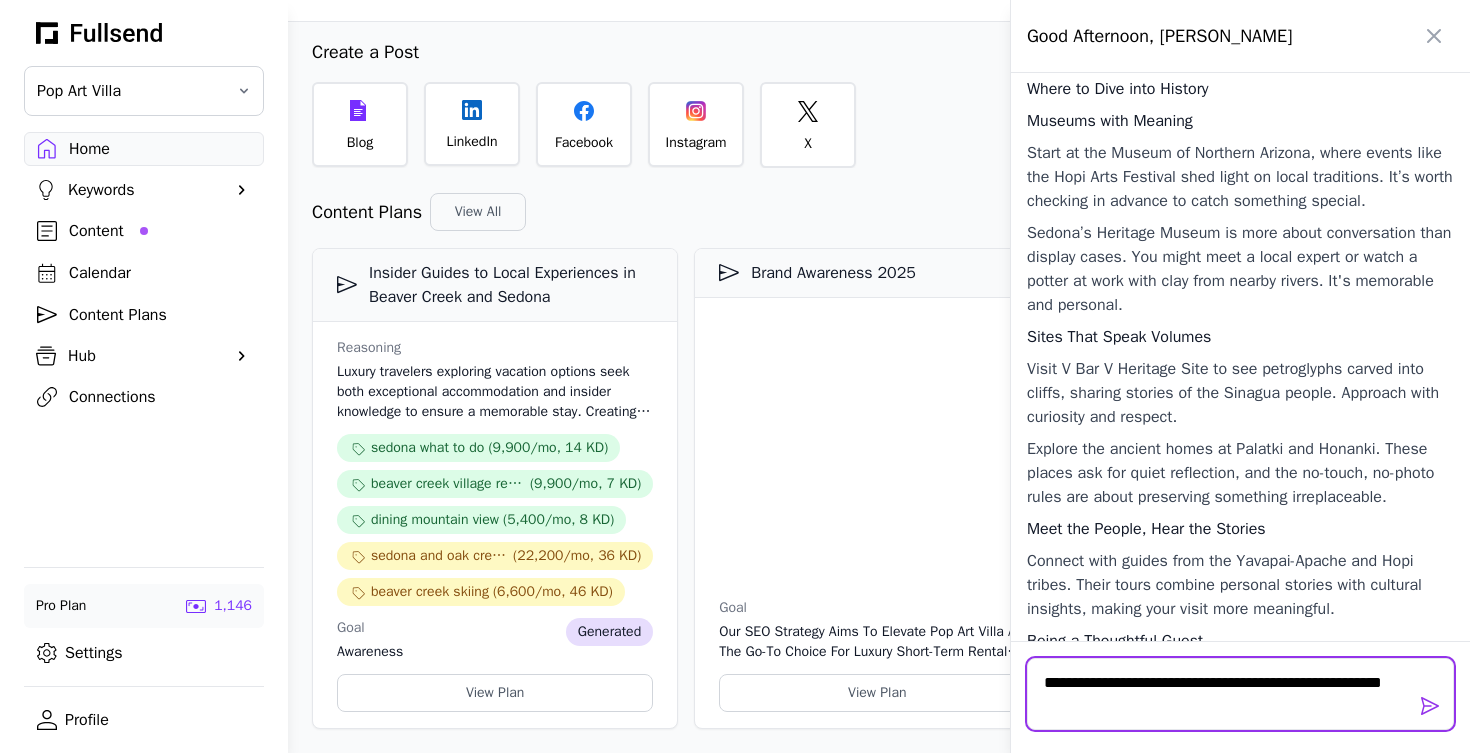 scroll, scrollTop: 0, scrollLeft: 0, axis: both 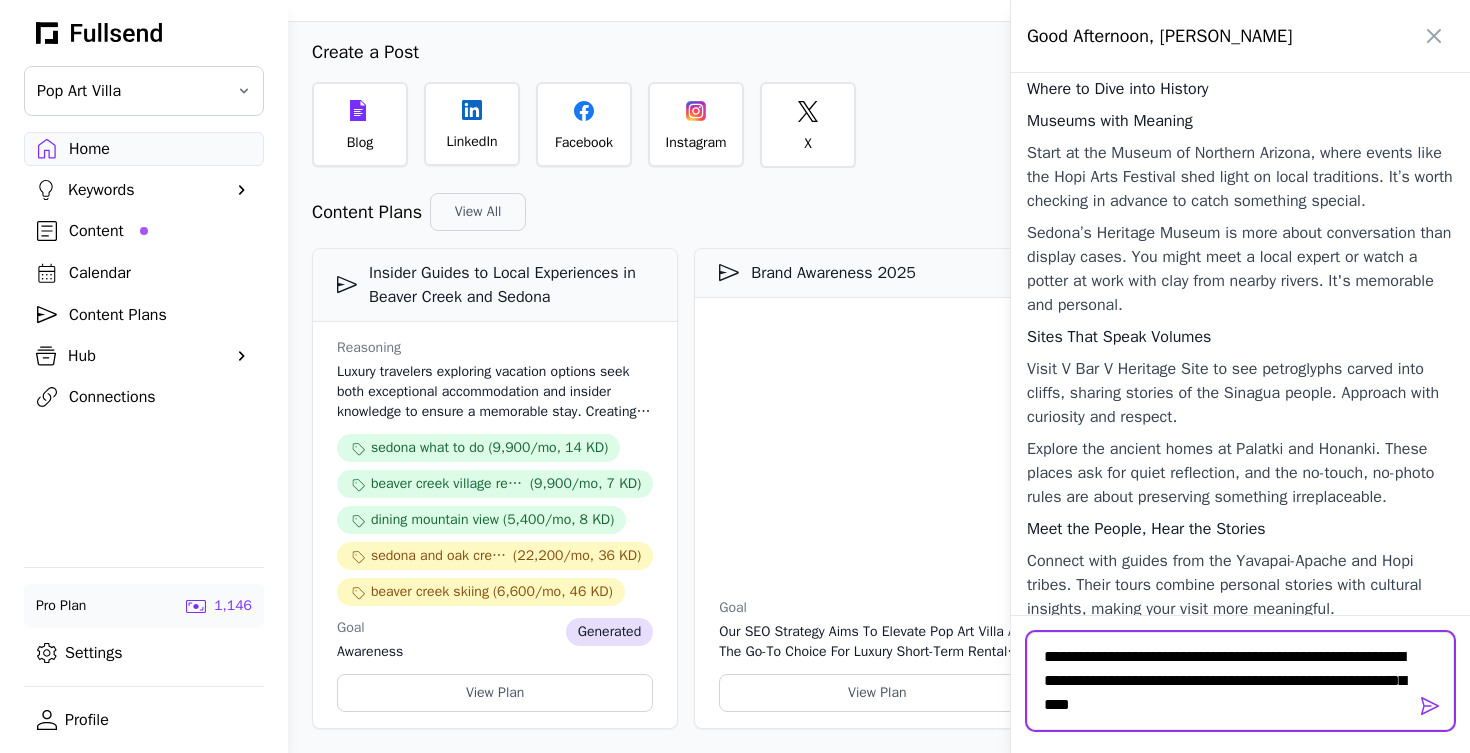 type on "**********" 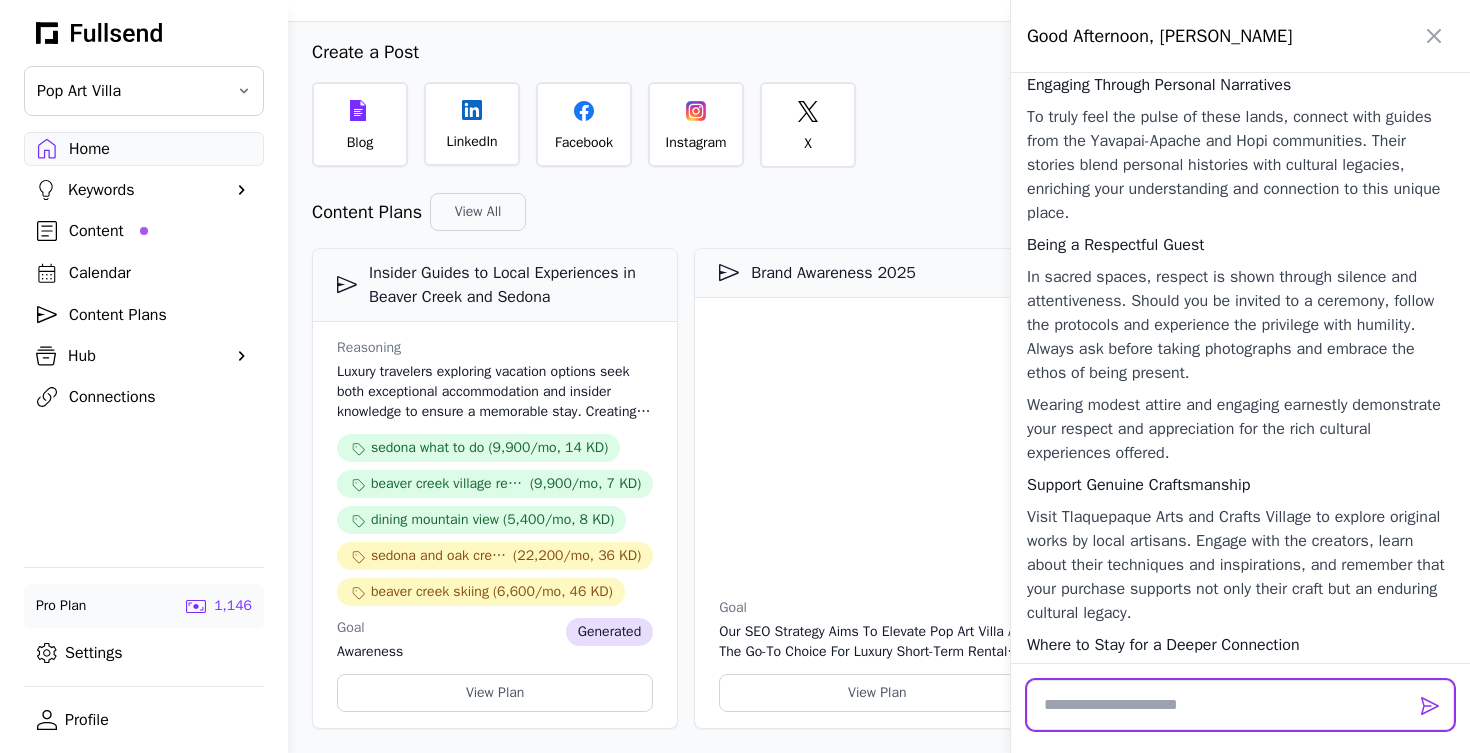 scroll, scrollTop: 21098, scrollLeft: 0, axis: vertical 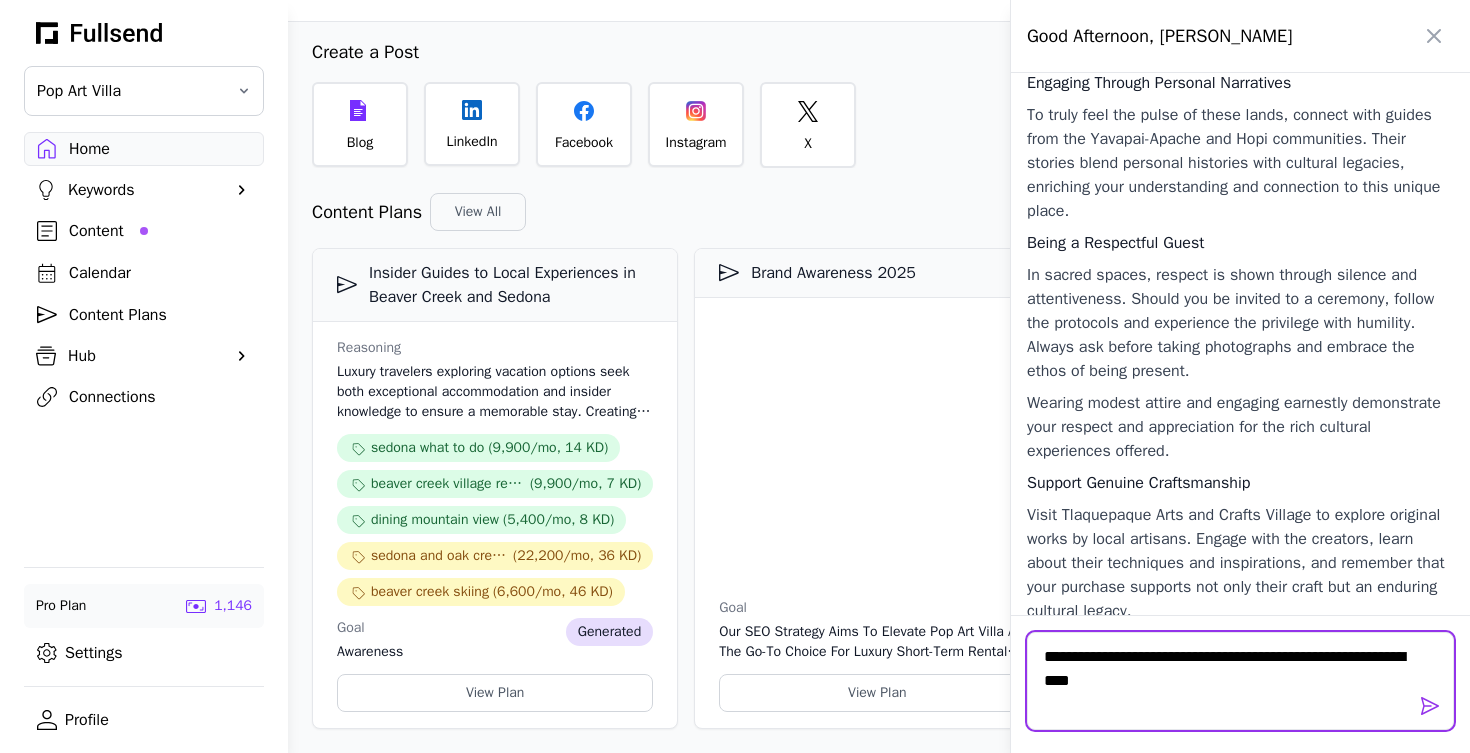 type on "**********" 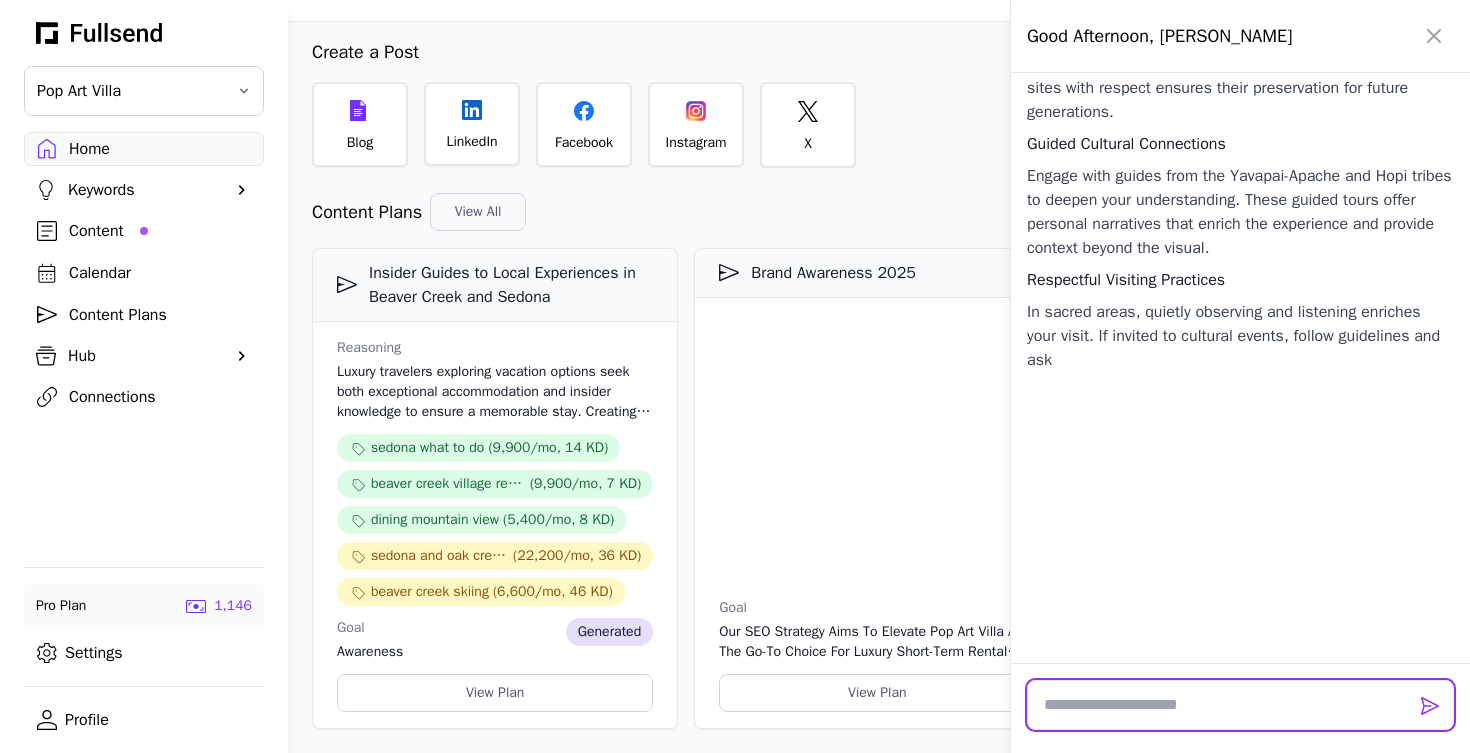 scroll, scrollTop: 22854, scrollLeft: 0, axis: vertical 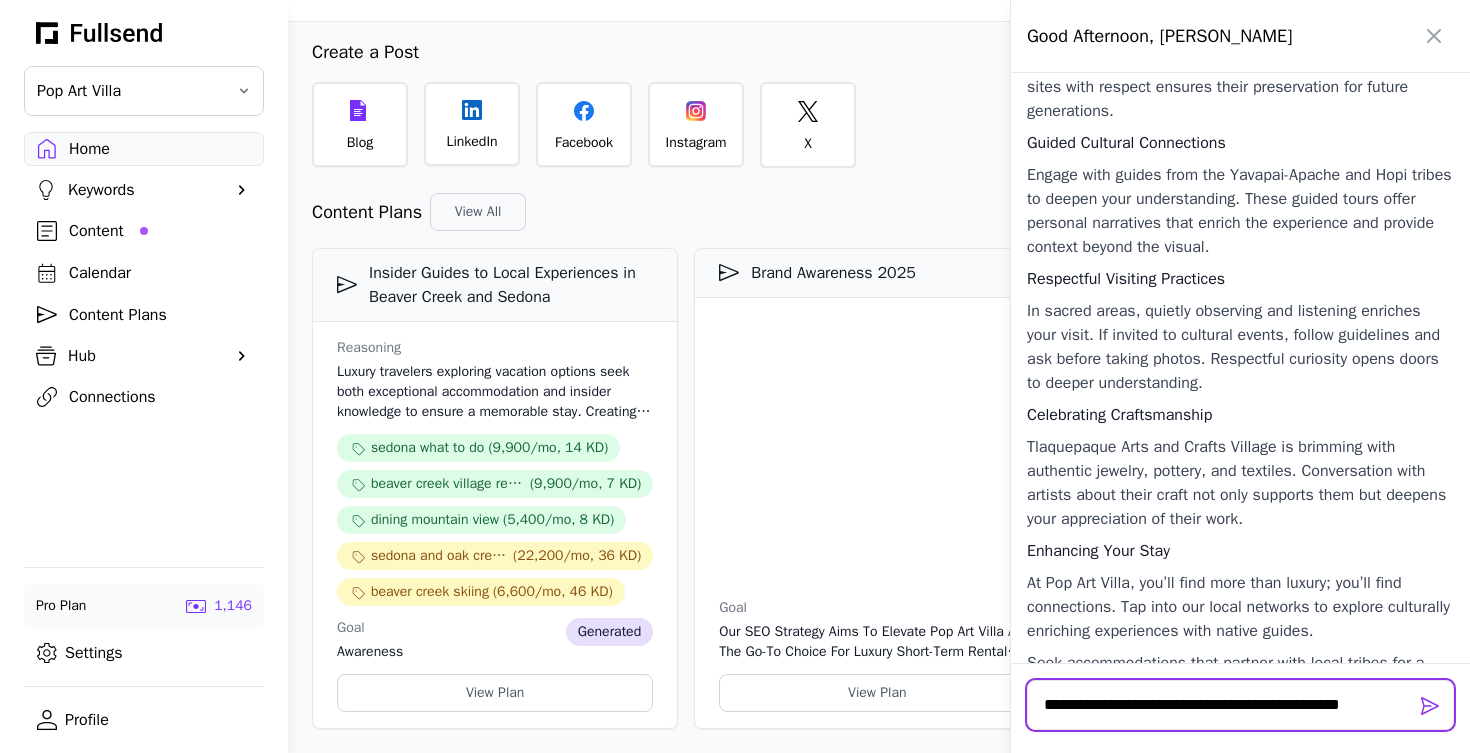 type on "**********" 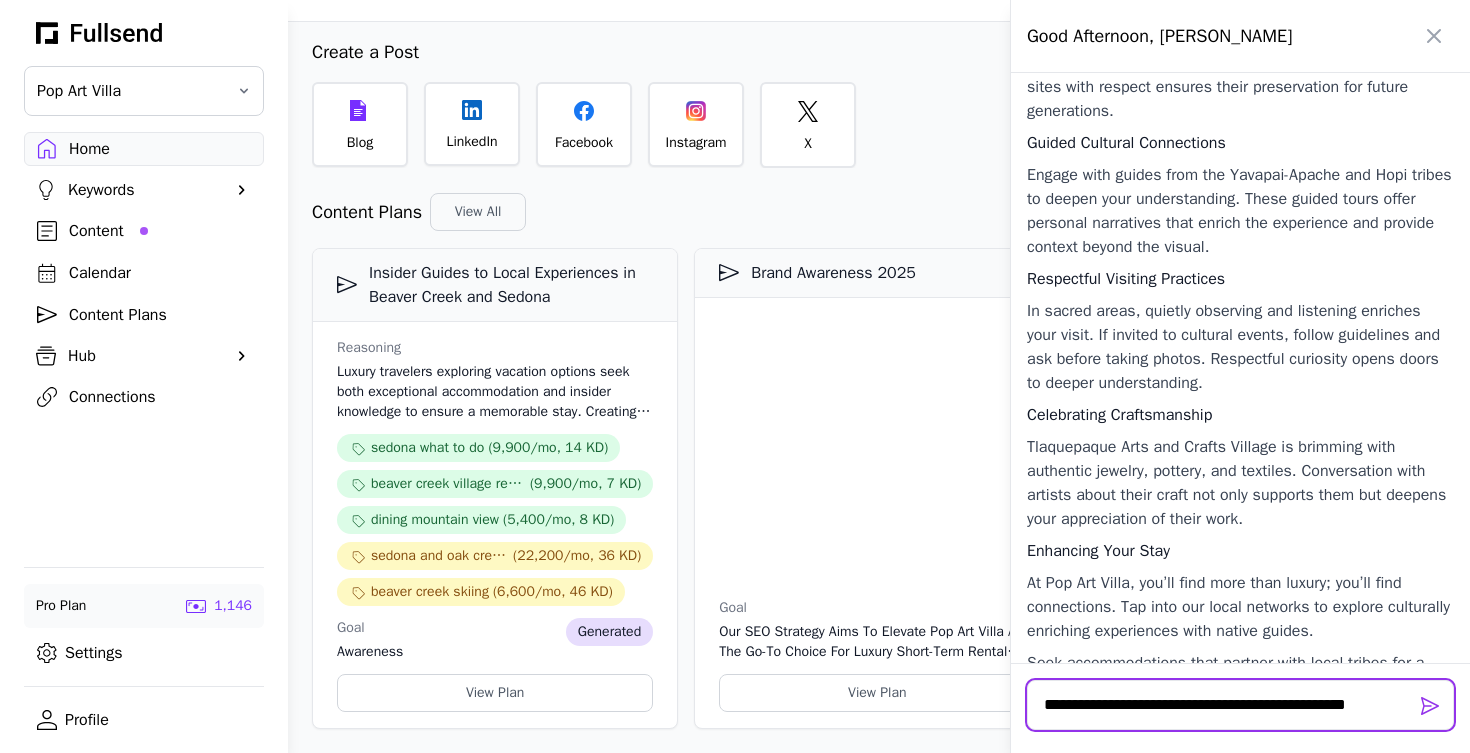 scroll, scrollTop: 2, scrollLeft: 0, axis: vertical 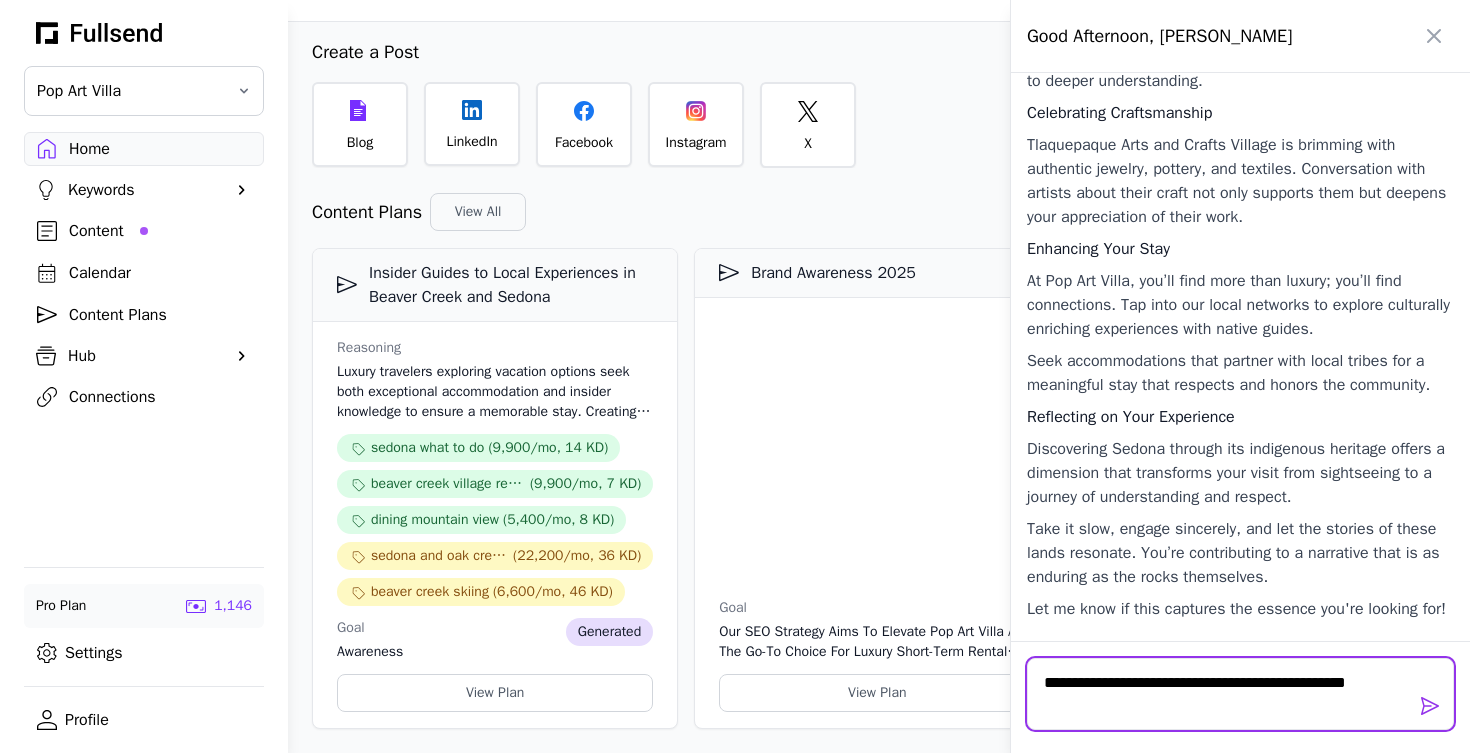 type 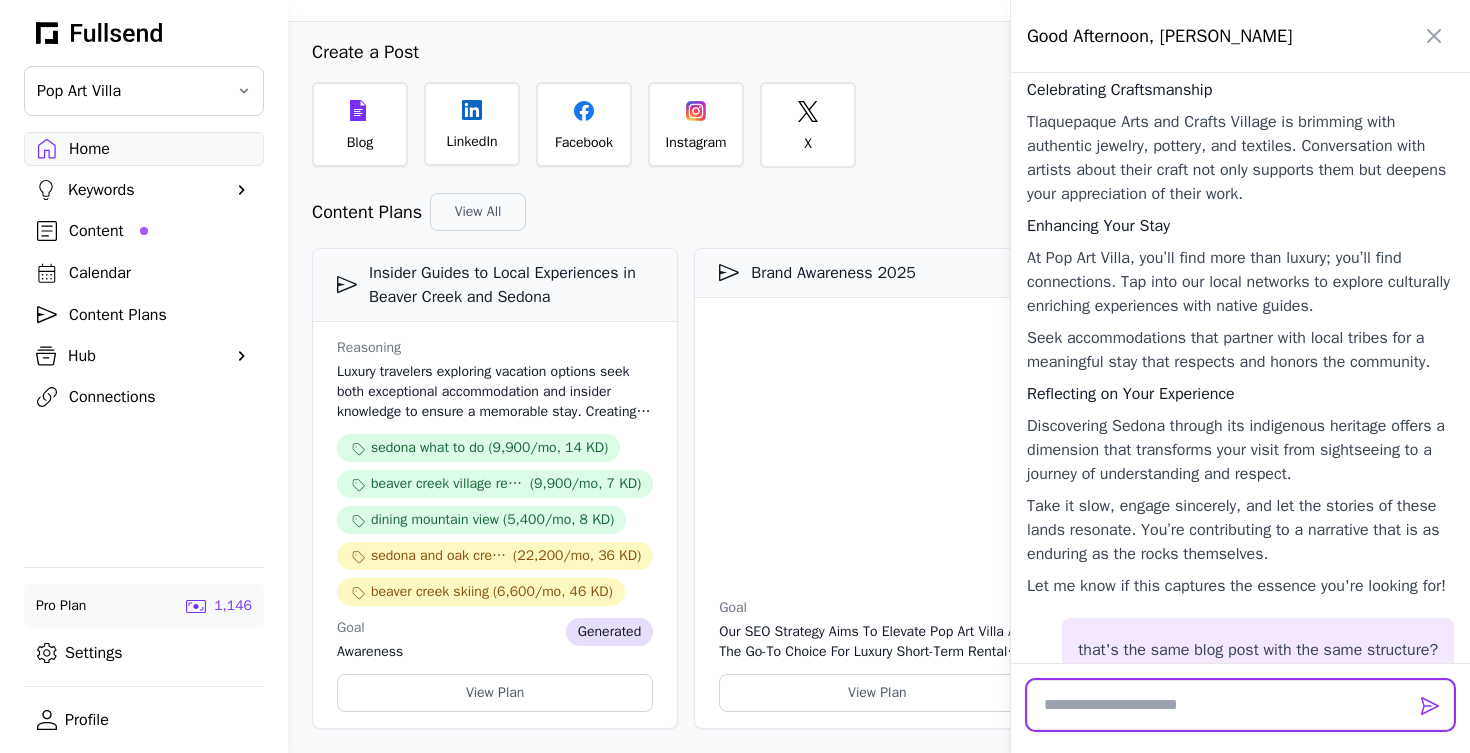 scroll, scrollTop: 0, scrollLeft: 0, axis: both 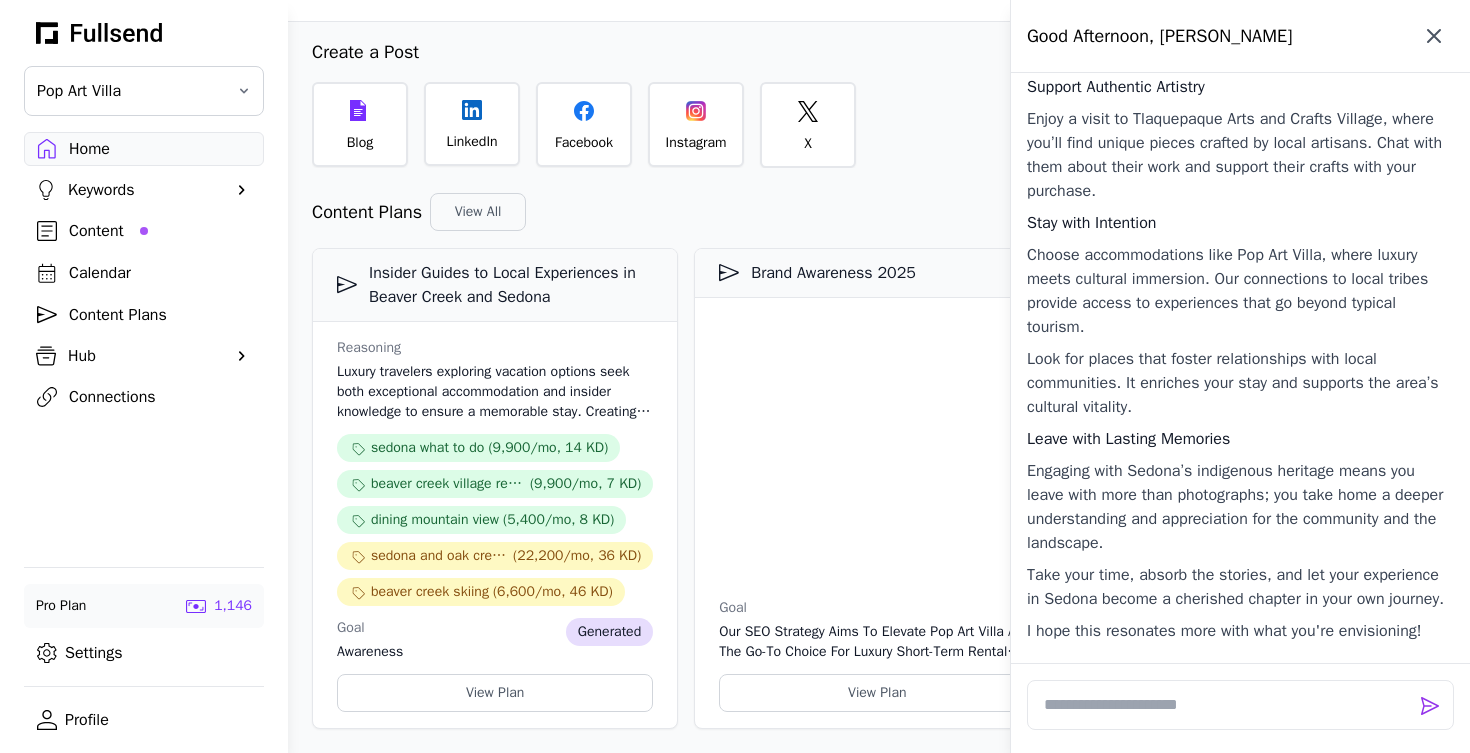 click 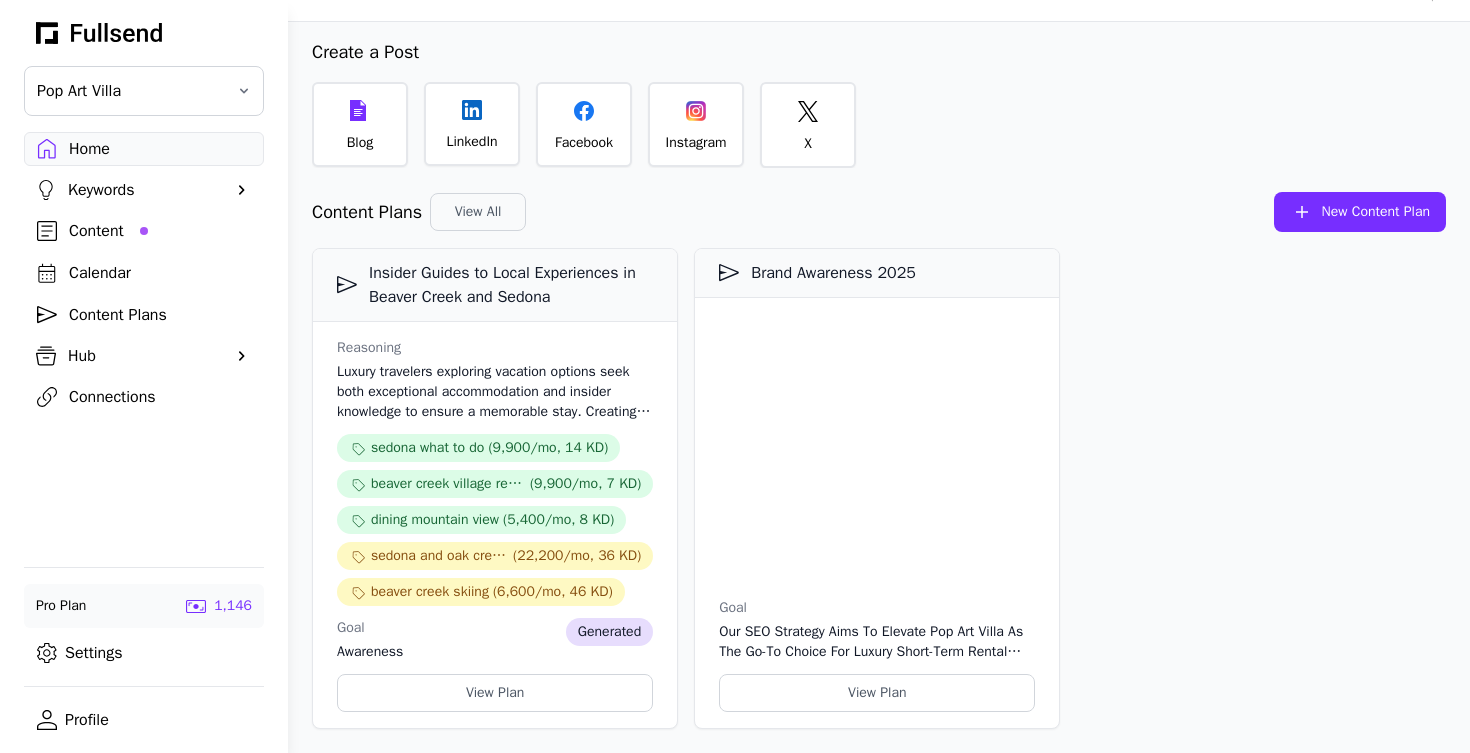click on "Home" at bounding box center (160, 149) 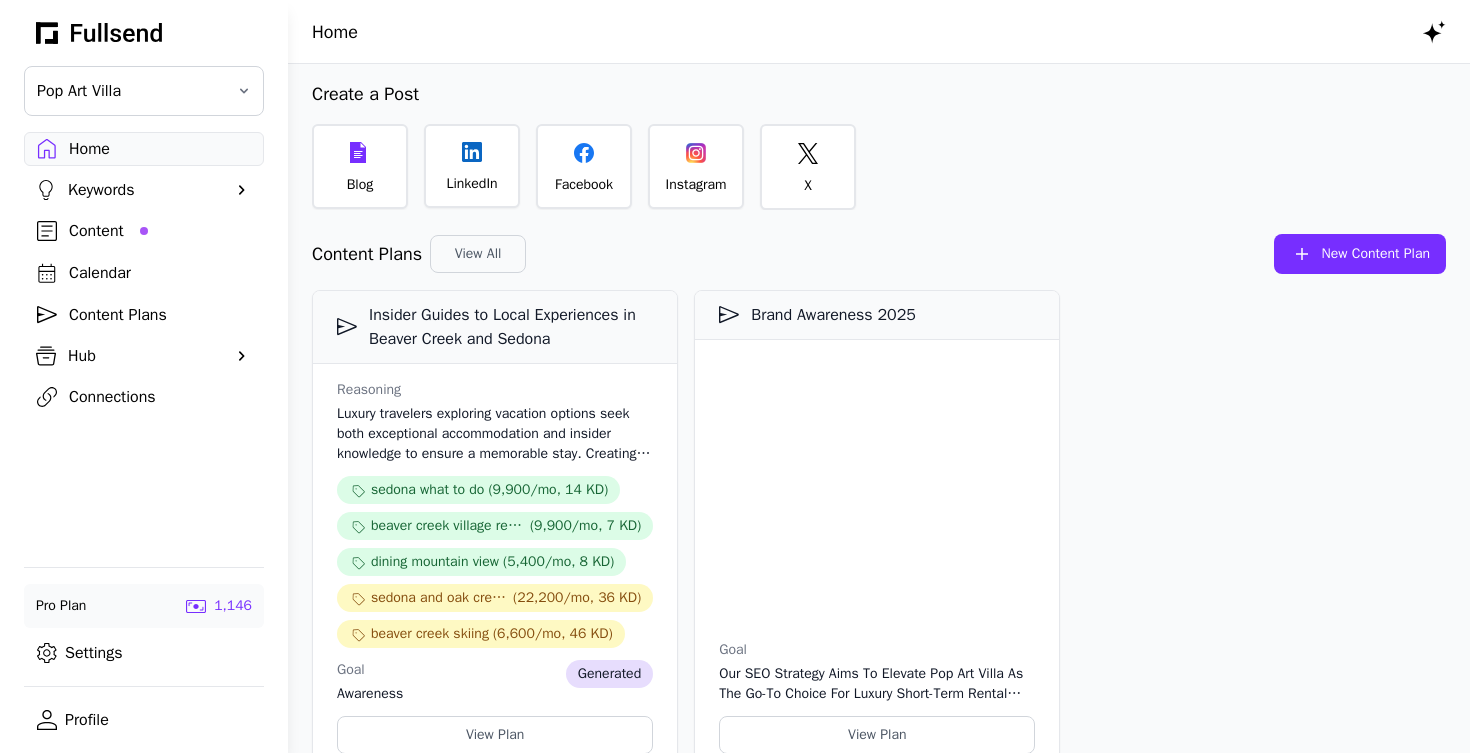scroll, scrollTop: 0, scrollLeft: 0, axis: both 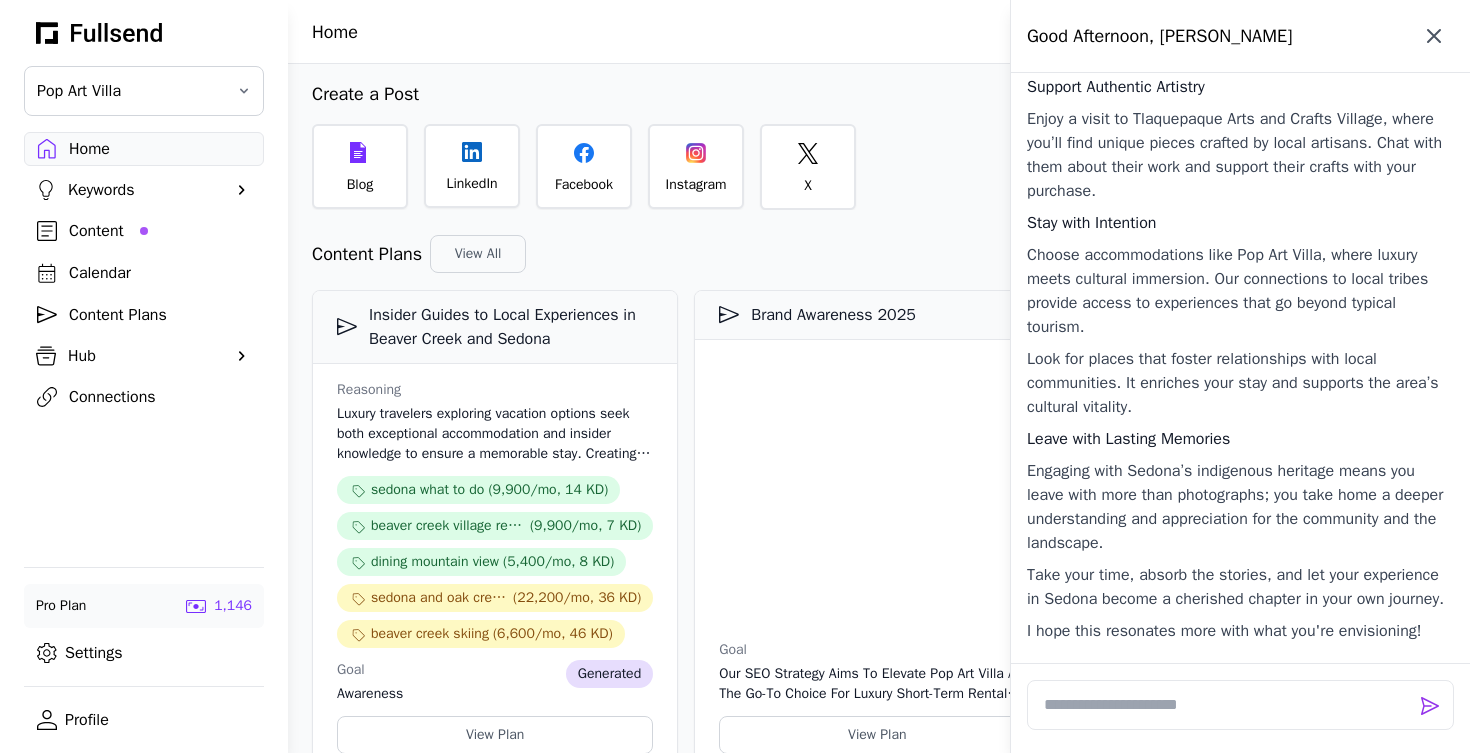 click 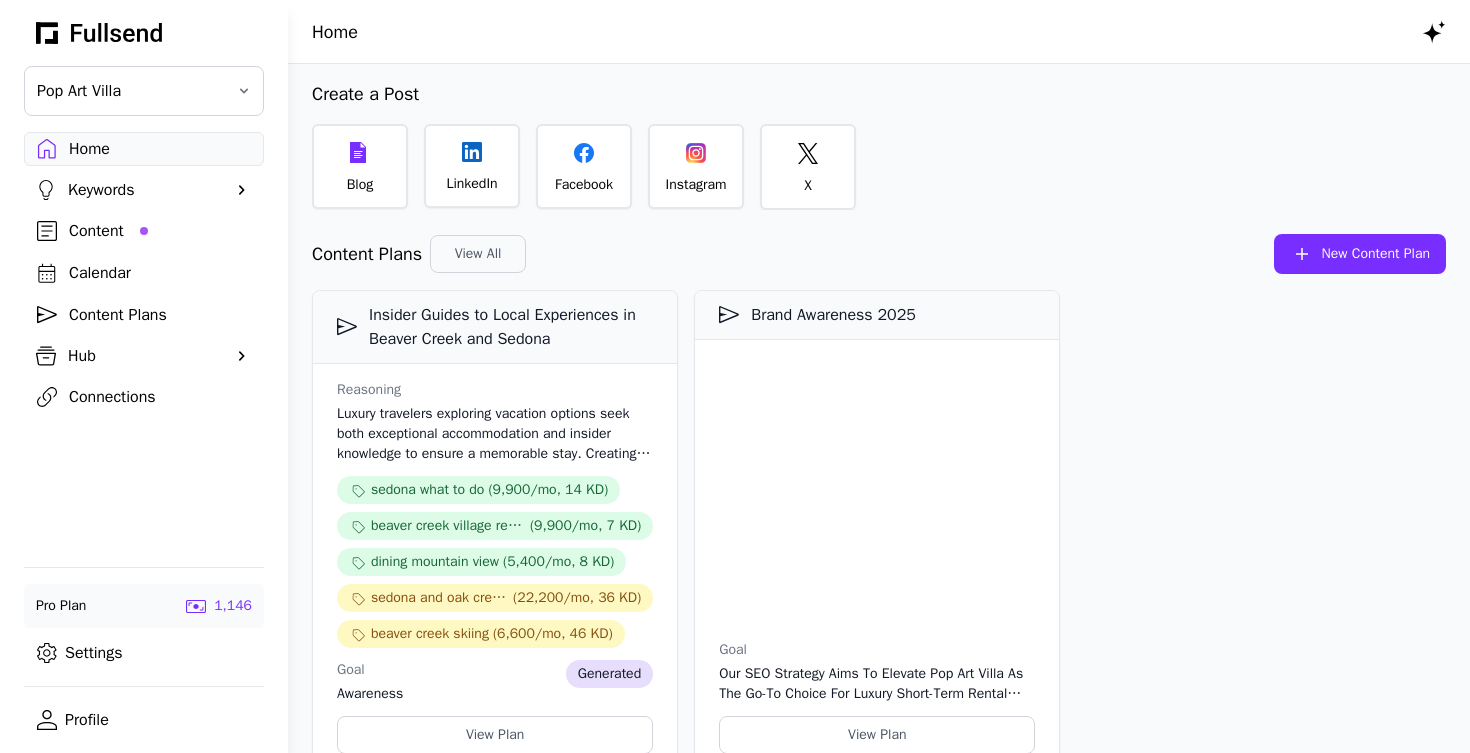 click 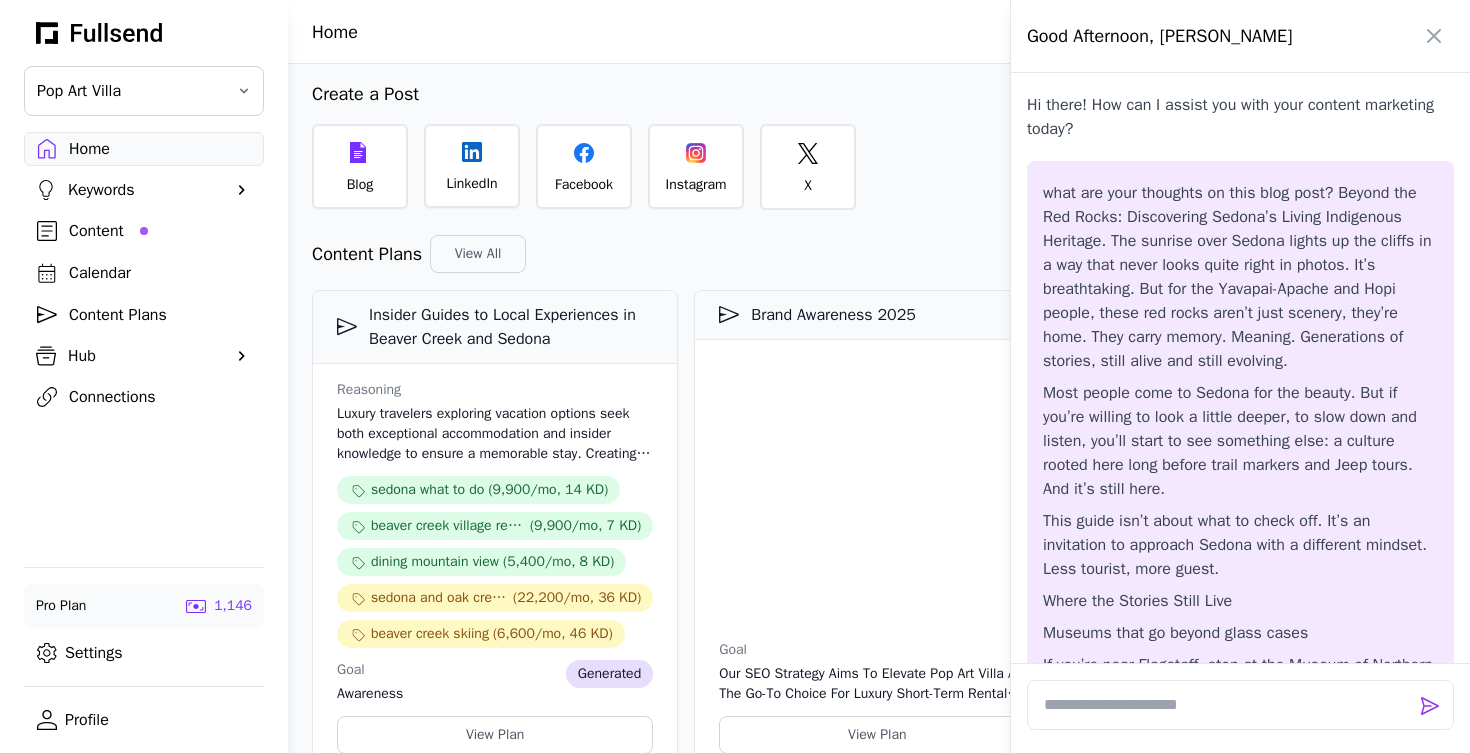 scroll, scrollTop: 24829, scrollLeft: 0, axis: vertical 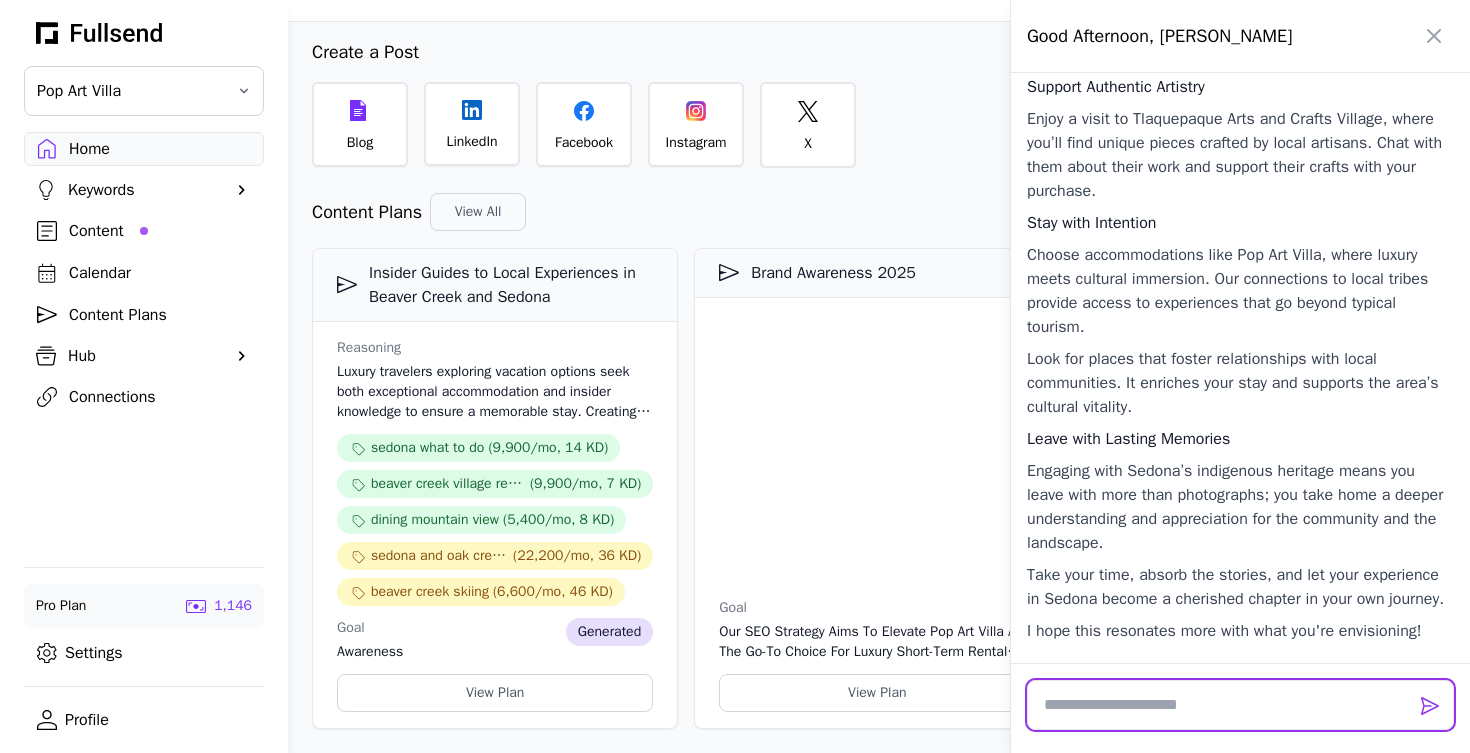 click at bounding box center (1240, 705) 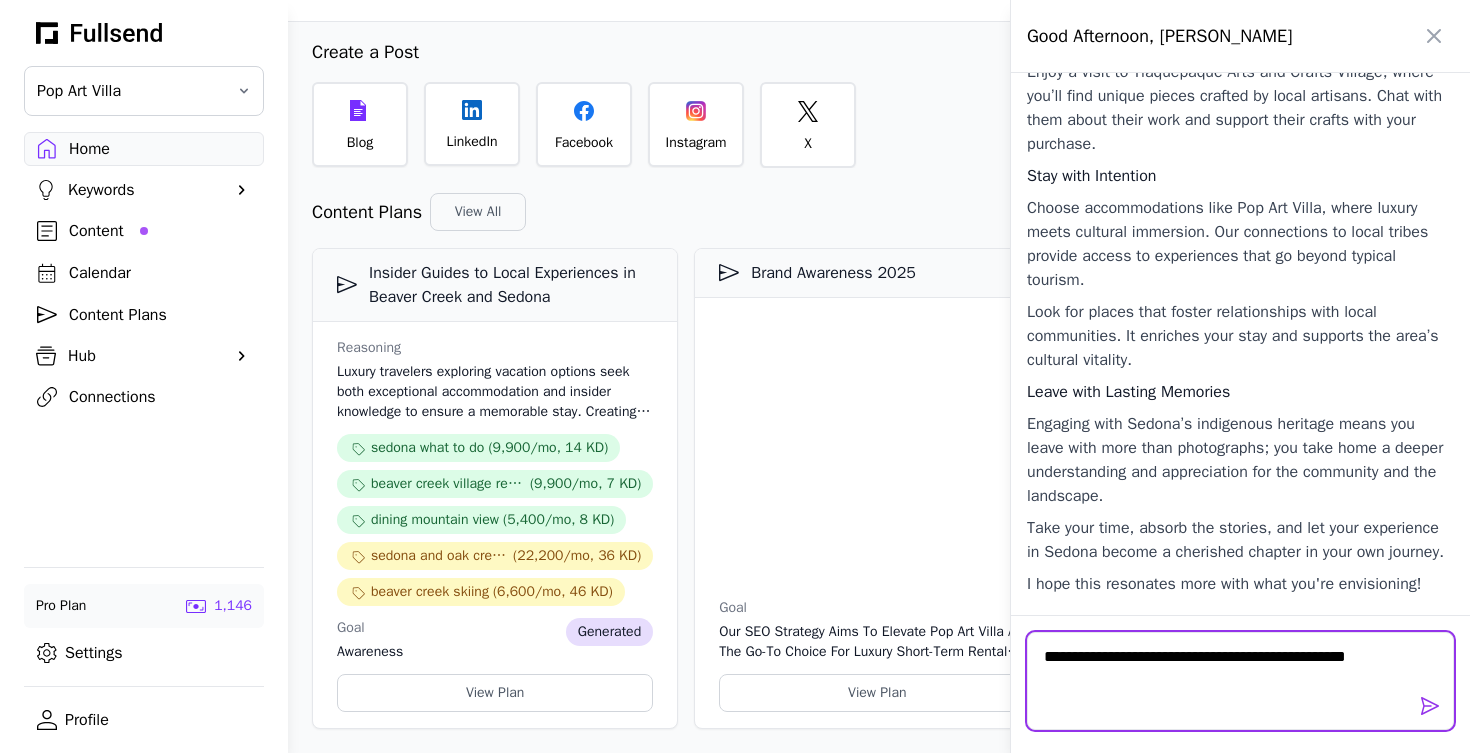 scroll, scrollTop: 0, scrollLeft: 0, axis: both 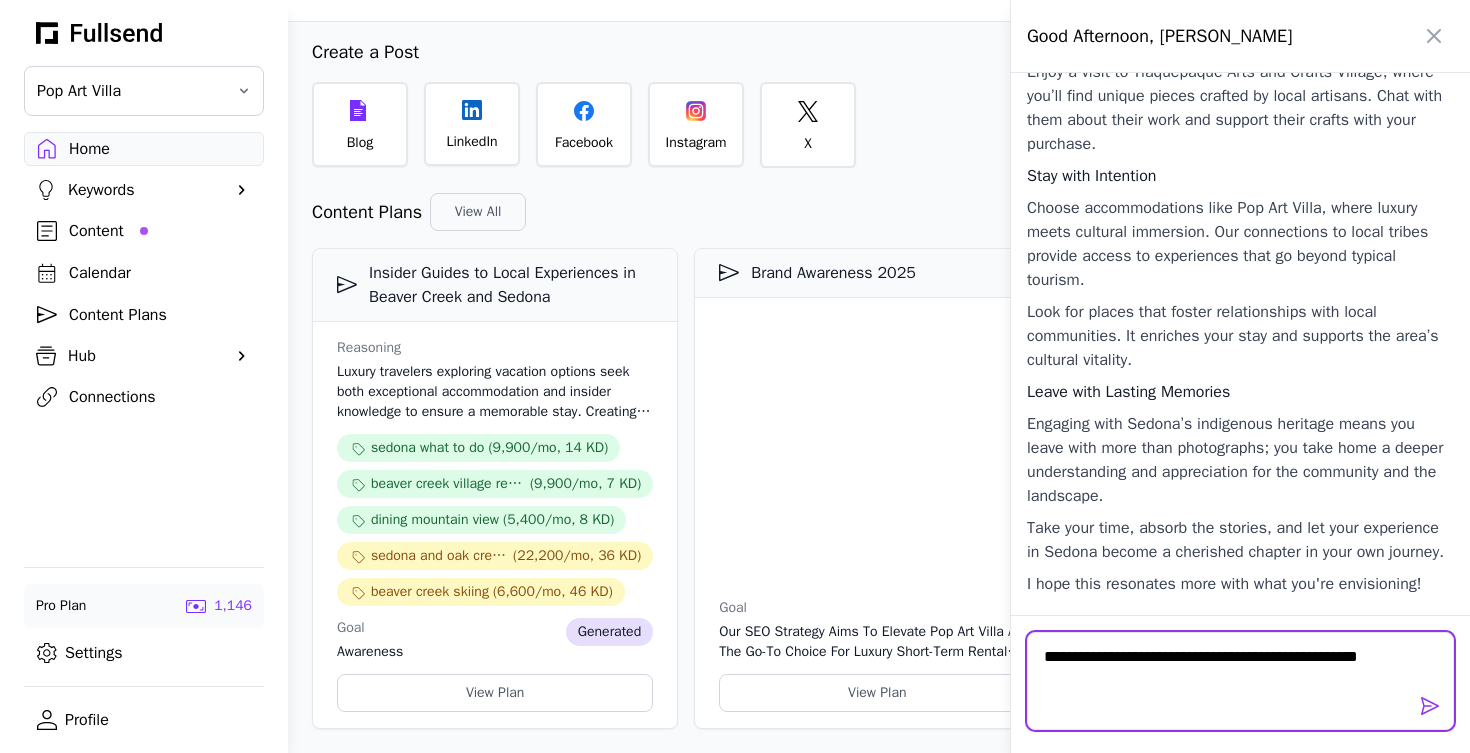 type on "**********" 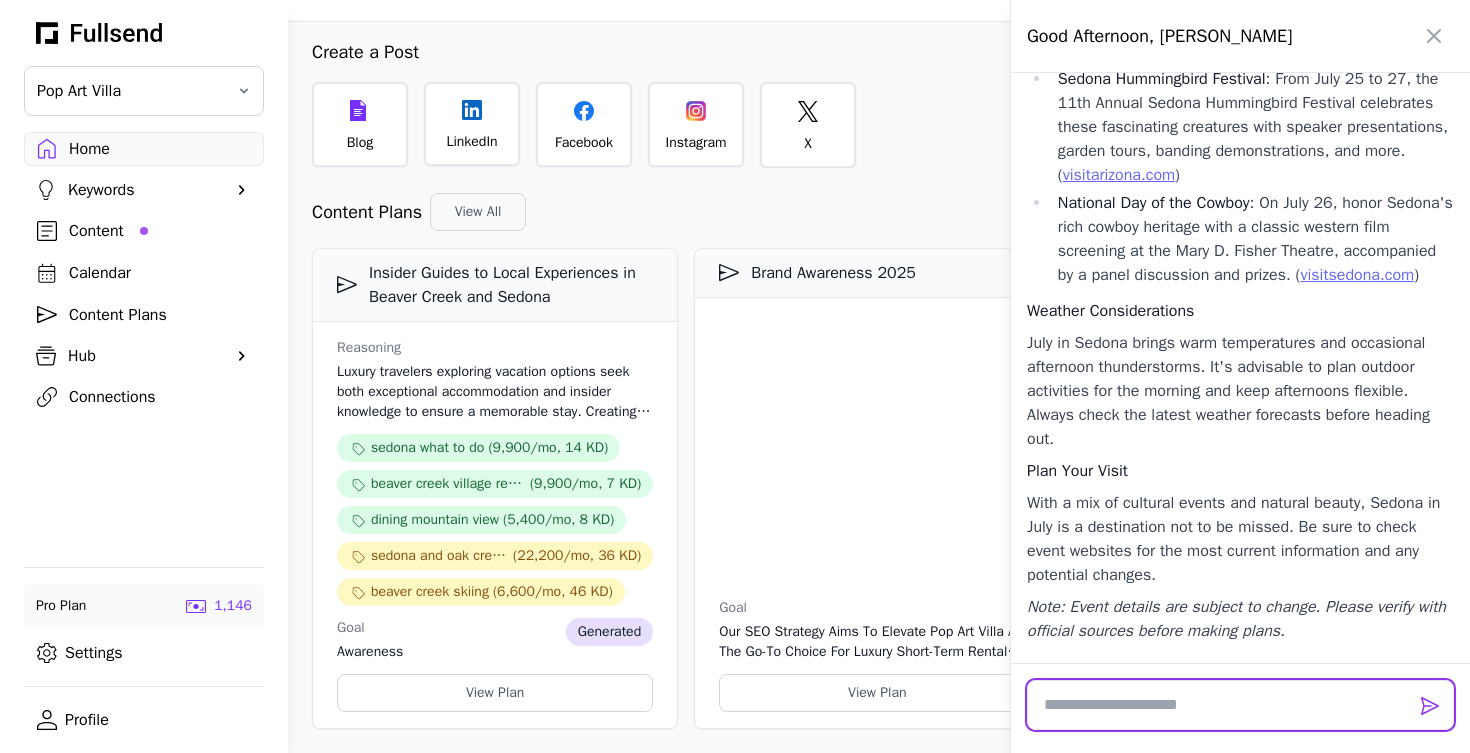 scroll, scrollTop: 25705, scrollLeft: 0, axis: vertical 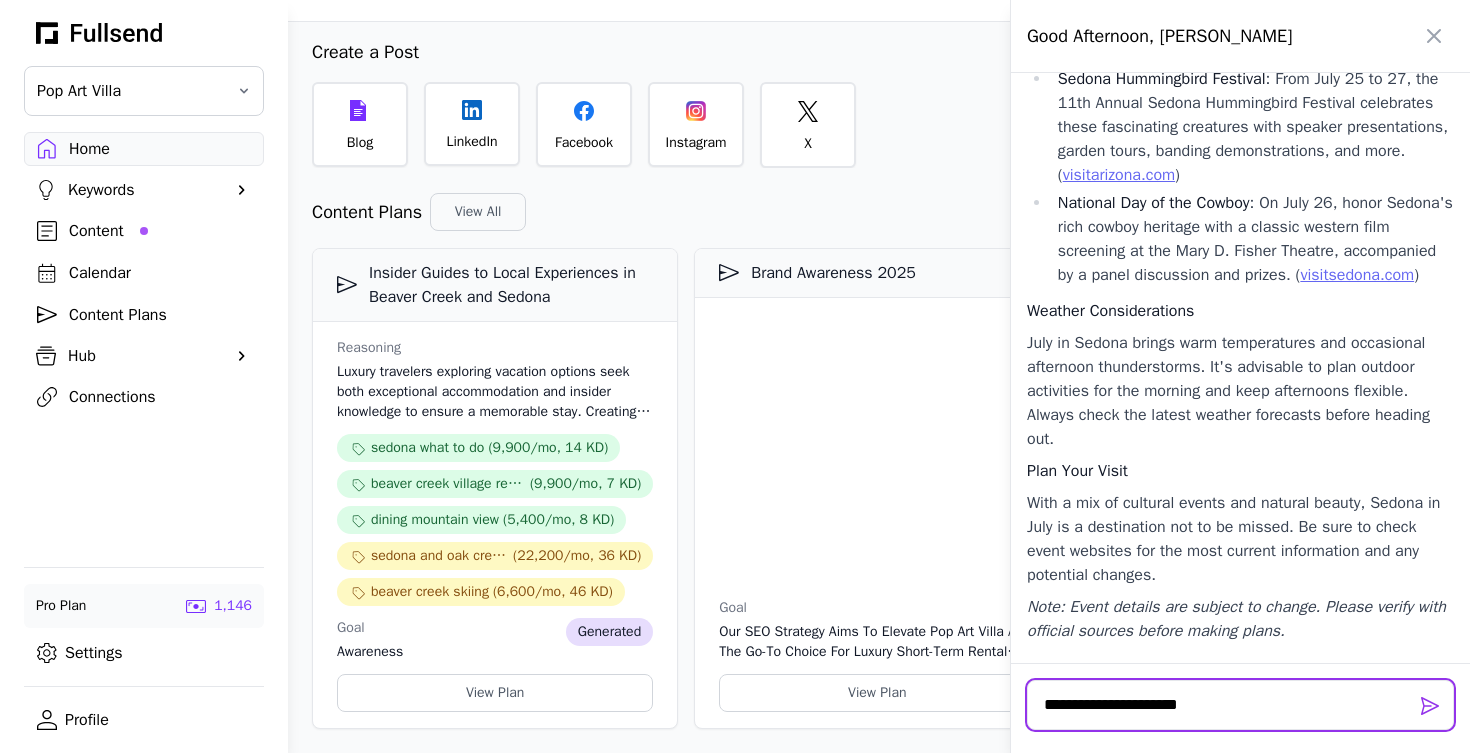 type on "**********" 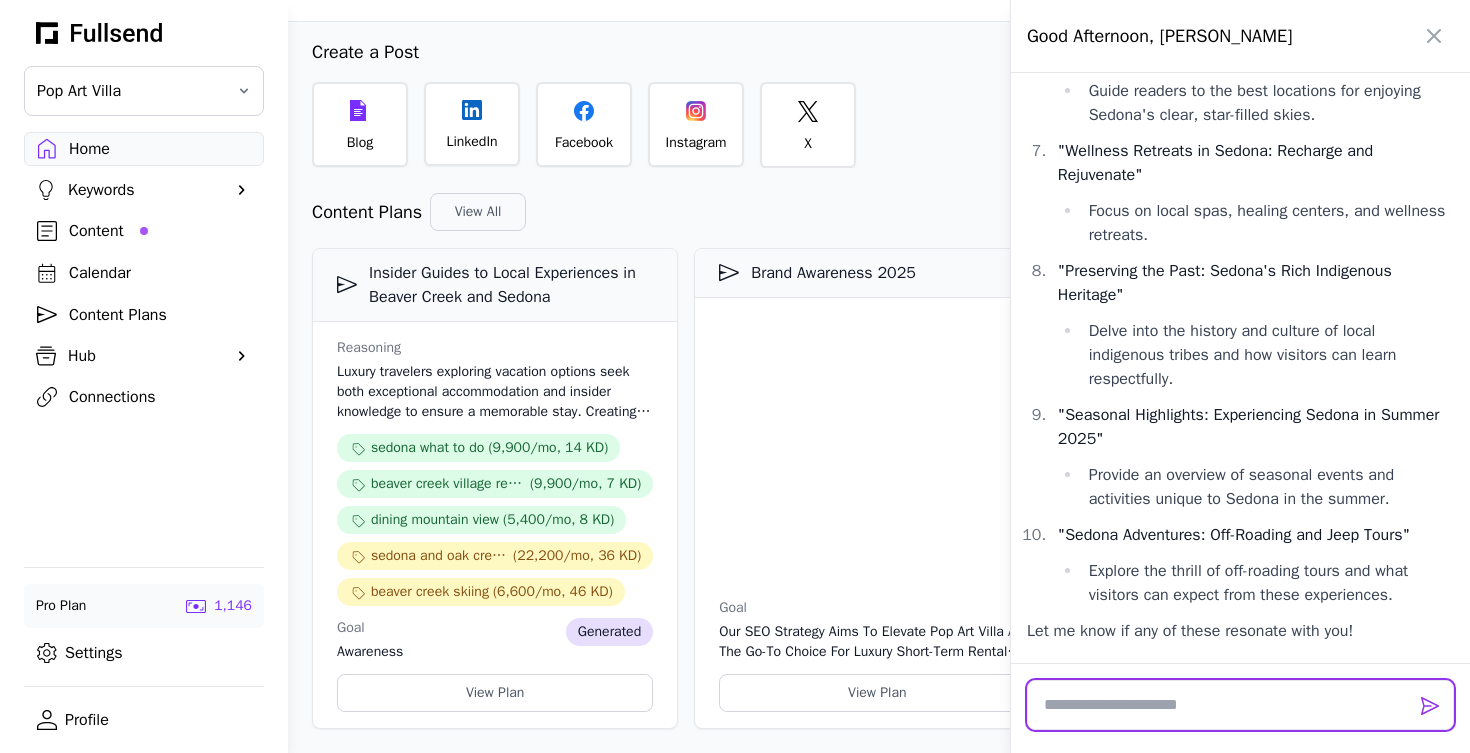 scroll, scrollTop: 26962, scrollLeft: 0, axis: vertical 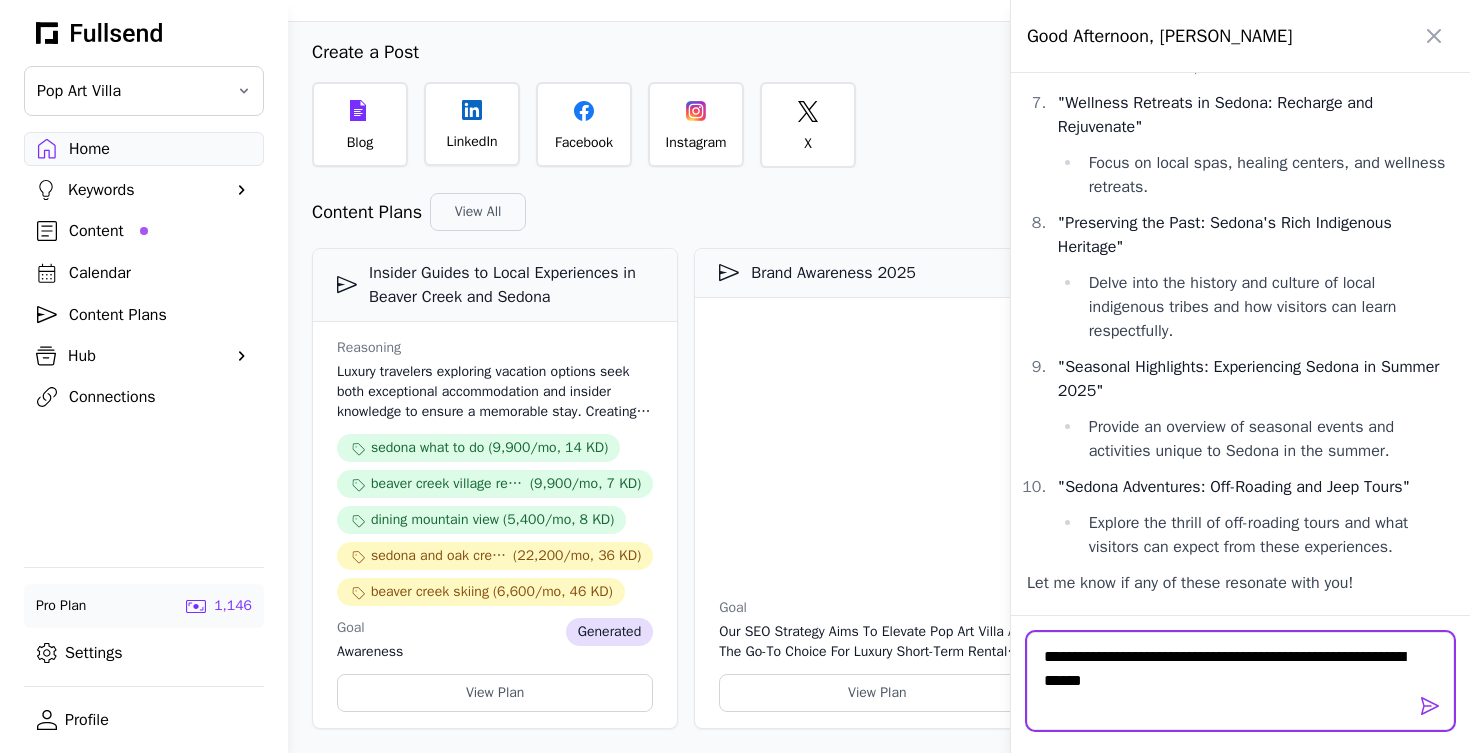 type on "**********" 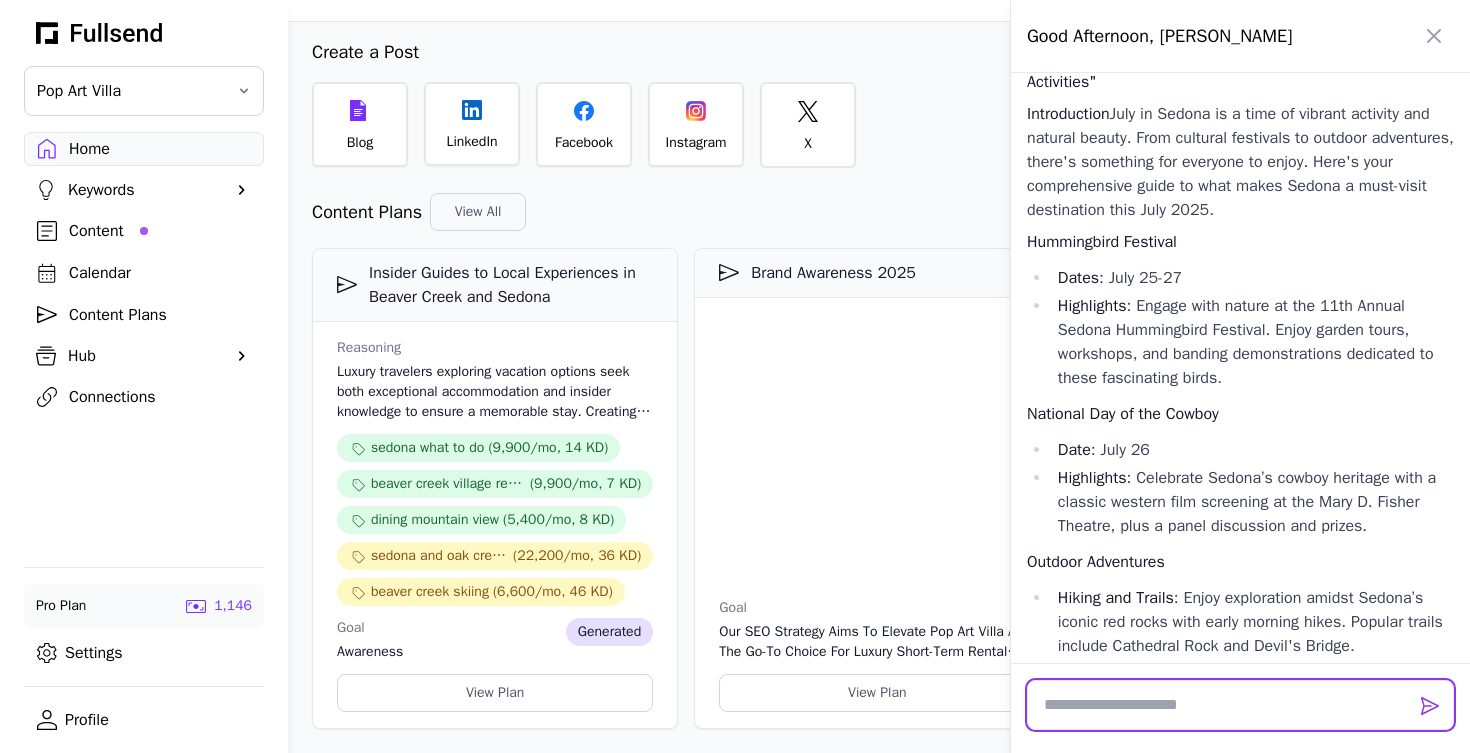 scroll, scrollTop: 27682, scrollLeft: 0, axis: vertical 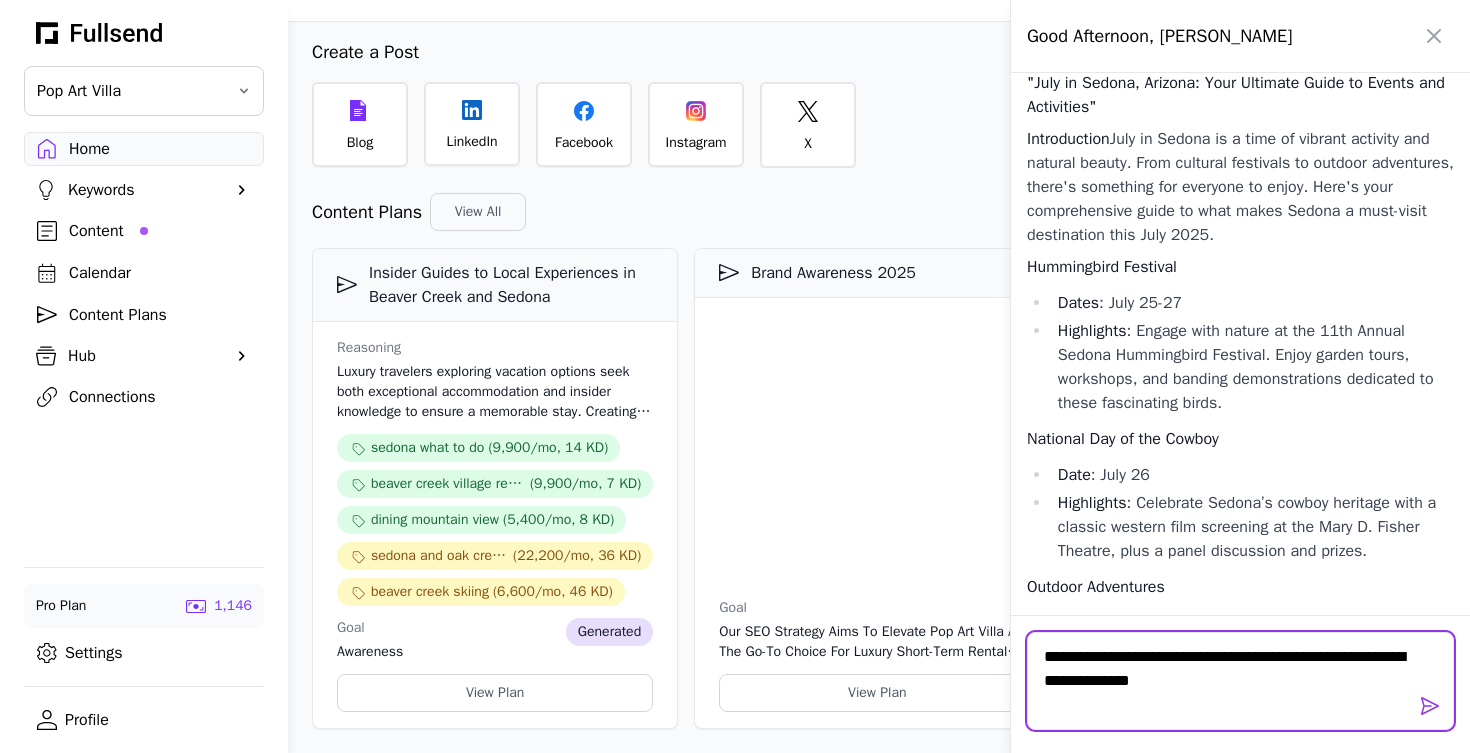 type on "**********" 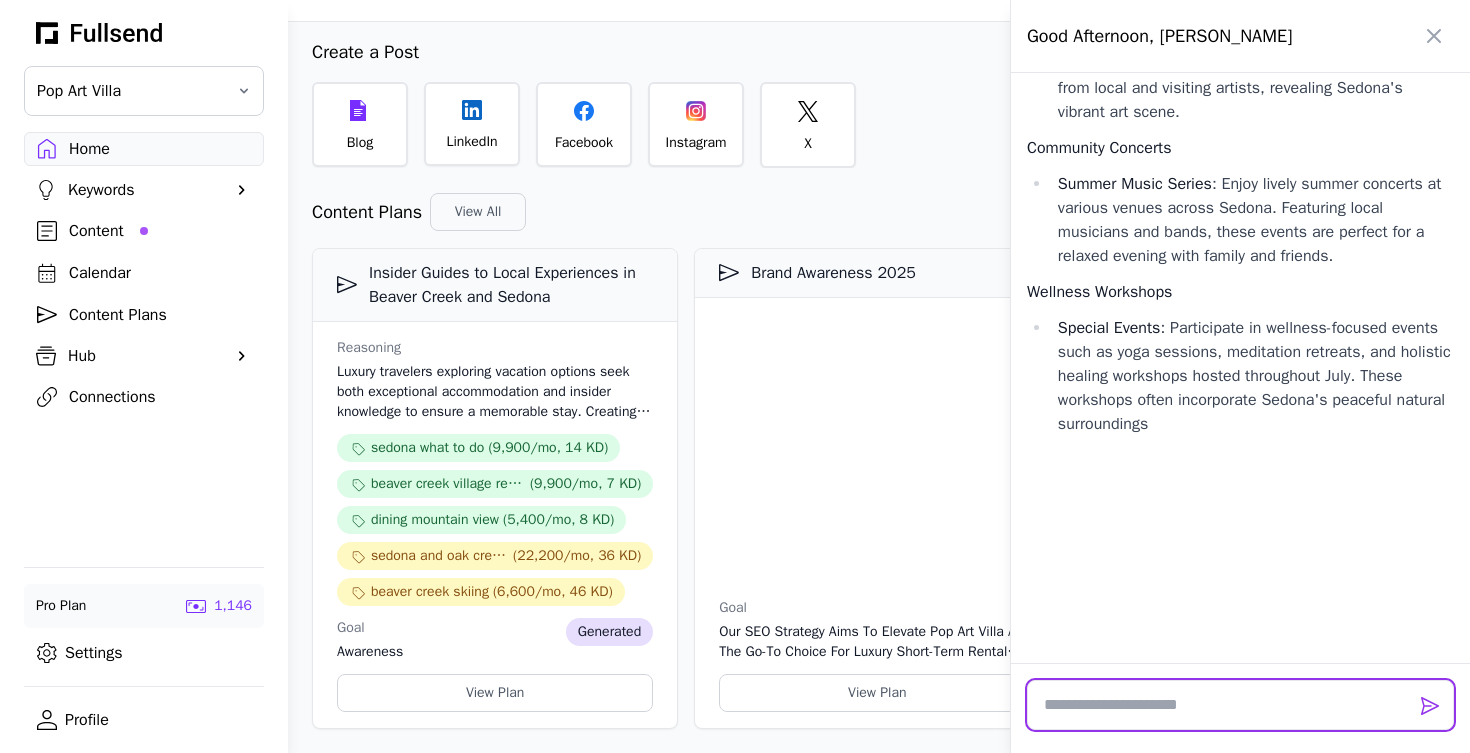 scroll, scrollTop: 29882, scrollLeft: 0, axis: vertical 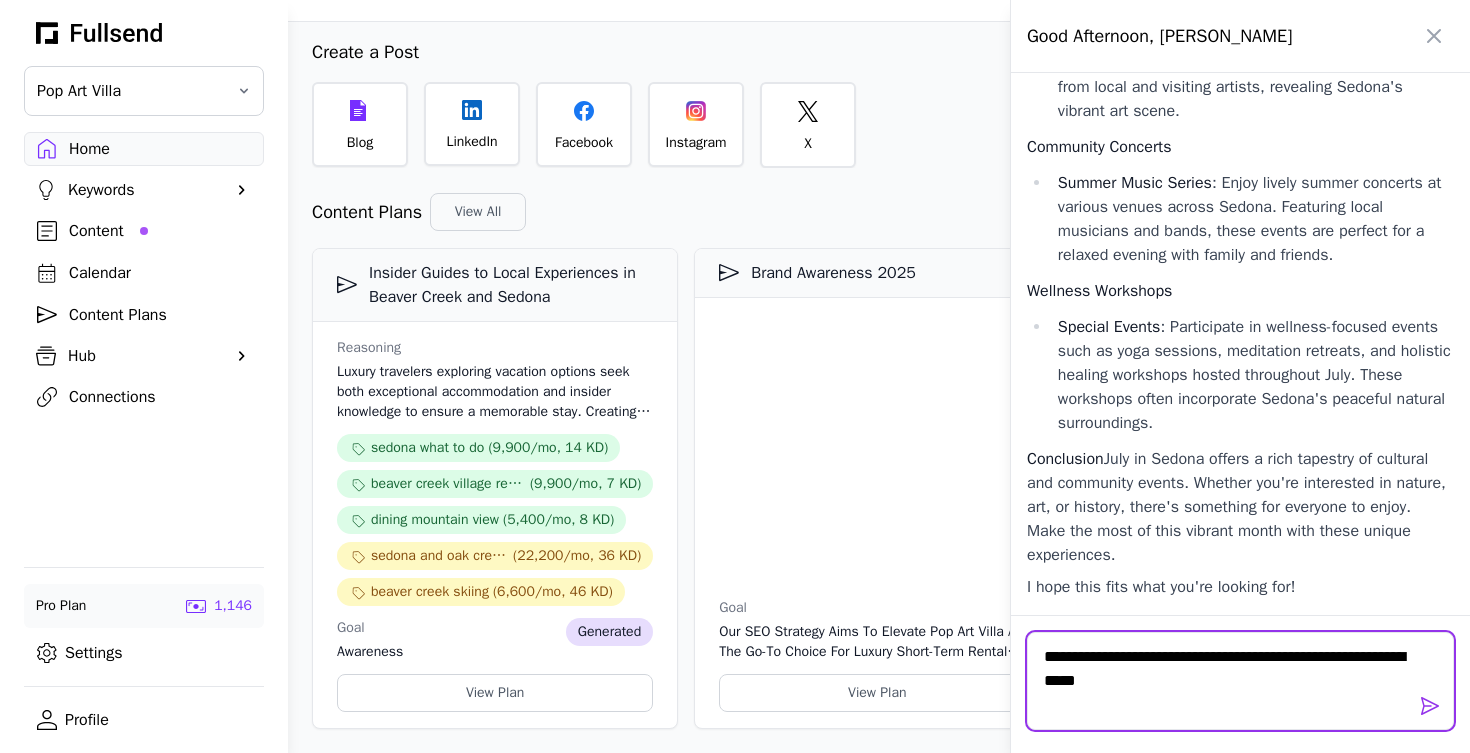 type on "**********" 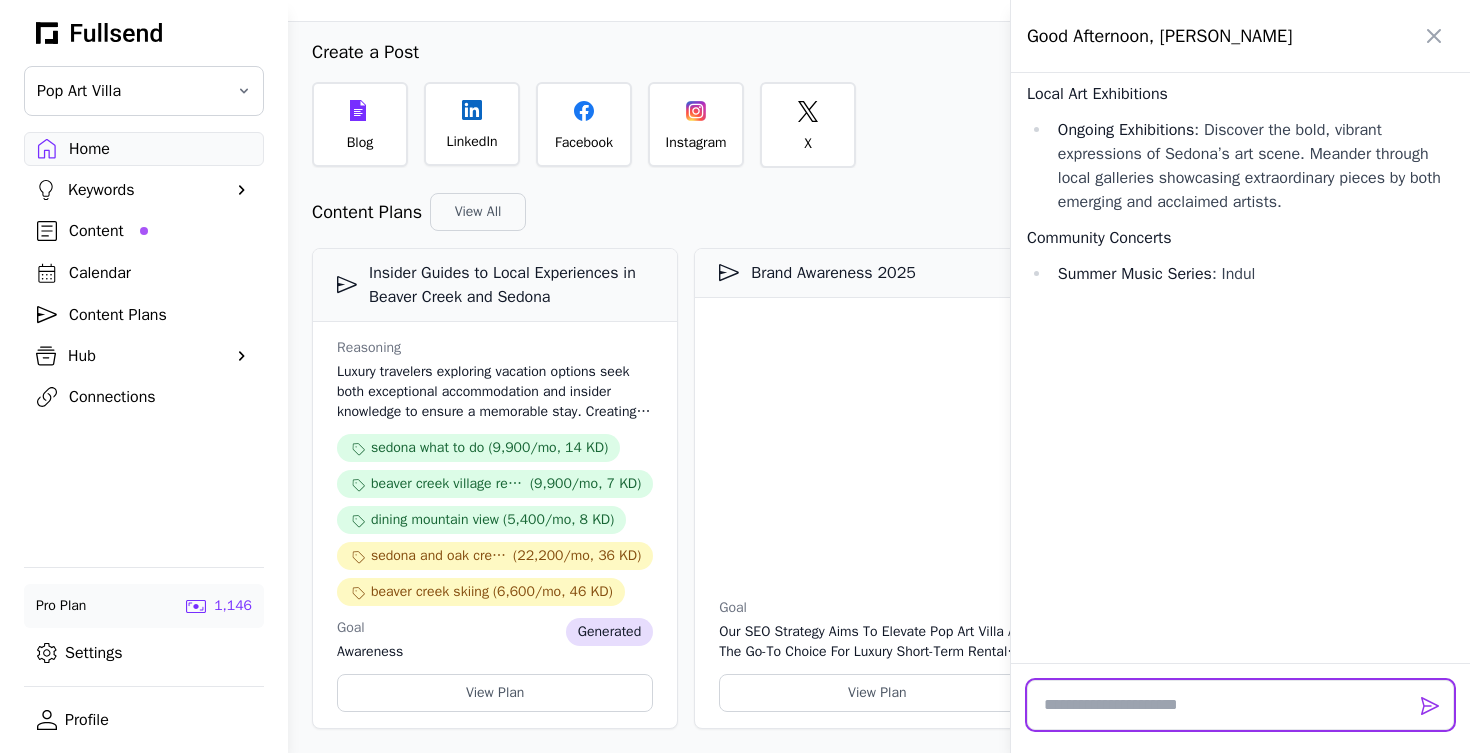 scroll, scrollTop: 31169, scrollLeft: 0, axis: vertical 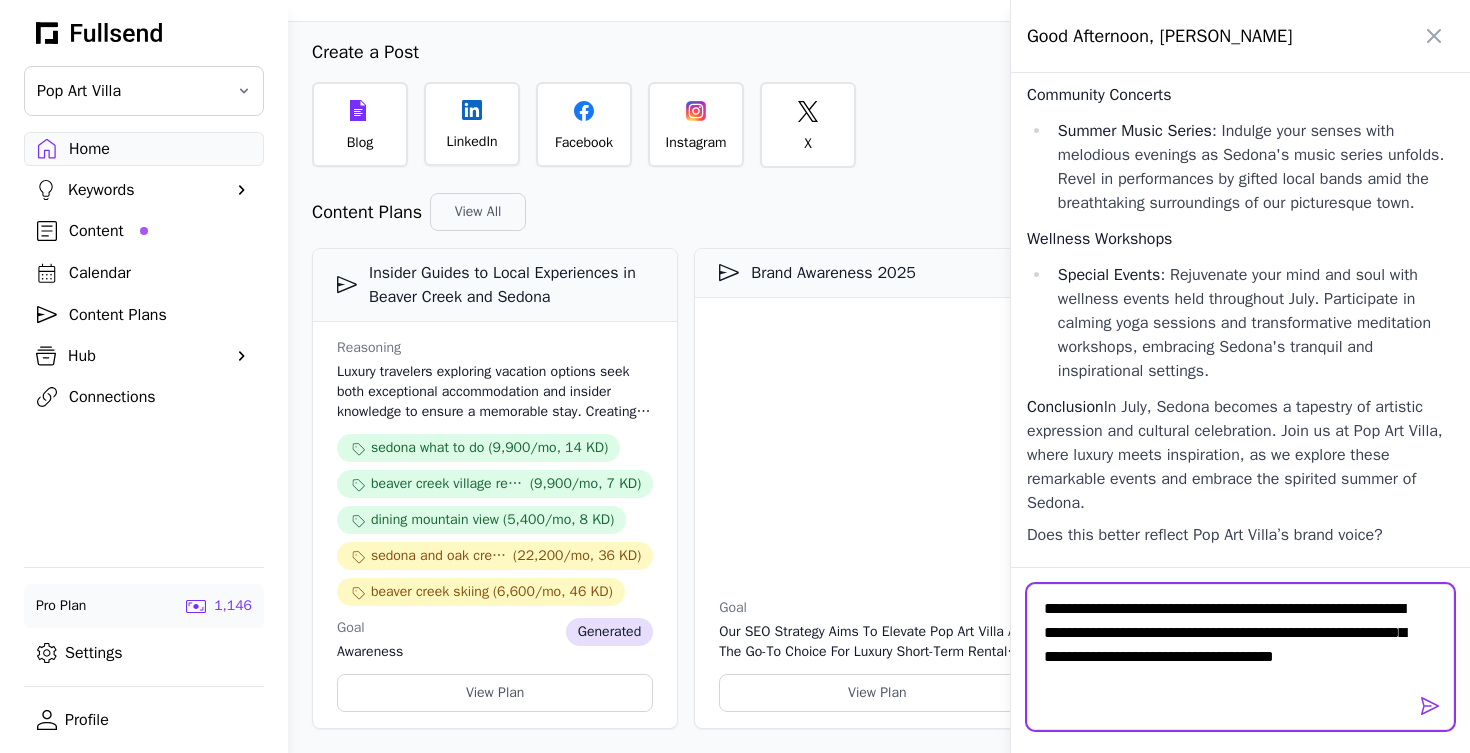 type on "**********" 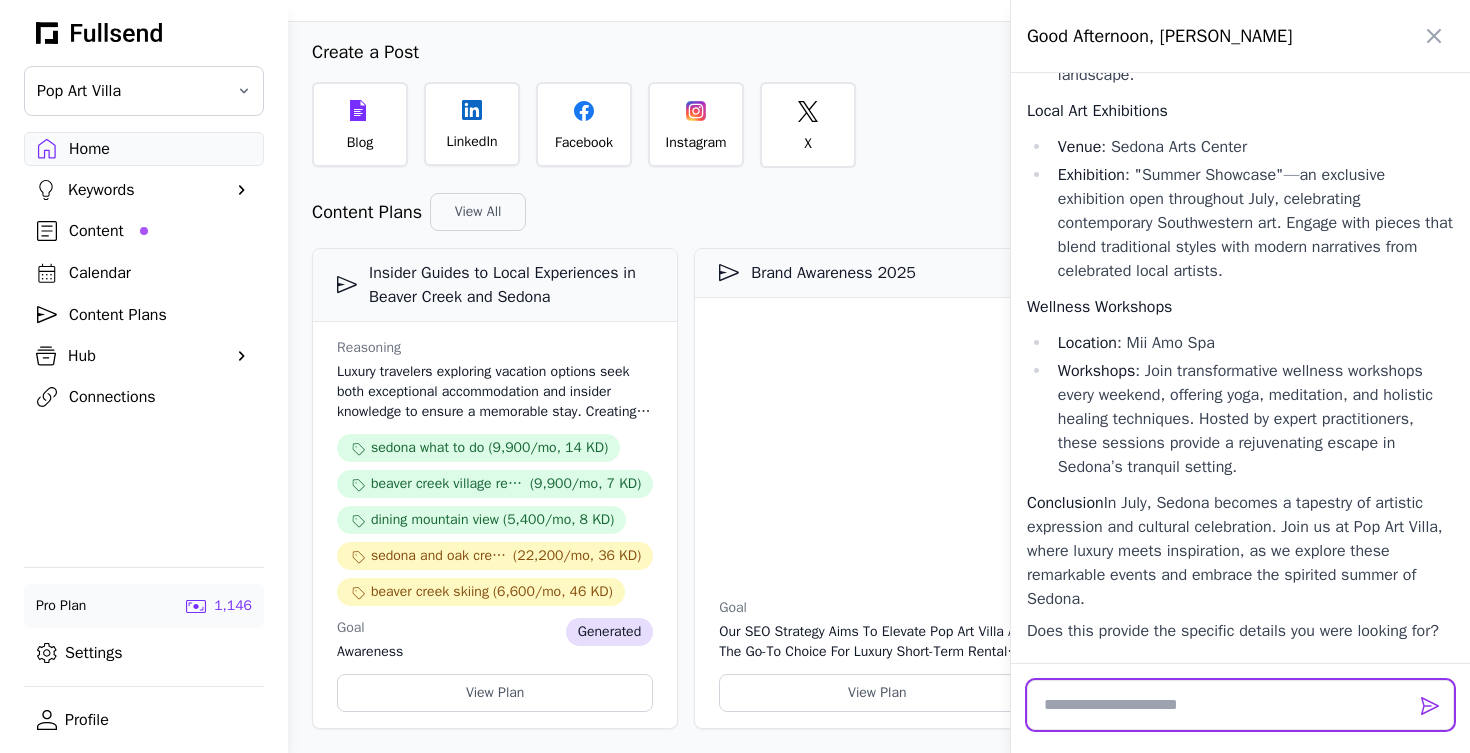 scroll, scrollTop: 32913, scrollLeft: 0, axis: vertical 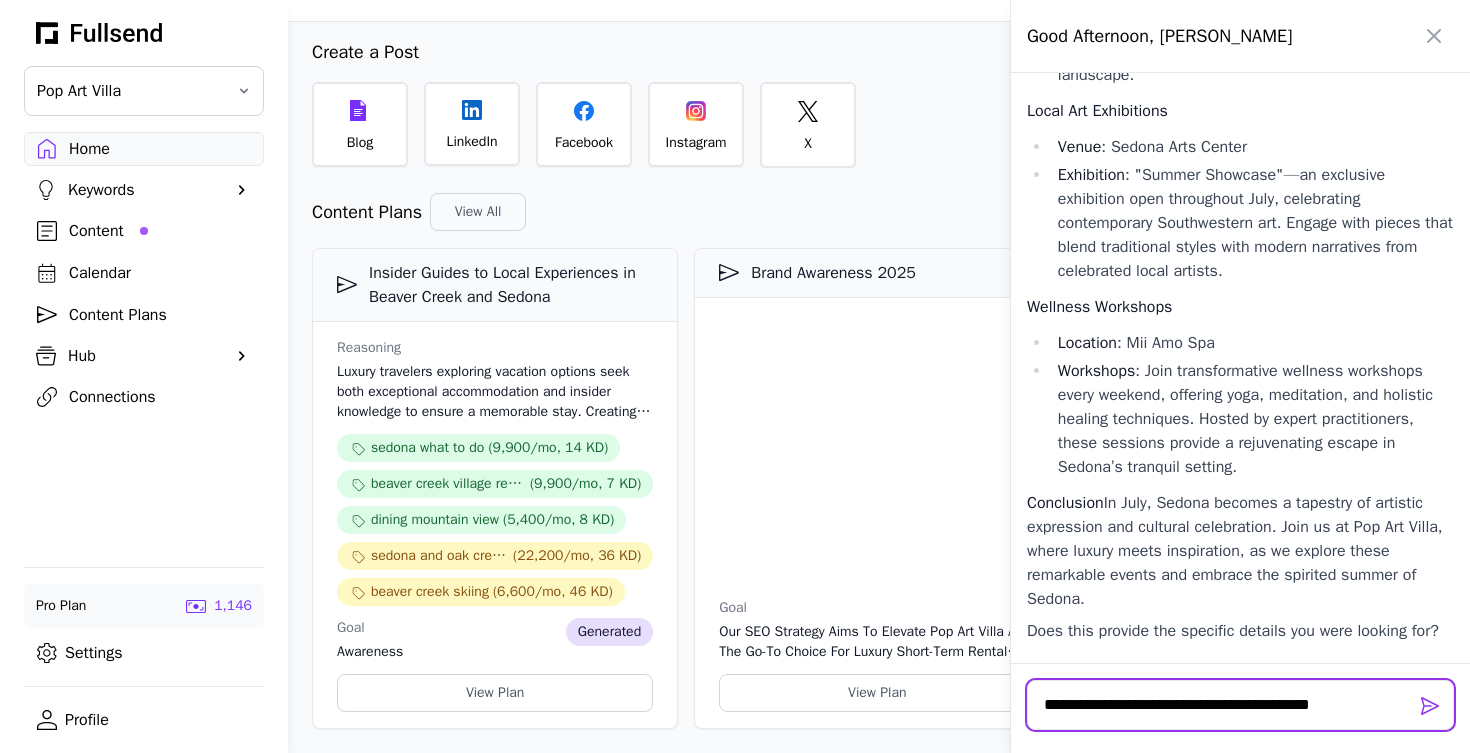 type on "**********" 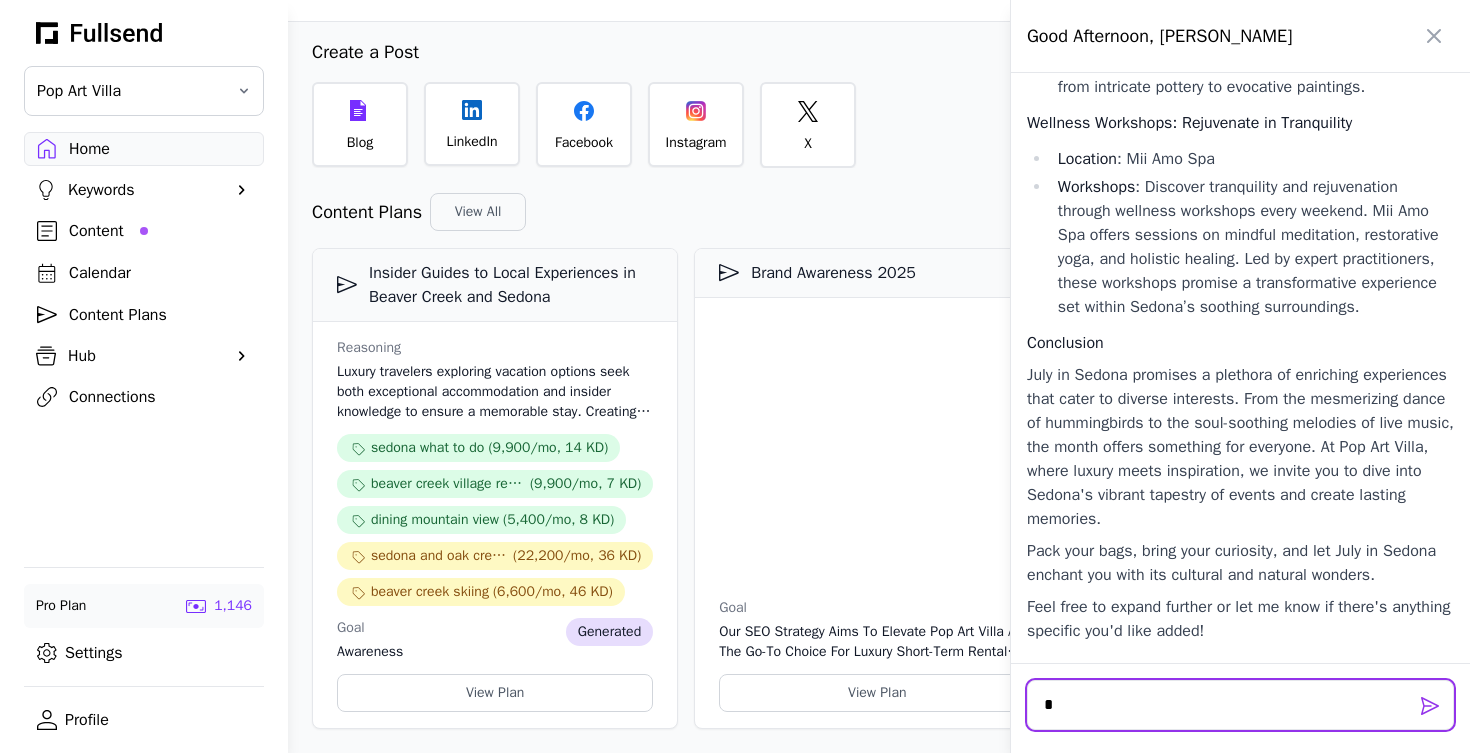 scroll, scrollTop: 34869, scrollLeft: 0, axis: vertical 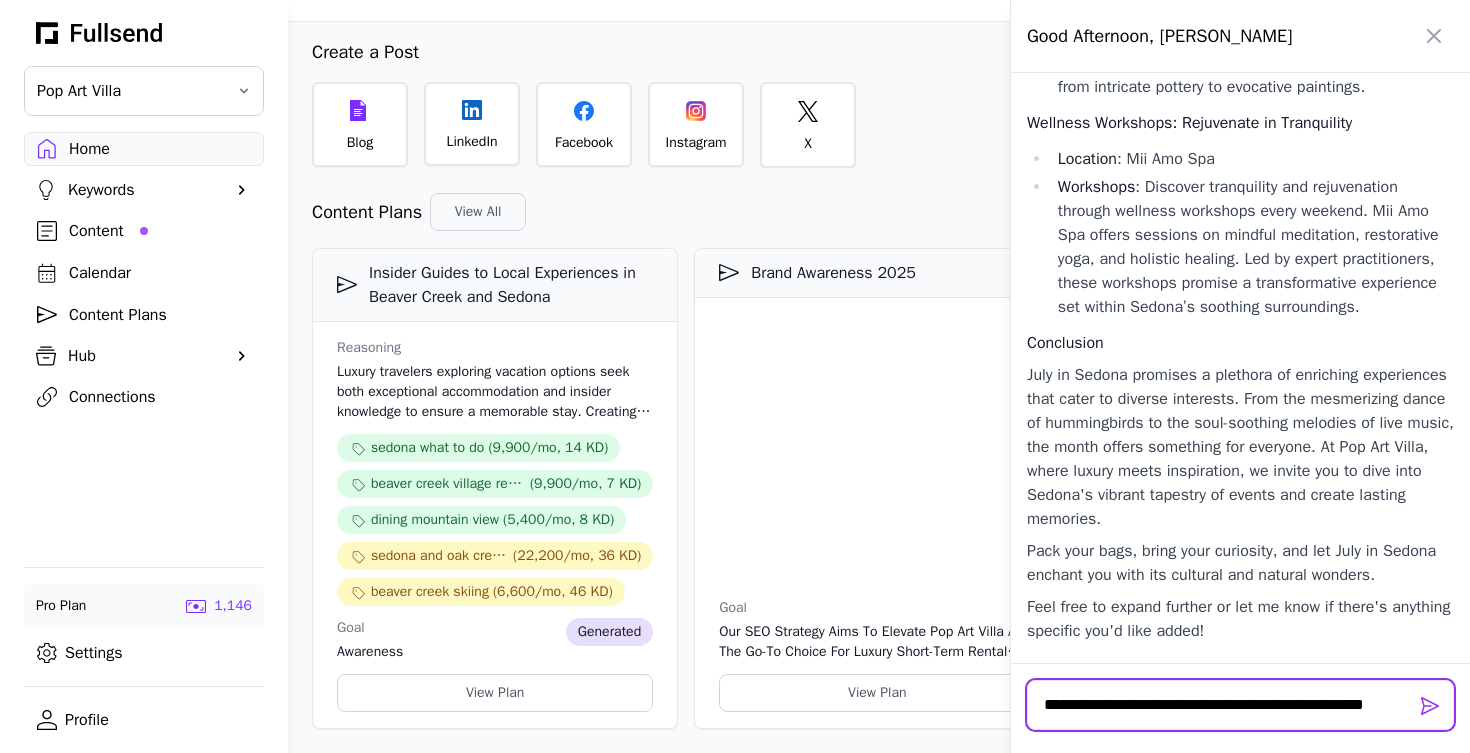 type on "**********" 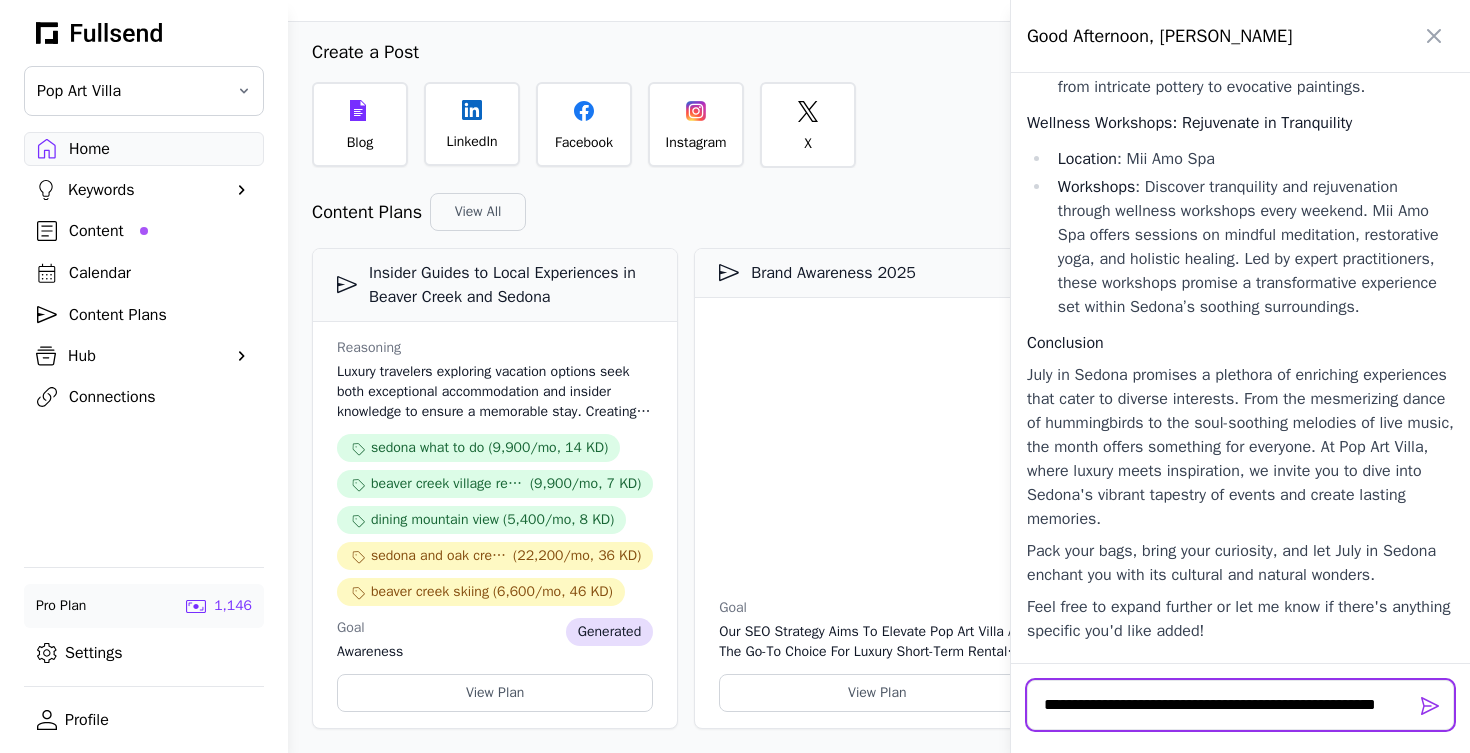 type 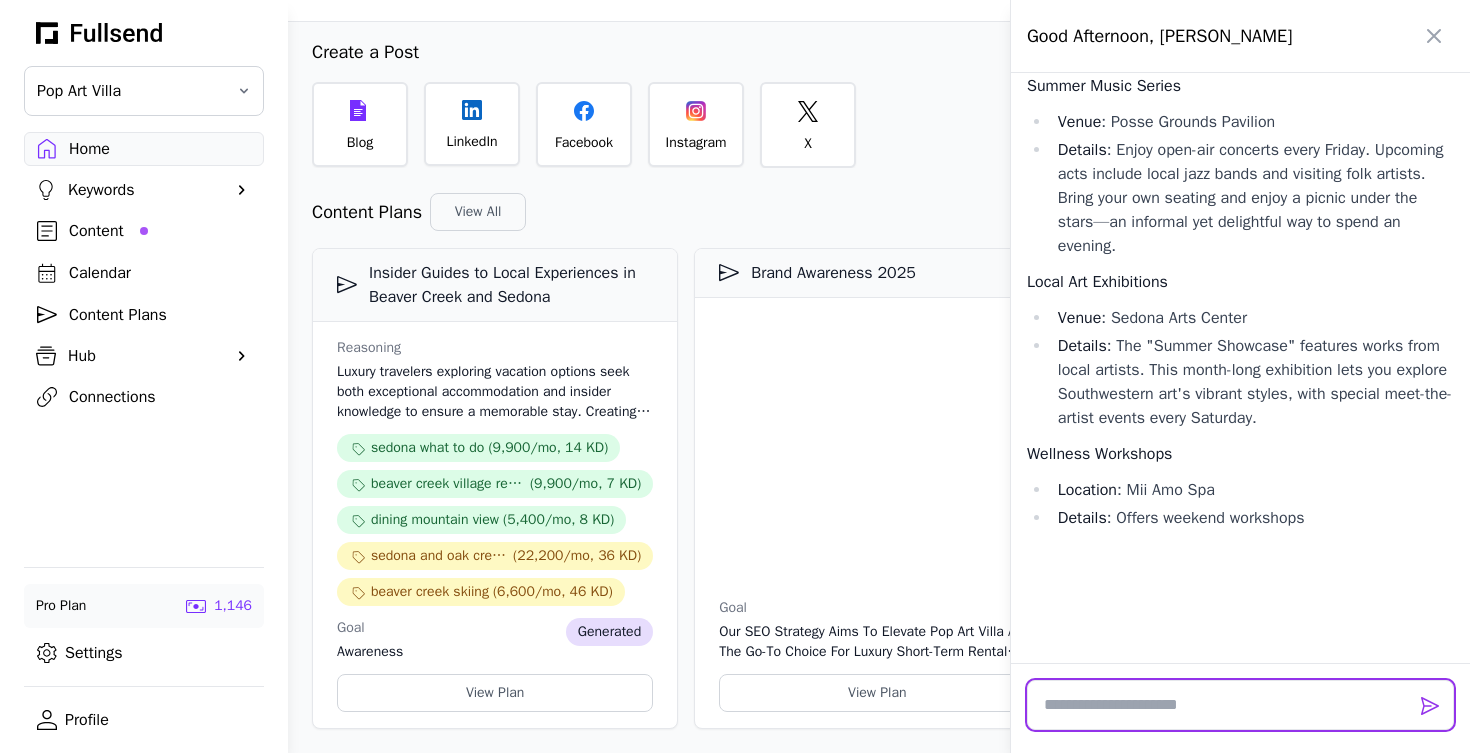 scroll, scrollTop: 36014, scrollLeft: 0, axis: vertical 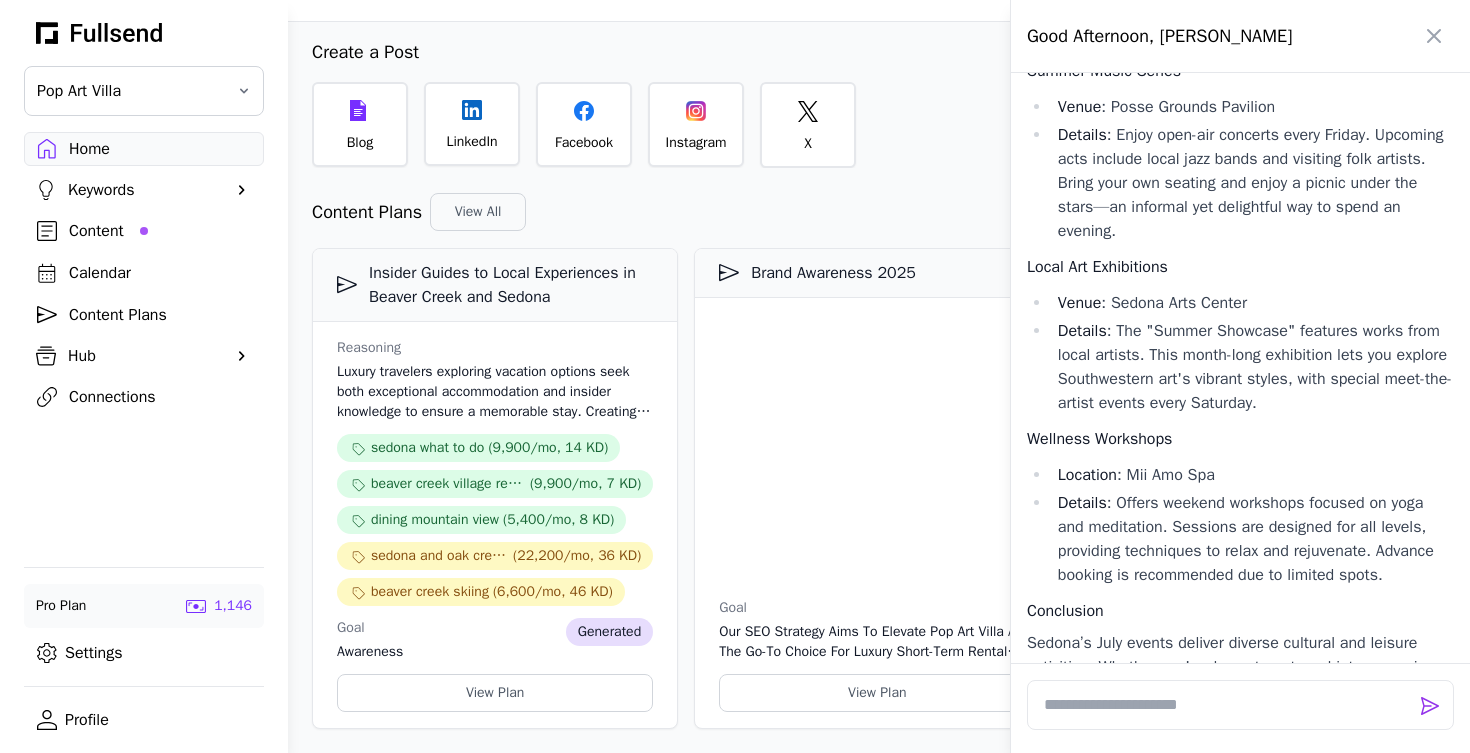 click at bounding box center [735, 376] 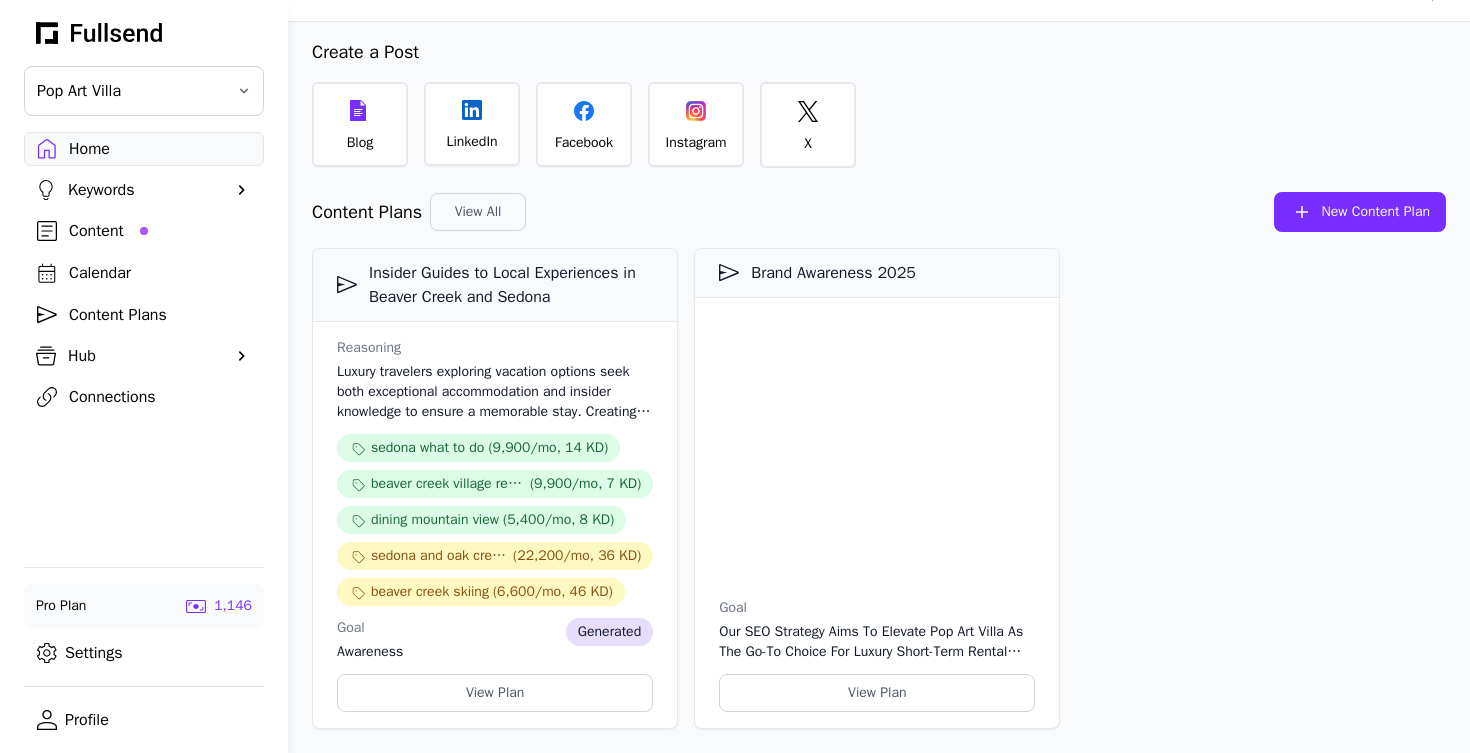click on "Content" at bounding box center [160, 231] 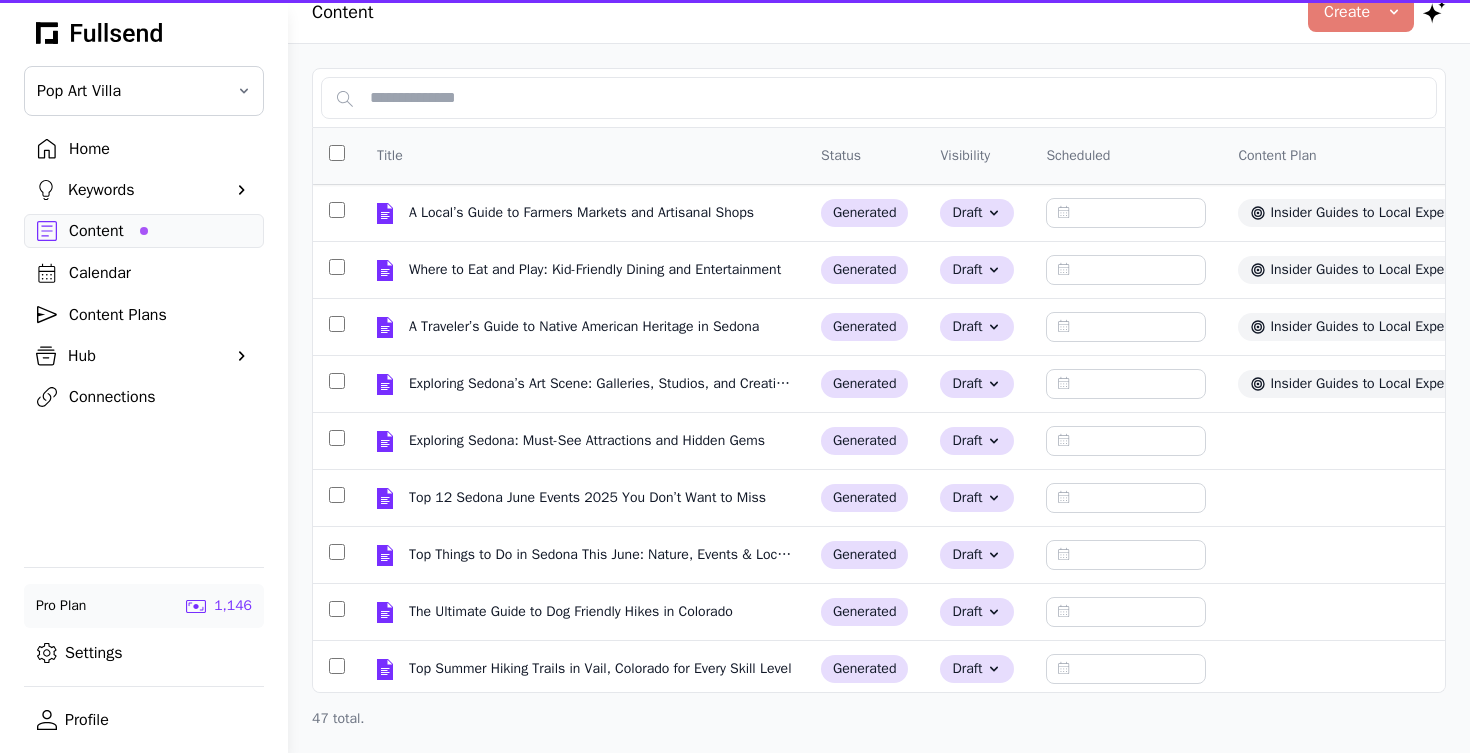 scroll, scrollTop: 0, scrollLeft: 0, axis: both 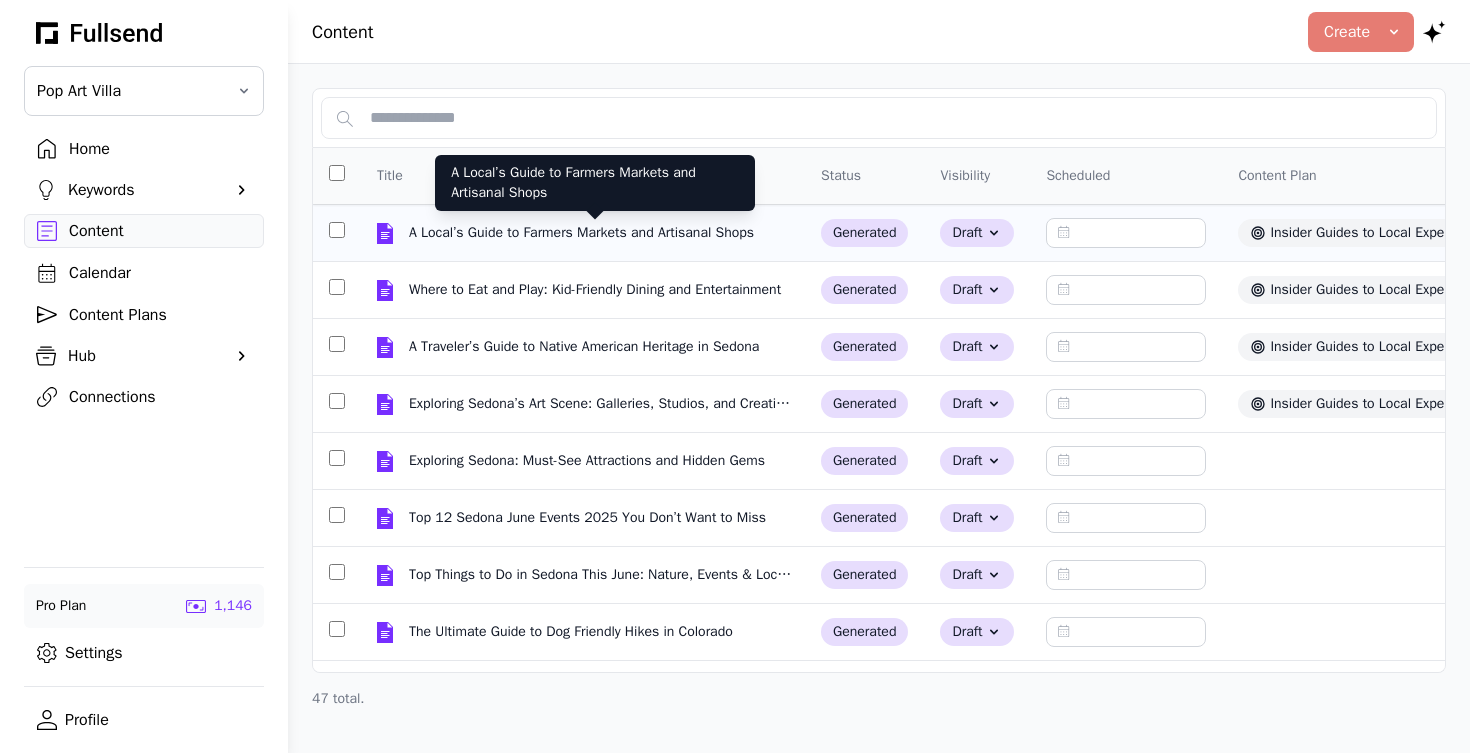 click on "A Local’s Guide to Farmers Markets and Artisanal Shops" at bounding box center [583, 233] 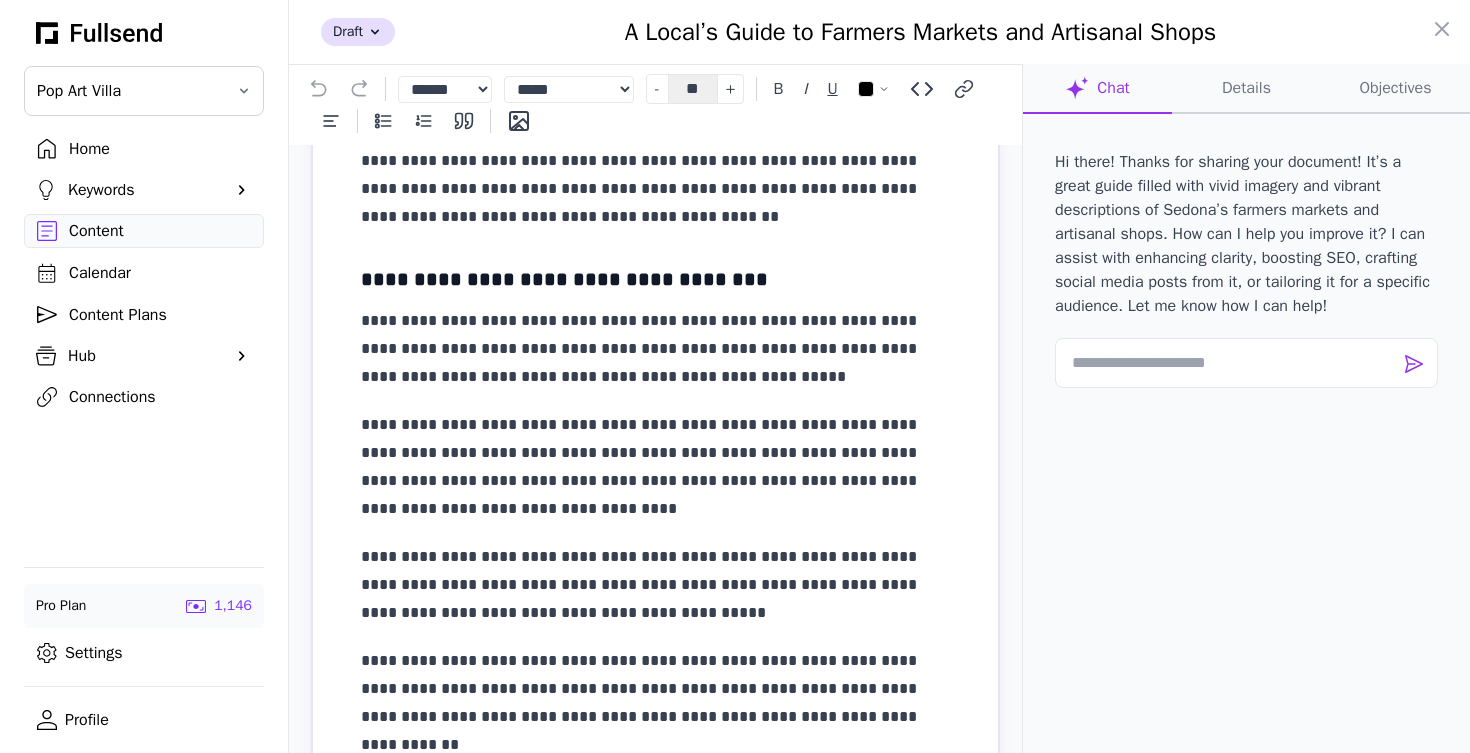 scroll, scrollTop: 452, scrollLeft: 0, axis: vertical 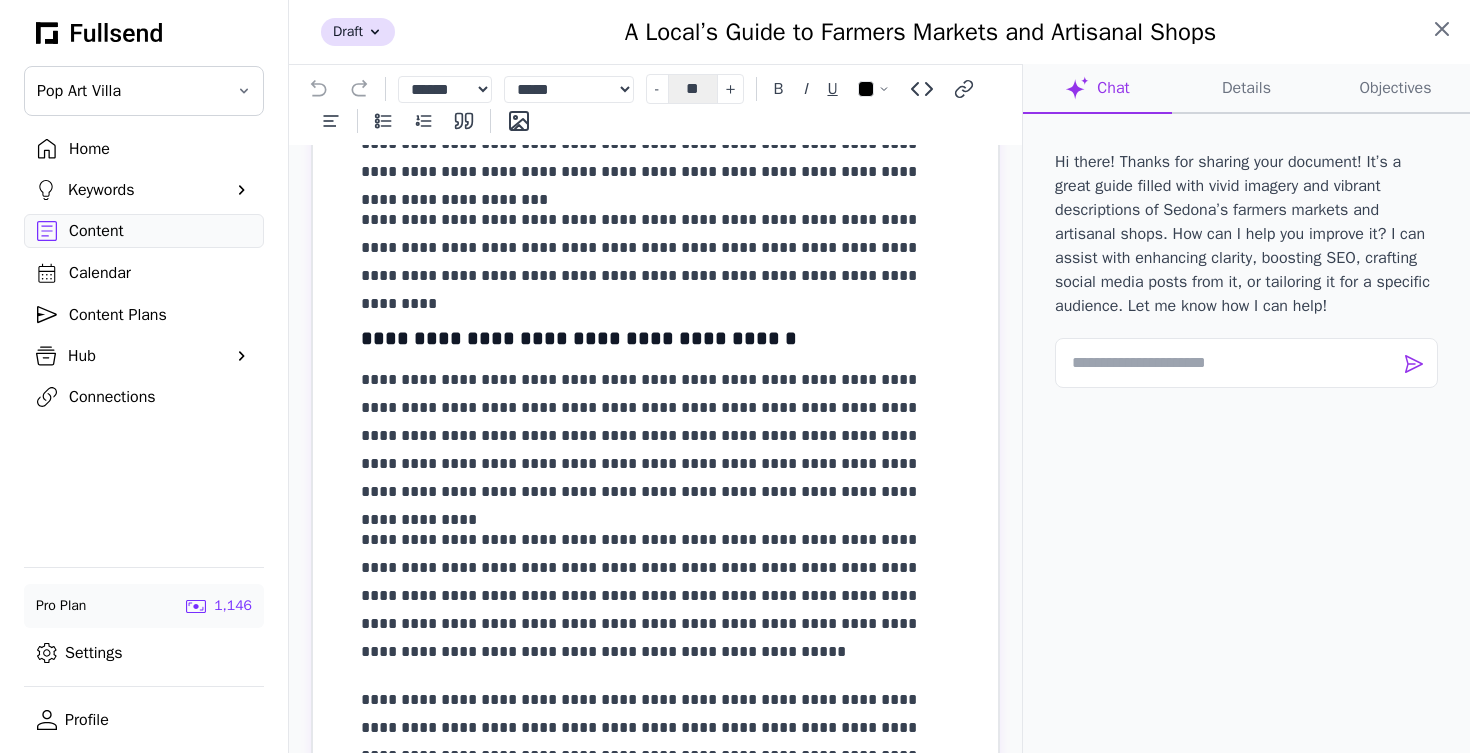 click 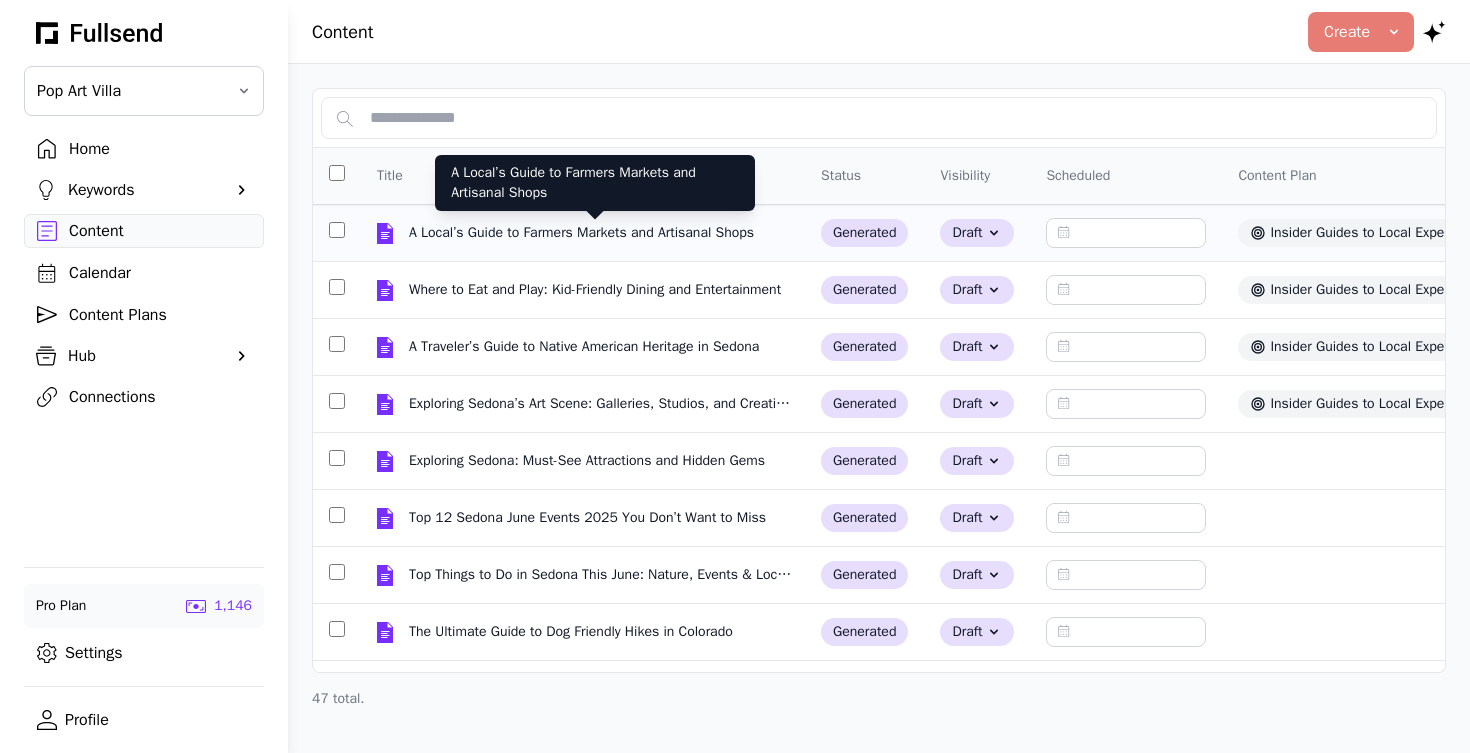 click on "A Local’s Guide to Farmers Markets and Artisanal Shops" at bounding box center (583, 233) 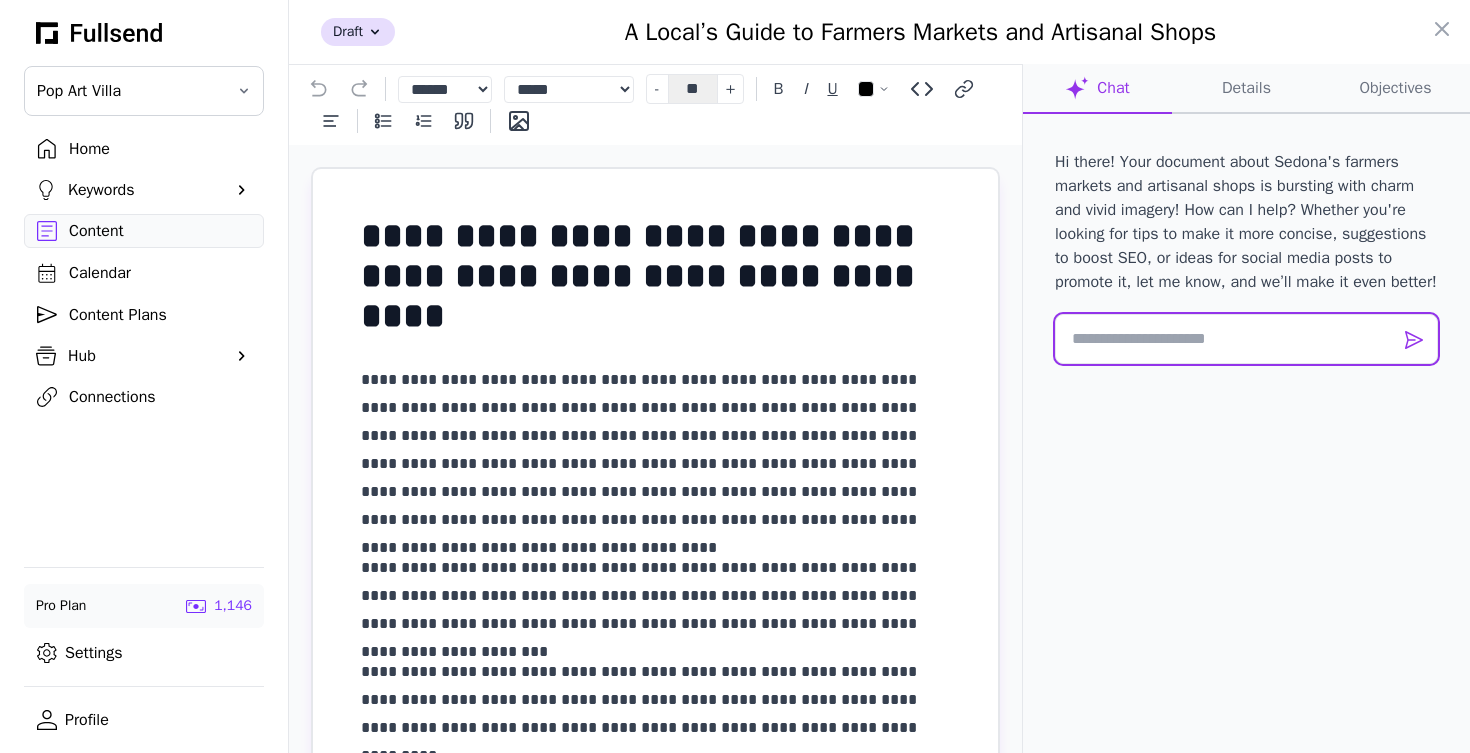 click at bounding box center [1246, 339] 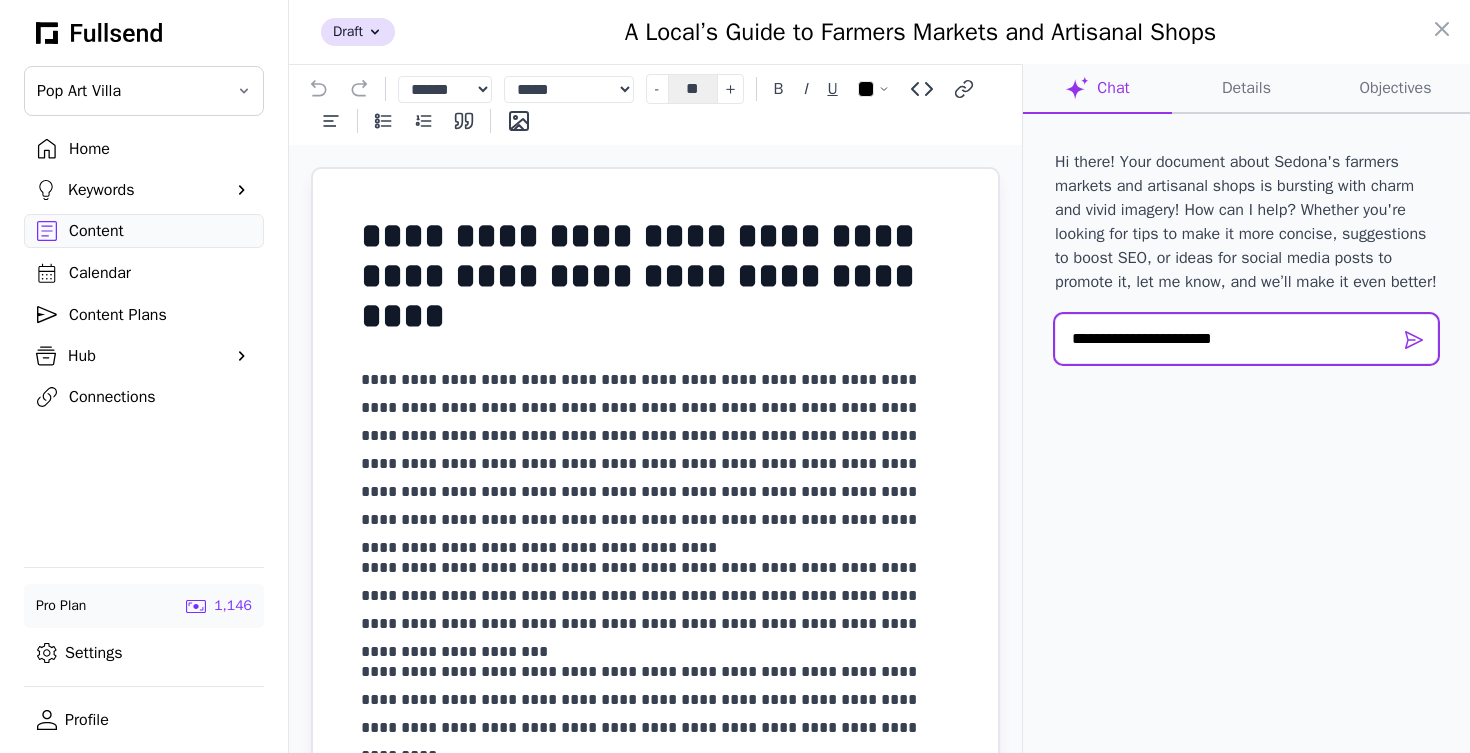 type on "**********" 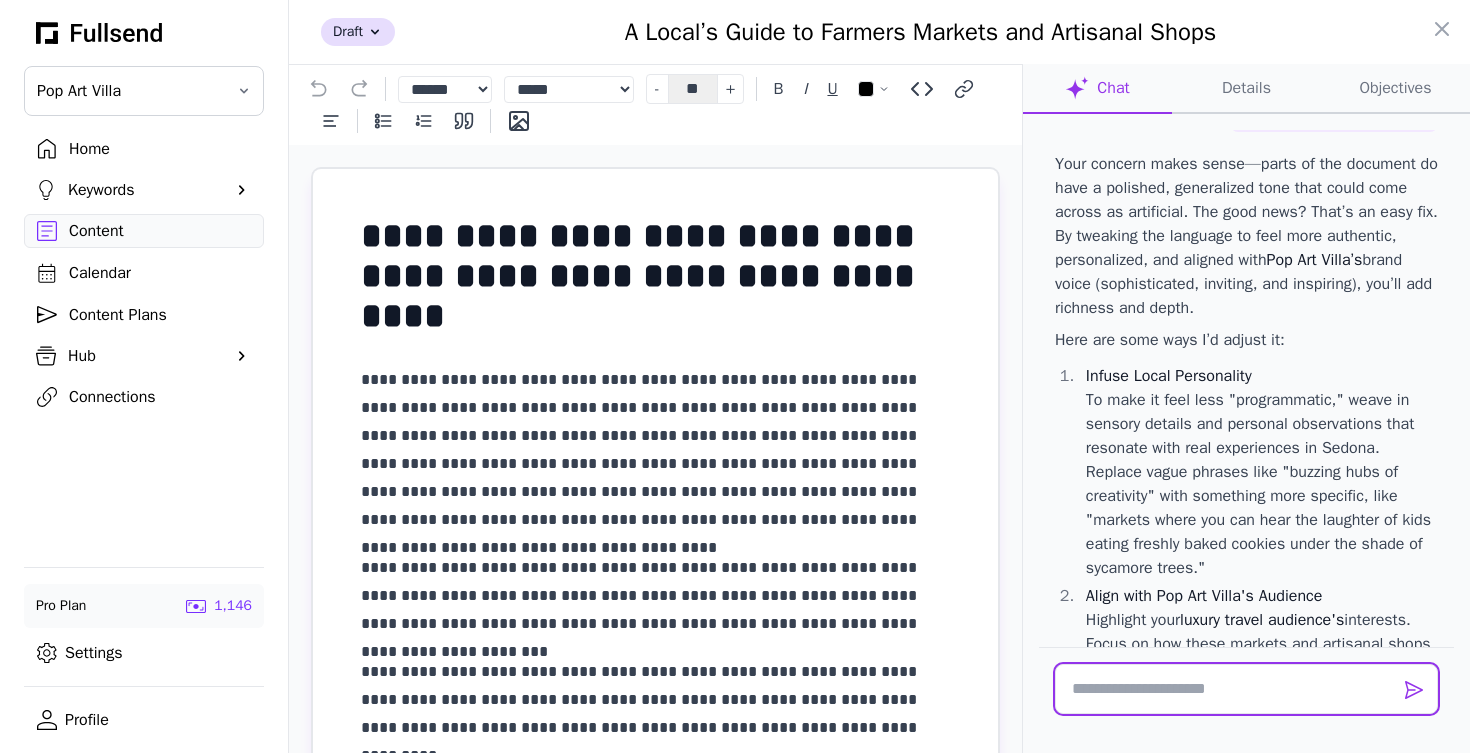 scroll, scrollTop: 251, scrollLeft: 0, axis: vertical 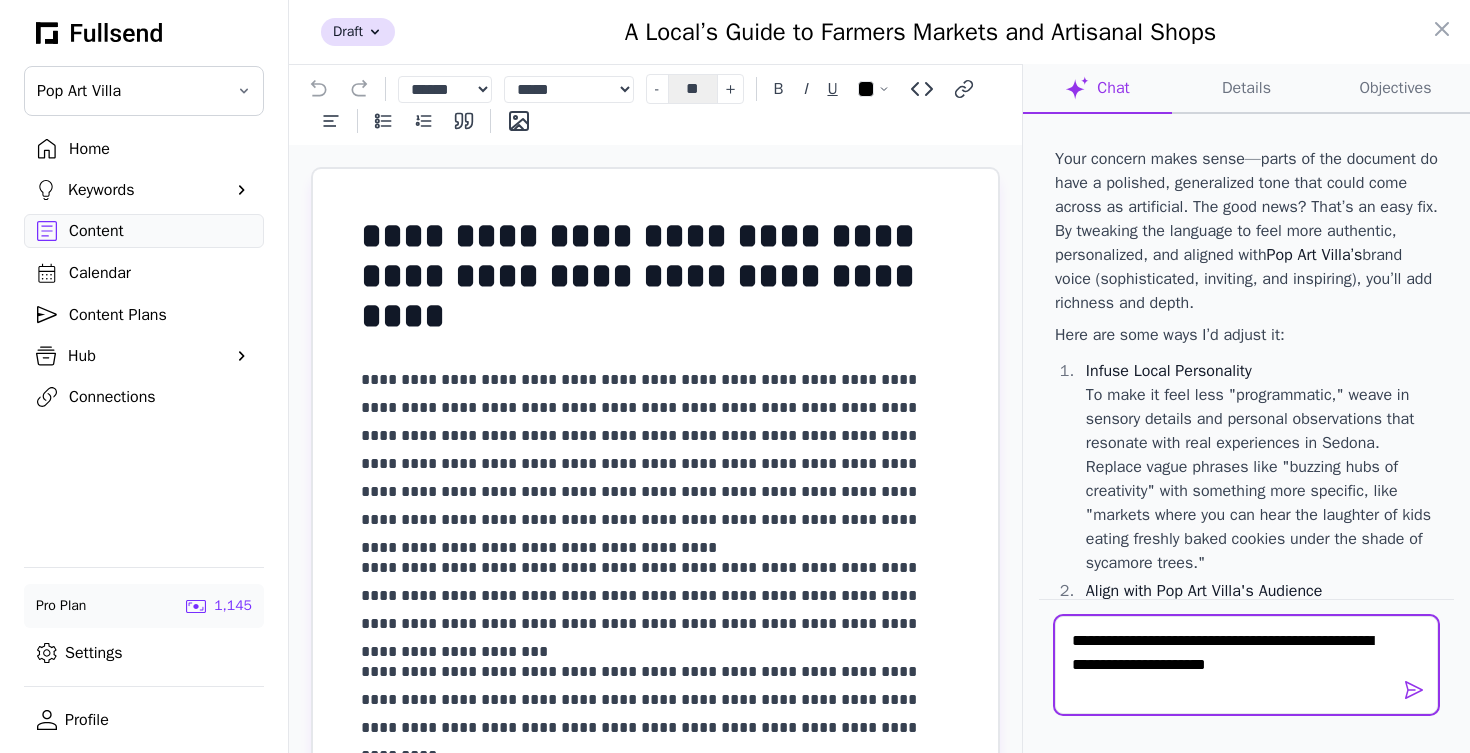 type on "**********" 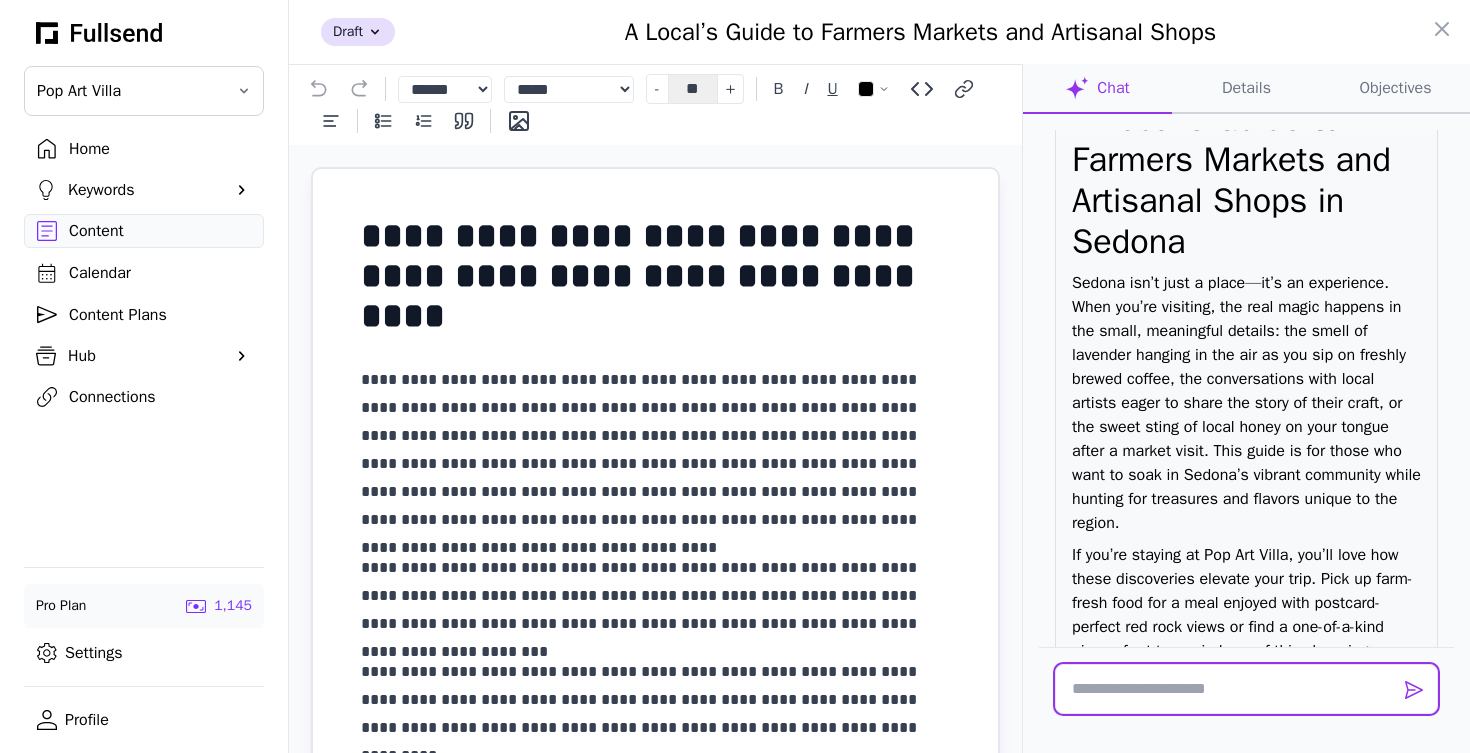 scroll, scrollTop: 1639, scrollLeft: 0, axis: vertical 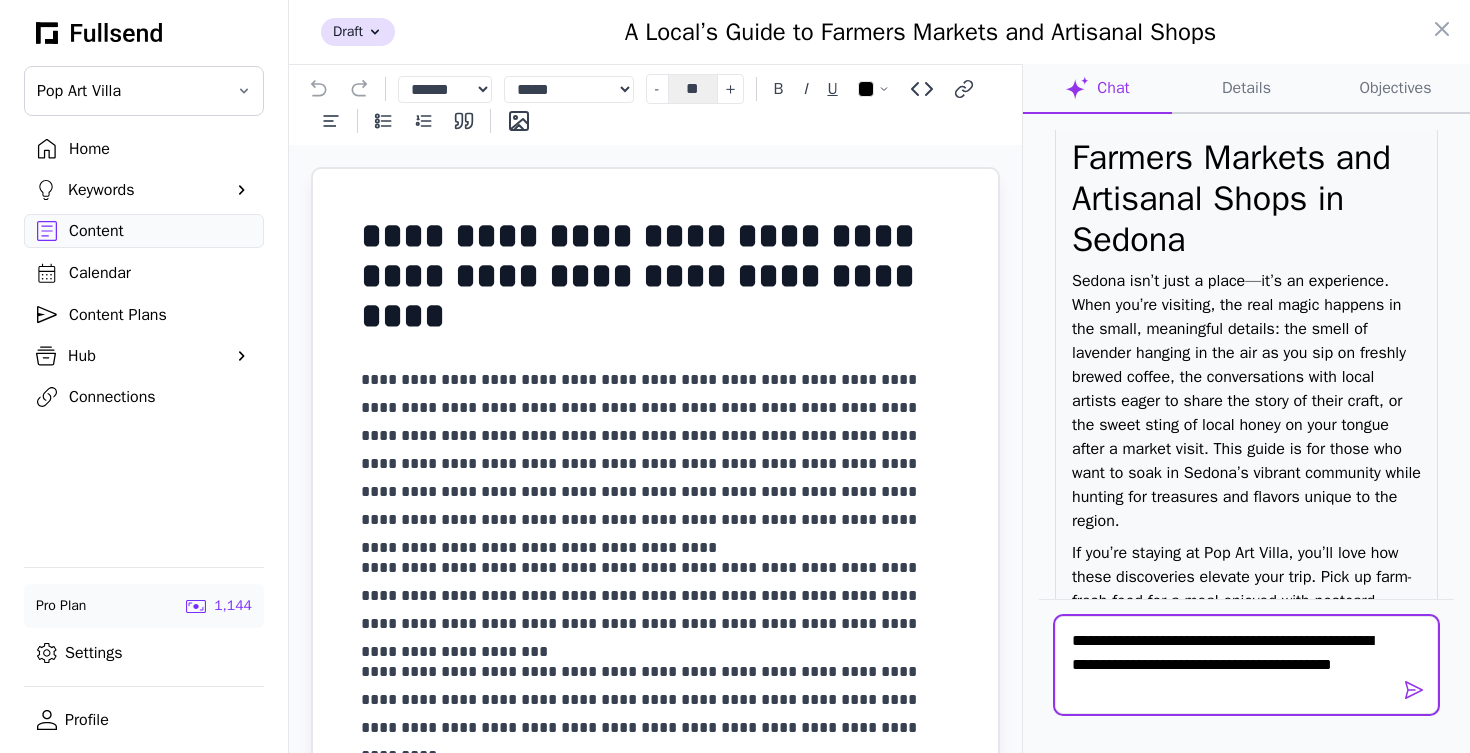 type on "**********" 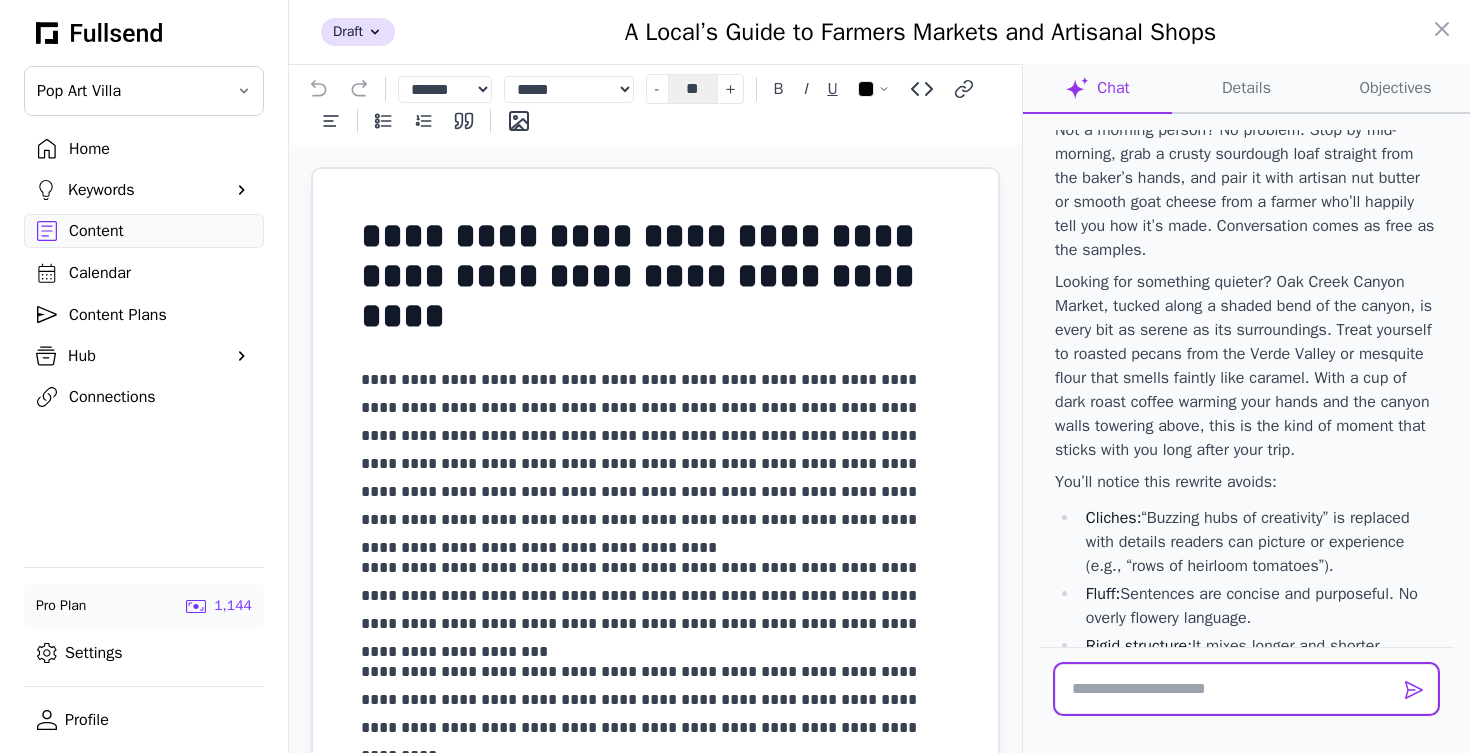 scroll, scrollTop: 4723, scrollLeft: 0, axis: vertical 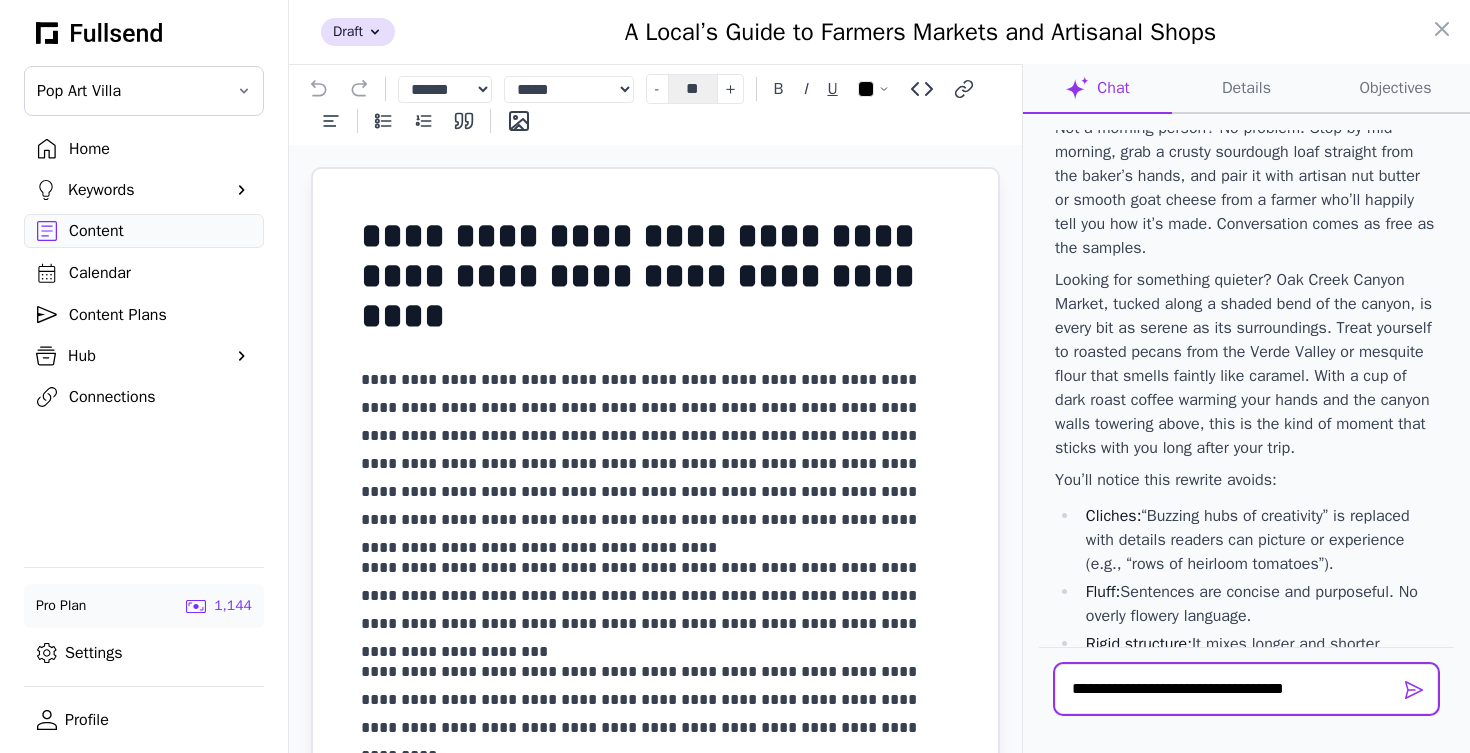 type on "**********" 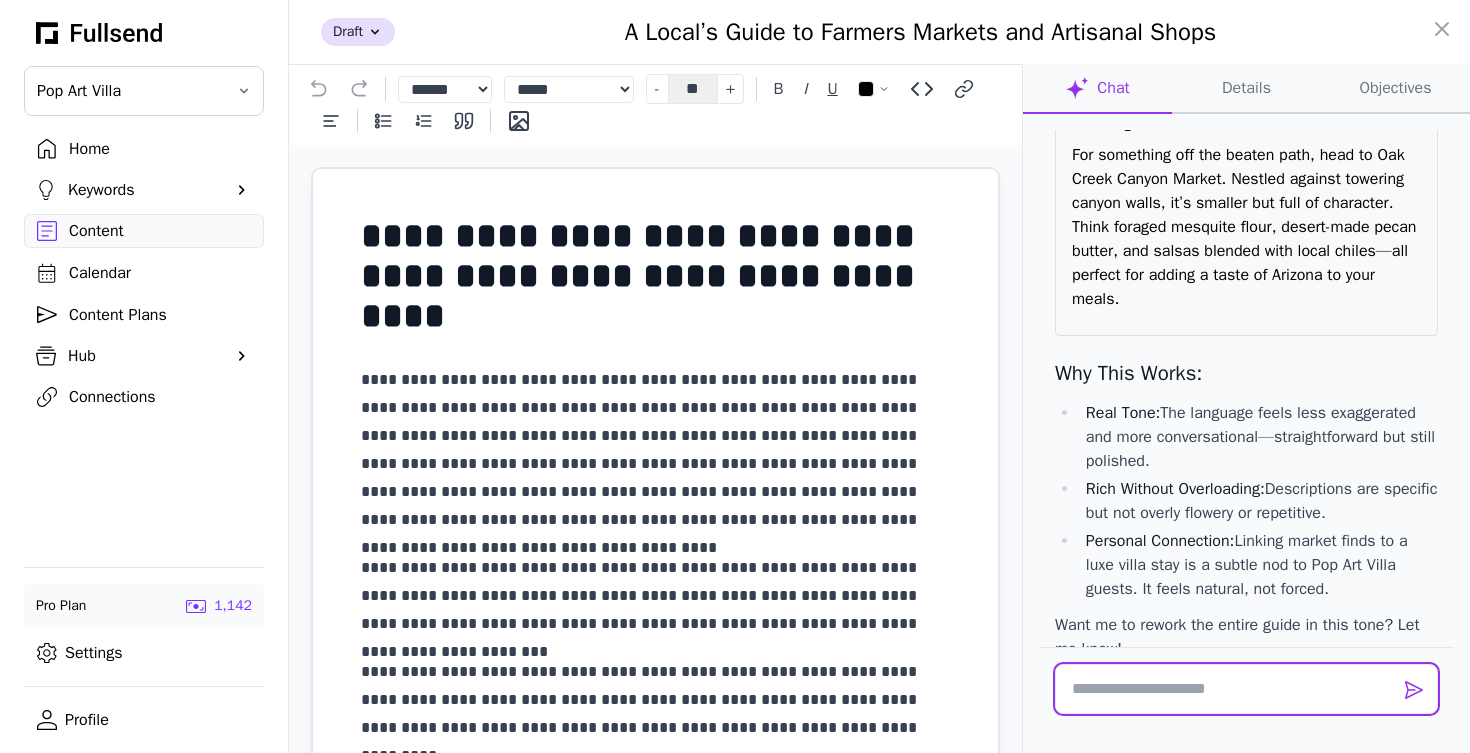 scroll, scrollTop: 7104, scrollLeft: 0, axis: vertical 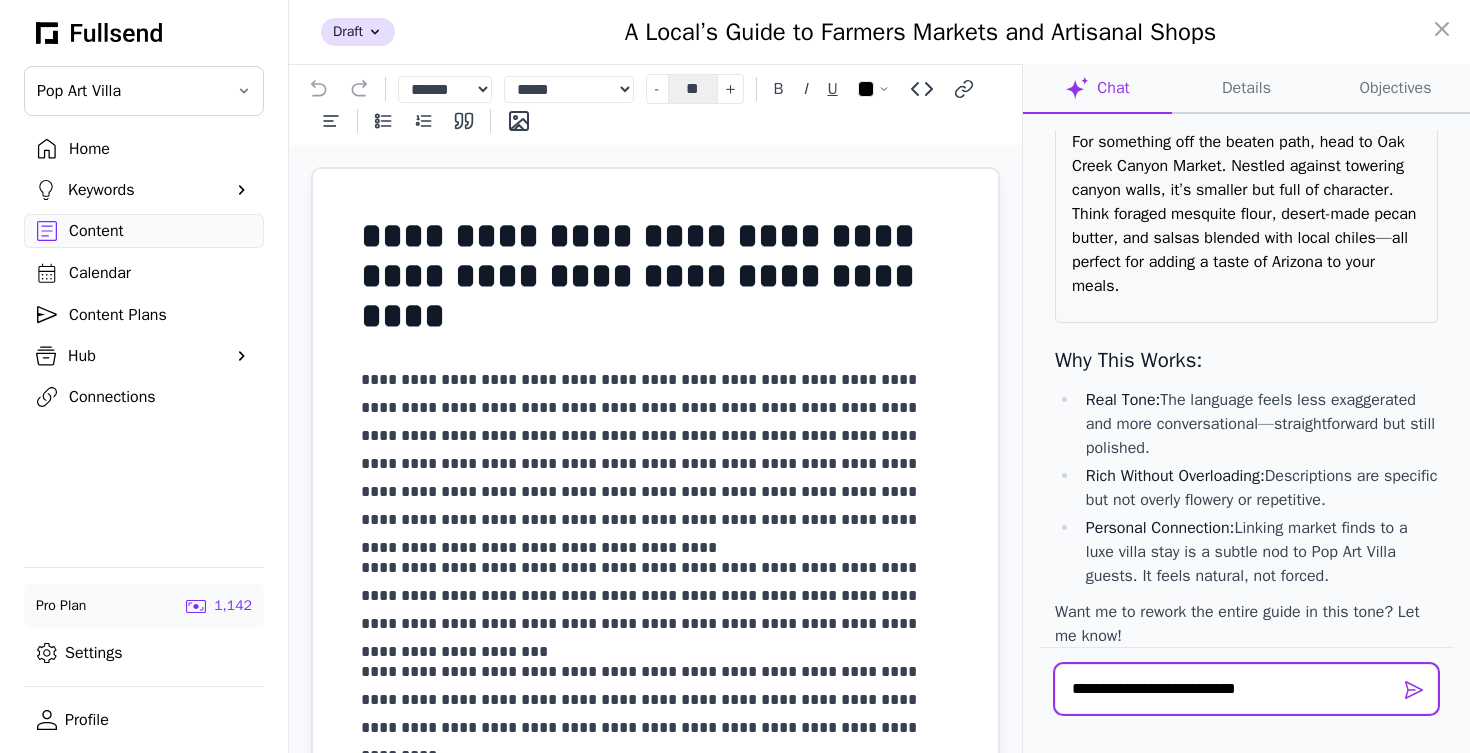 type on "**********" 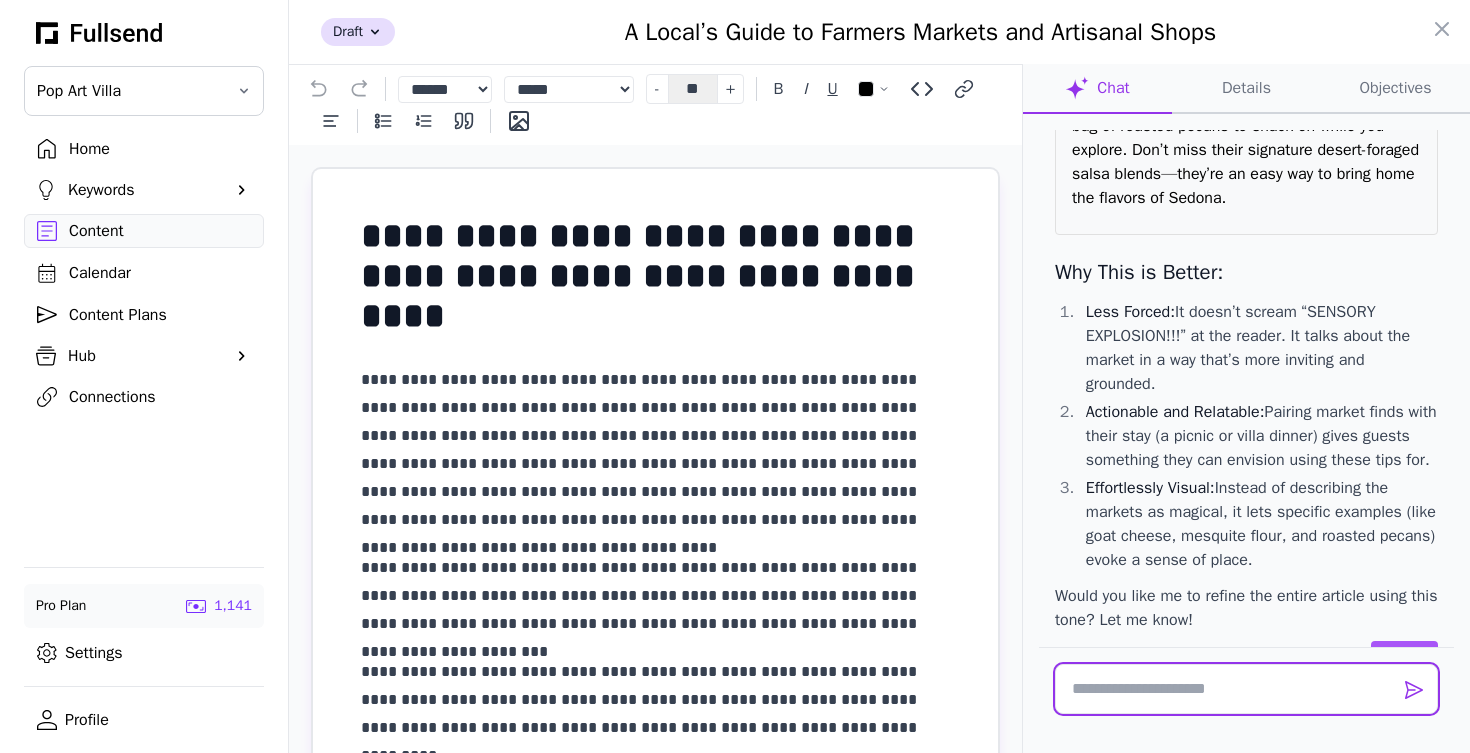 scroll, scrollTop: 9514, scrollLeft: 0, axis: vertical 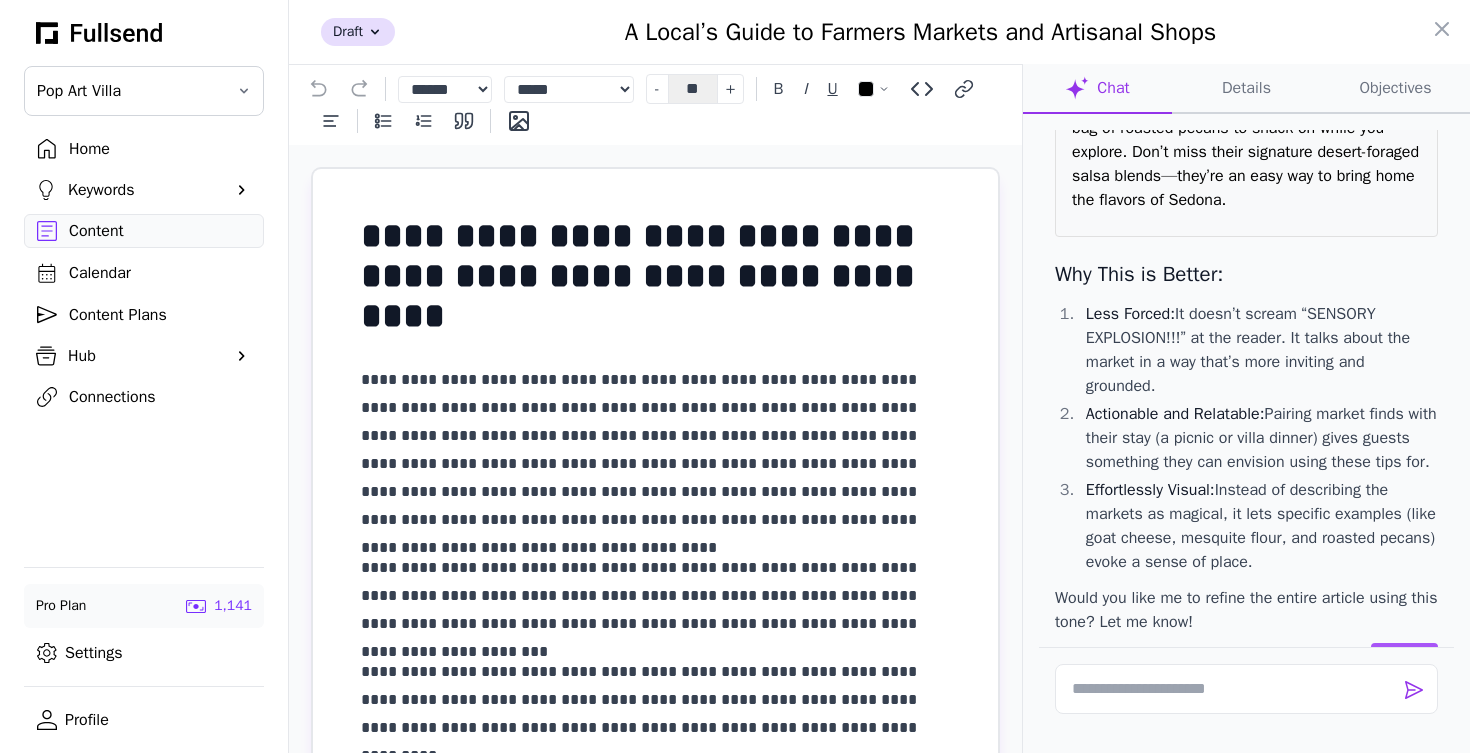 click on "For a quieter option, visit the Oak Creek Canyon Market. Its secluded spot by the canyon walls creates a truly peaceful atmosphere. Browse for mesquite flour to take home for baking or grab a bag of roasted pecans to snack on while you explore. Don’t miss their signature desert-foraged salsa blends—they’re an easy way to bring home the flavors of Sedona." at bounding box center [1246, 116] 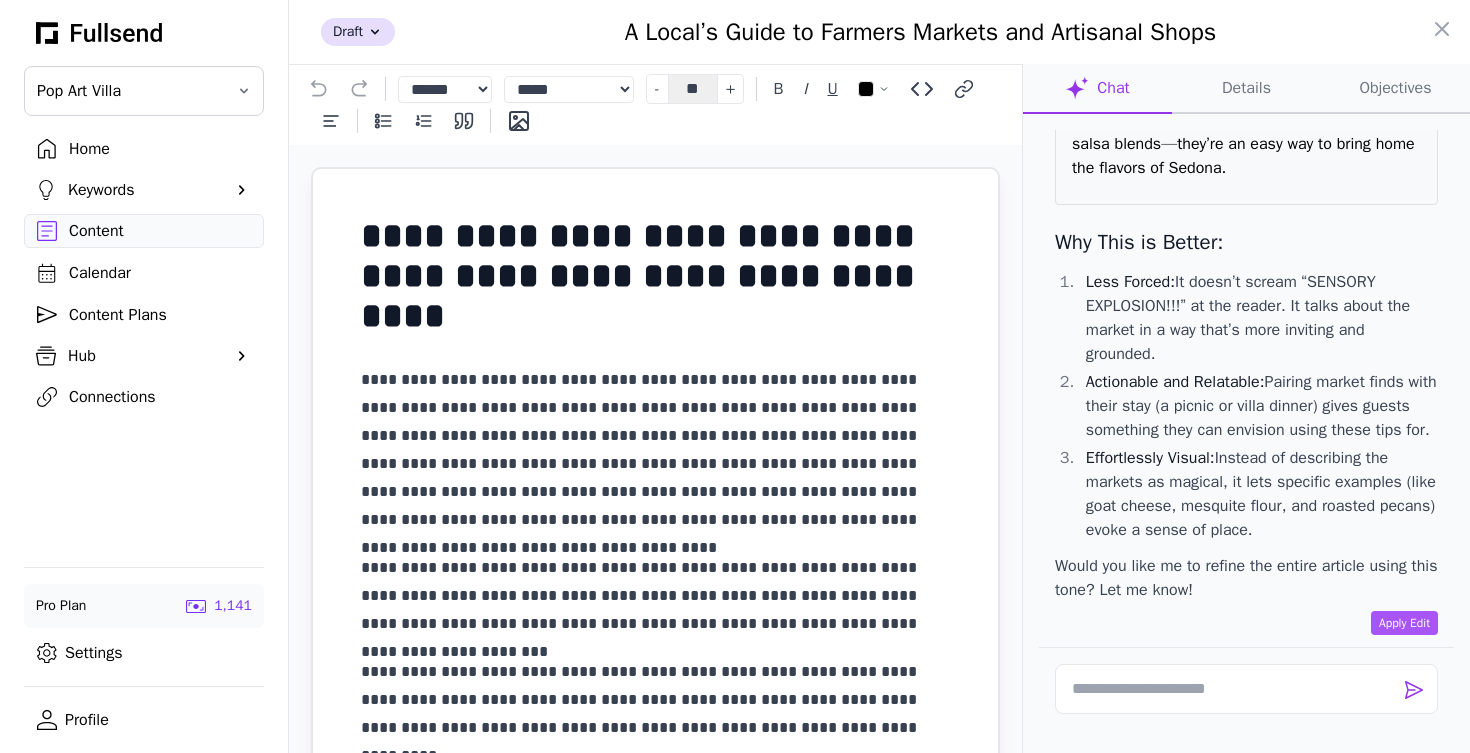 scroll, scrollTop: 9844, scrollLeft: 0, axis: vertical 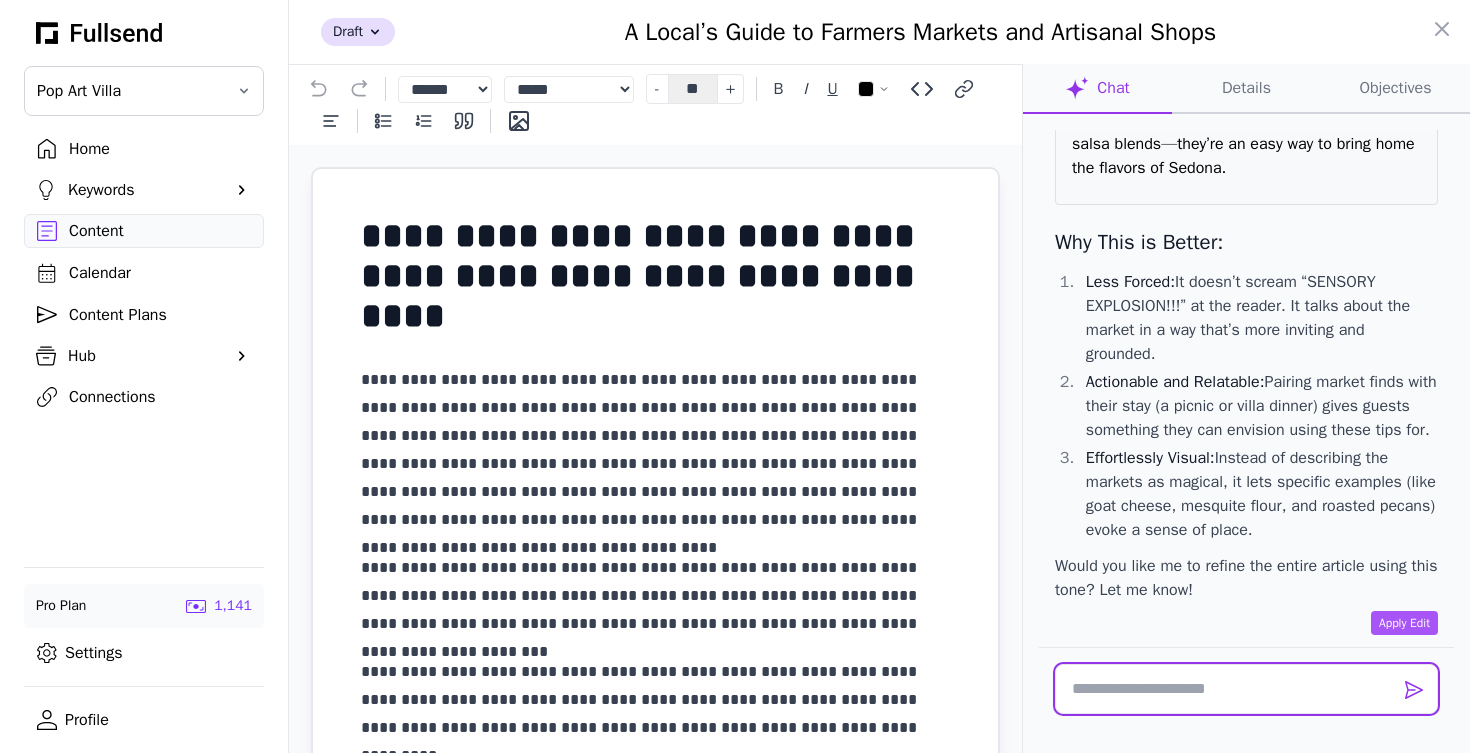 click at bounding box center (1246, 689) 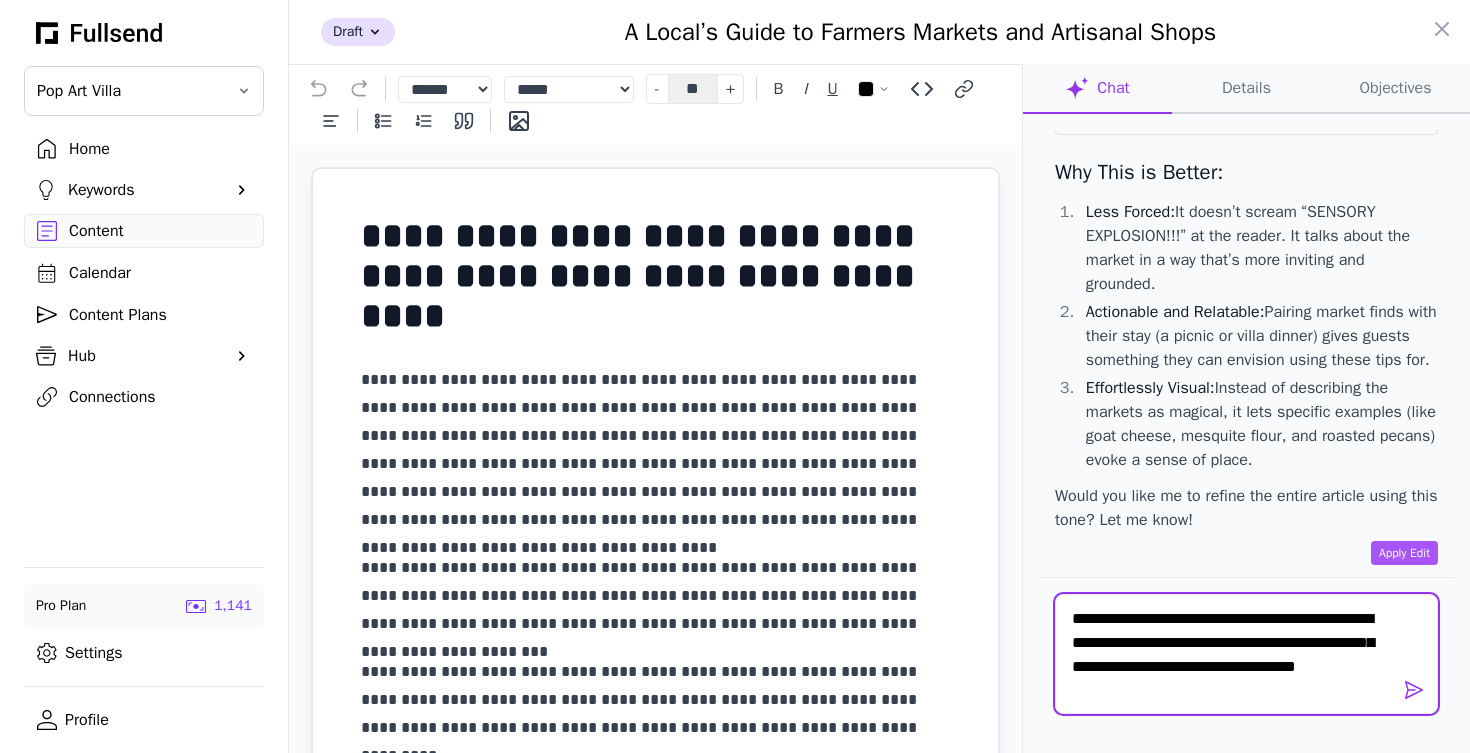 scroll, scrollTop: 0, scrollLeft: 0, axis: both 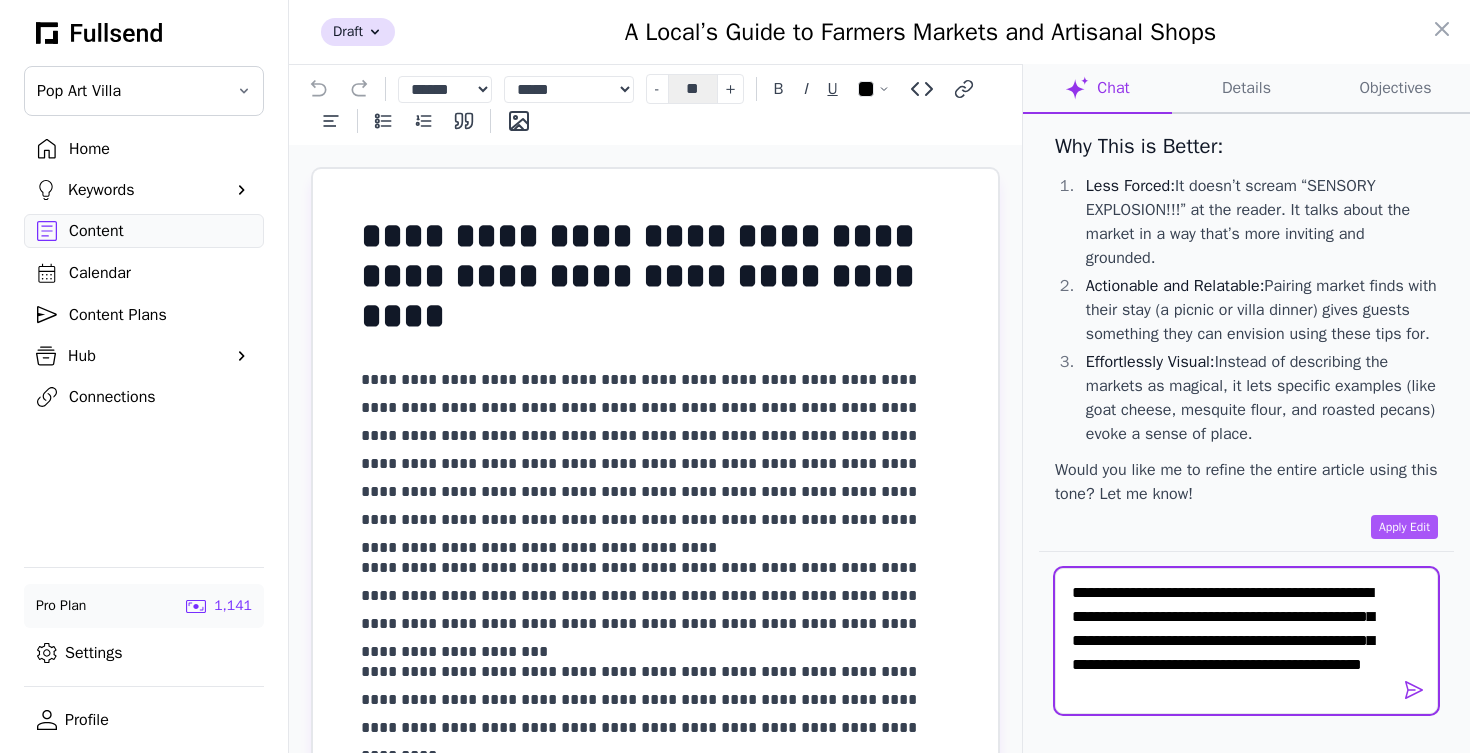 type on "**********" 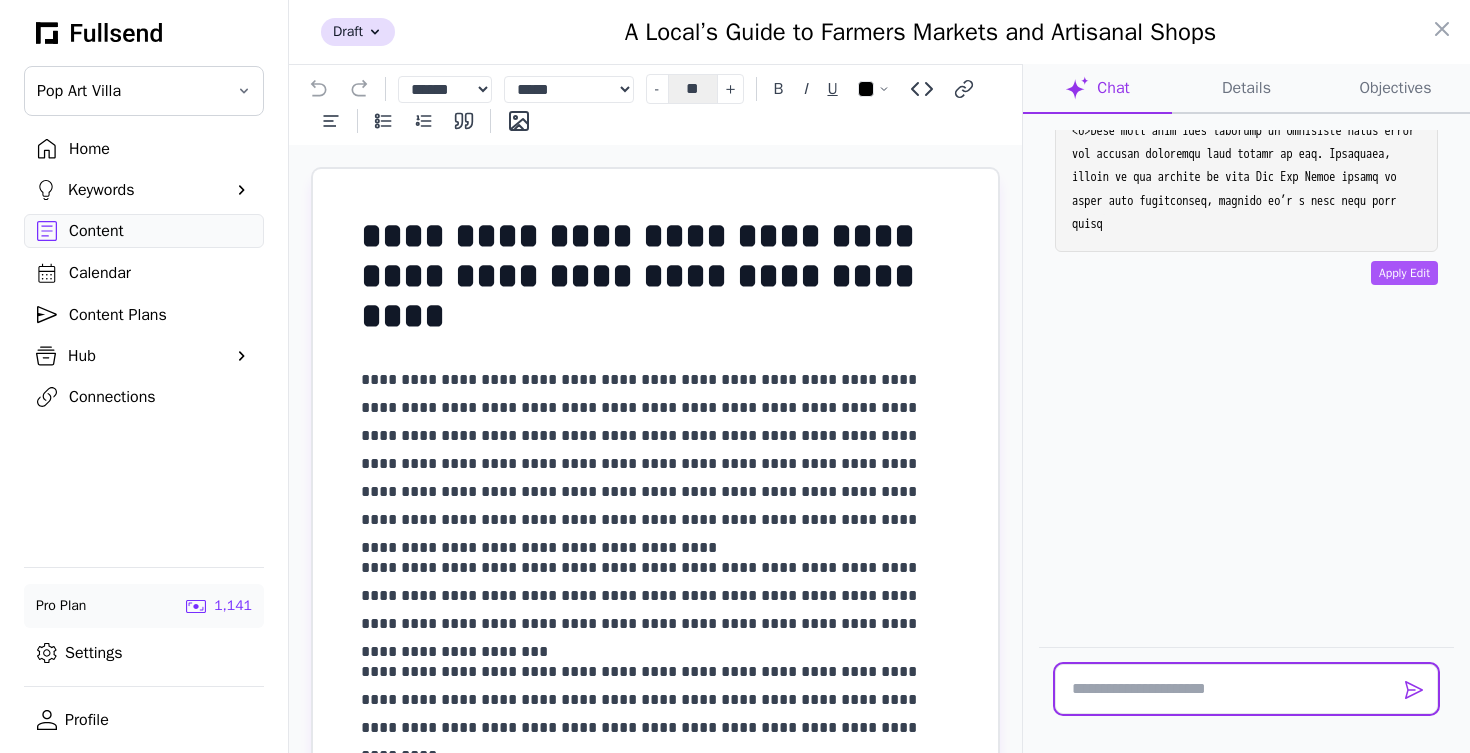 scroll, scrollTop: 13462, scrollLeft: 0, axis: vertical 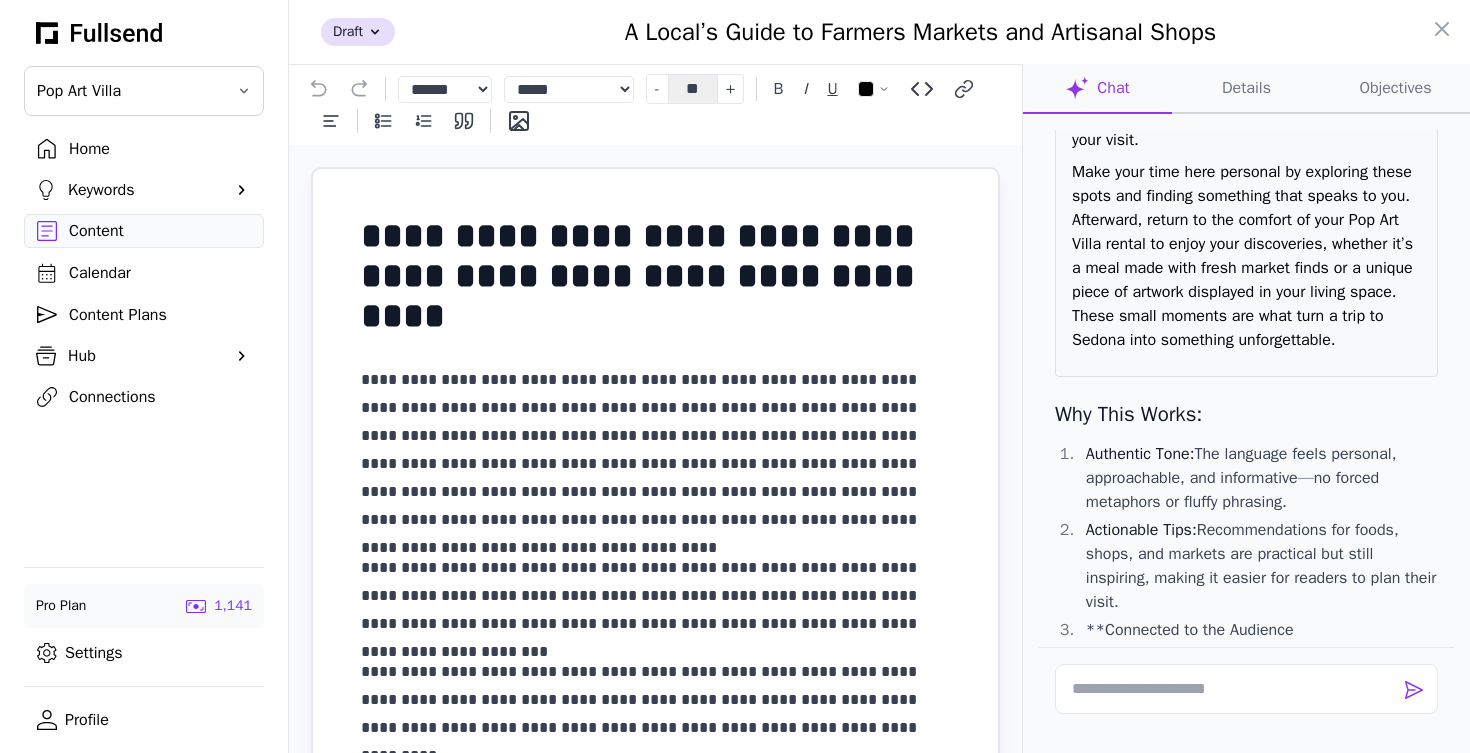 drag, startPoint x: 1196, startPoint y: 513, endPoint x: 1137, endPoint y: 92, distance: 425.1141 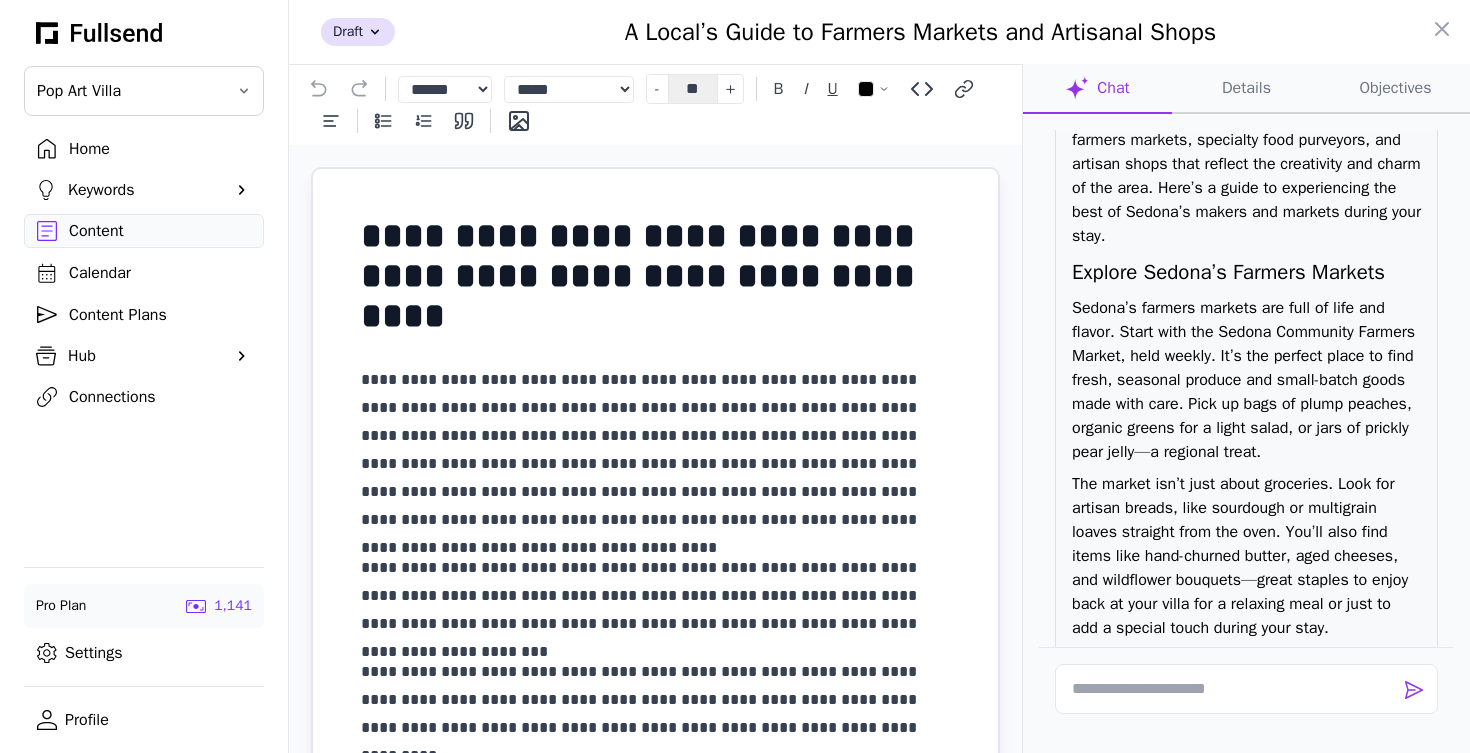 scroll, scrollTop: 10744, scrollLeft: 0, axis: vertical 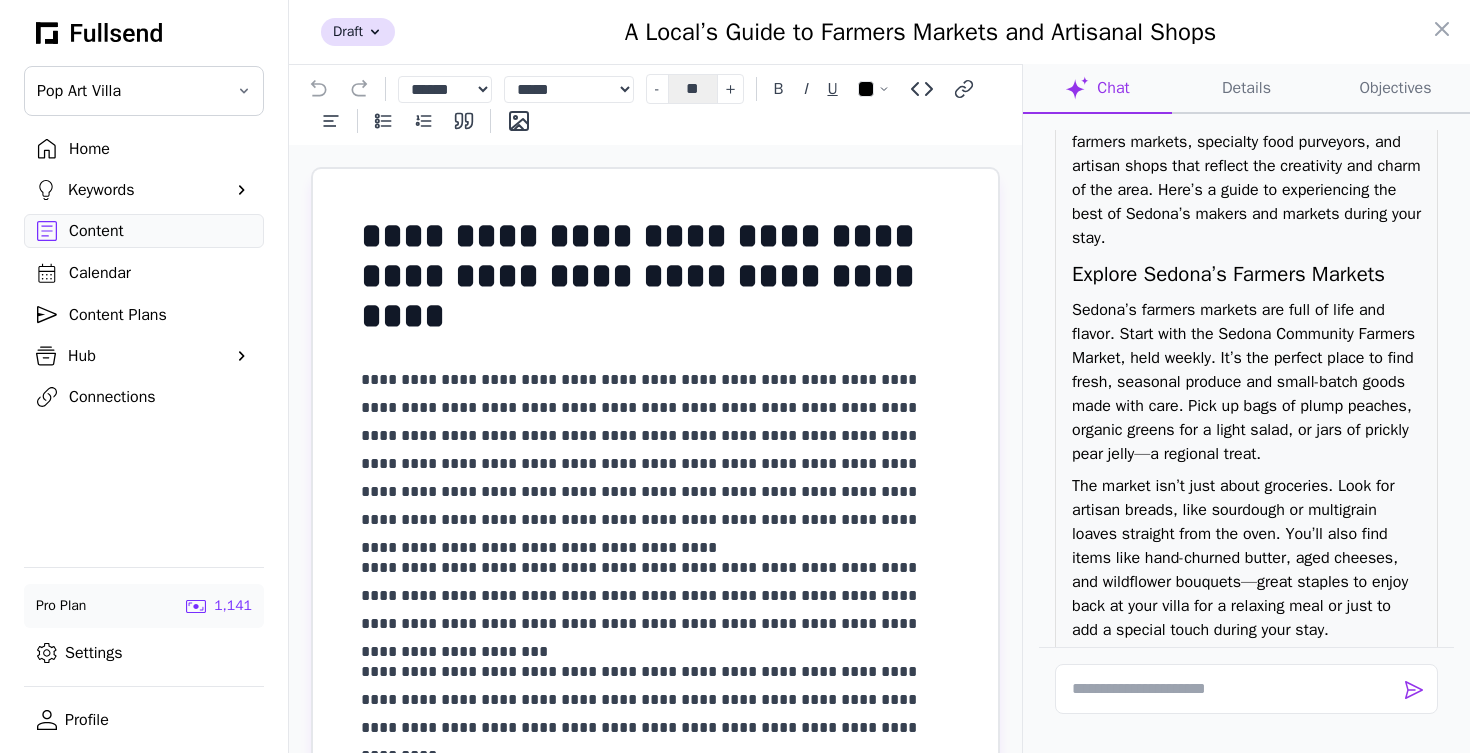 click on "A Local’s Guide to Farmers Markets and Artisanal Shops in Sedona" at bounding box center [1246, -104] 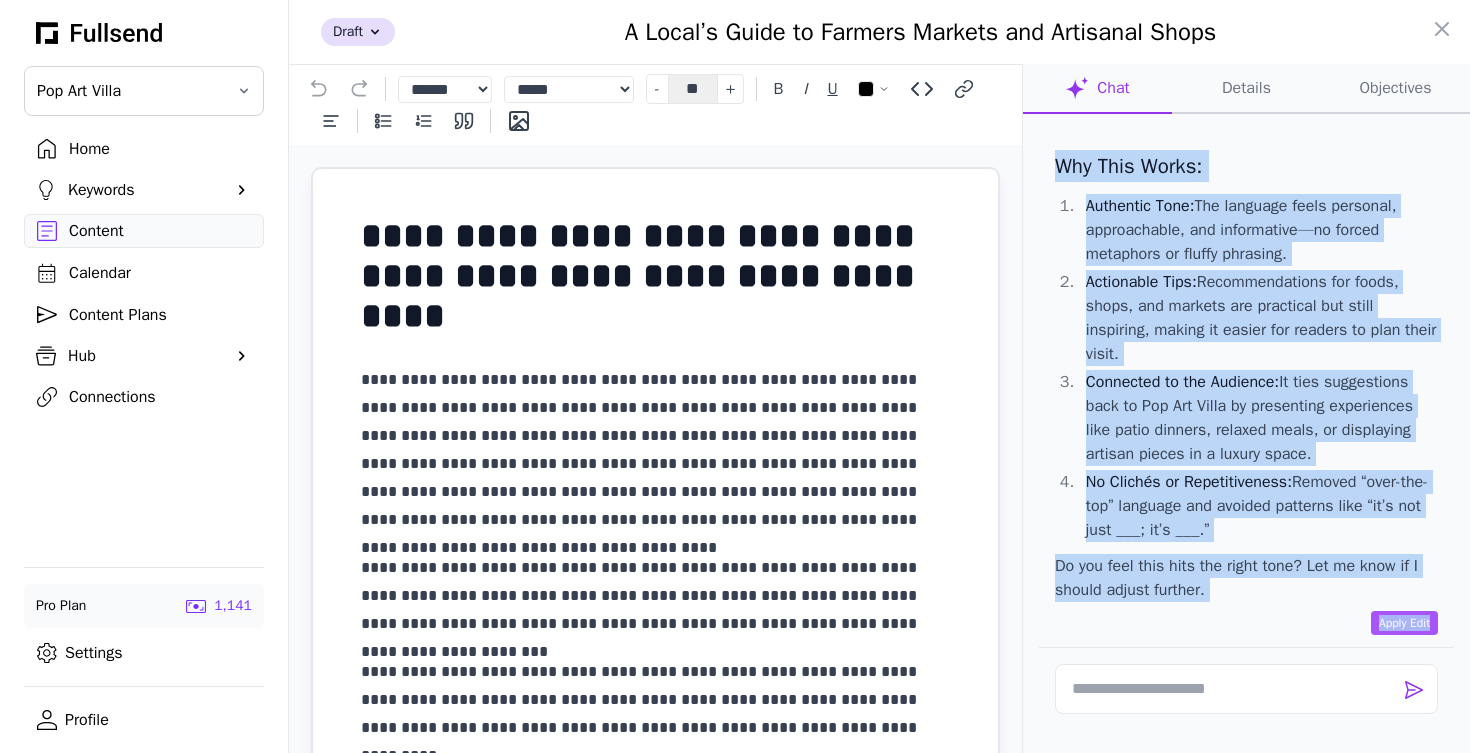 scroll, scrollTop: 13712, scrollLeft: 0, axis: vertical 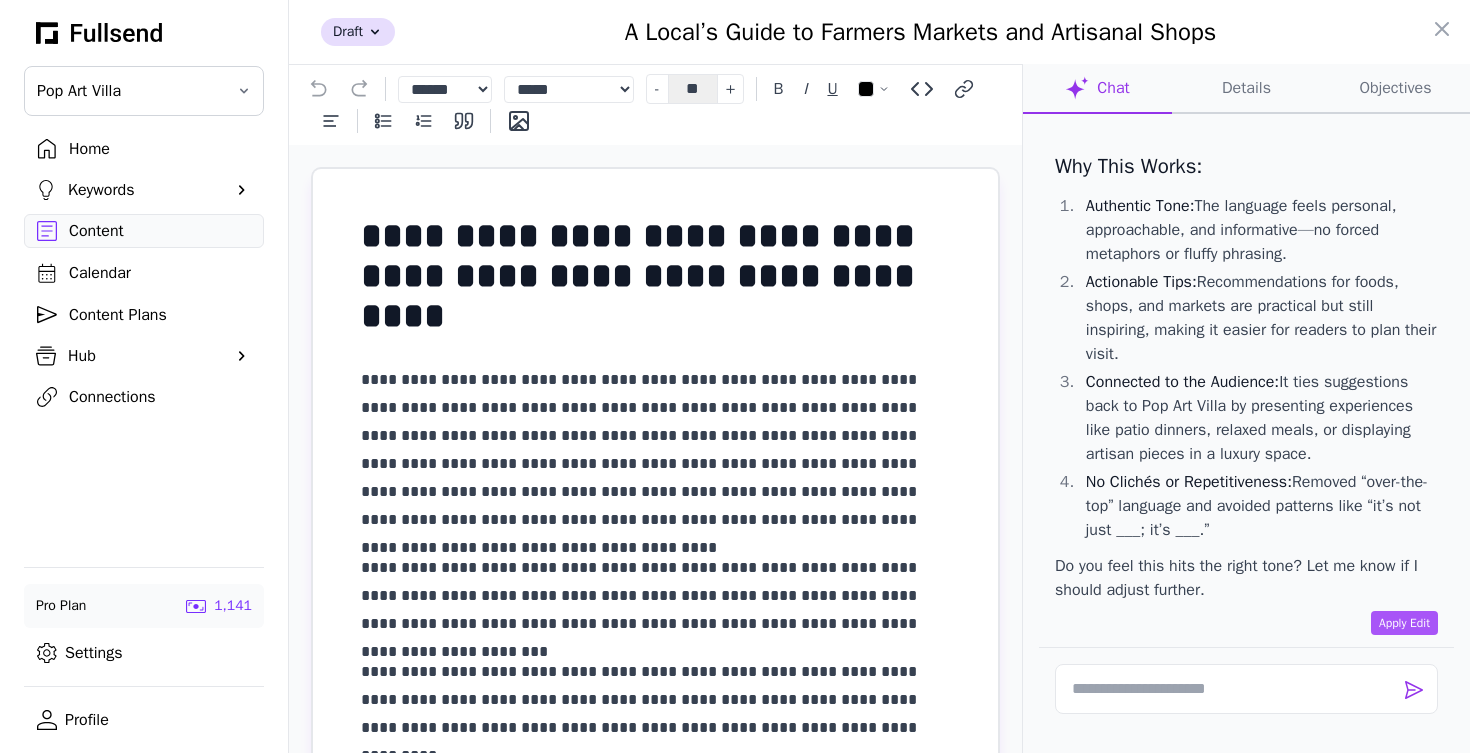 drag, startPoint x: 1075, startPoint y: 152, endPoint x: 1311, endPoint y: 257, distance: 258.30408 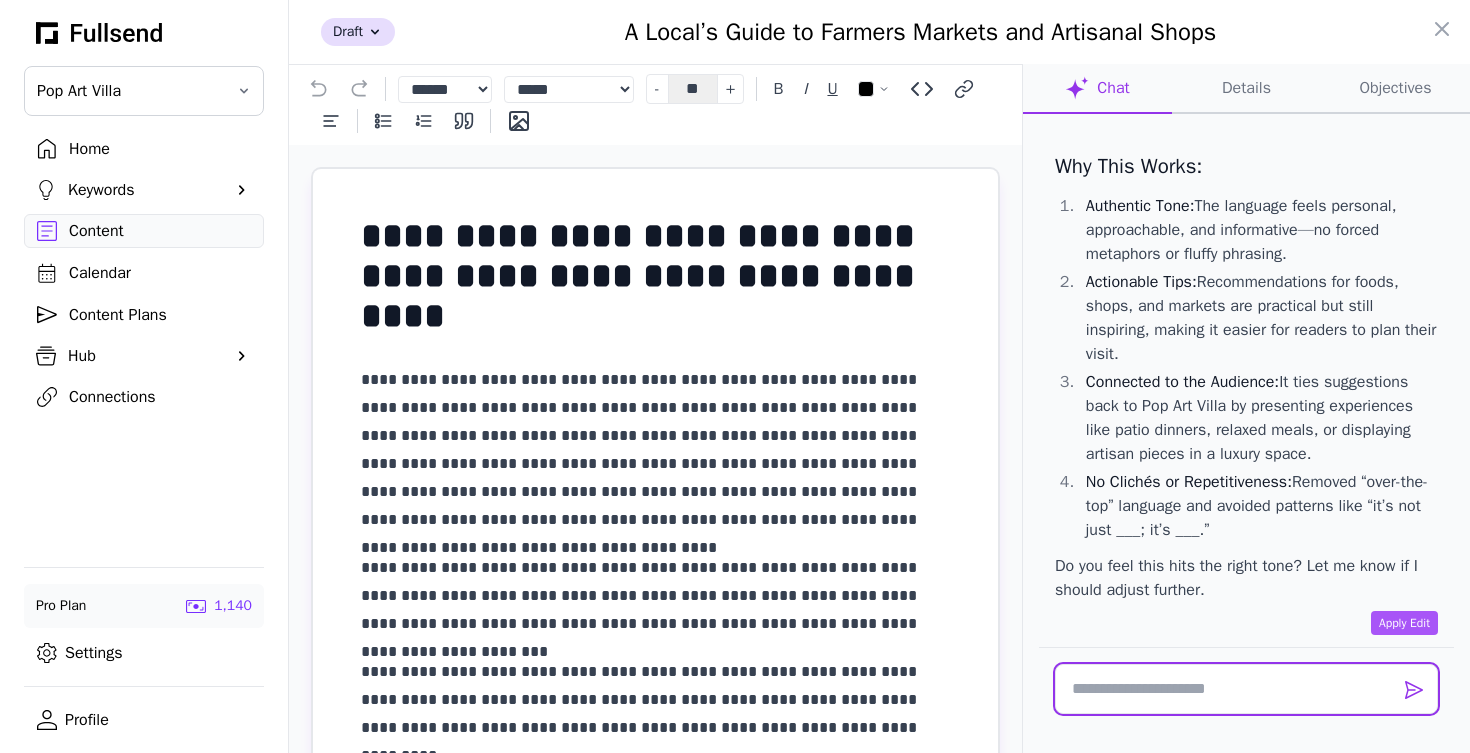 click at bounding box center [1246, 689] 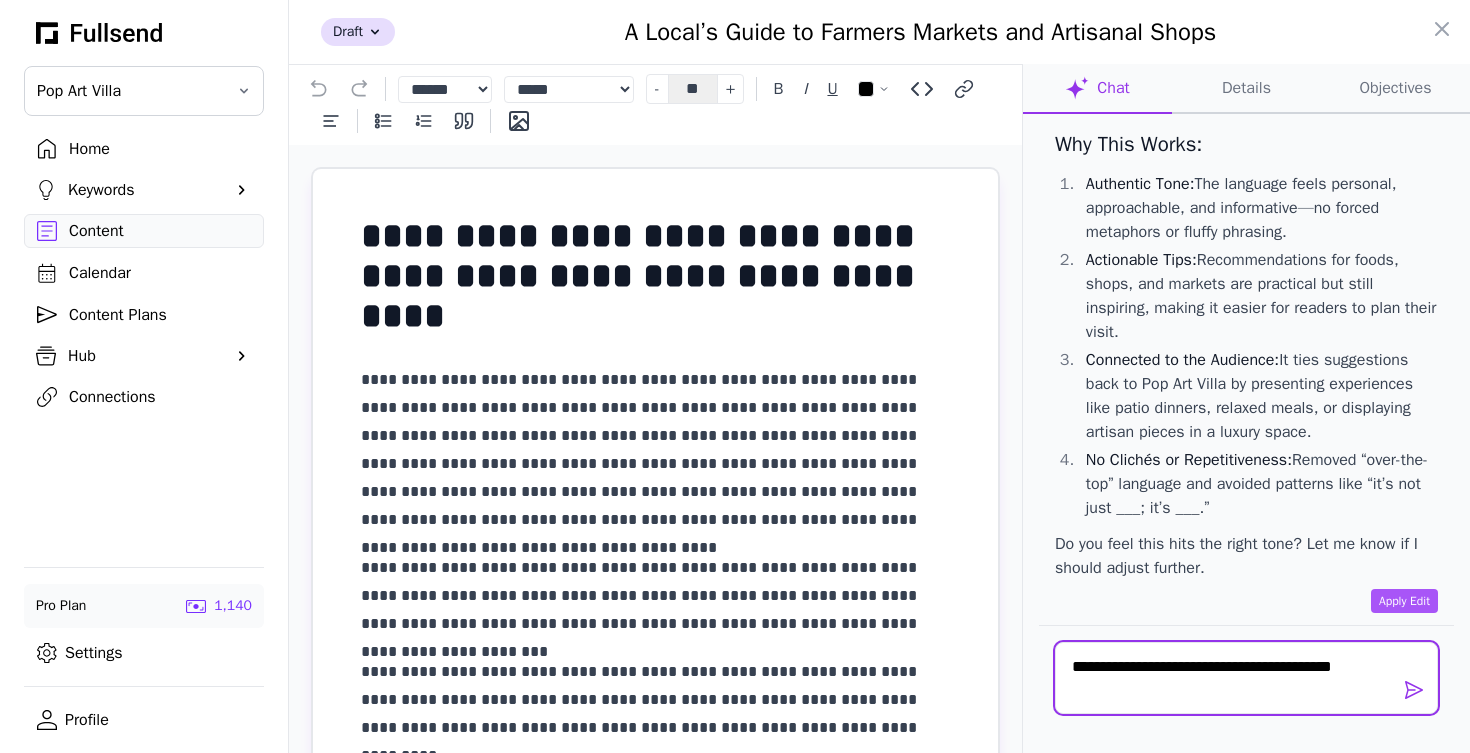 scroll, scrollTop: 0, scrollLeft: 0, axis: both 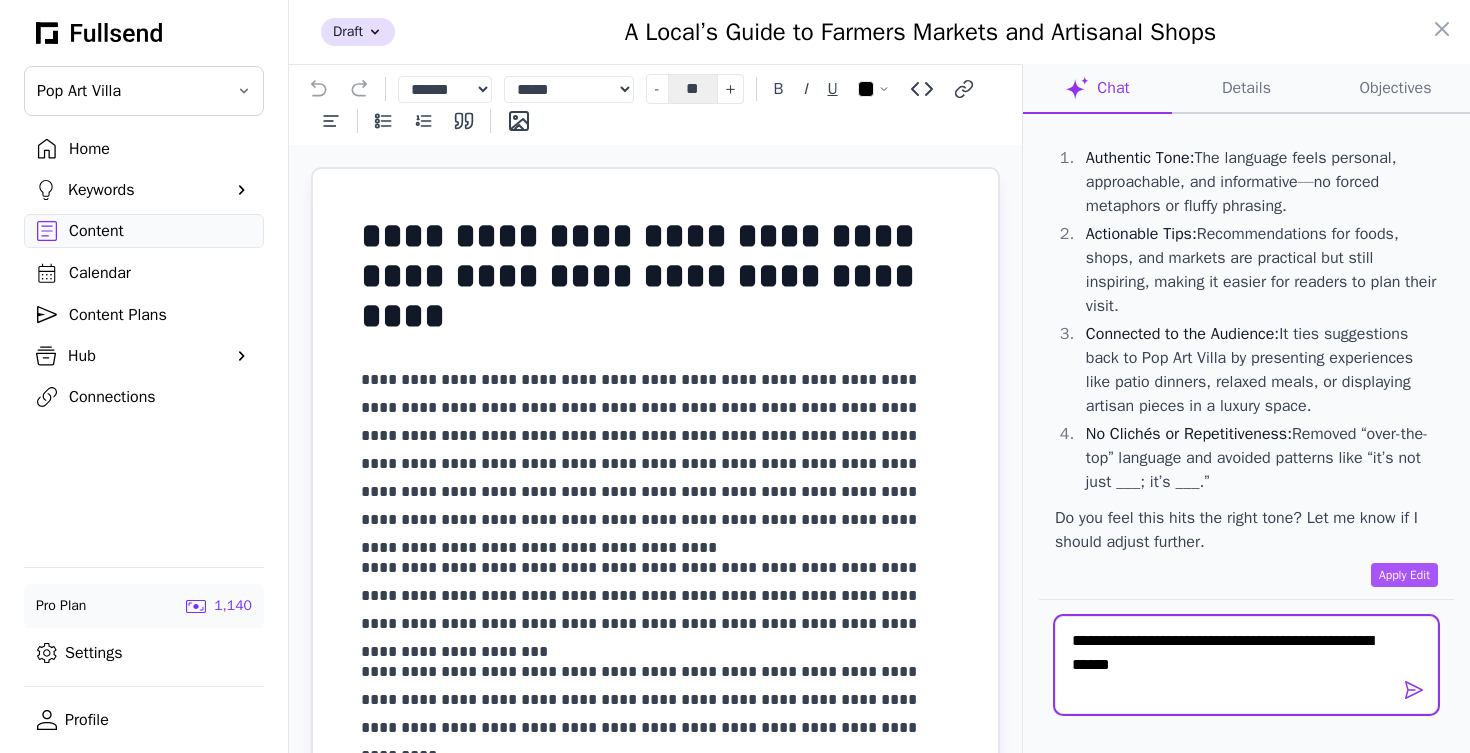 type on "**********" 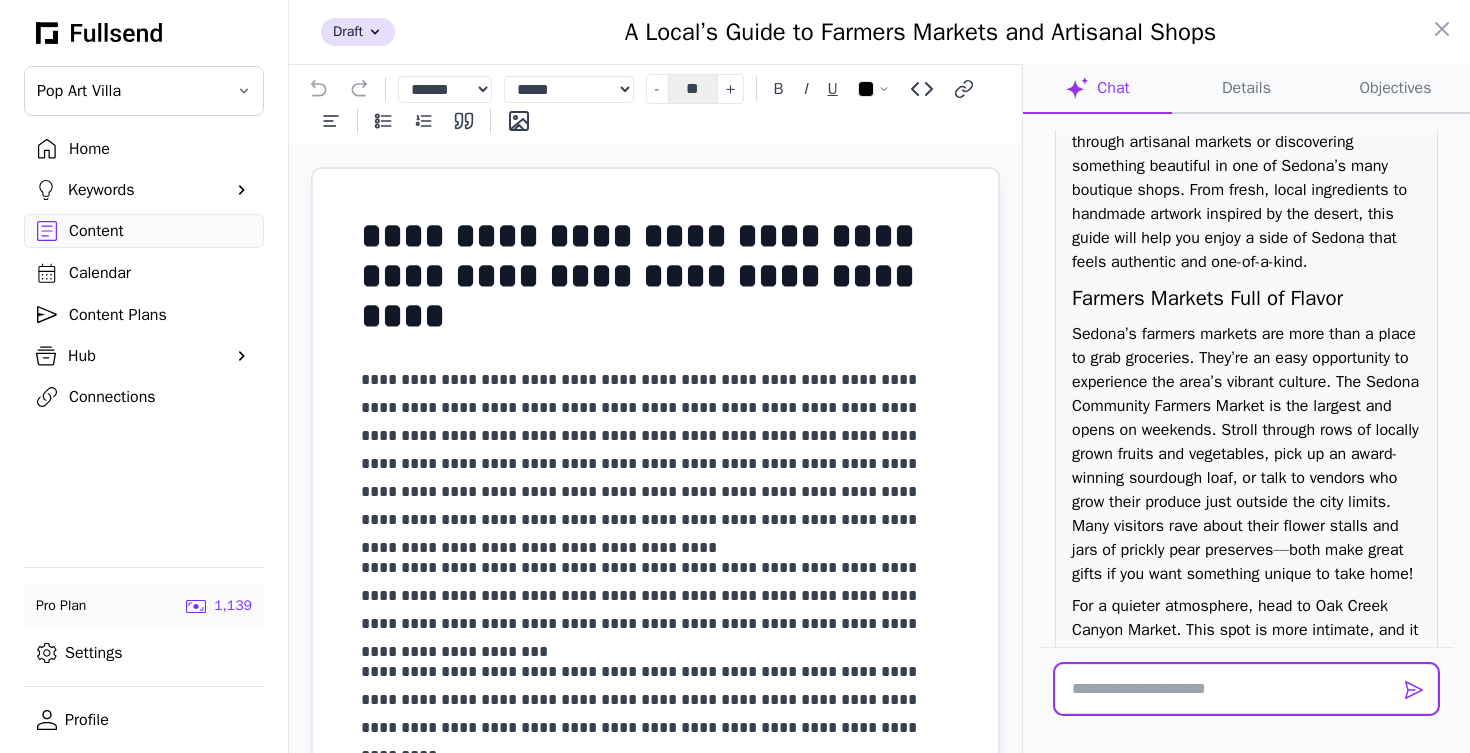 scroll, scrollTop: 15735, scrollLeft: 0, axis: vertical 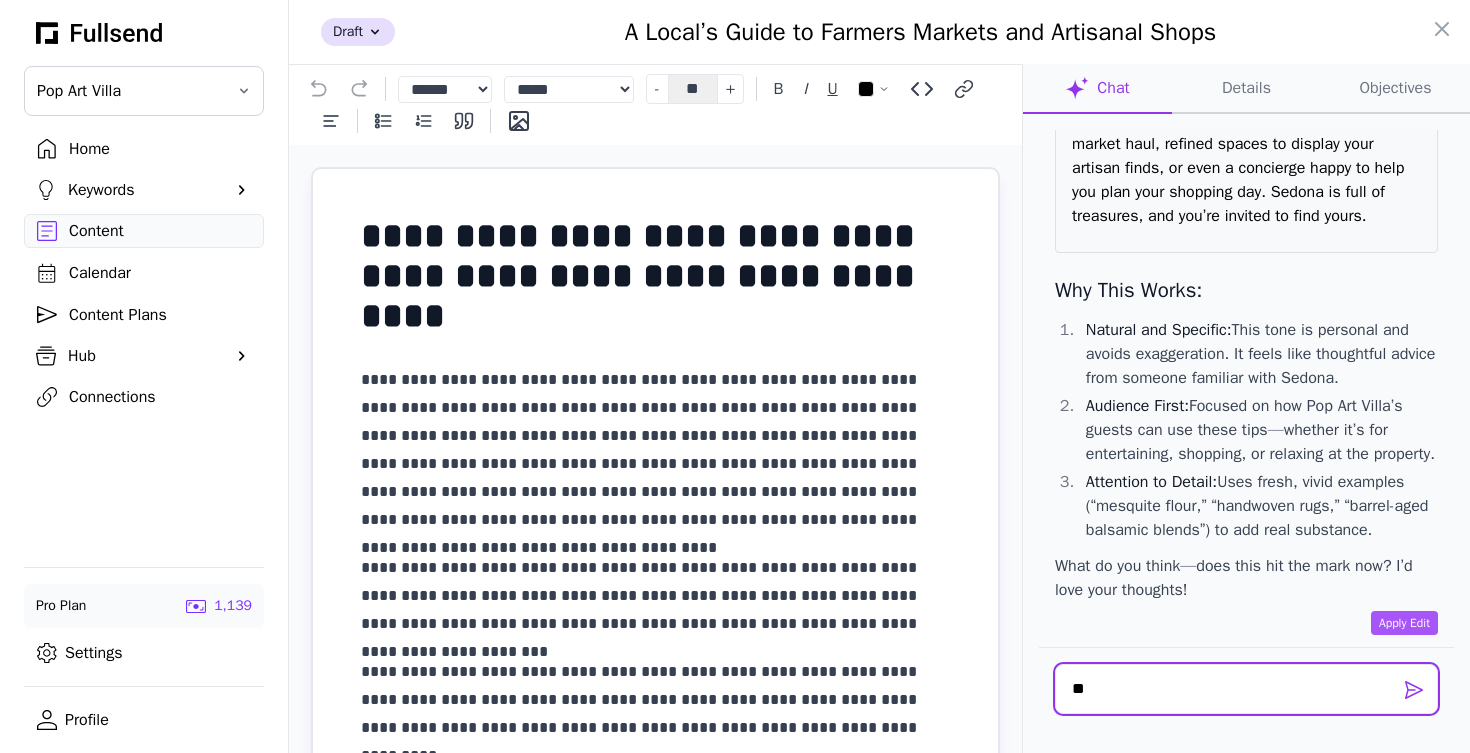 type on "**" 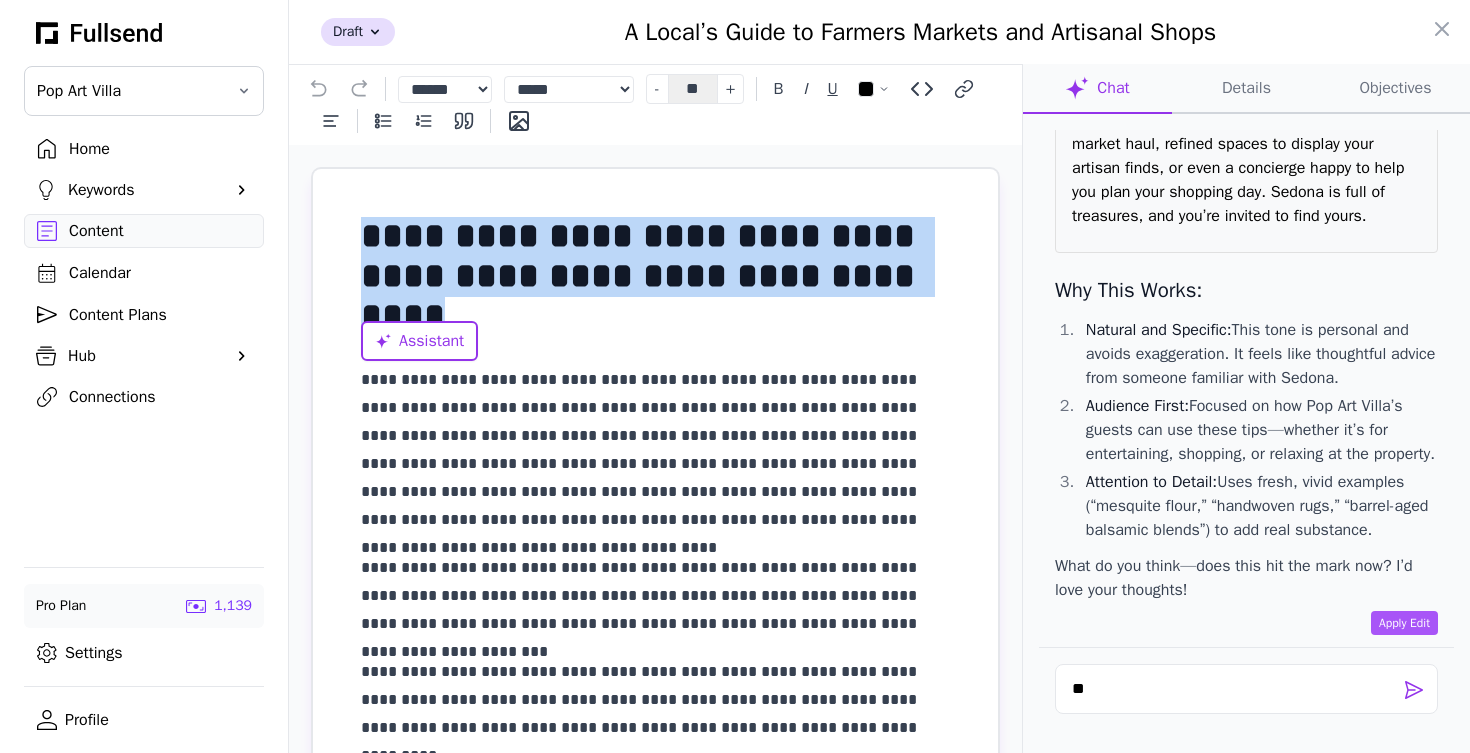 drag, startPoint x: 495, startPoint y: 312, endPoint x: 354, endPoint y: 236, distance: 160.17802 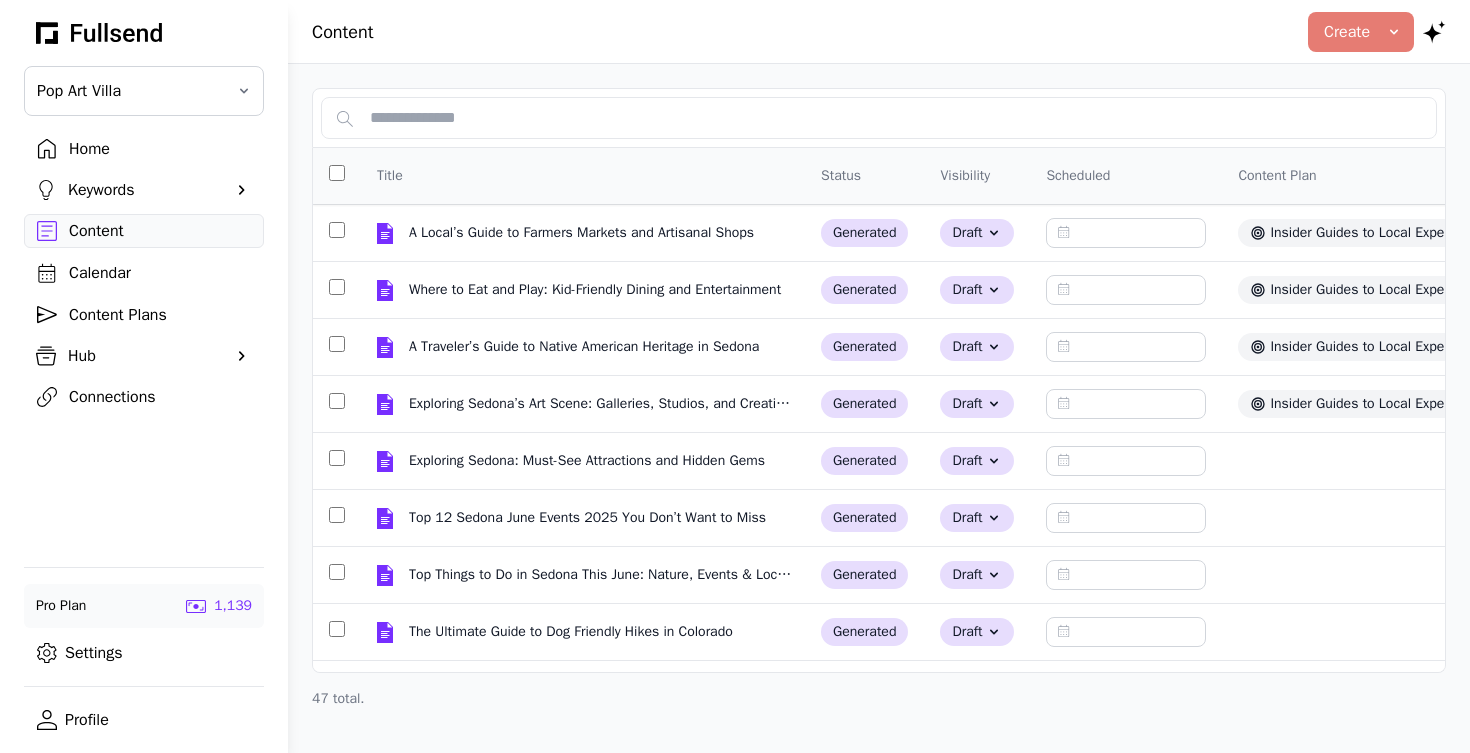 click on "Home" at bounding box center (160, 149) 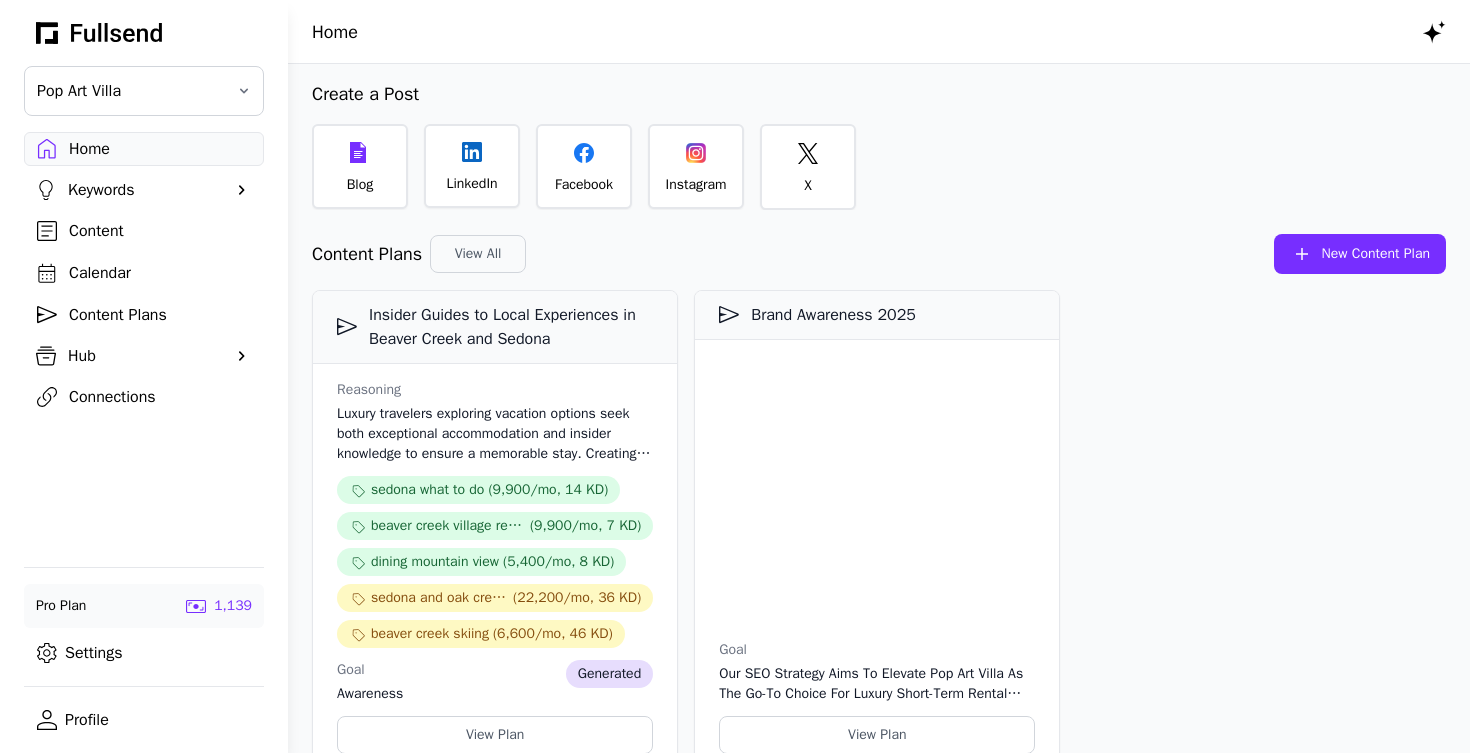 click 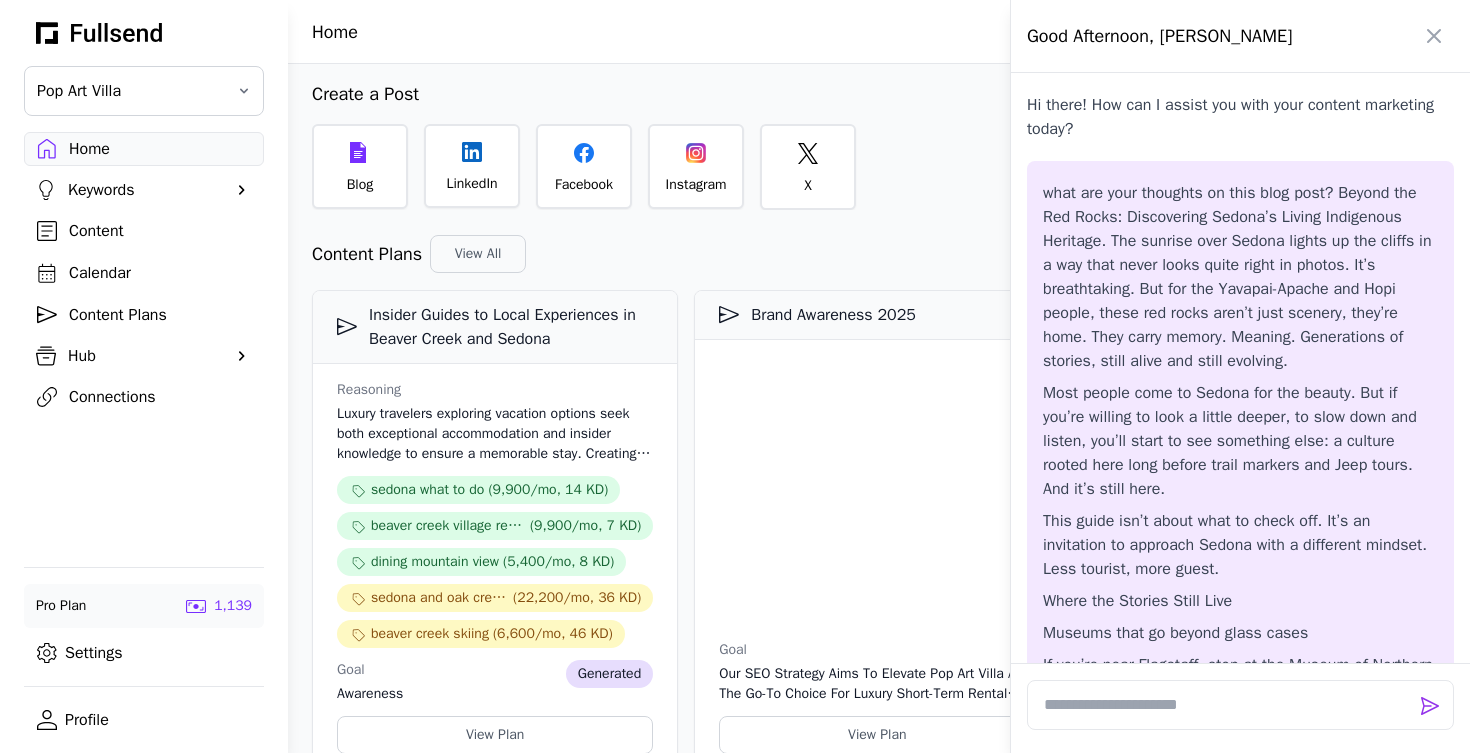 scroll, scrollTop: 36417, scrollLeft: 0, axis: vertical 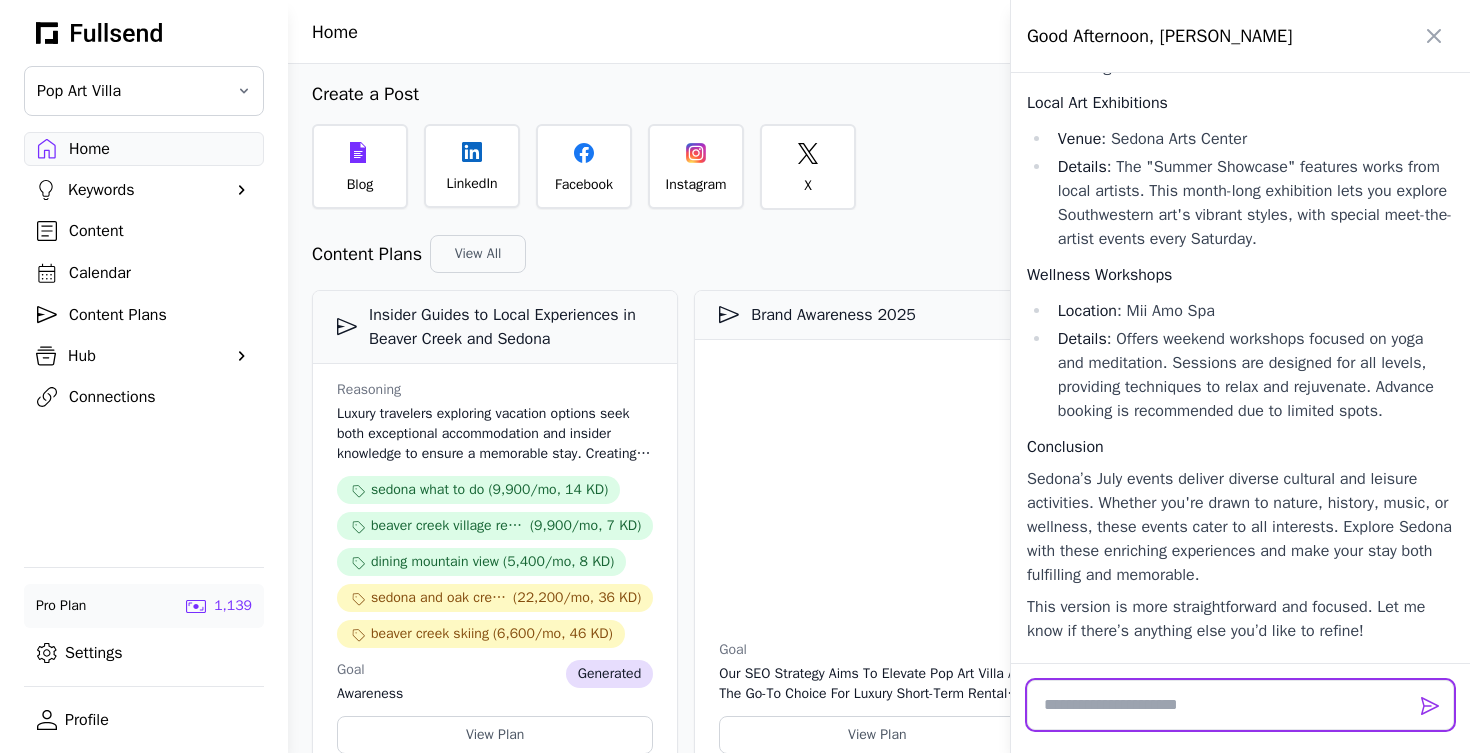 click at bounding box center (1240, 705) 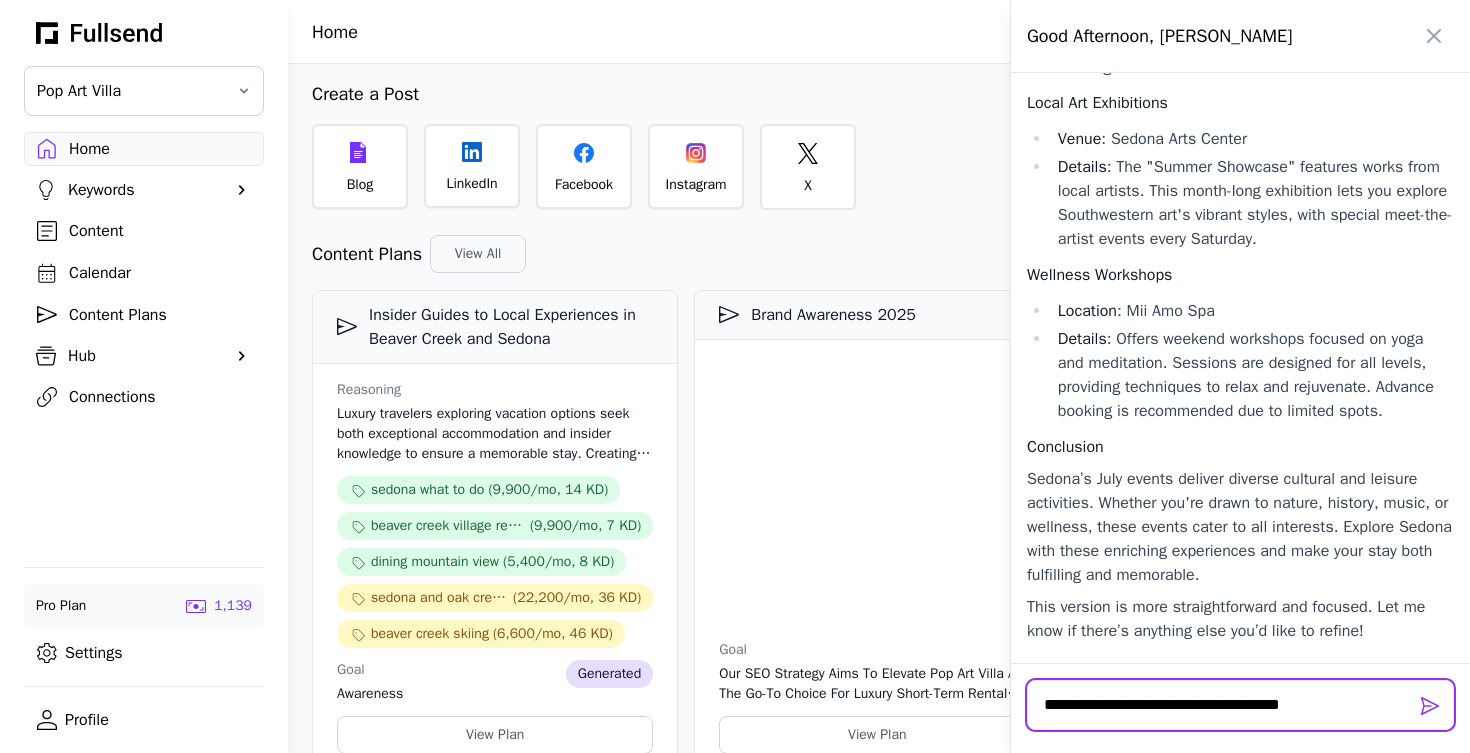paste on "**********" 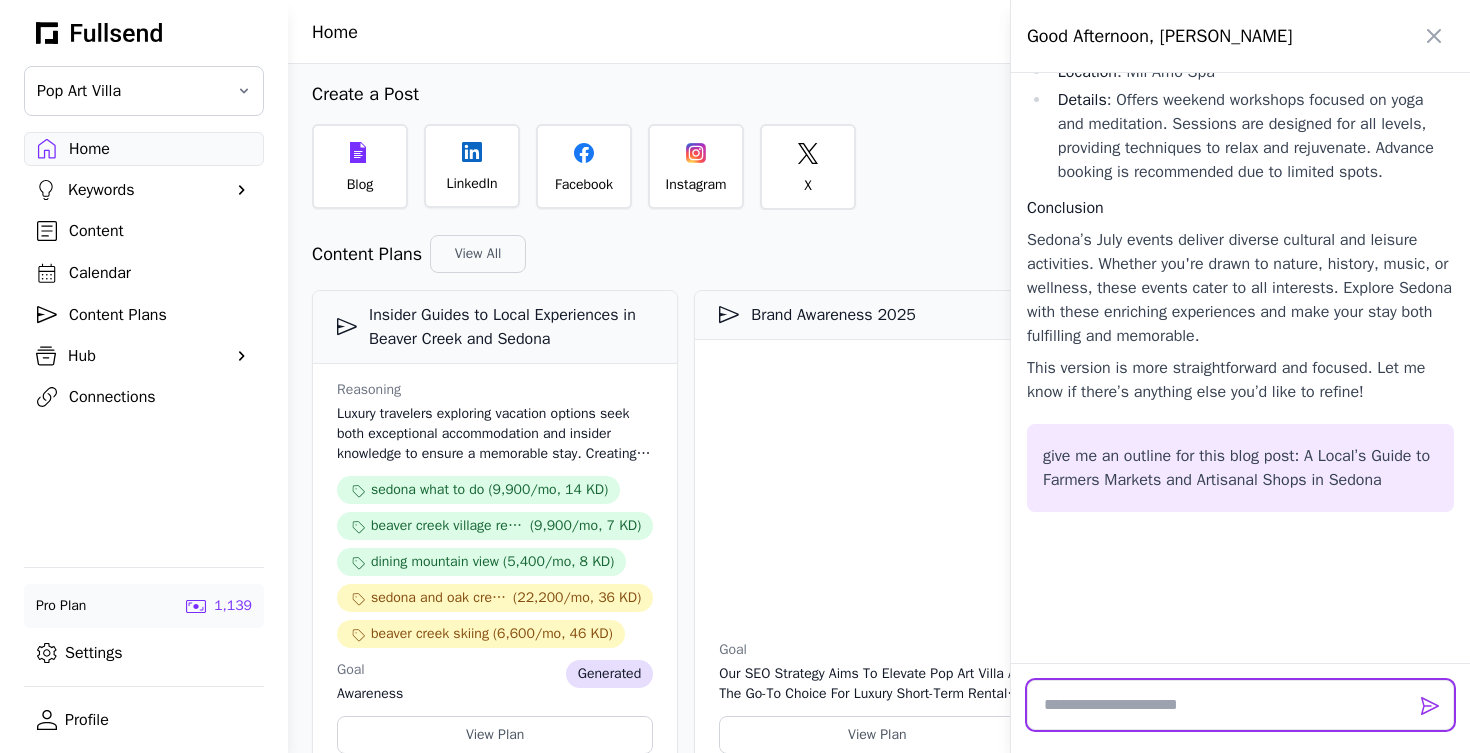 scroll, scrollTop: 0, scrollLeft: 0, axis: both 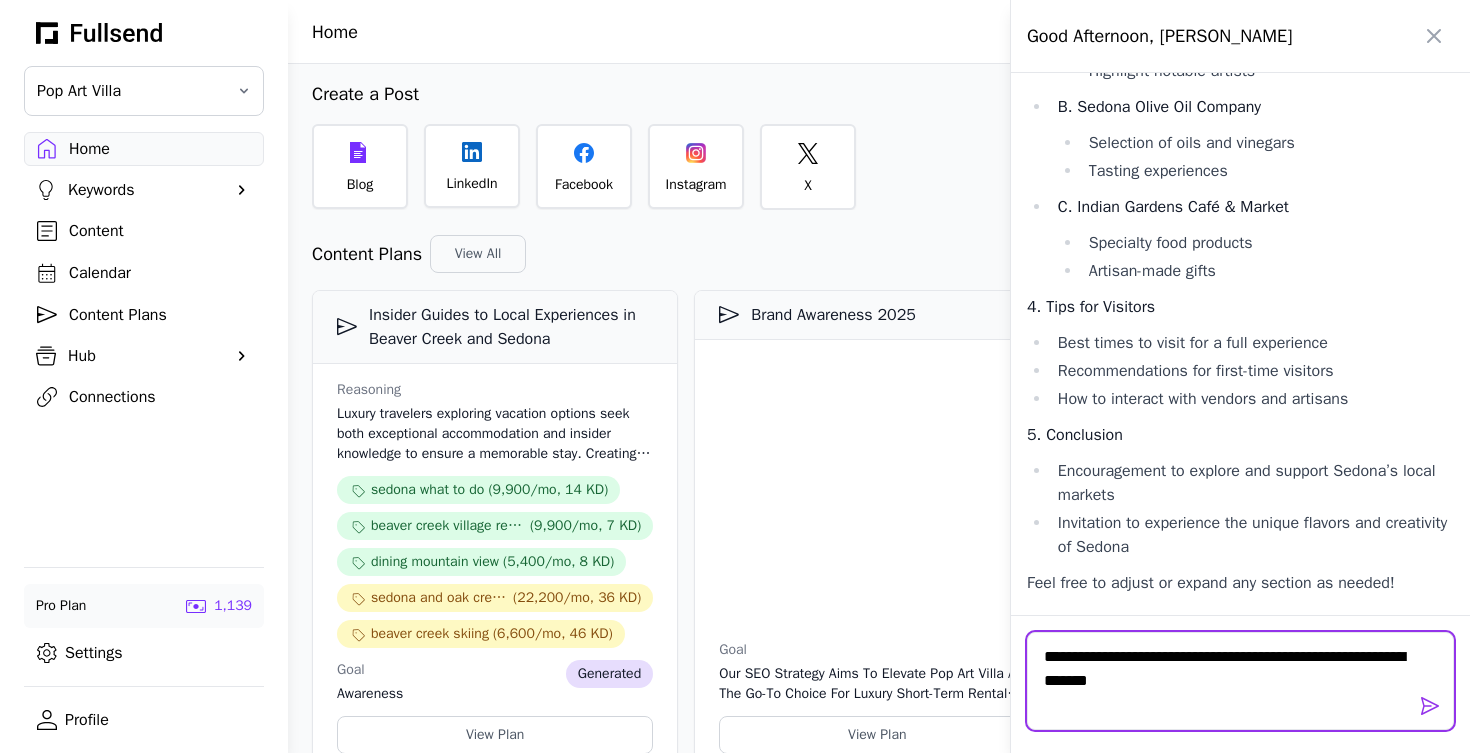 type on "**********" 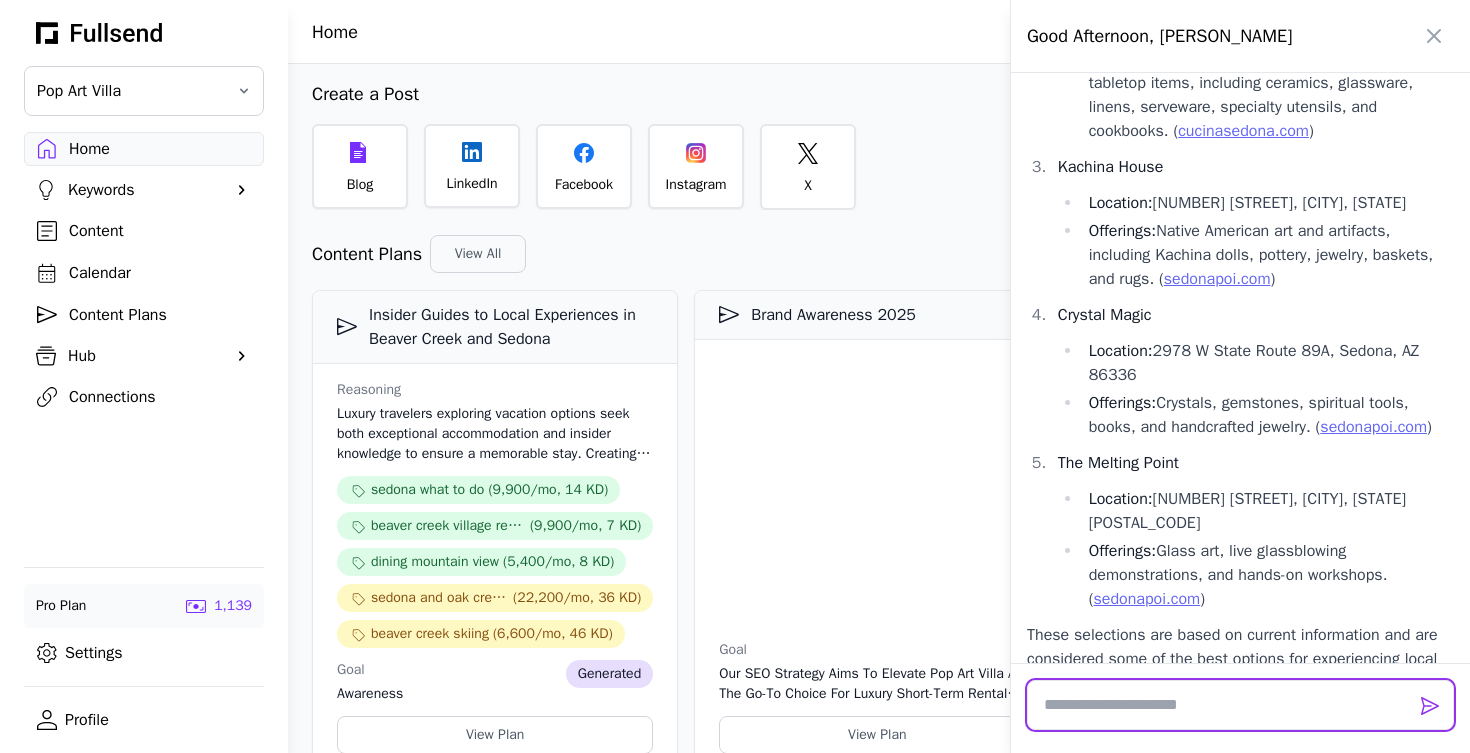 scroll, scrollTop: 39714, scrollLeft: 0, axis: vertical 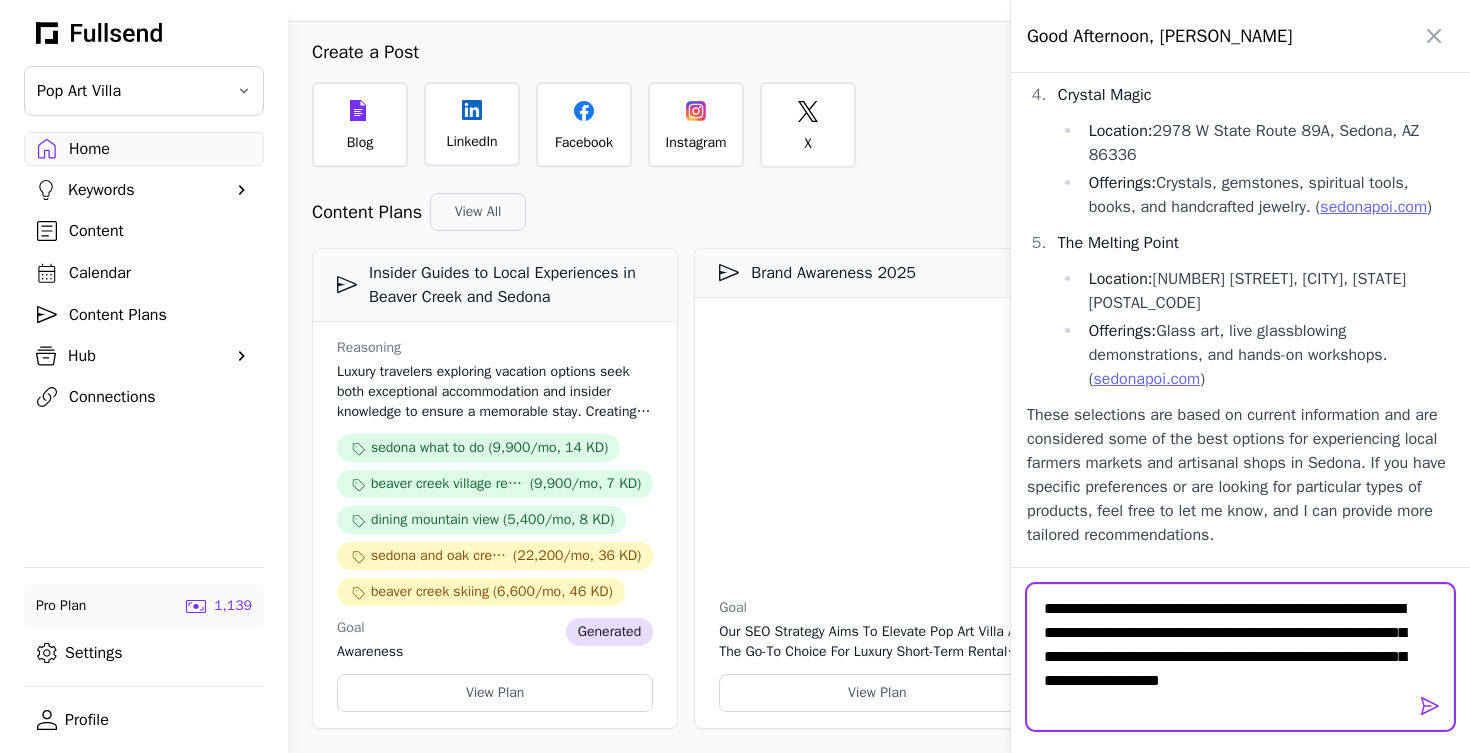 type on "**********" 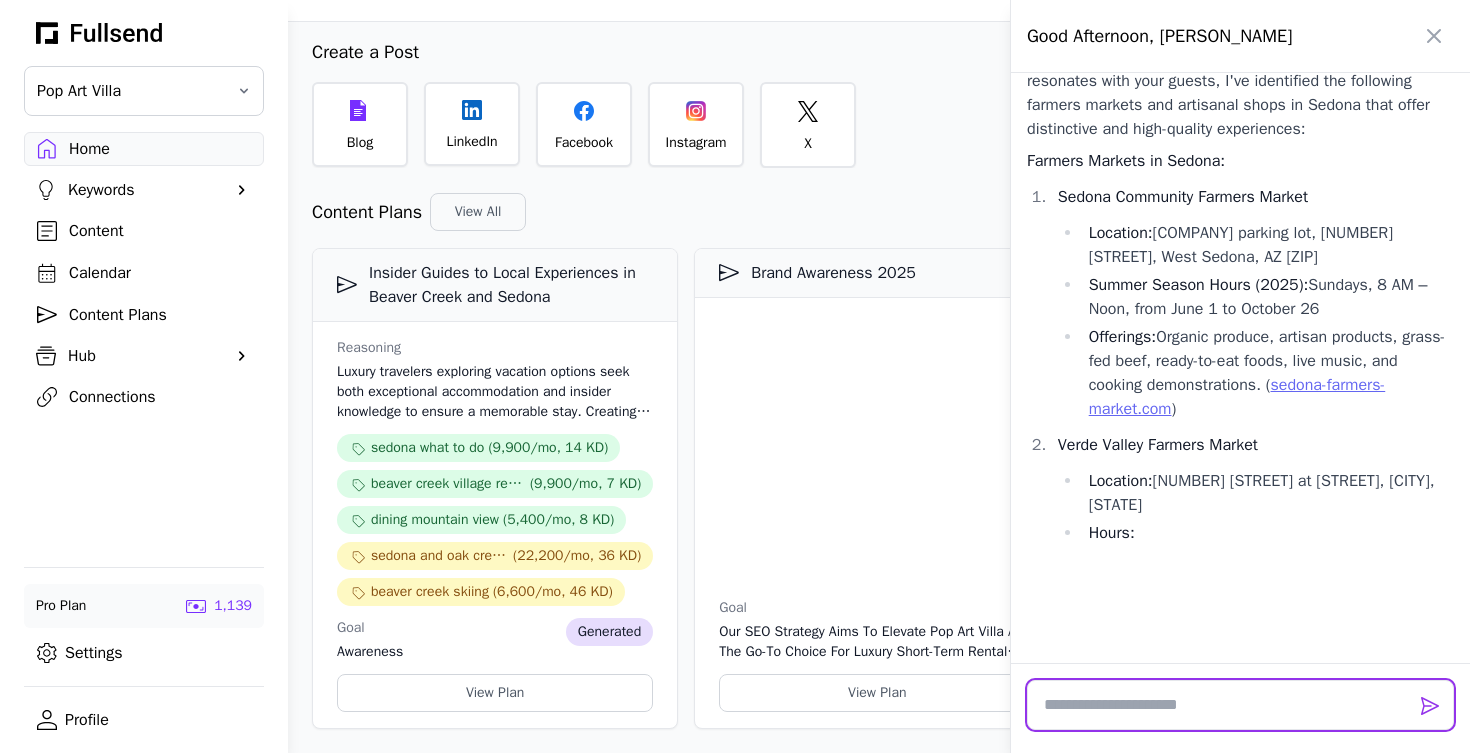 scroll, scrollTop: 40734, scrollLeft: 0, axis: vertical 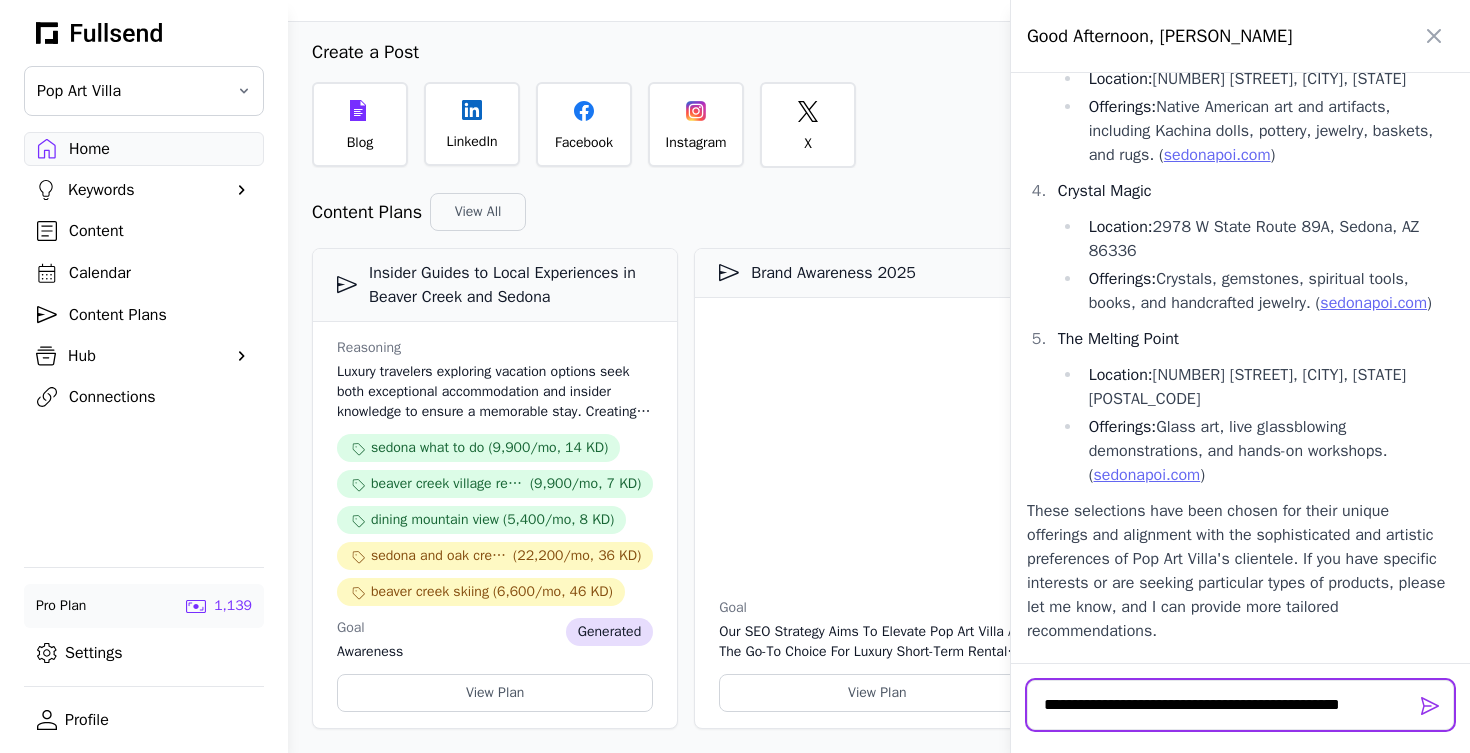 type on "**********" 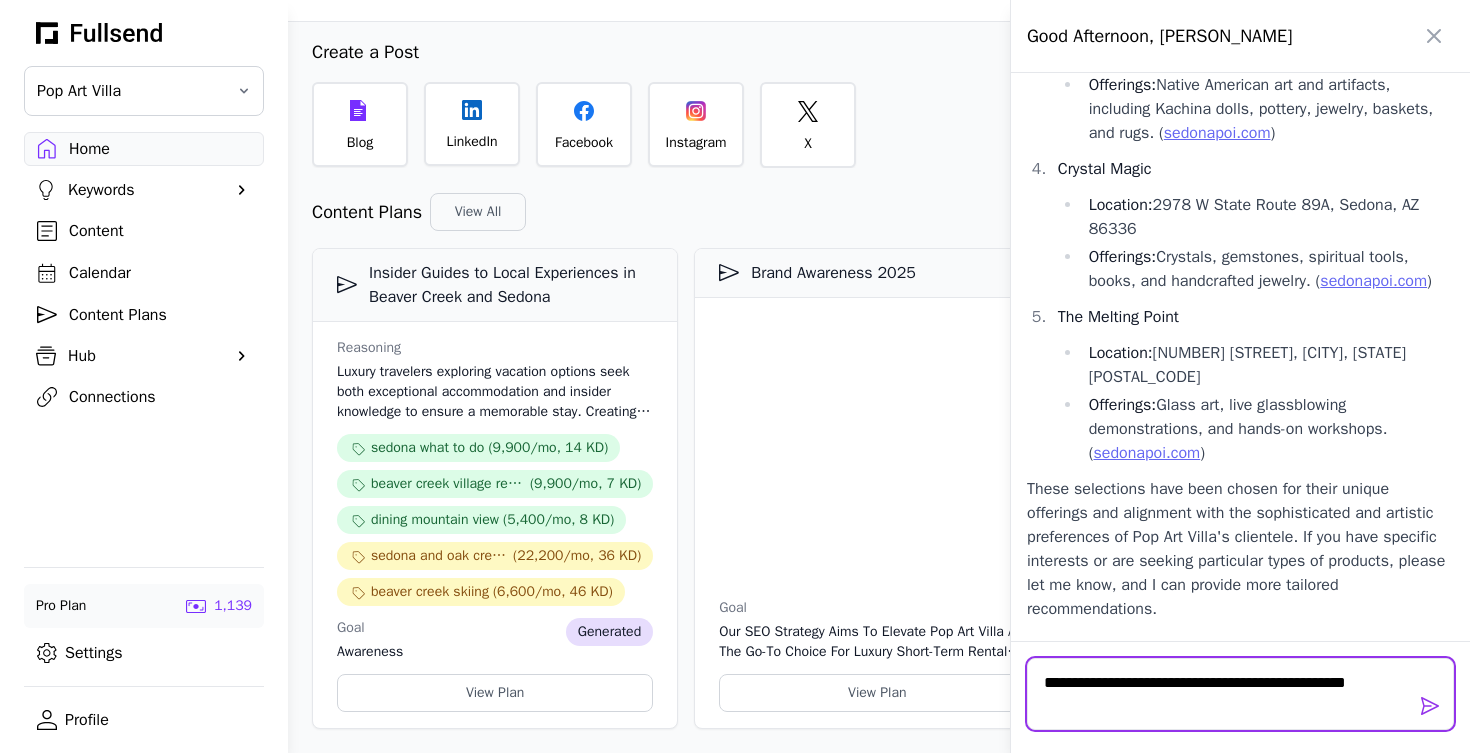 scroll, scrollTop: 0, scrollLeft: 0, axis: both 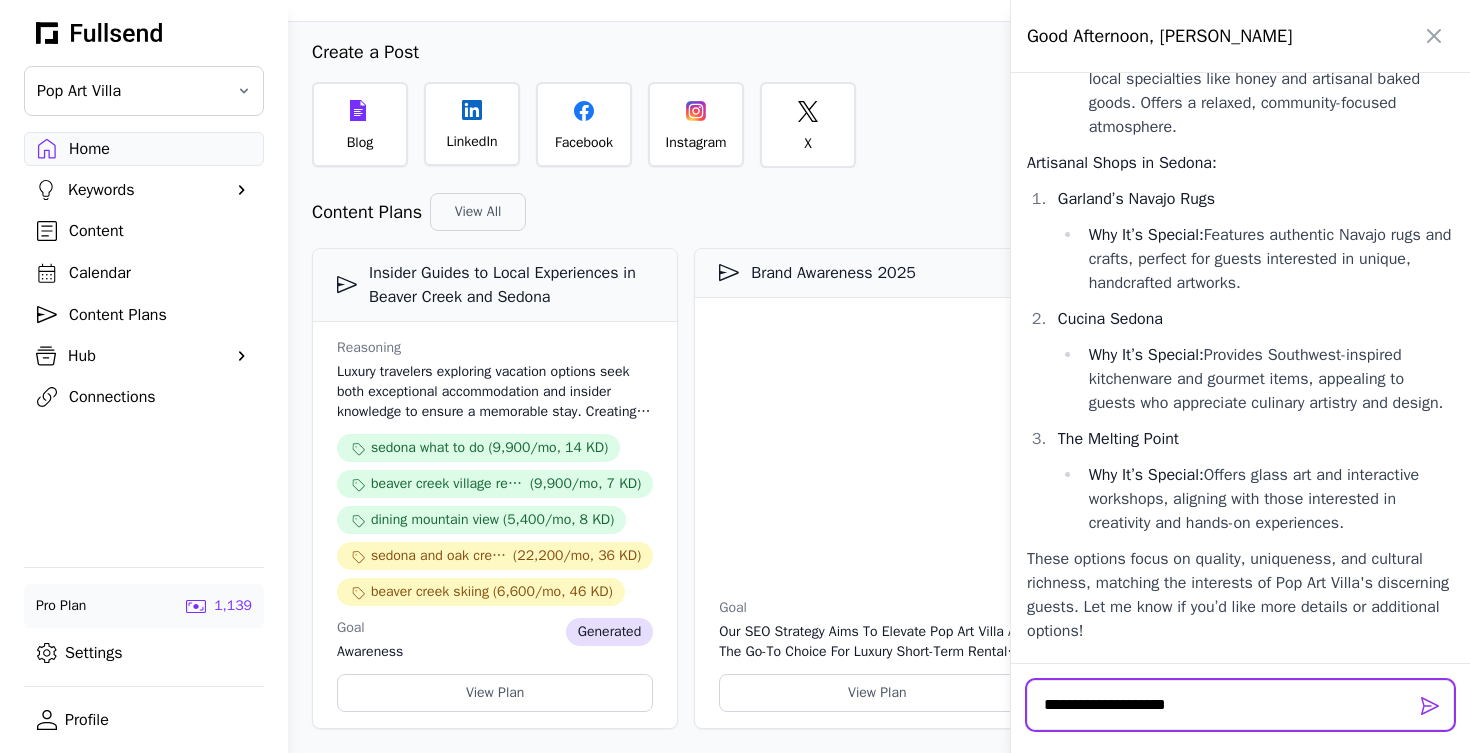 type on "**********" 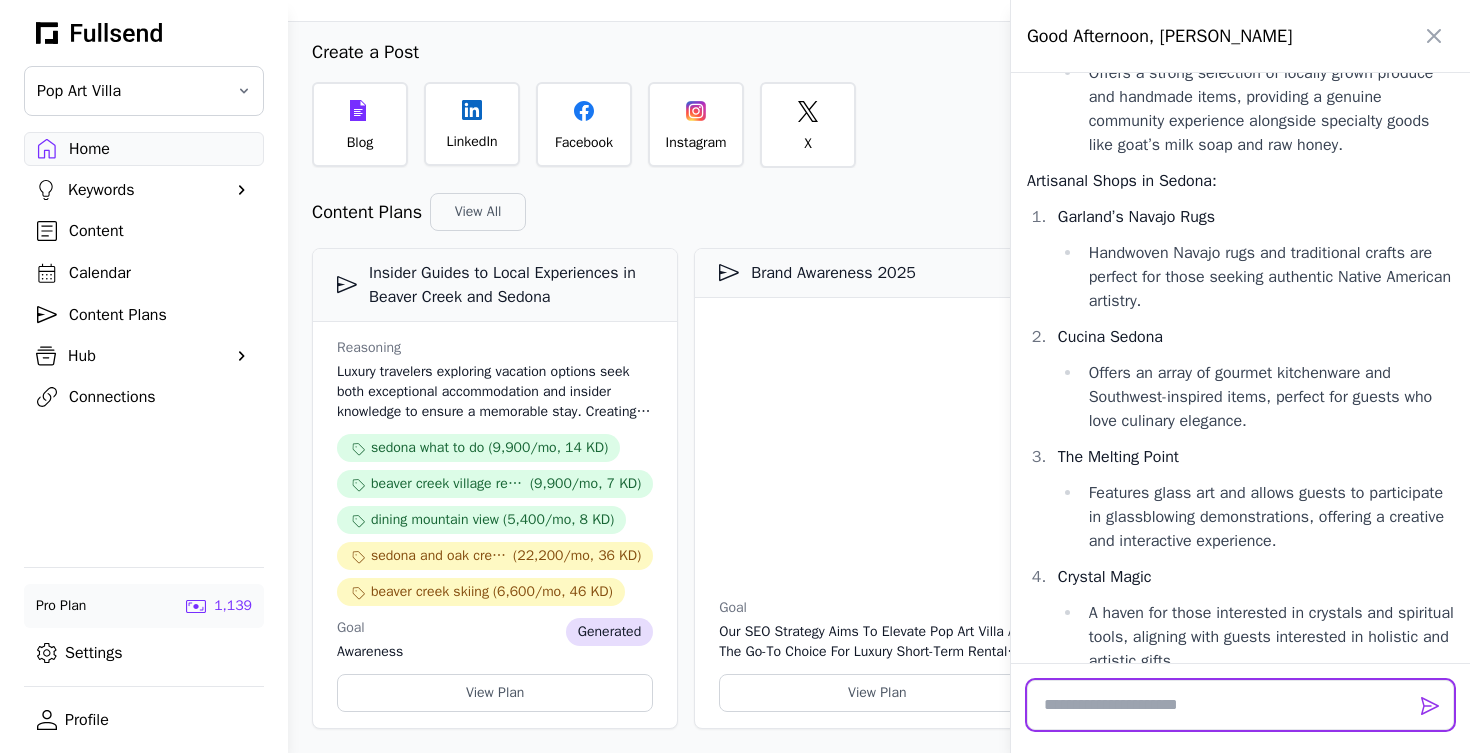 scroll, scrollTop: 43933, scrollLeft: 0, axis: vertical 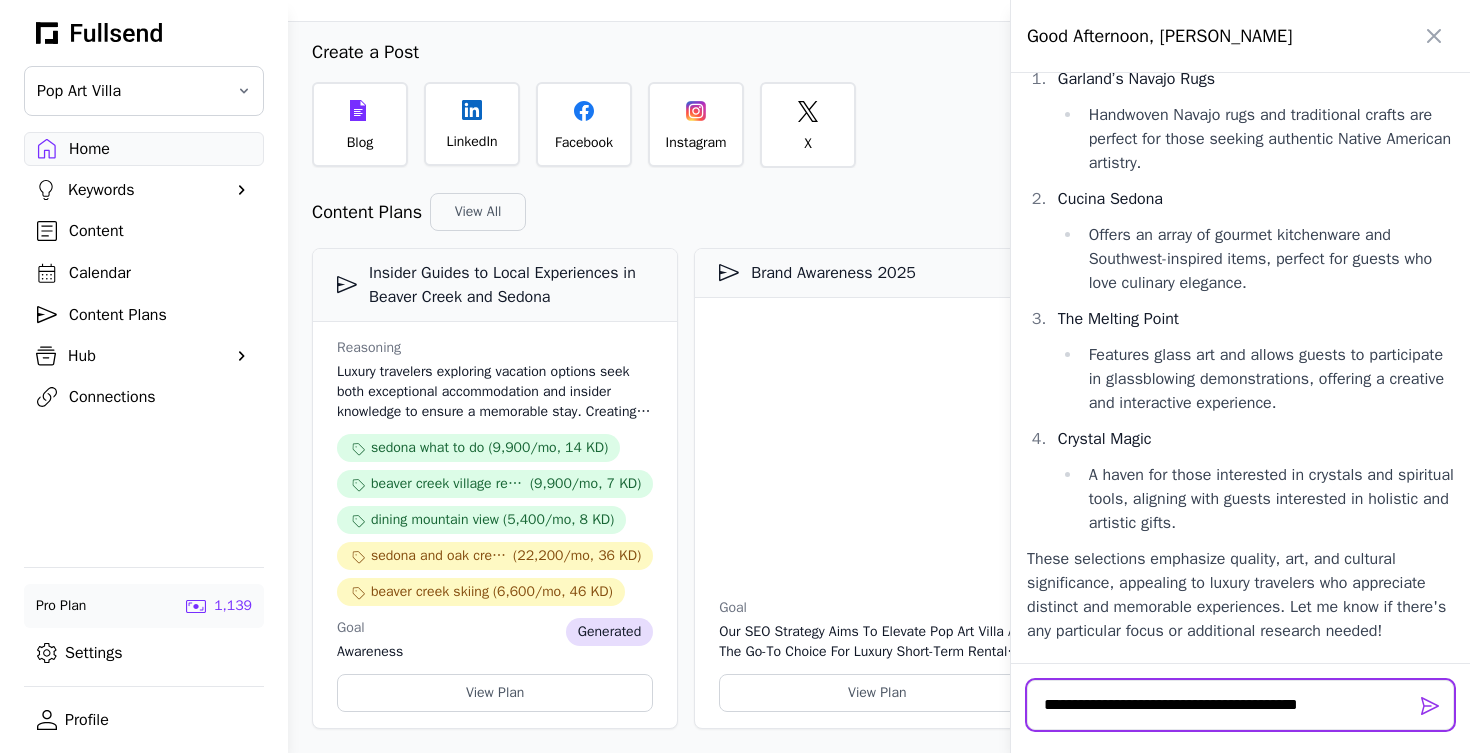 type on "**********" 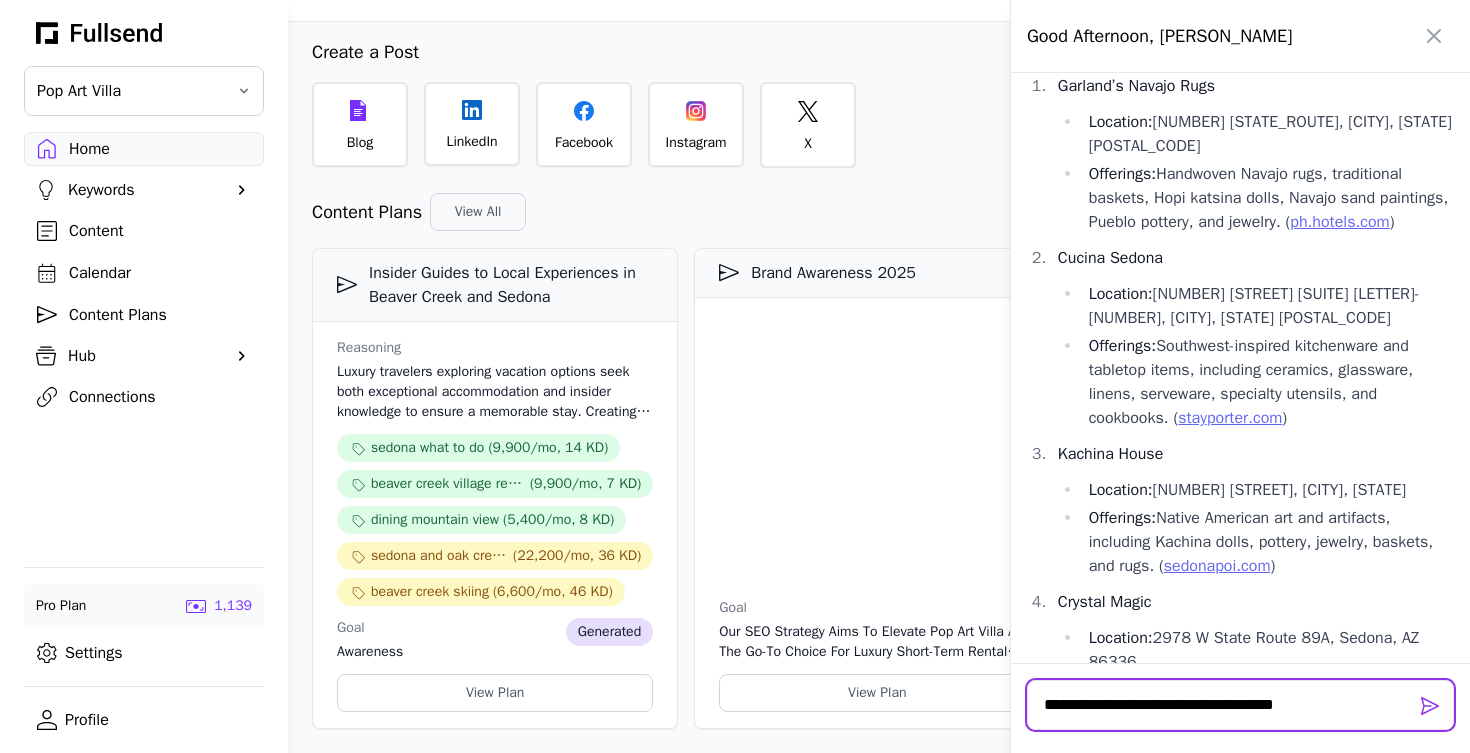 scroll, scrollTop: 46316, scrollLeft: 0, axis: vertical 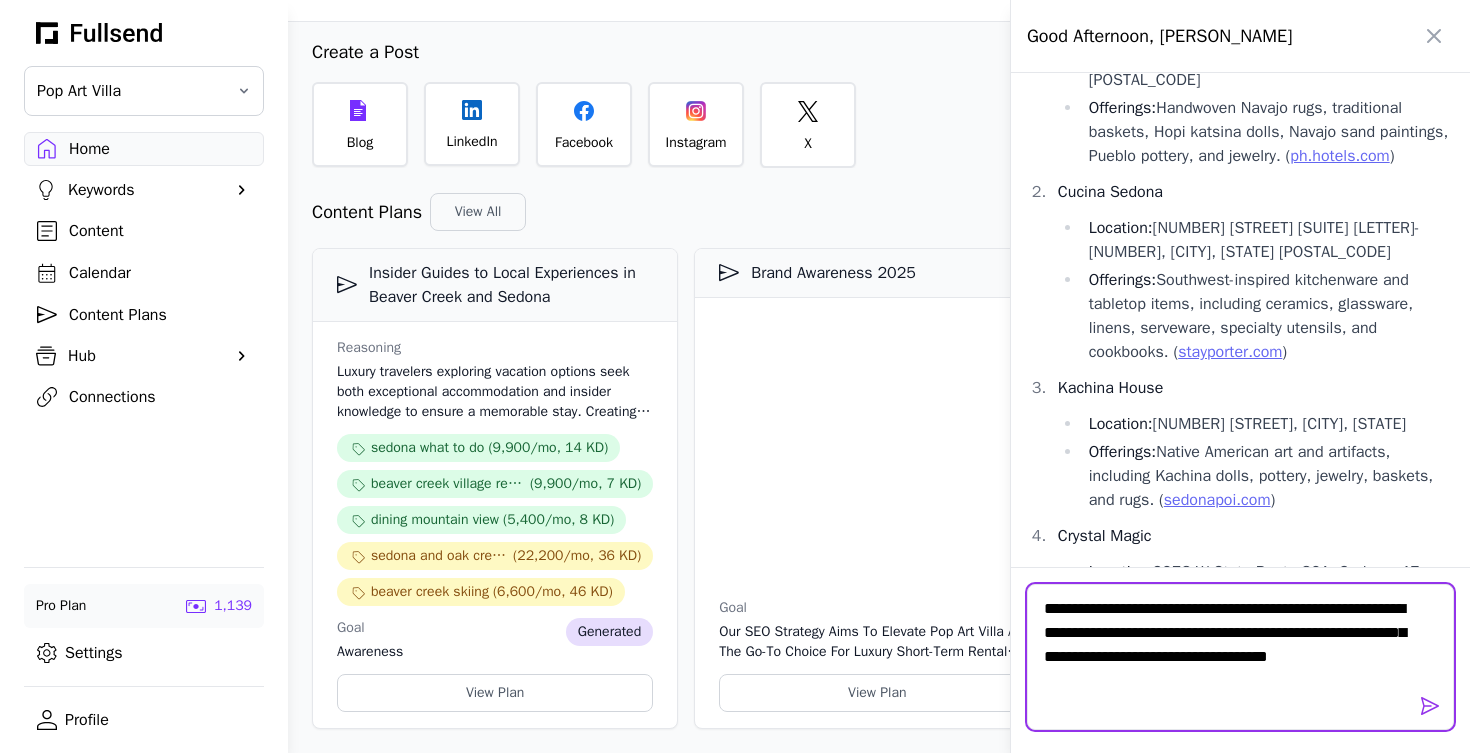 type on "**********" 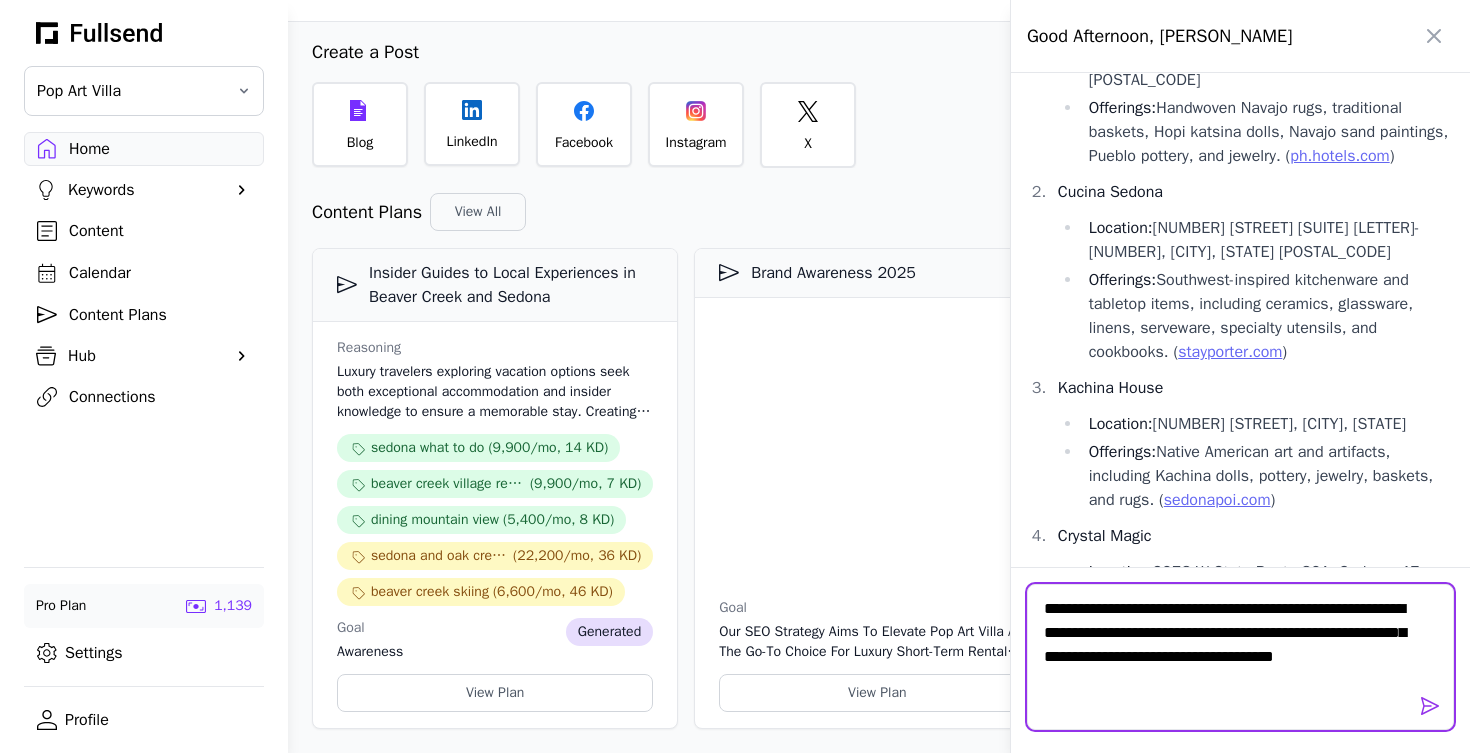 type 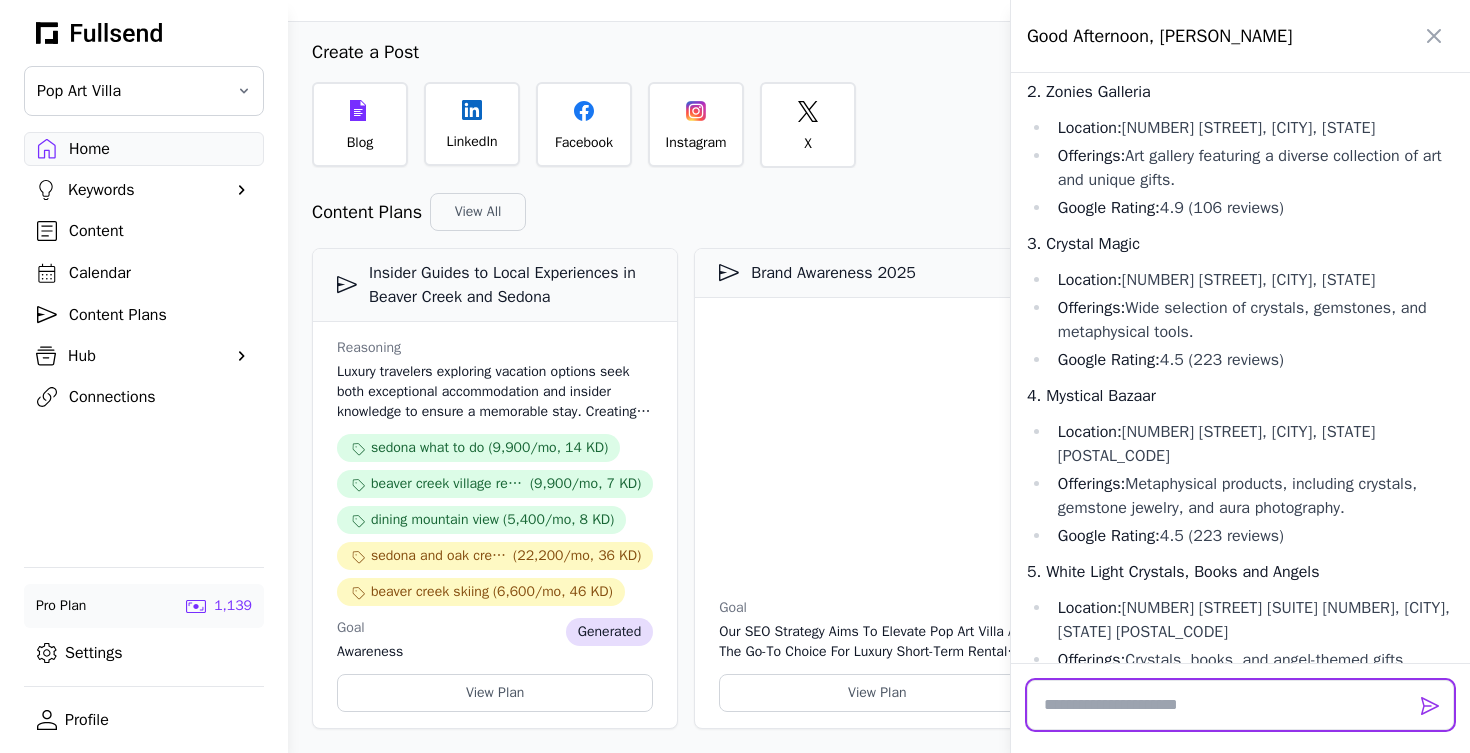scroll, scrollTop: 51451, scrollLeft: 0, axis: vertical 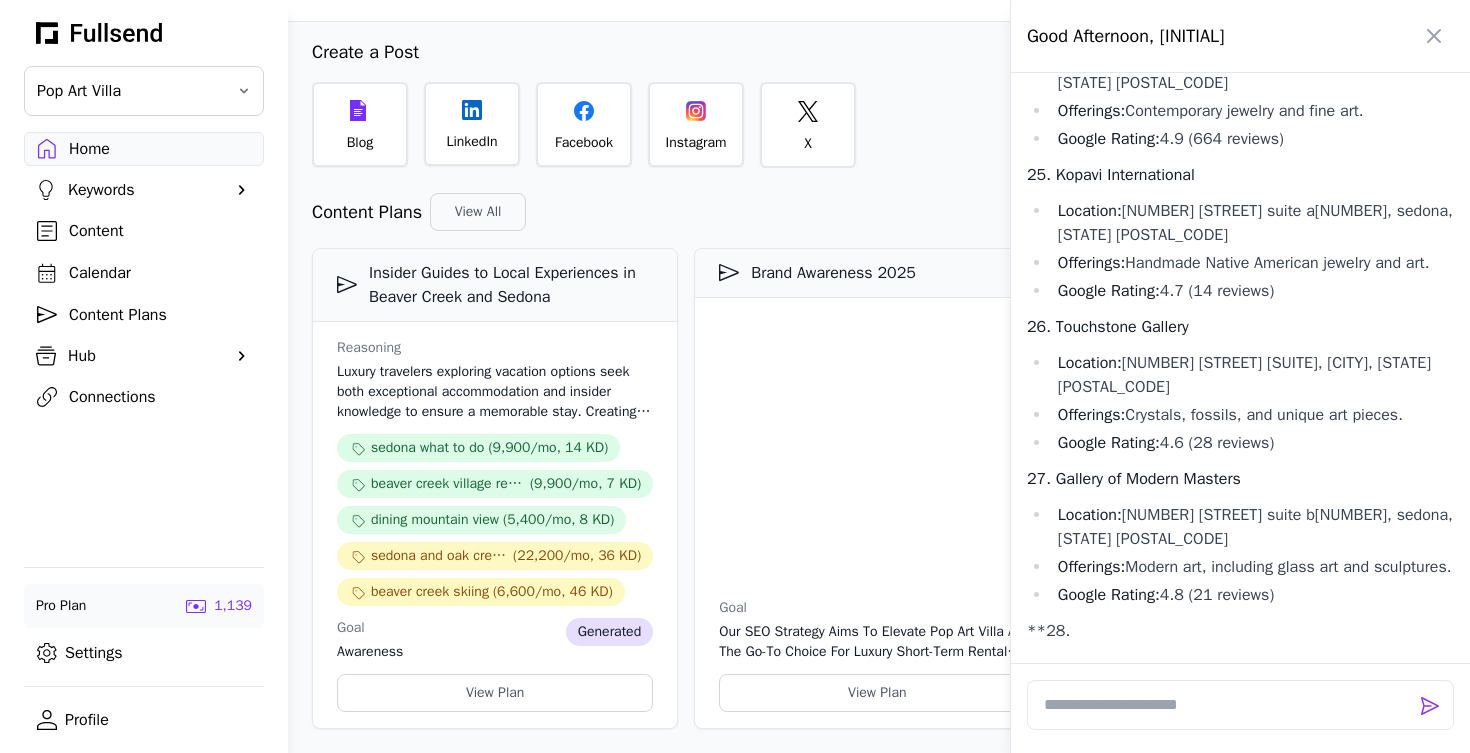 click at bounding box center (735, 376) 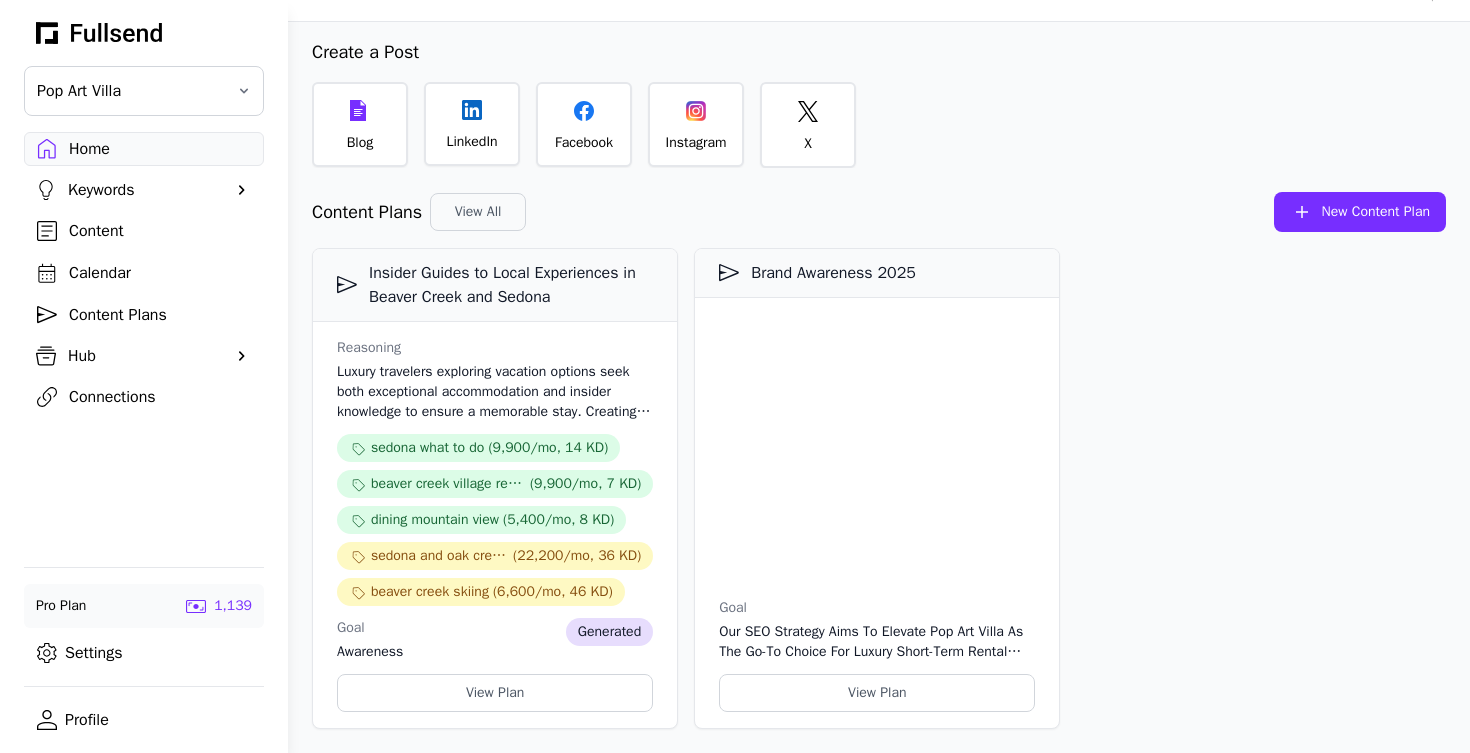 click on "Pop Art Villa" at bounding box center (144, 91) 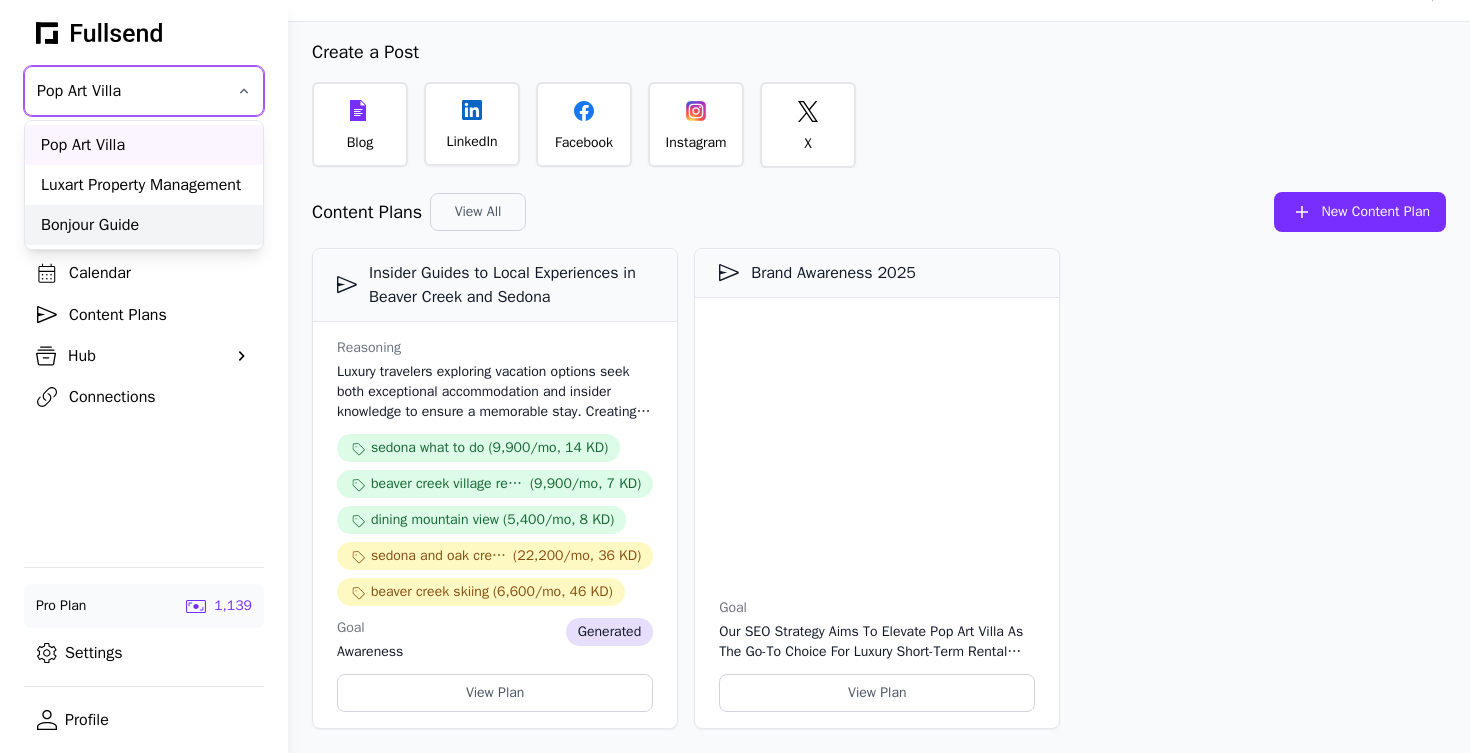 click on "Bonjour Guide" at bounding box center (144, 225) 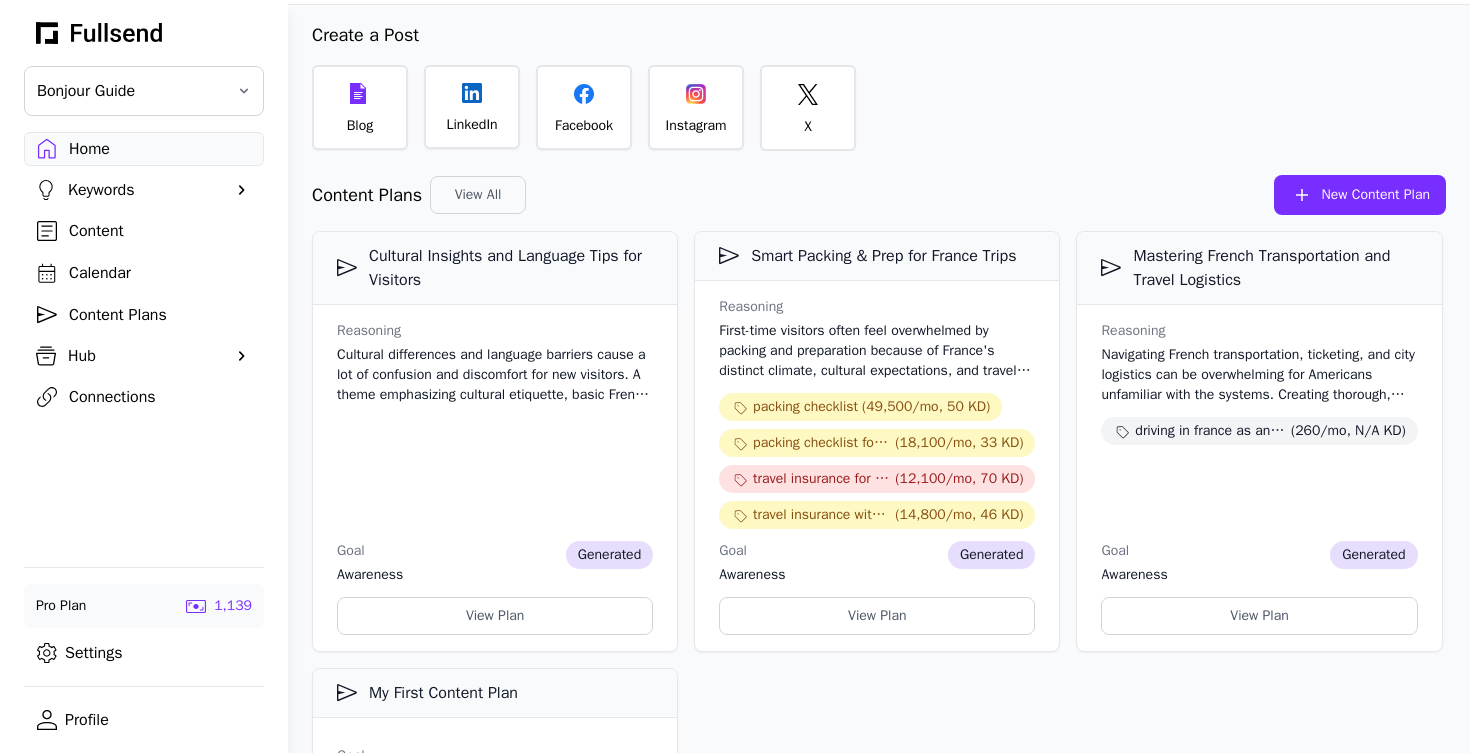 scroll, scrollTop: 57, scrollLeft: 0, axis: vertical 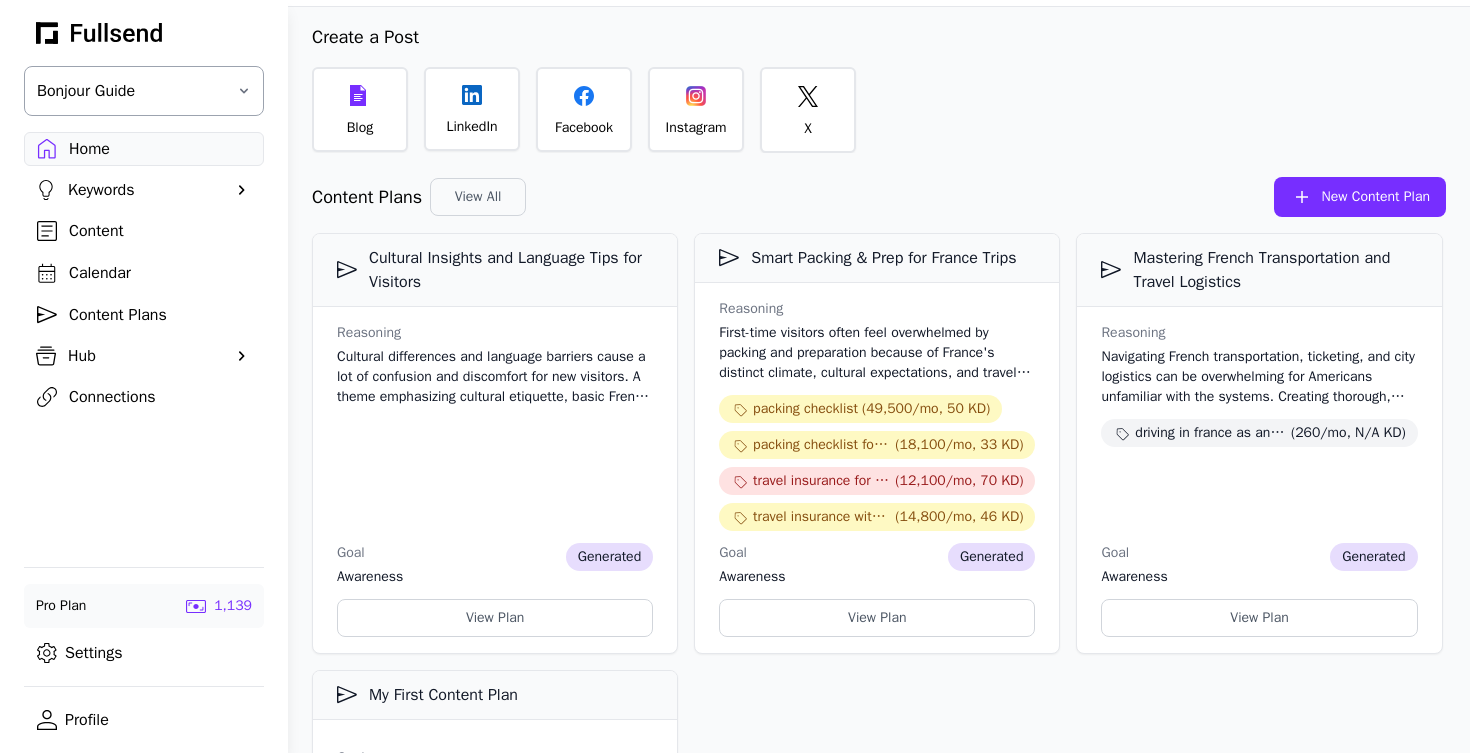 click on "Bonjour Guide" at bounding box center (144, 91) 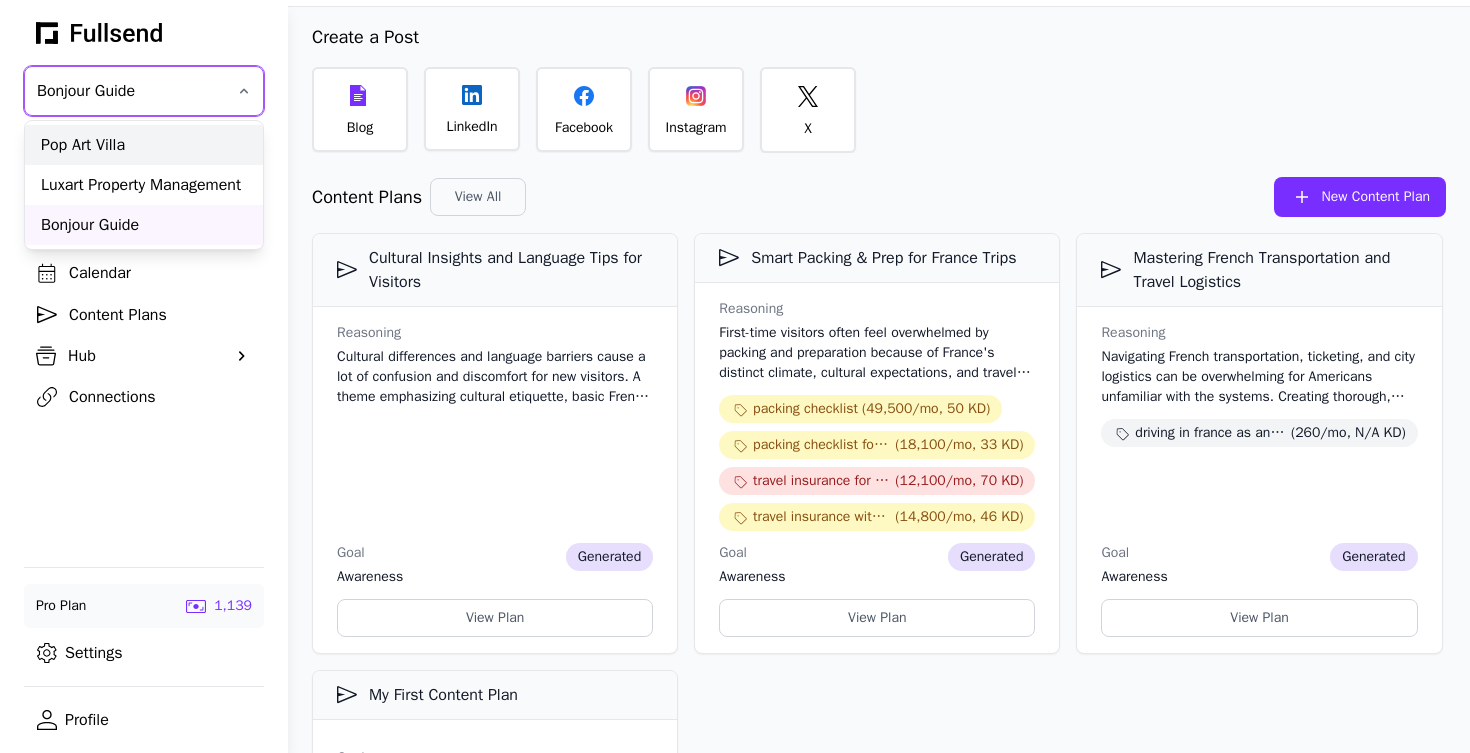 click on "Pop Art Villa" at bounding box center [144, 145] 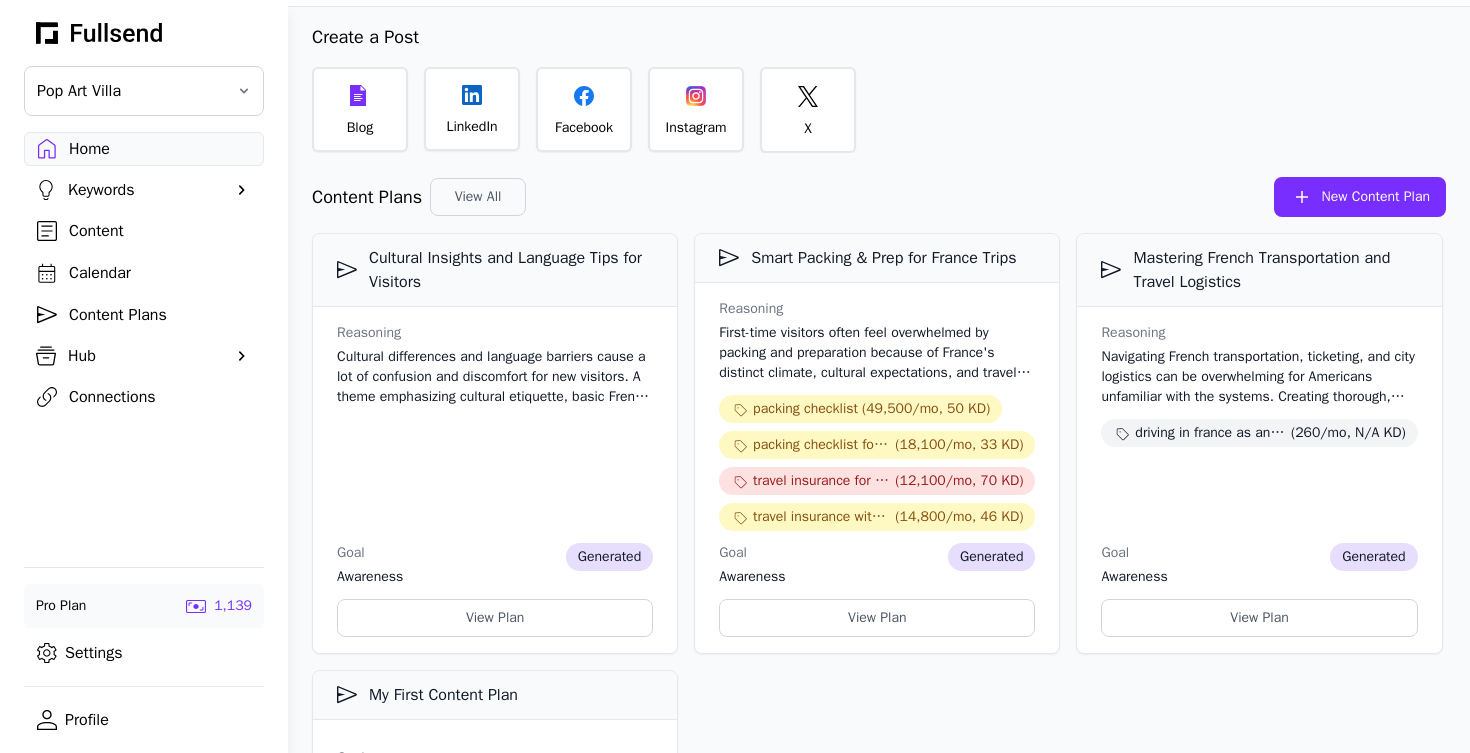 scroll, scrollTop: 42, scrollLeft: 0, axis: vertical 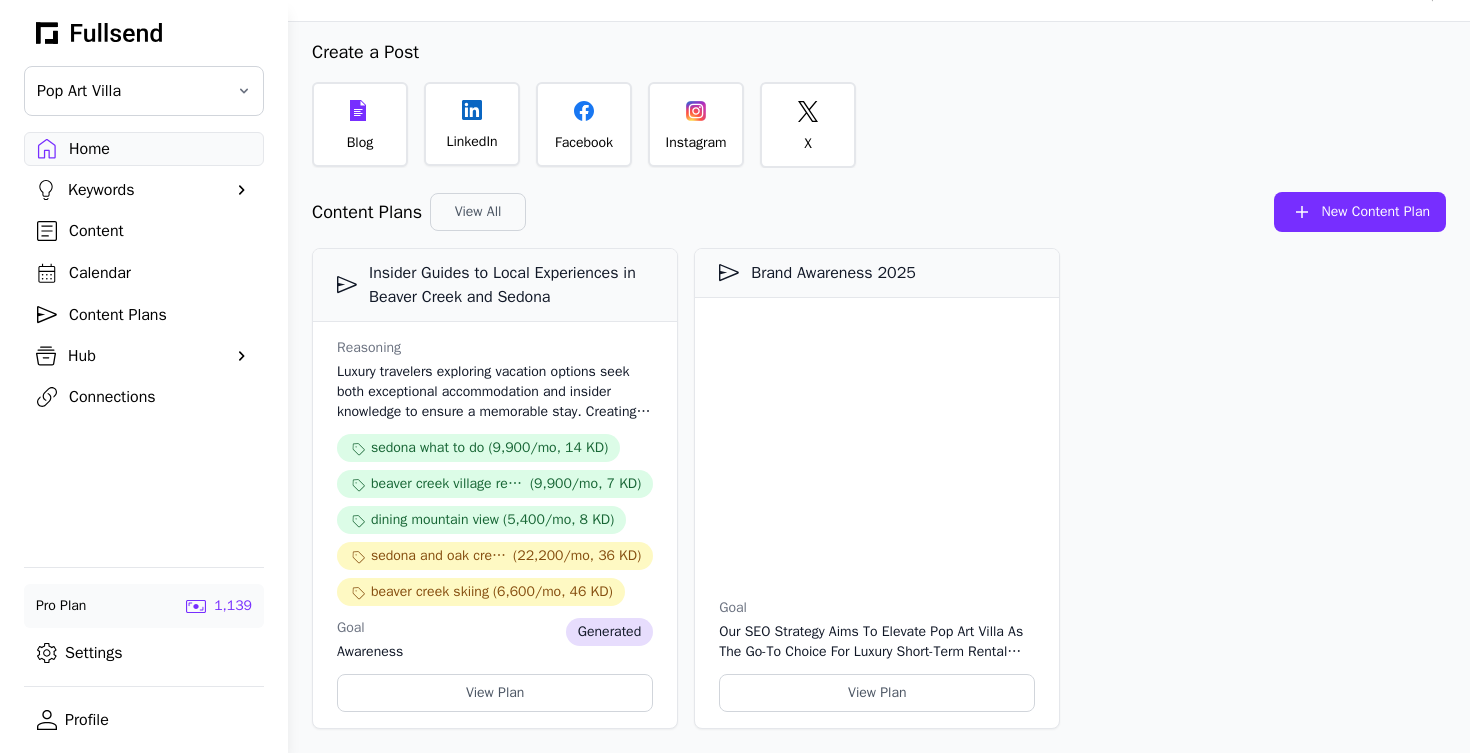 click on "Keywords" at bounding box center (144, 190) 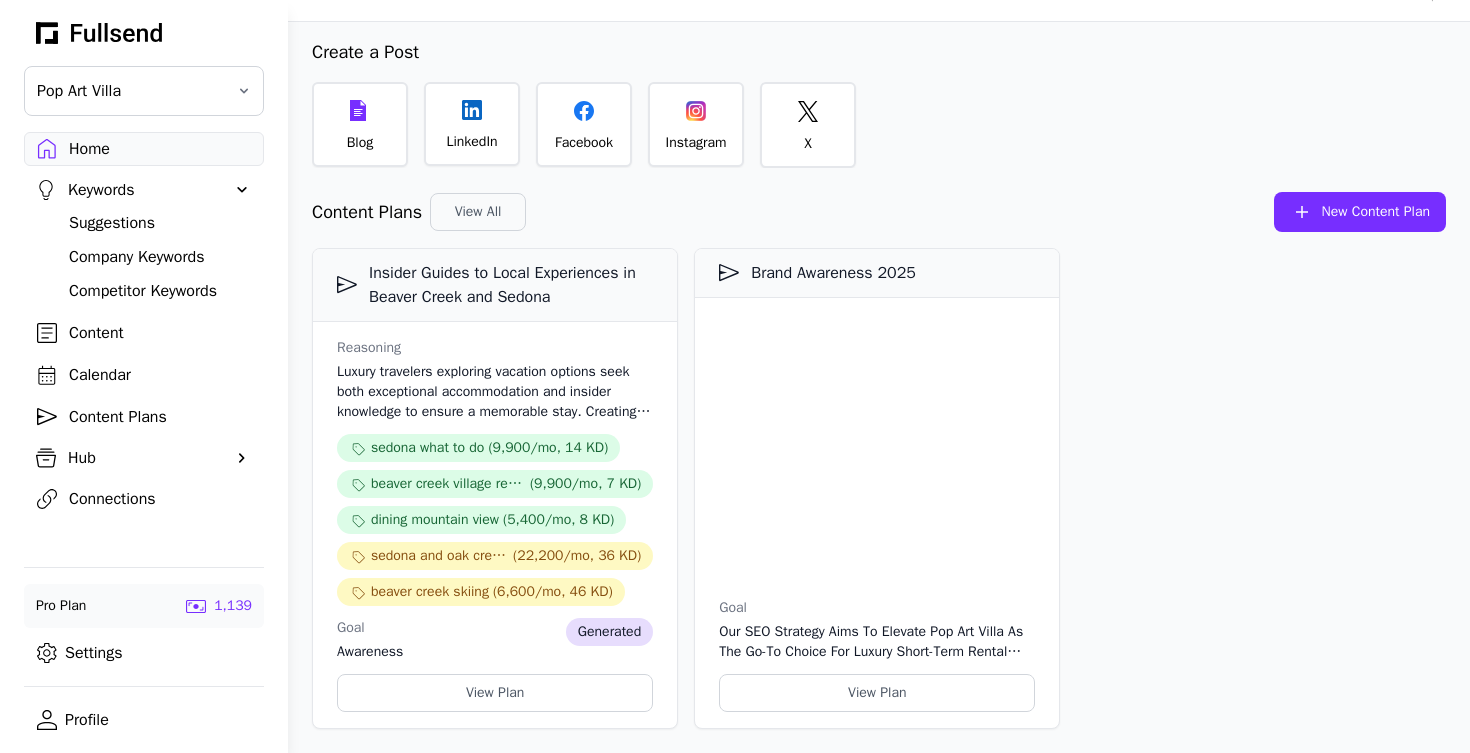 click on "Competitor Keywords" at bounding box center (160, 291) 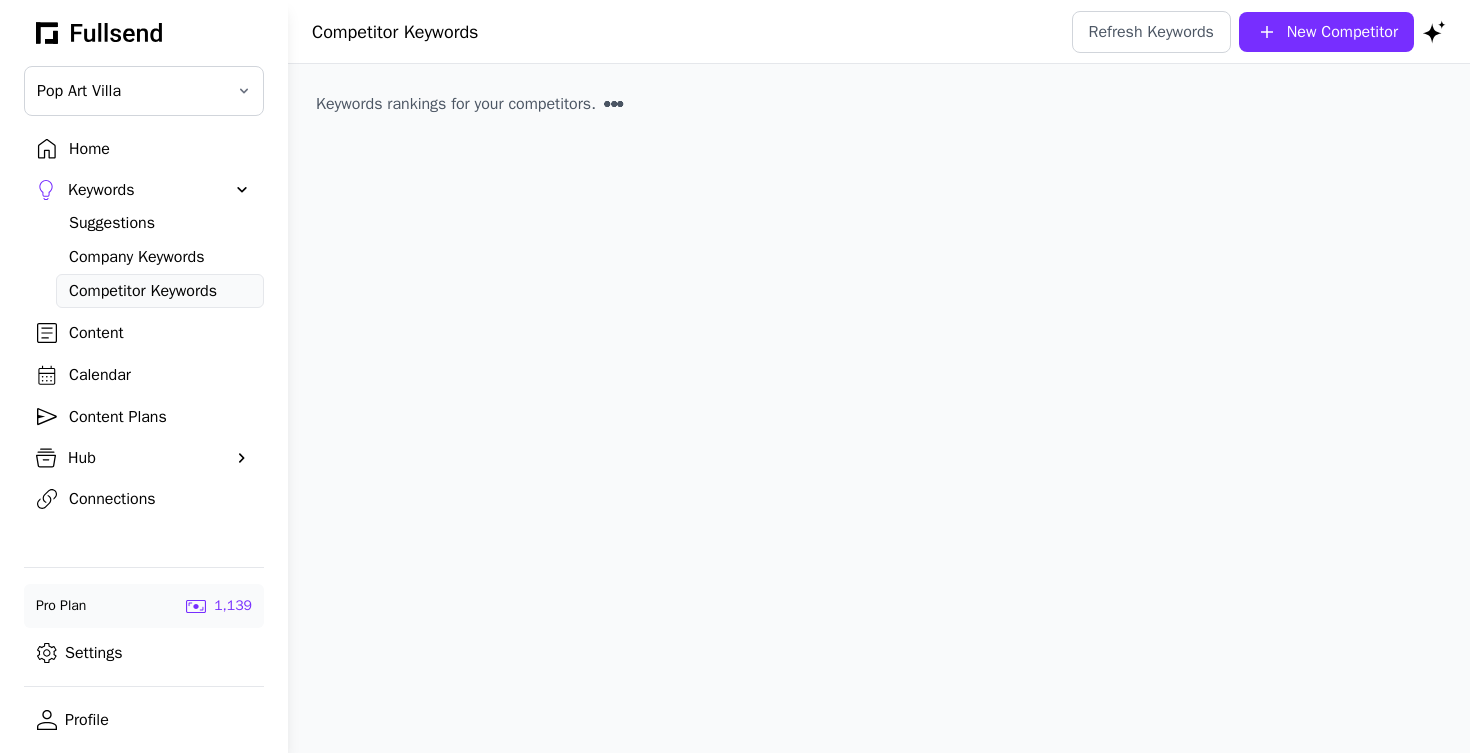 scroll, scrollTop: 0, scrollLeft: 0, axis: both 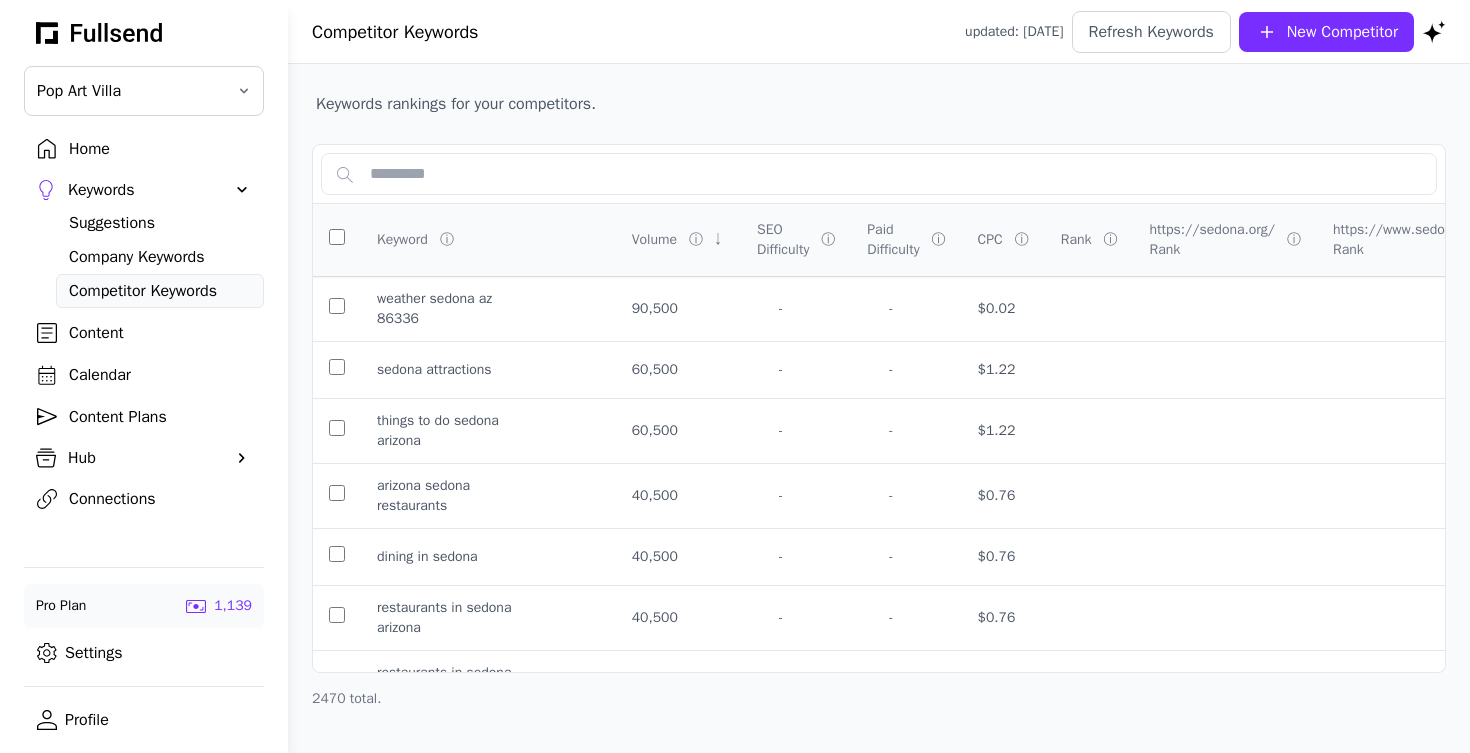 click on "Volume" at bounding box center (654, 240) 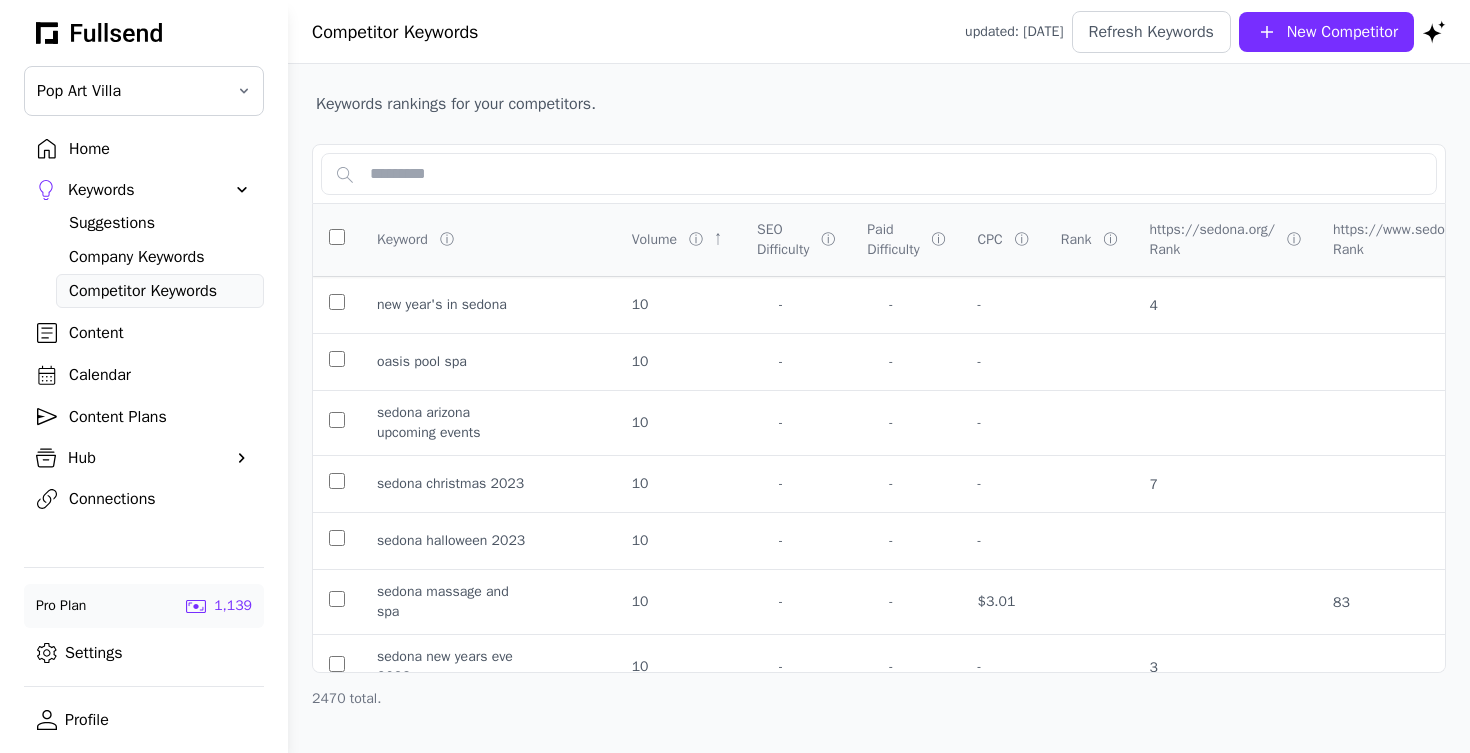 click on "Volume" at bounding box center (654, 240) 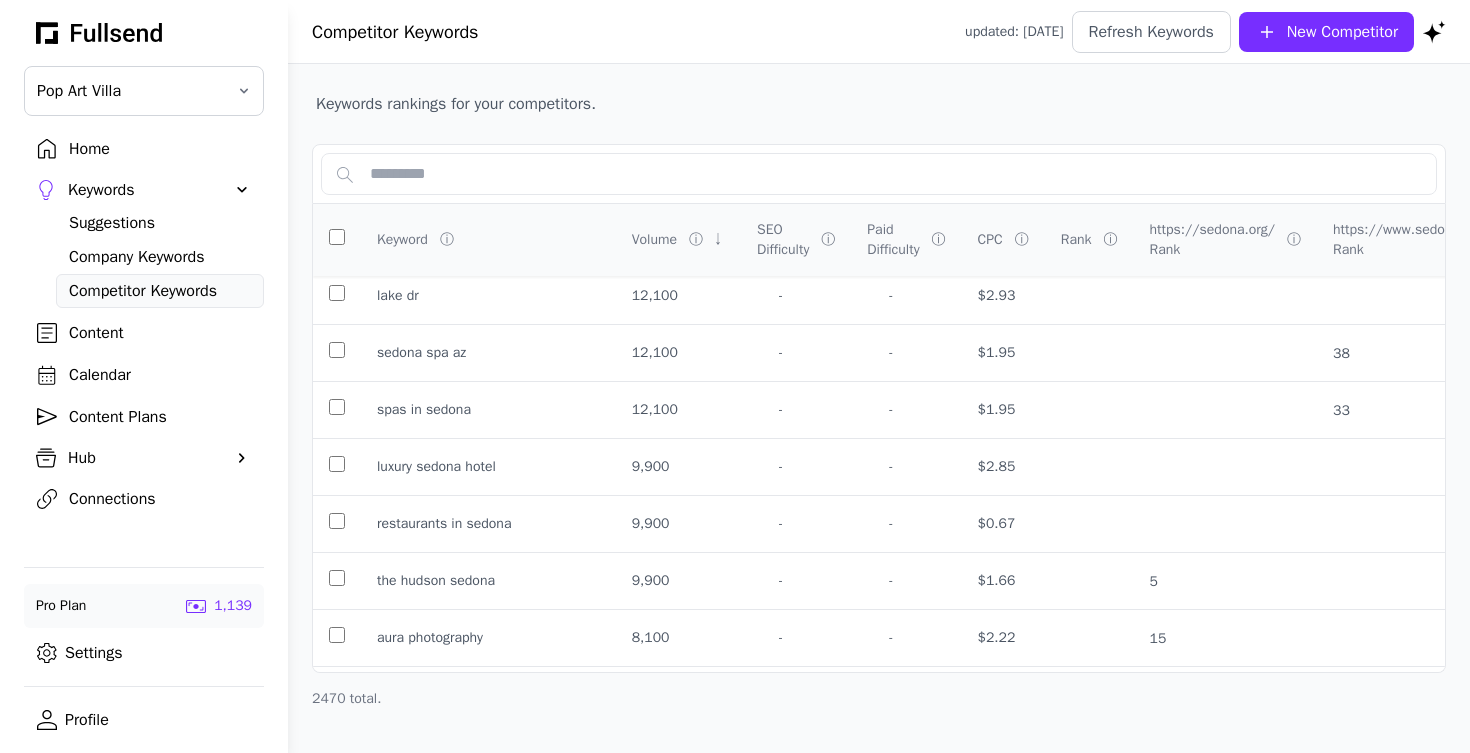 scroll, scrollTop: 2096, scrollLeft: 0, axis: vertical 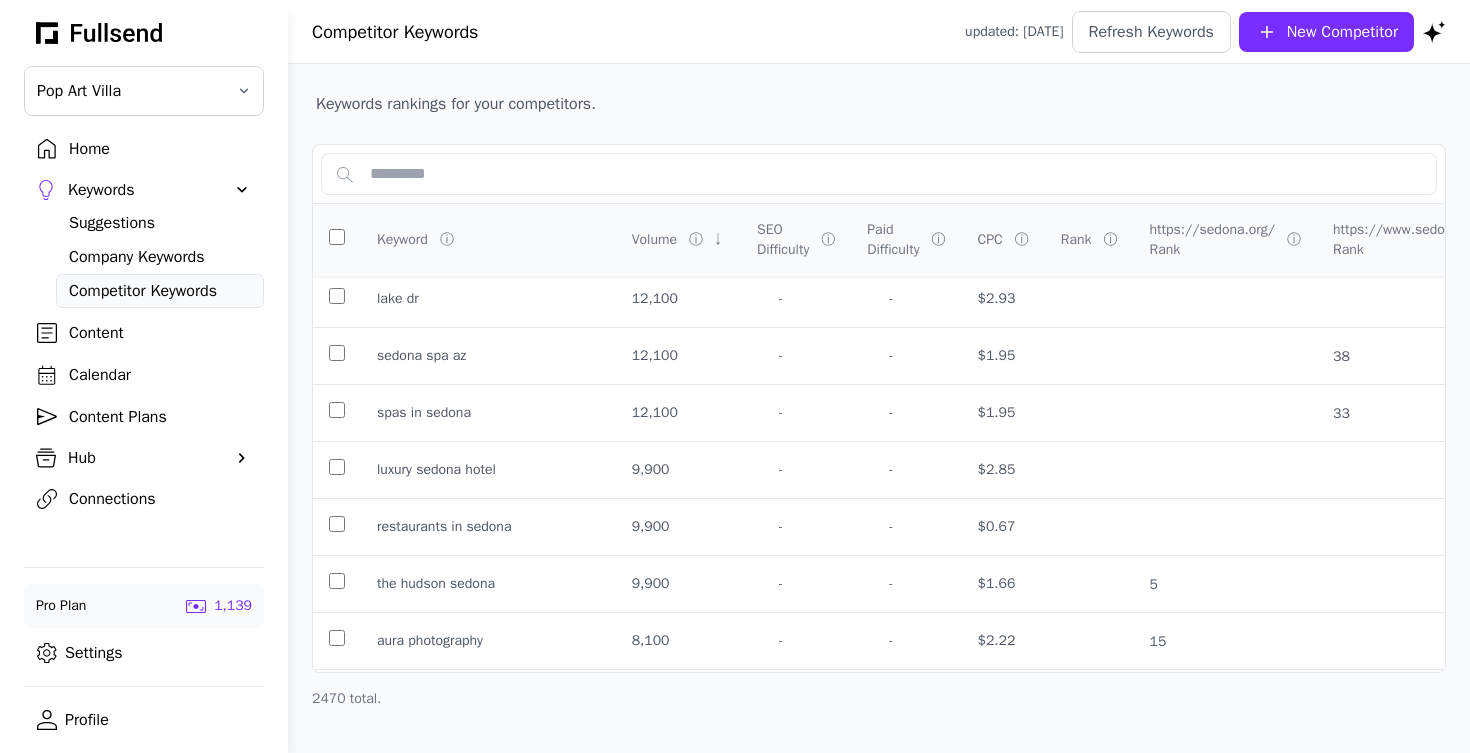 click at bounding box center [337, 470] 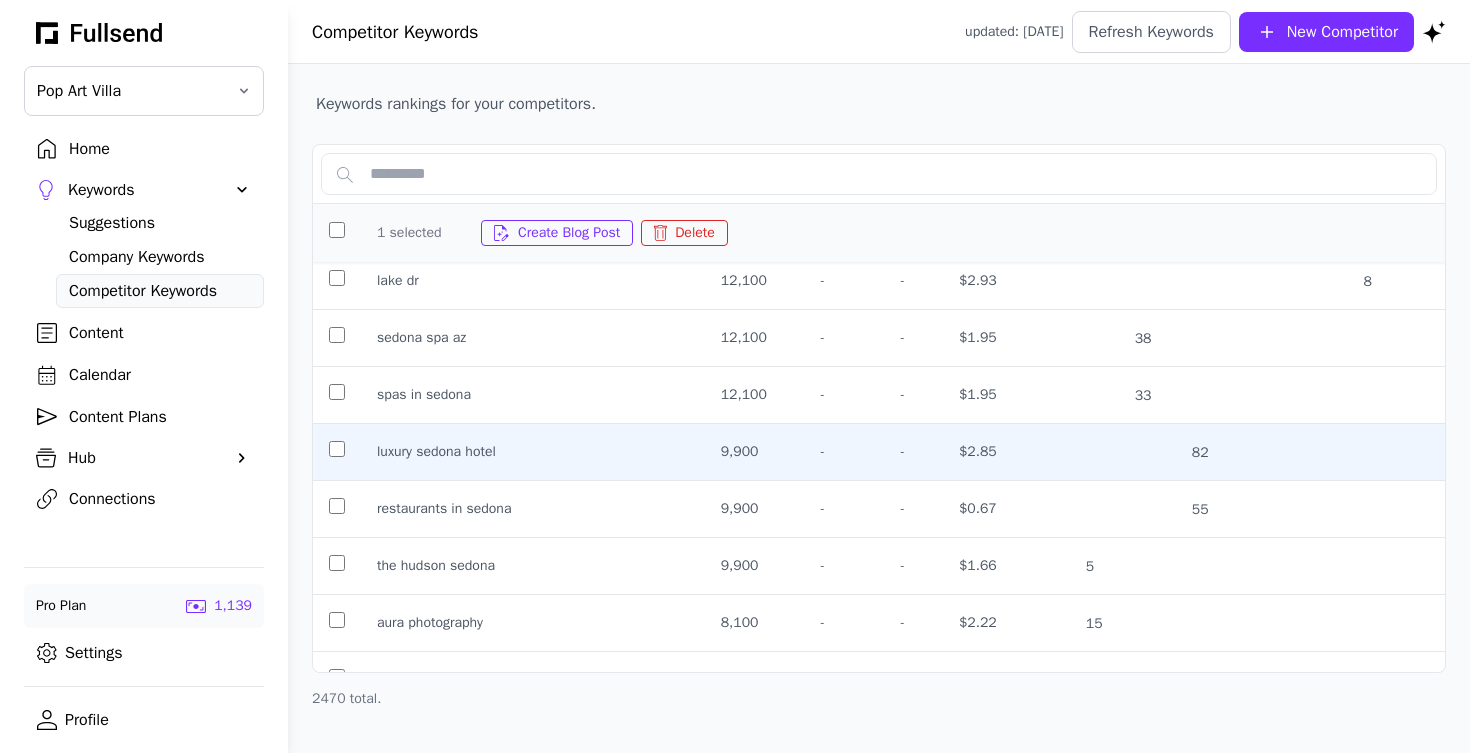 scroll, scrollTop: 1909, scrollLeft: 0, axis: vertical 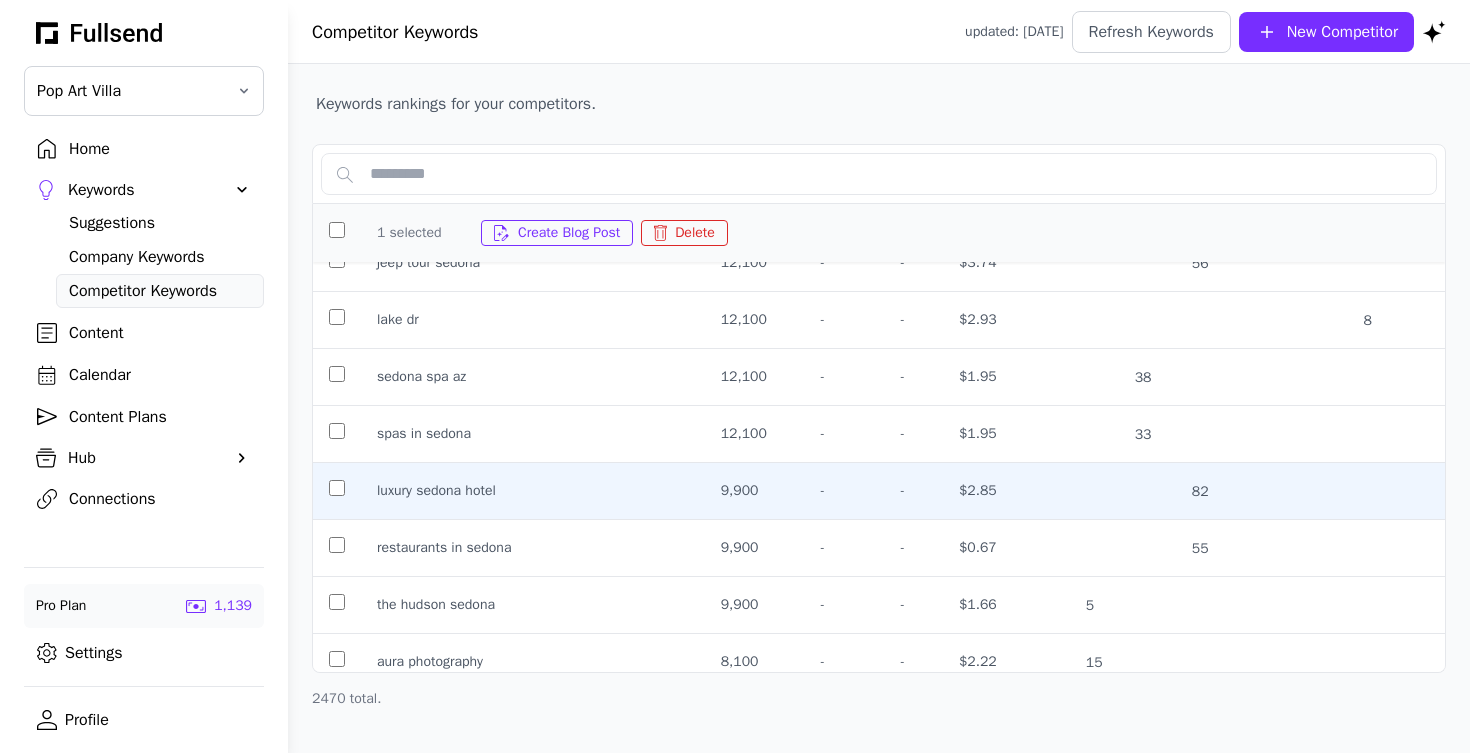 click at bounding box center (337, 377) 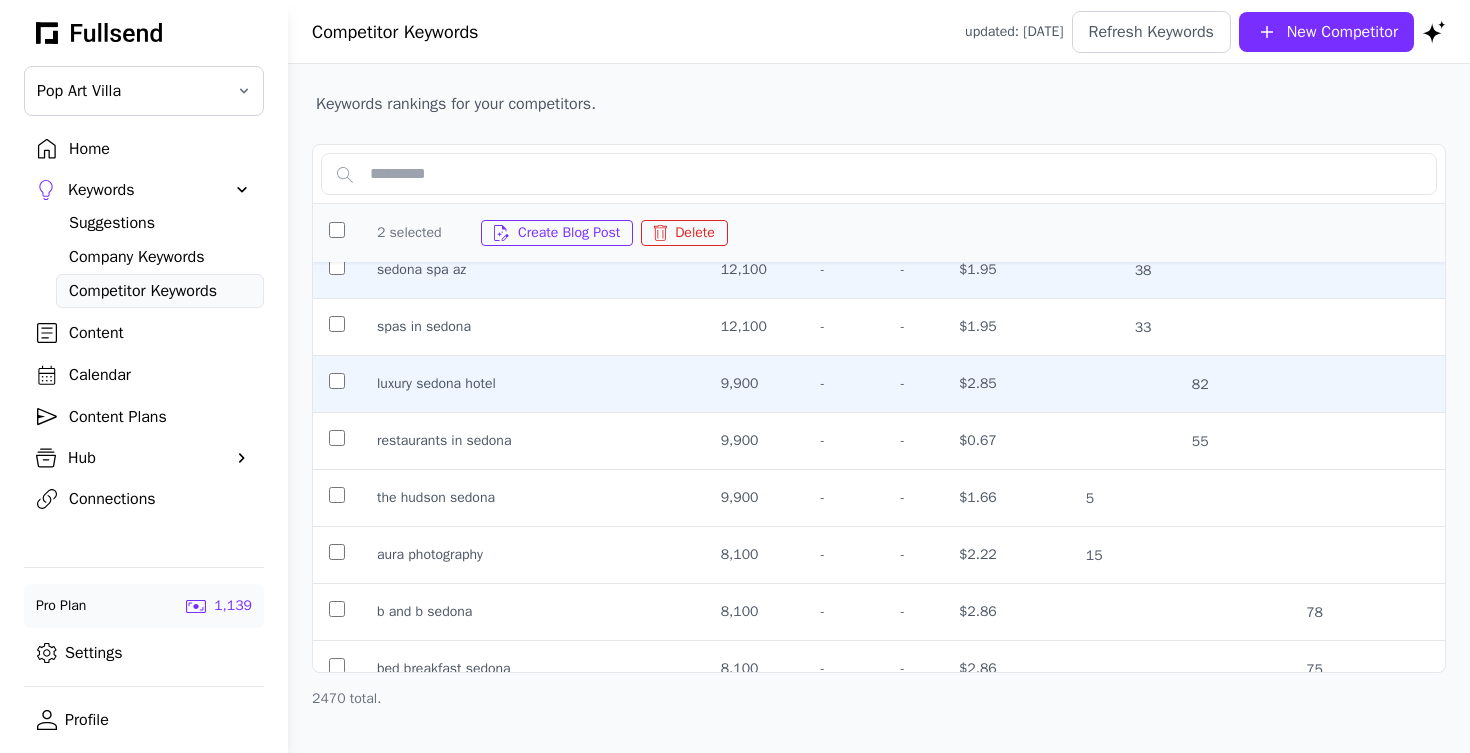 scroll, scrollTop: 1995, scrollLeft: 0, axis: vertical 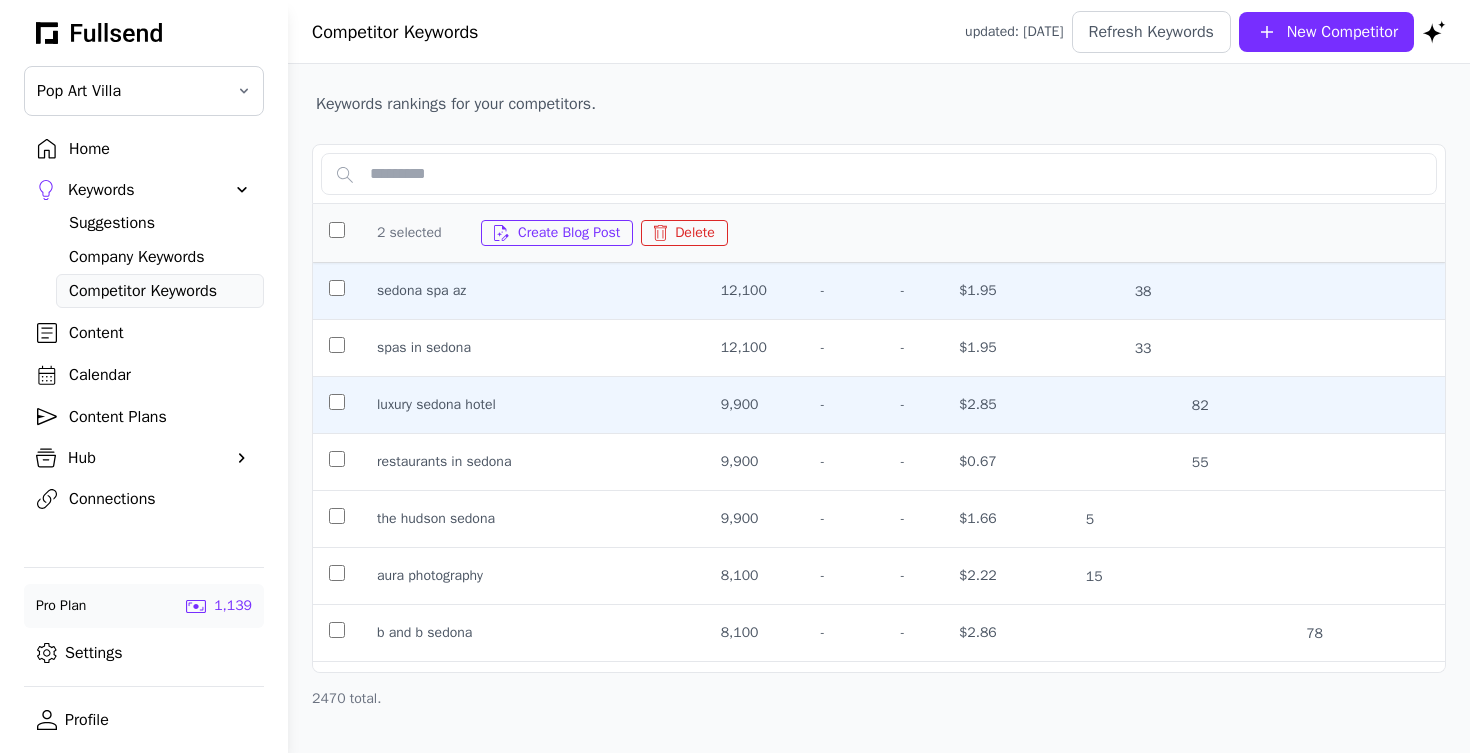 click at bounding box center (337, 405) 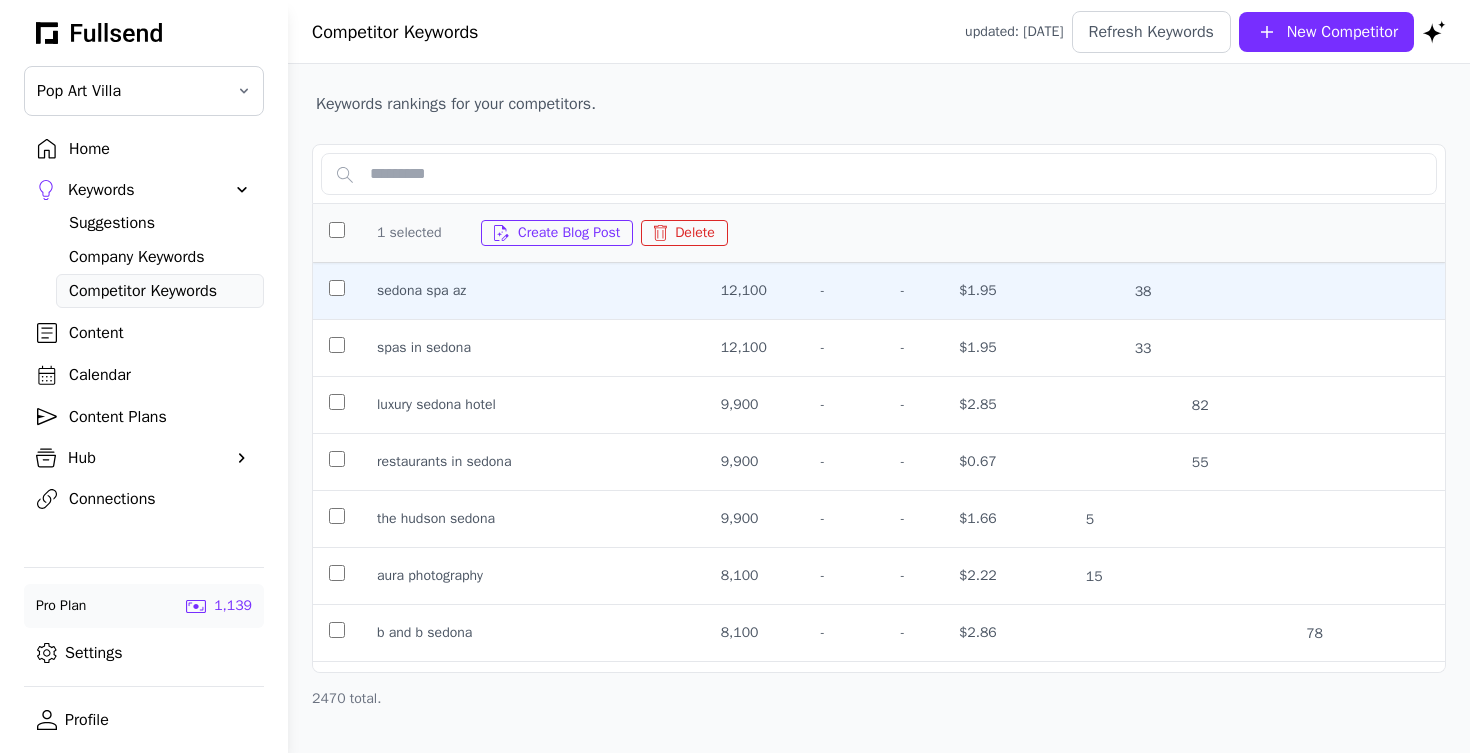 click at bounding box center [337, 291] 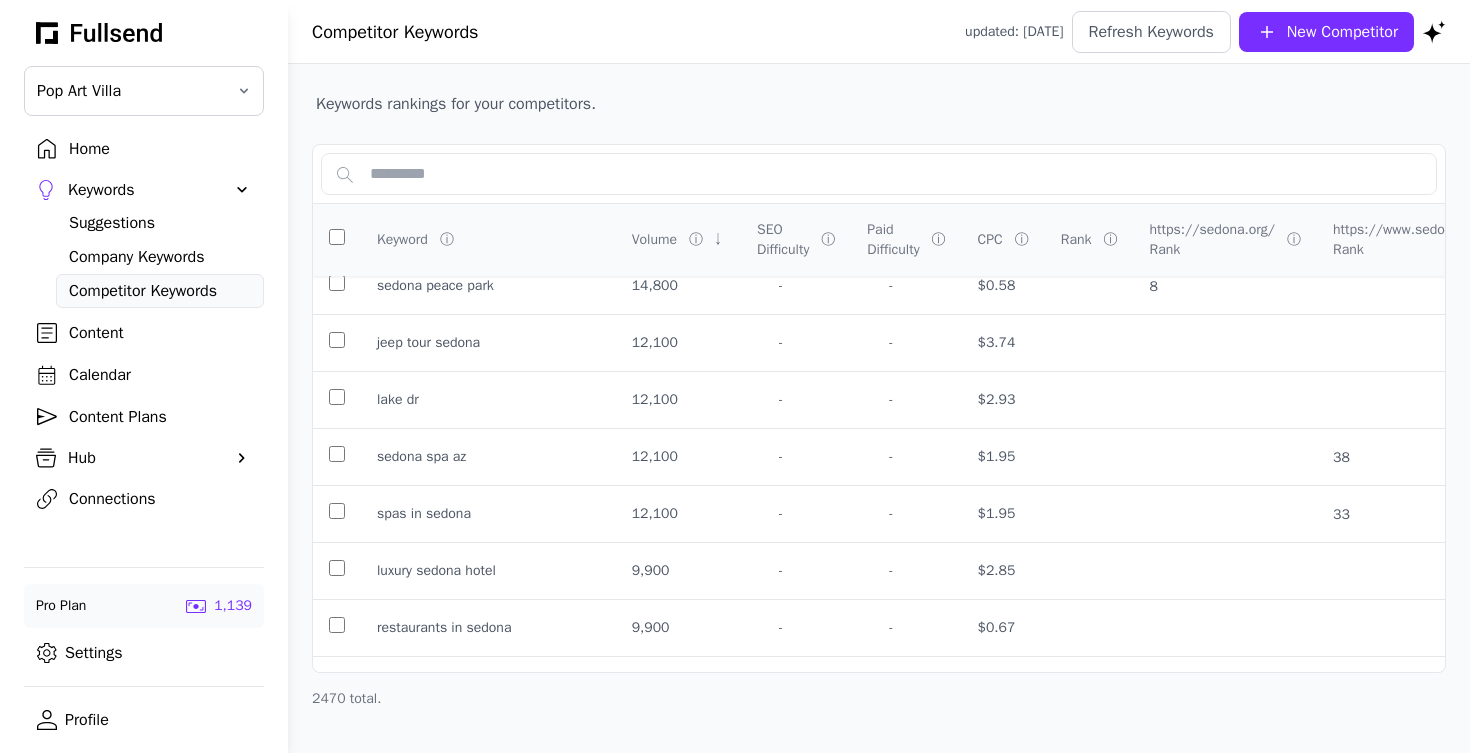 click on "Home" at bounding box center [160, 149] 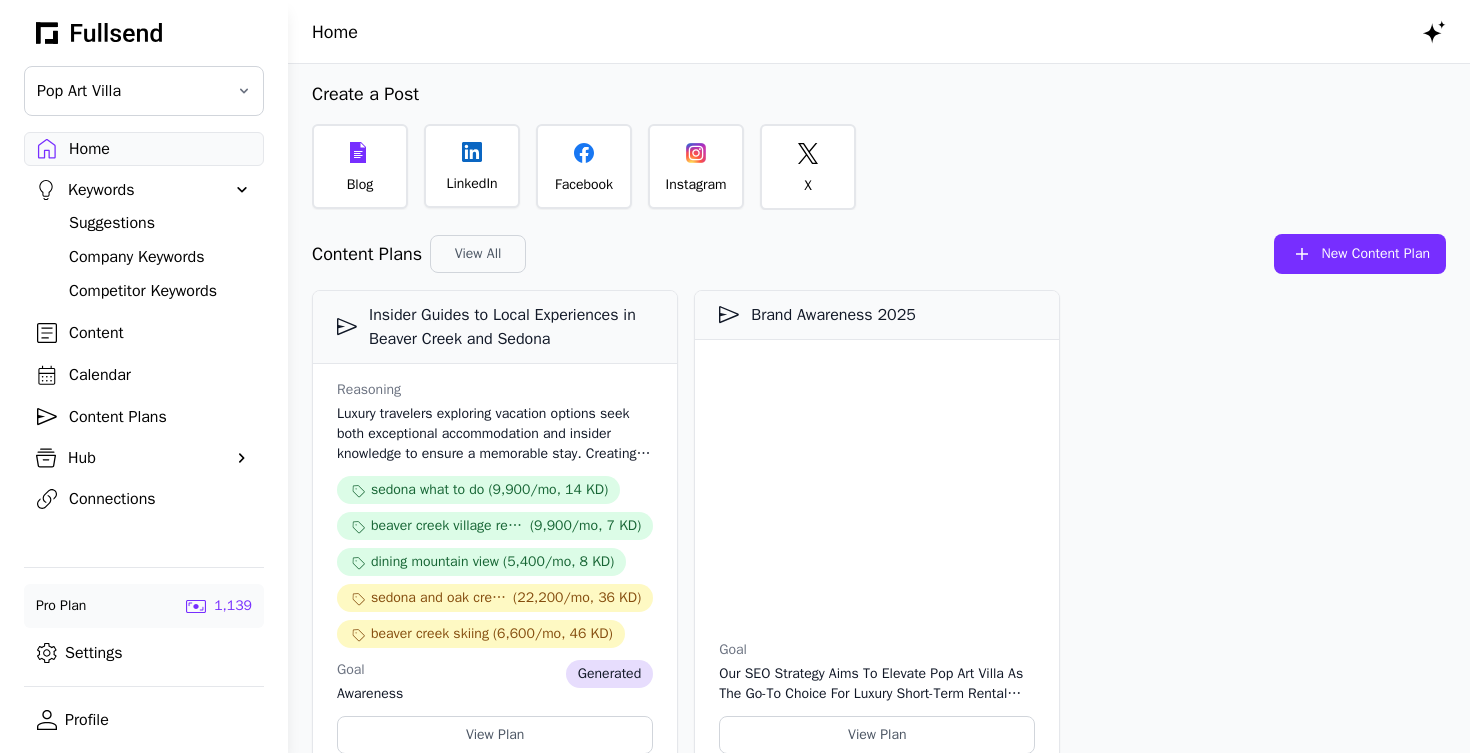 click 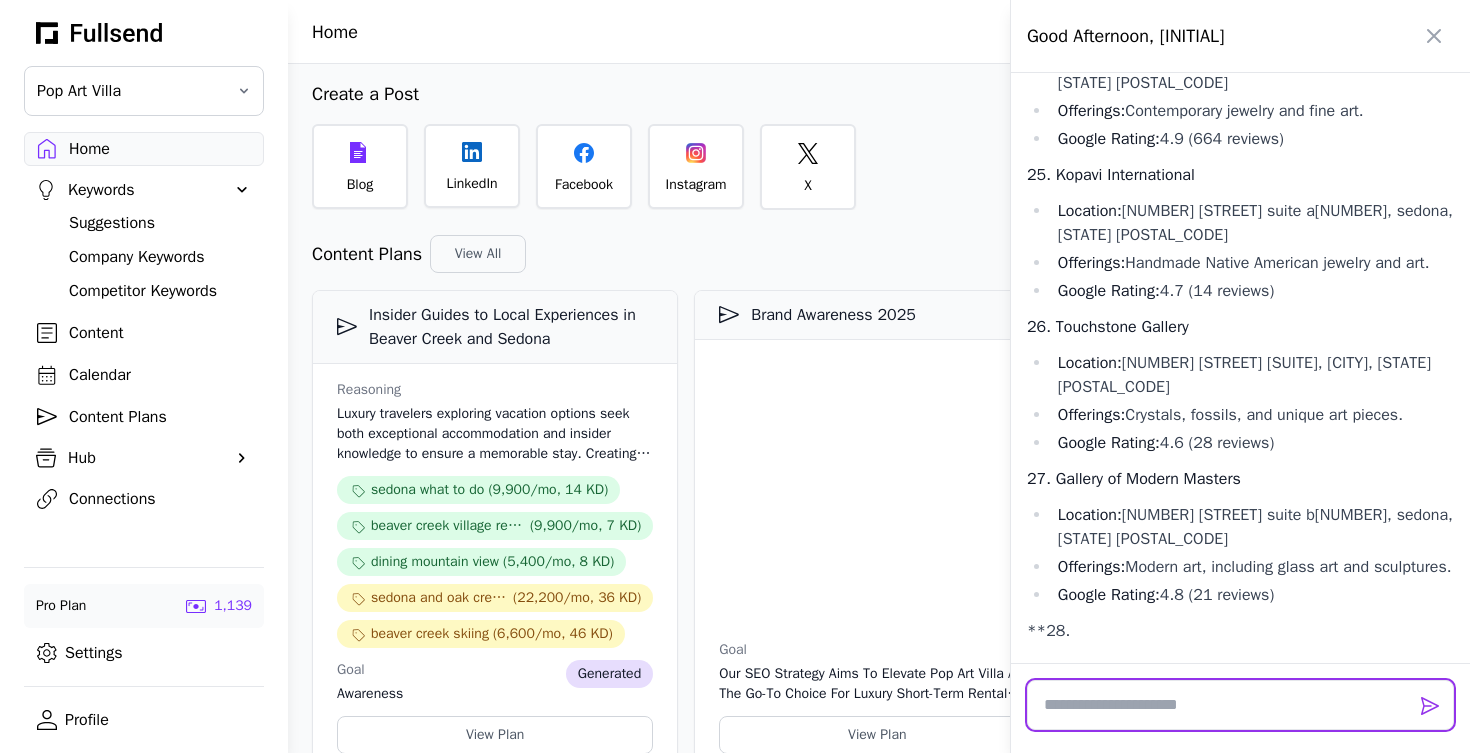 click at bounding box center (1240, 705) 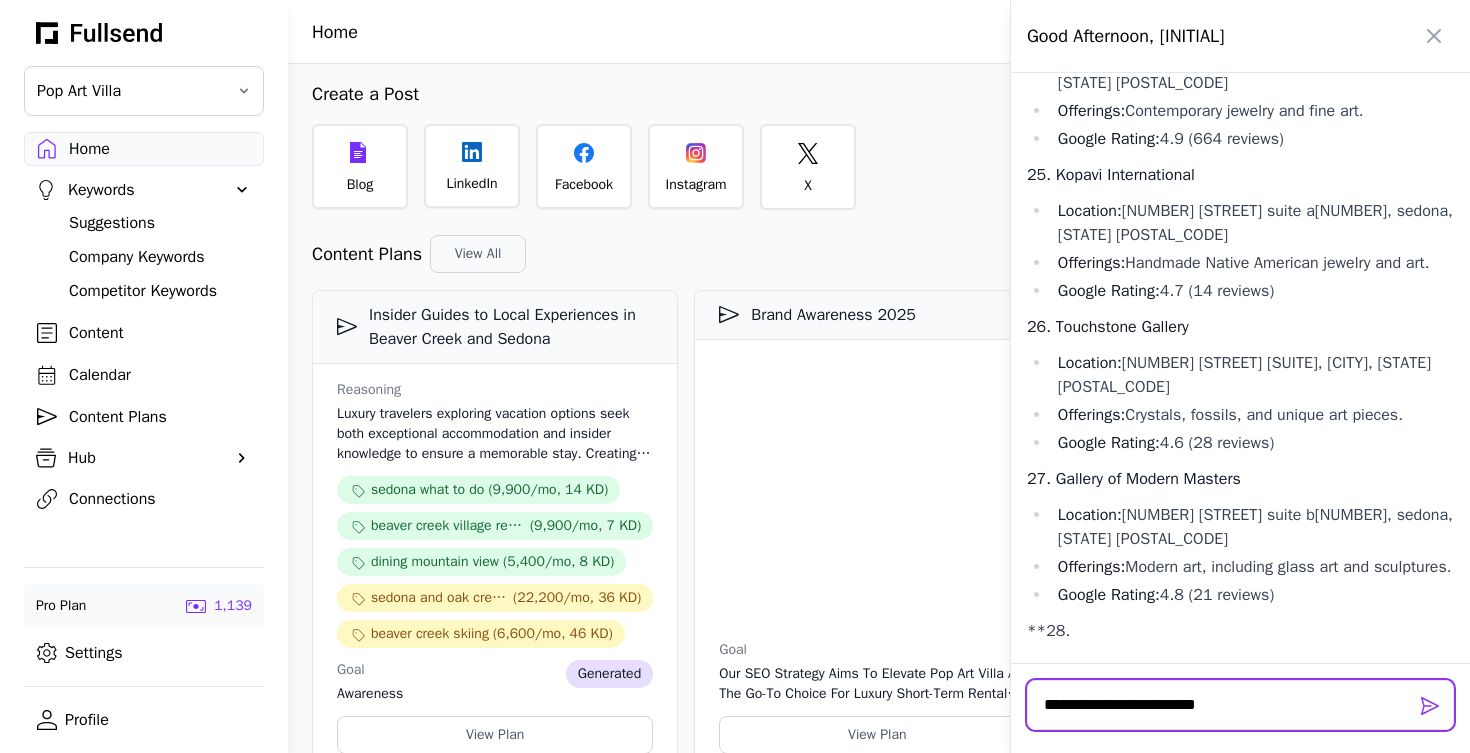 type on "**********" 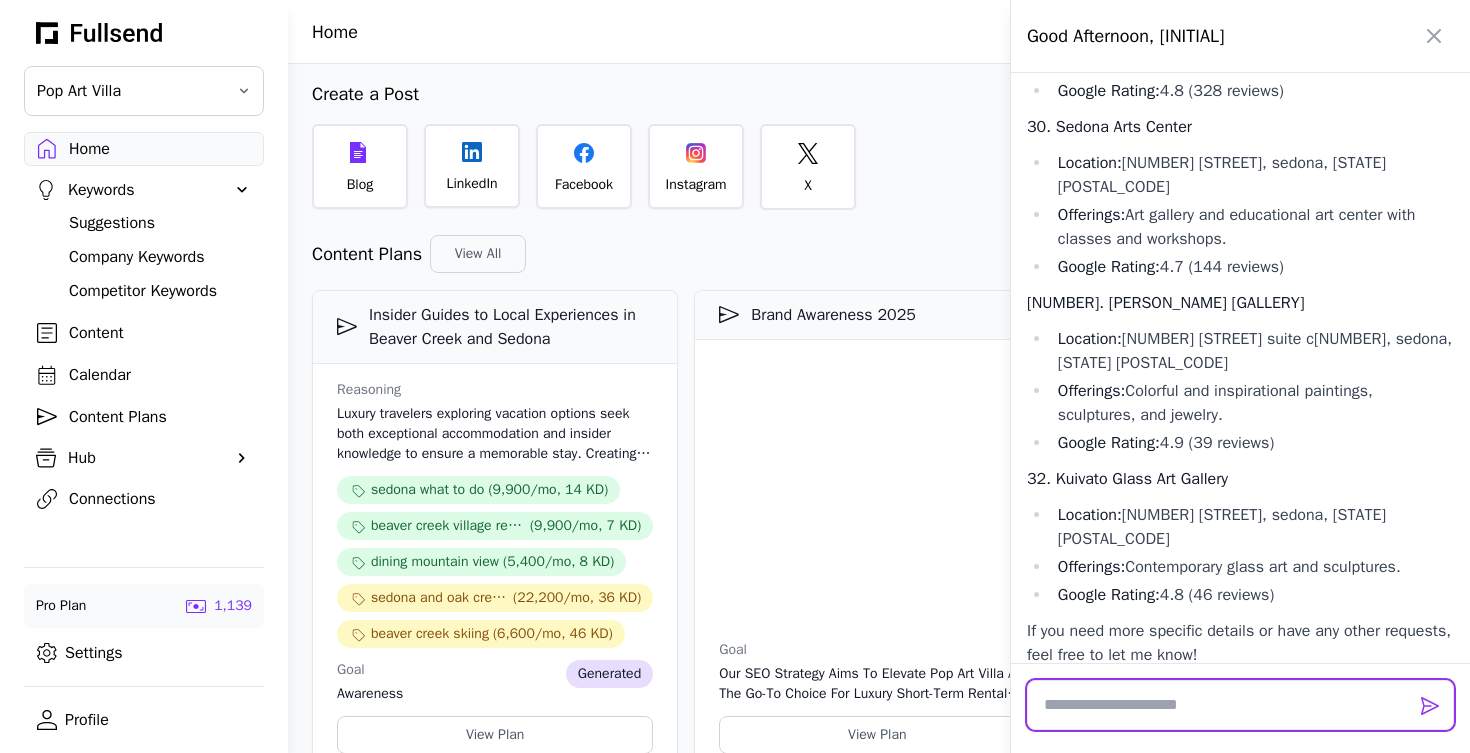 scroll, scrollTop: 52409, scrollLeft: 0, axis: vertical 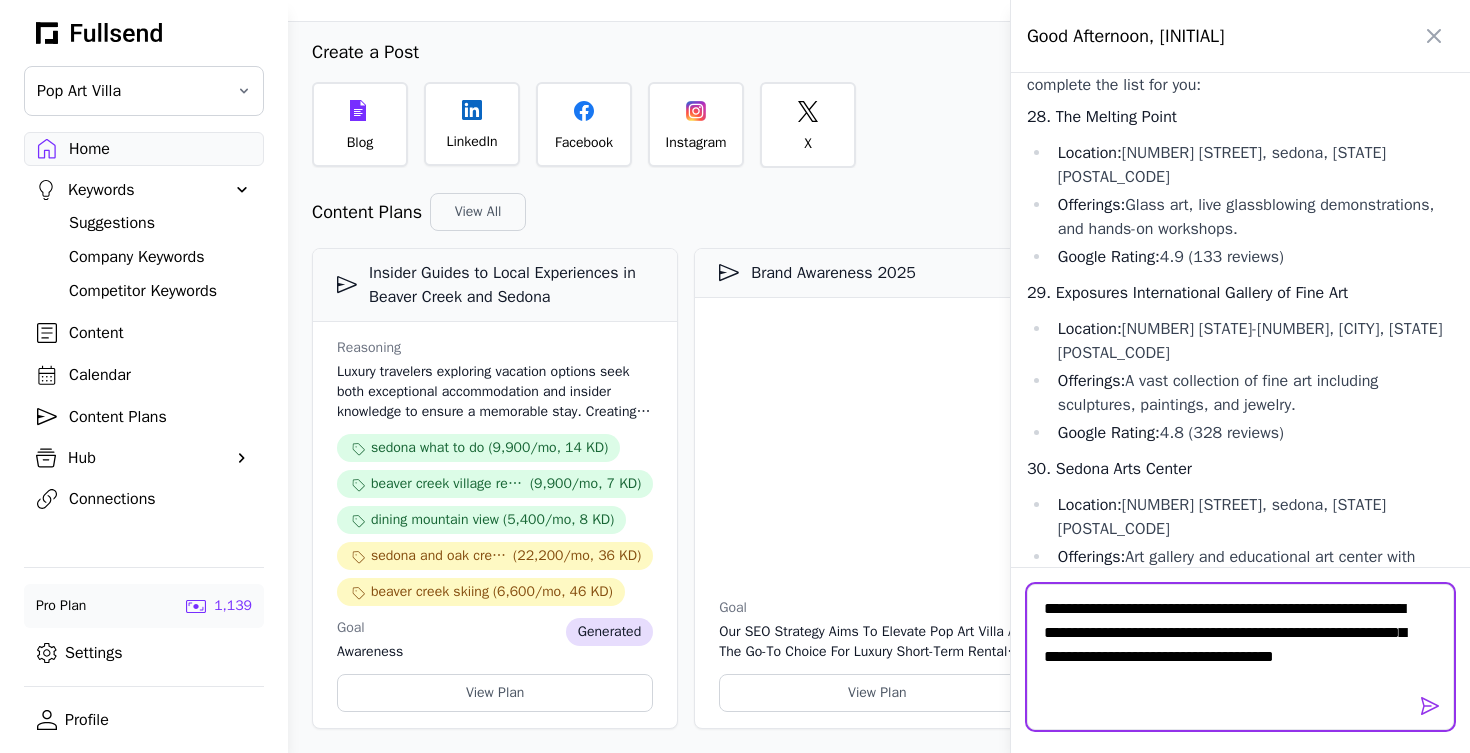 type on "**********" 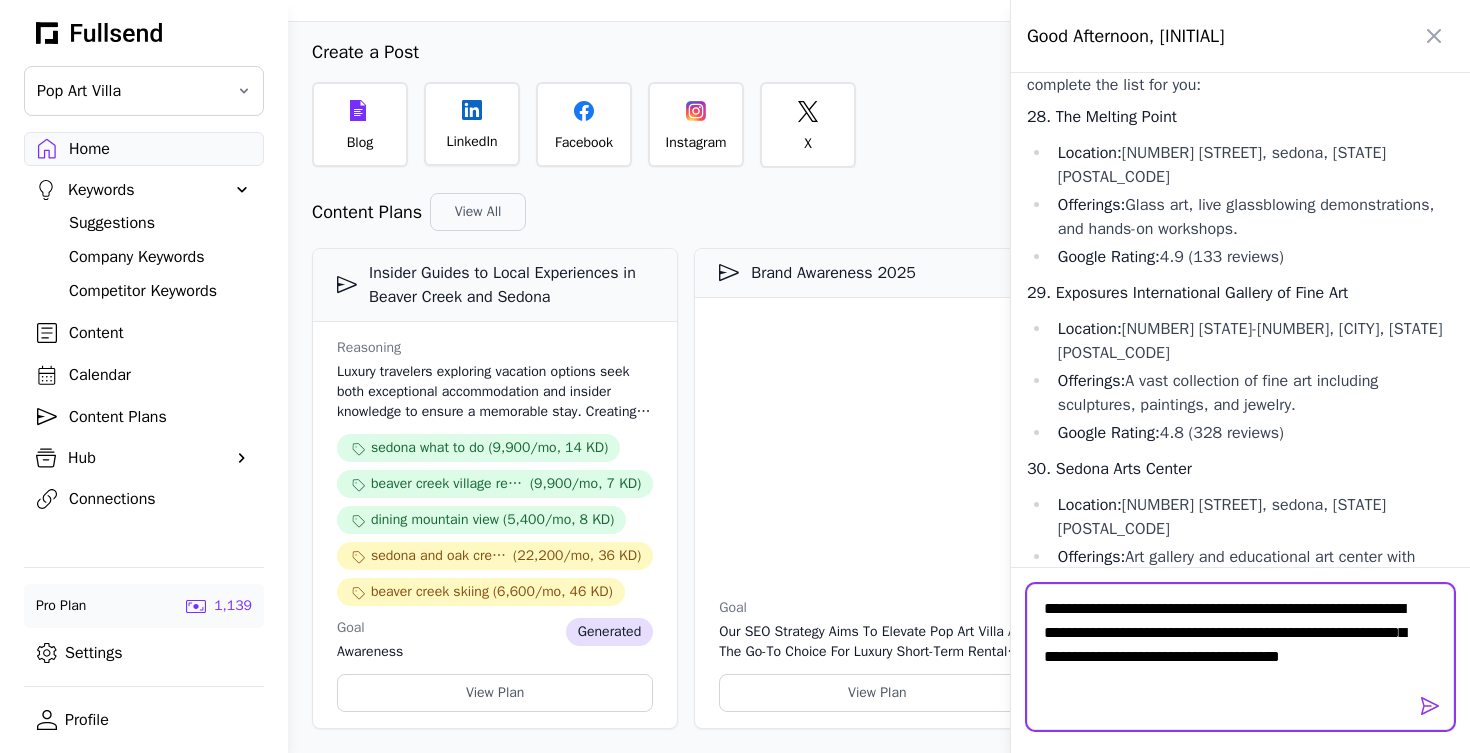 type 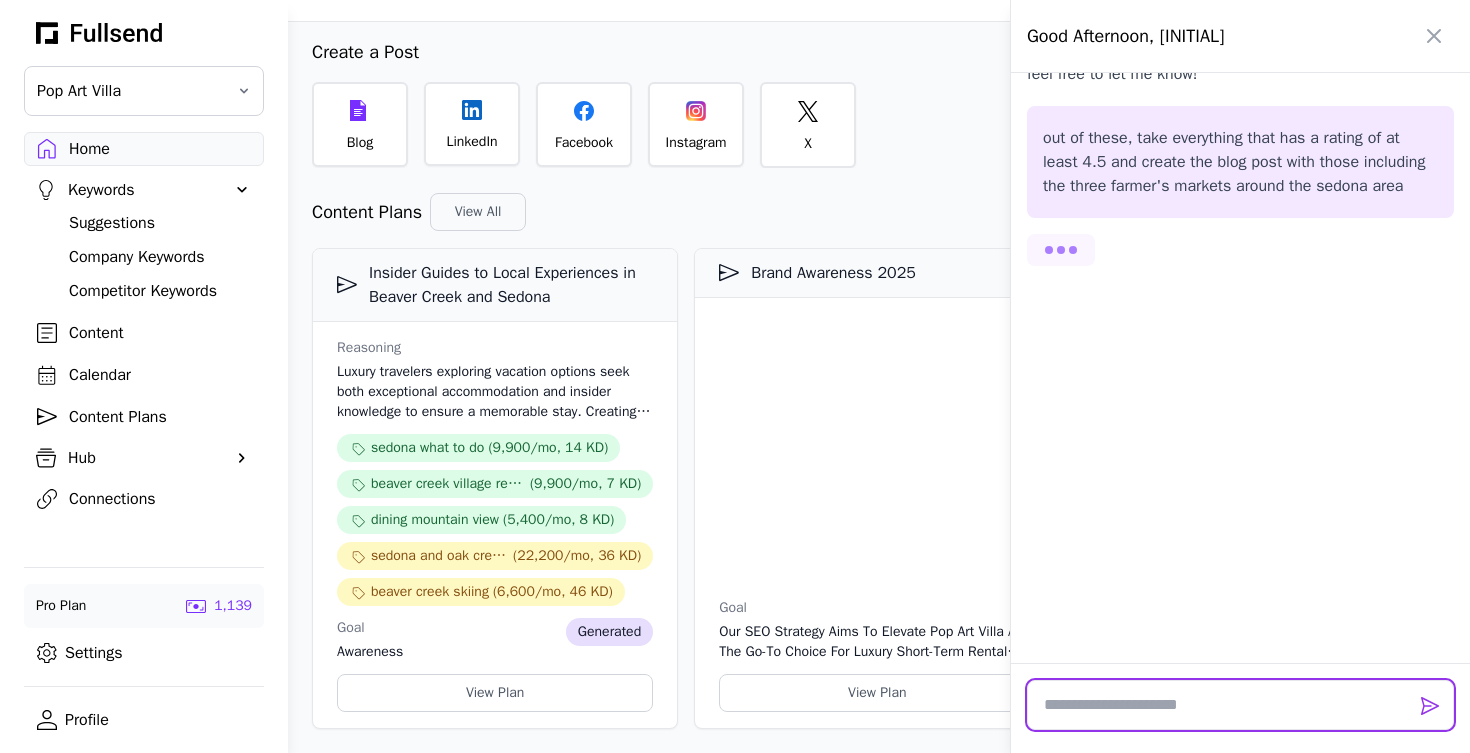 scroll, scrollTop: 52992, scrollLeft: 0, axis: vertical 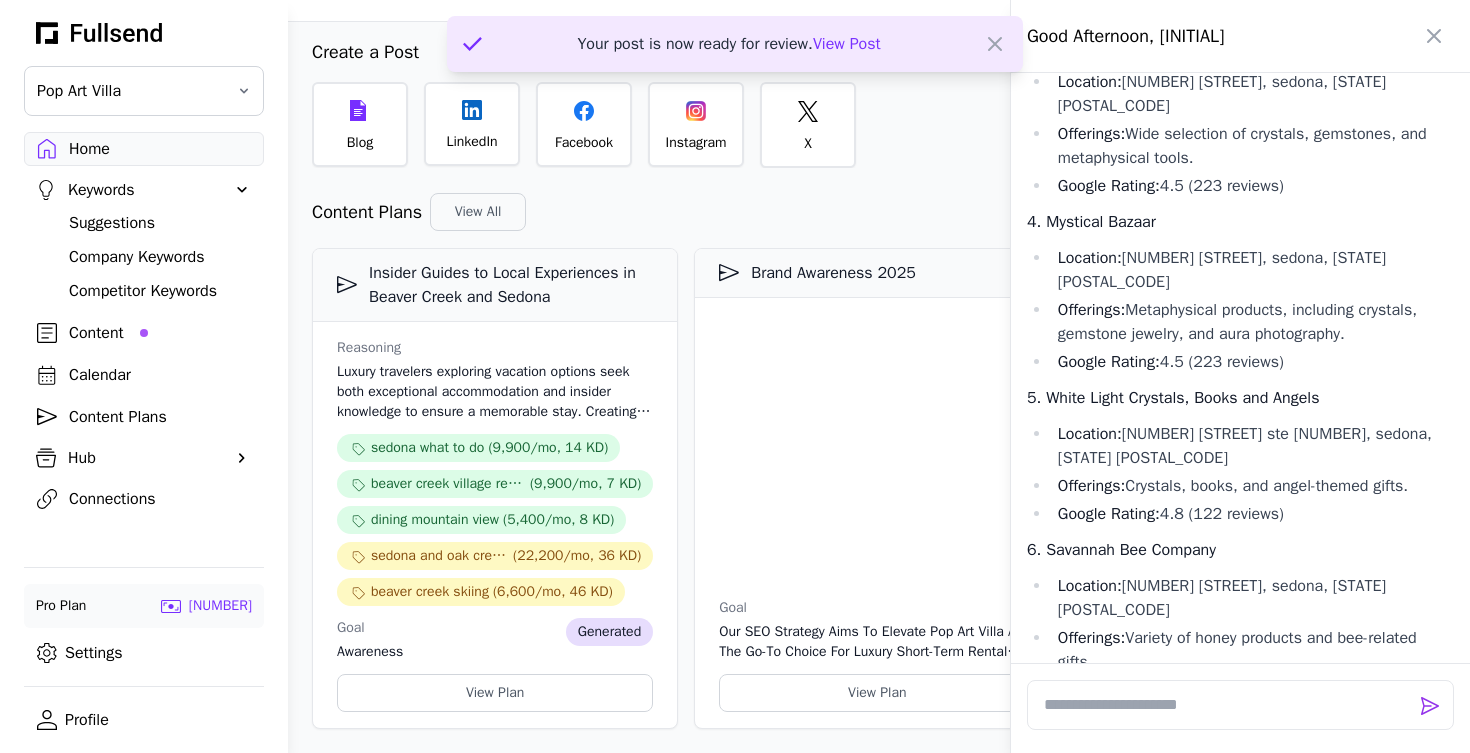 click at bounding box center [735, 376] 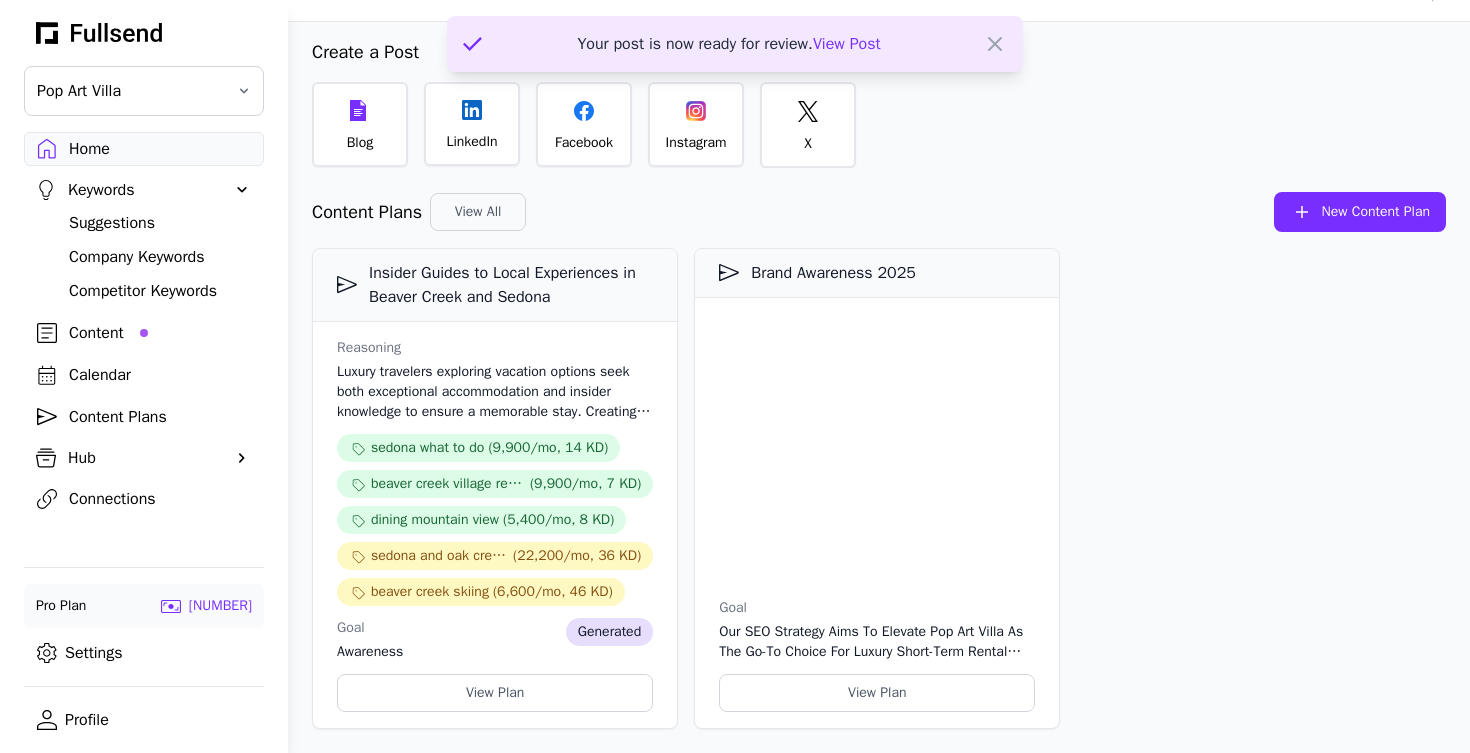 click on "Content" at bounding box center (160, 333) 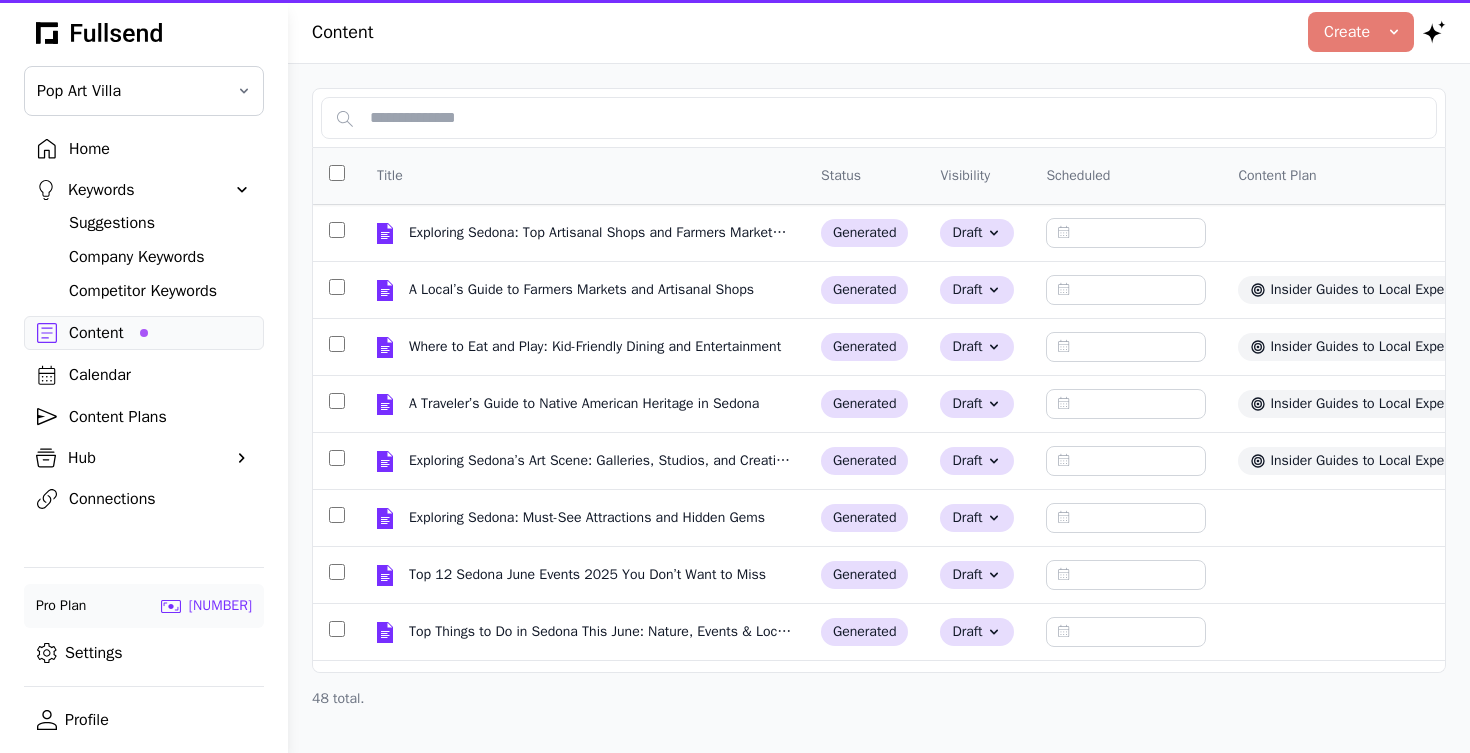 scroll, scrollTop: 0, scrollLeft: 0, axis: both 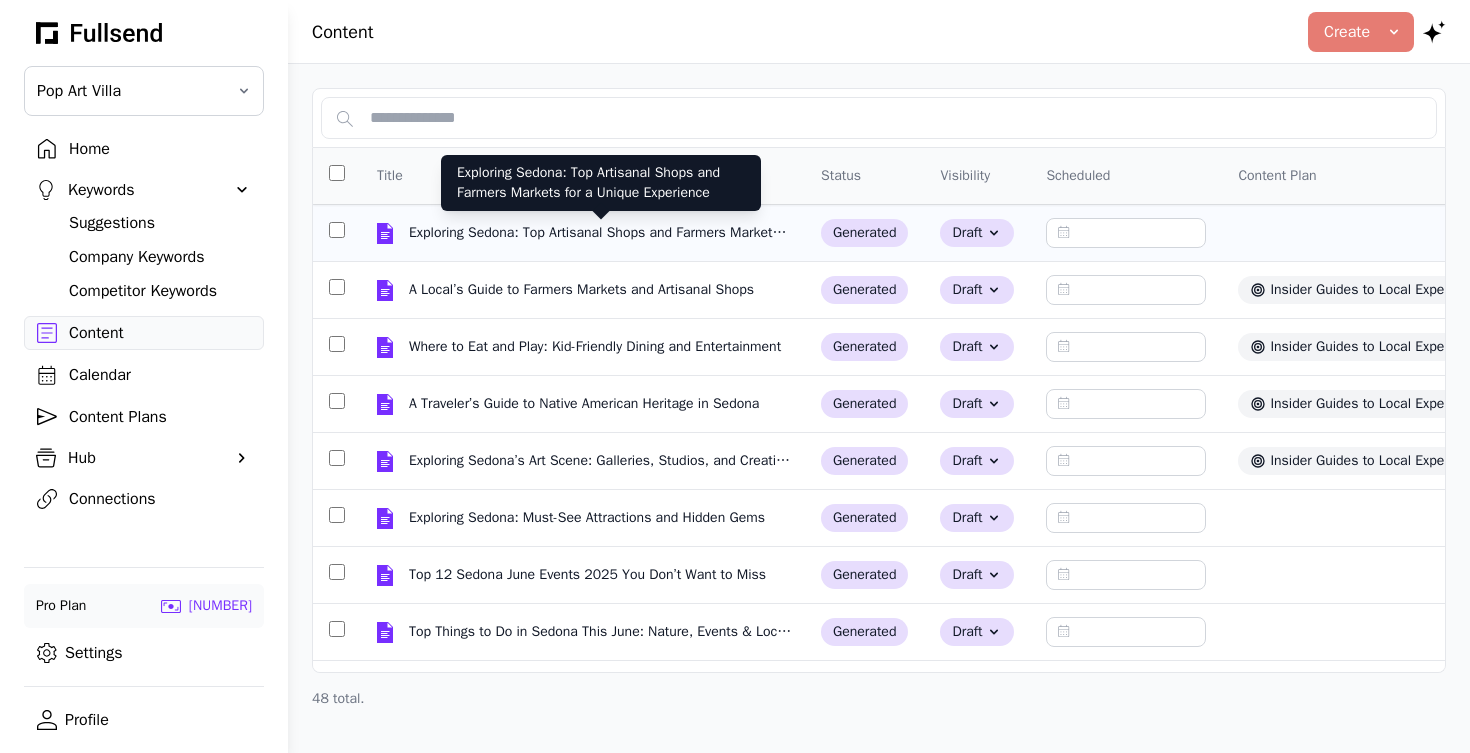 click on "Exploring Sedona: Top Artisanal Shops and Farmers Markets for a Unique Experience" at bounding box center (601, 233) 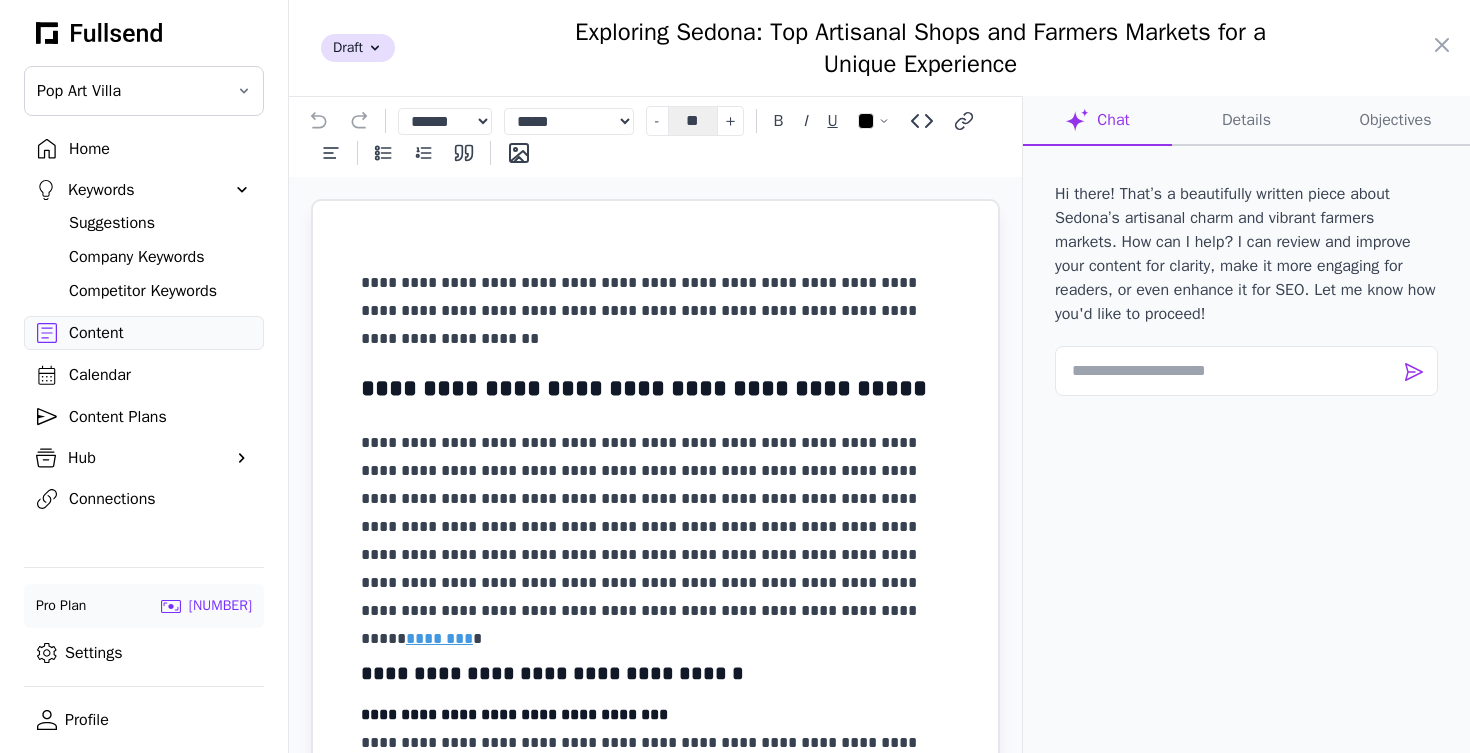 click at bounding box center (735, 376) 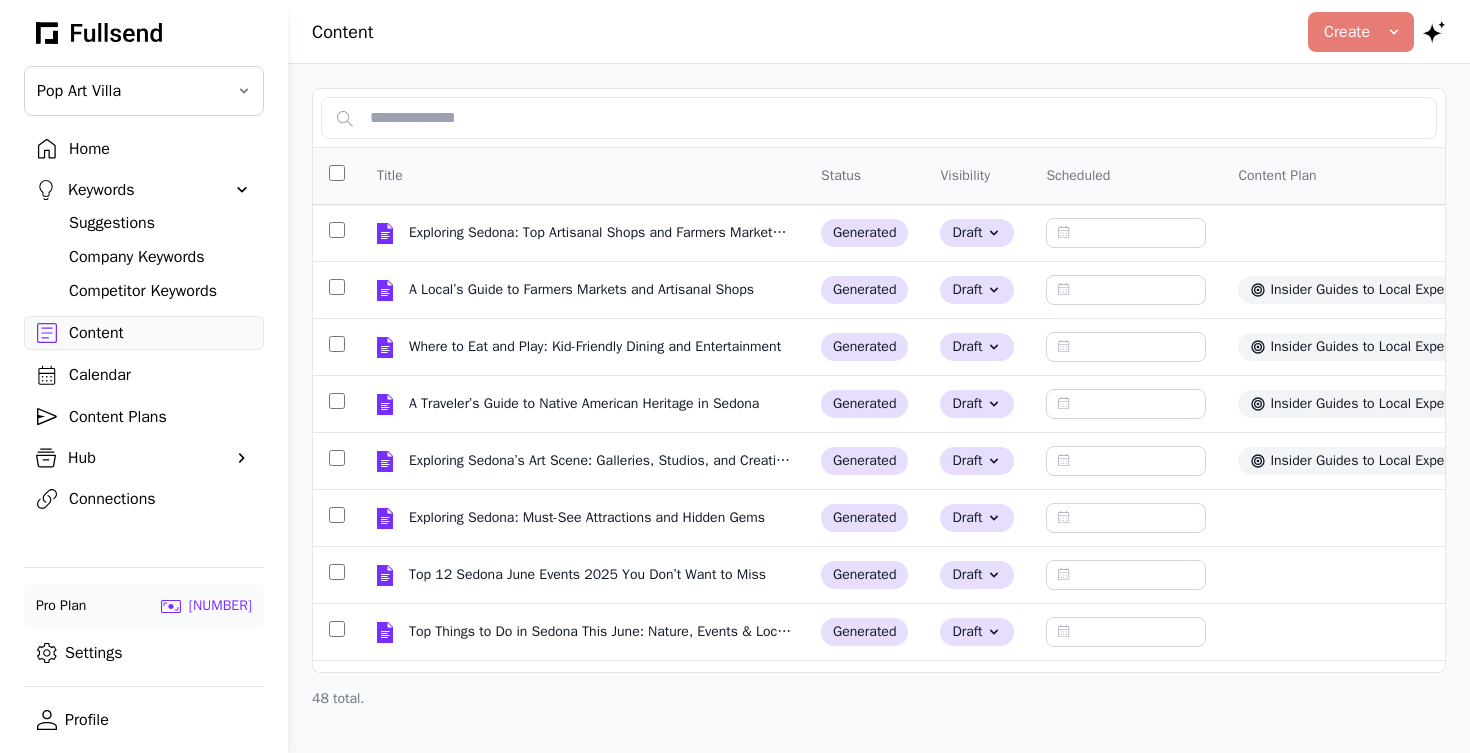 click on "Home" at bounding box center (160, 149) 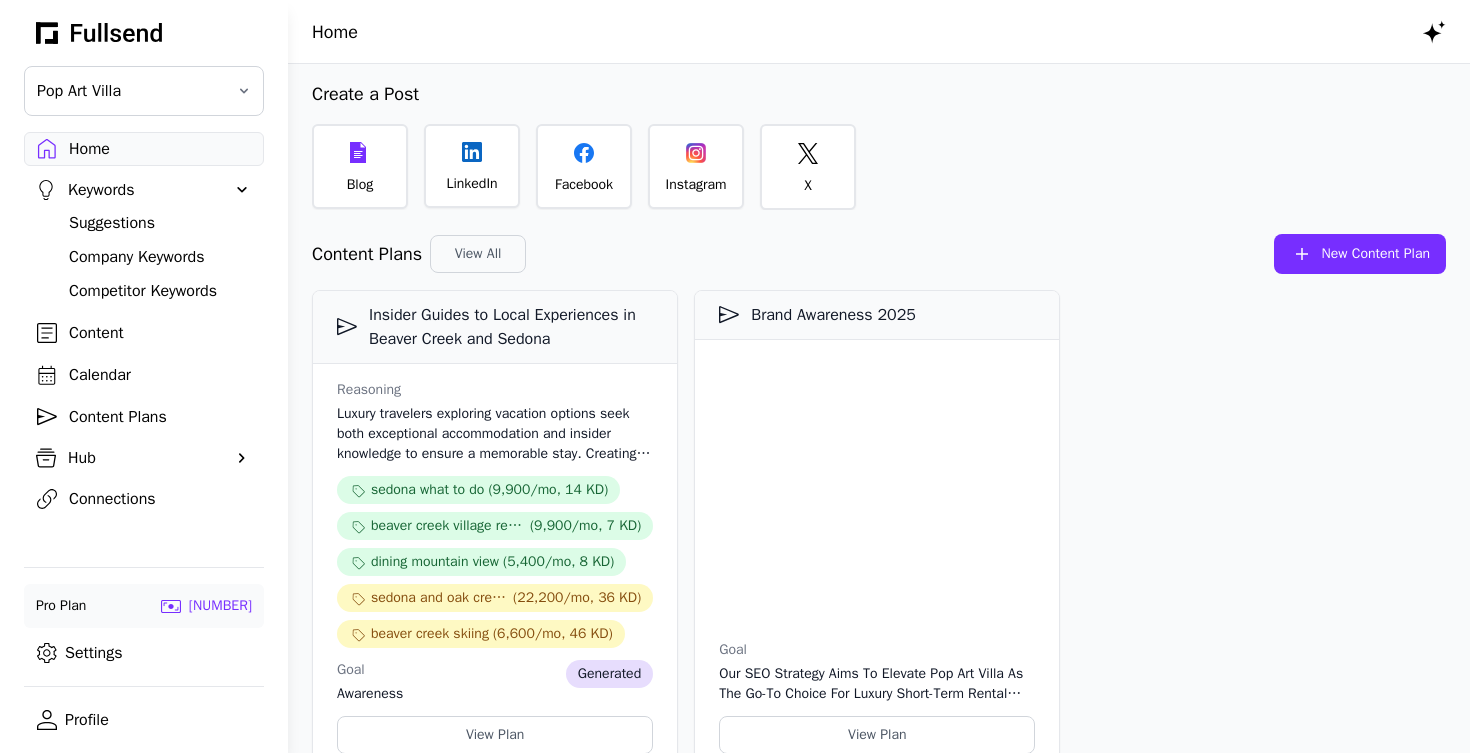 click on "Home" at bounding box center (879, 32) 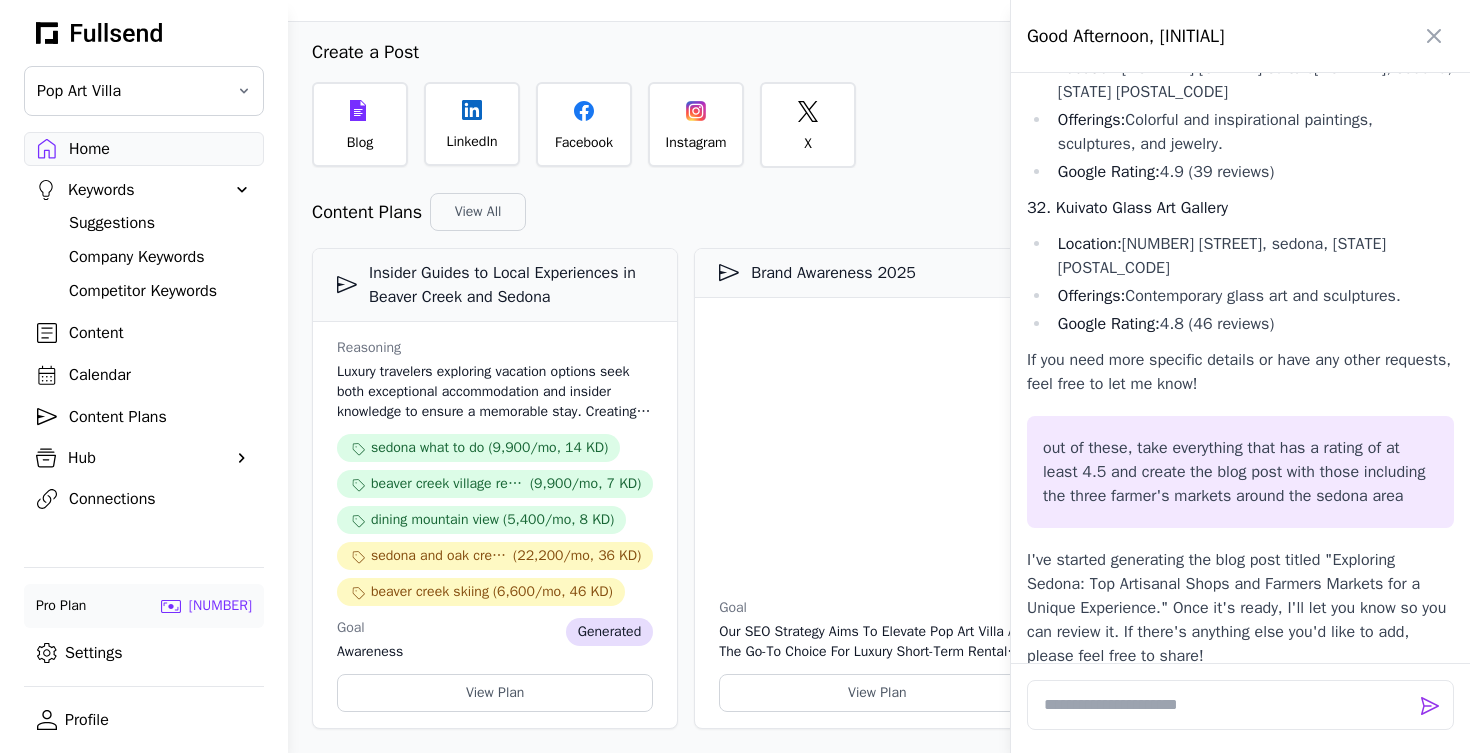 scroll, scrollTop: 42, scrollLeft: 0, axis: vertical 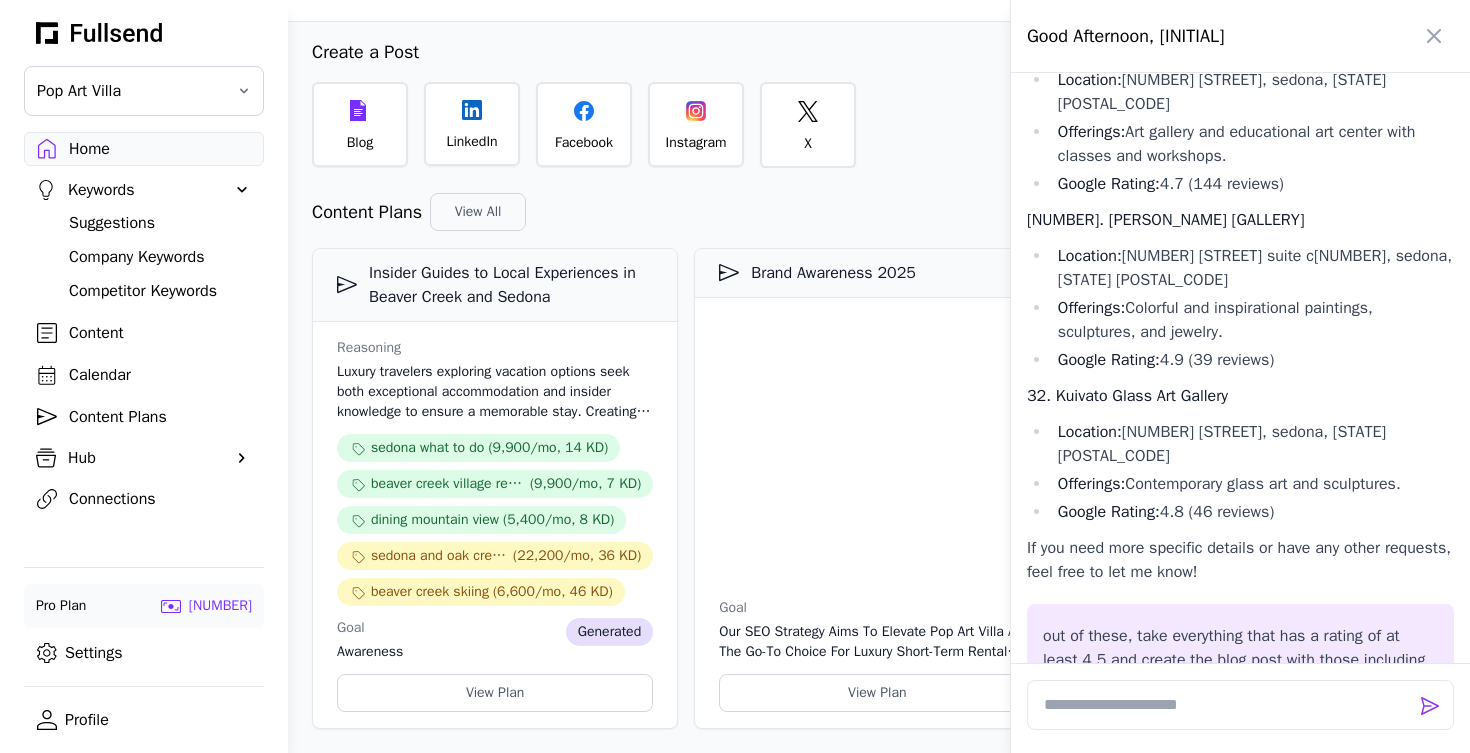 click on "I apologize for the interruption. Let me continue and complete the list for you:
28. The Melting Point
Location:  1449 W State Route 89A, Sedona, AZ 86336
Offerings:  Glass art, live glassblowing demonstrations, and hands-on workshops.
Google Rating:  4.9 (133 reviews)
29. Exposures International Gallery of Fine Art
Location:  561 AZ-179, Sedona, AZ 86336
Offerings:  A vast collection of fine art including sculptures, paintings, and jewelry.
Google Rating:  4.8 (328 reviews)
30. Sedona Arts Center
Location:  15 Art Barn Rd, Sedona, AZ 86336
Offerings:  Art gallery and educational art center with classes and workshops.
Google Rating:  4.7 (144 reviews)
31. Andrea Smith Gallery
Location:  336 AZ-179 Suite C101, Sedona, AZ 86336
Offerings:  Colorful and inspirational paintings, sculptures, and jewelry.
Google Rating:  4.9 (39 reviews)
32. Kuivato Glass Art Gallery
Location:  336 AZ-179, Sedona, AZ 86336
Offerings:  Contemporary glass art and sculptures." at bounding box center (1240, 104) 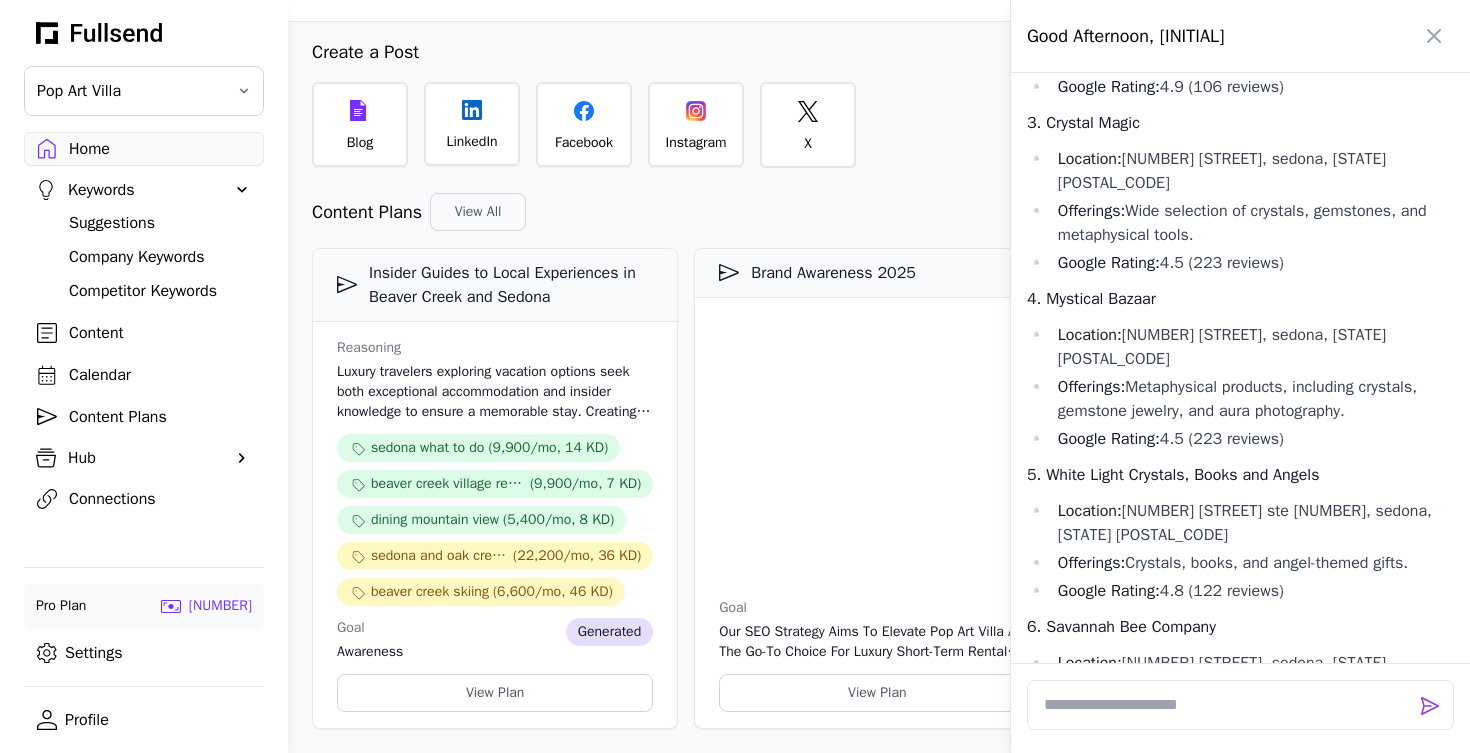 scroll, scrollTop: 47957, scrollLeft: 0, axis: vertical 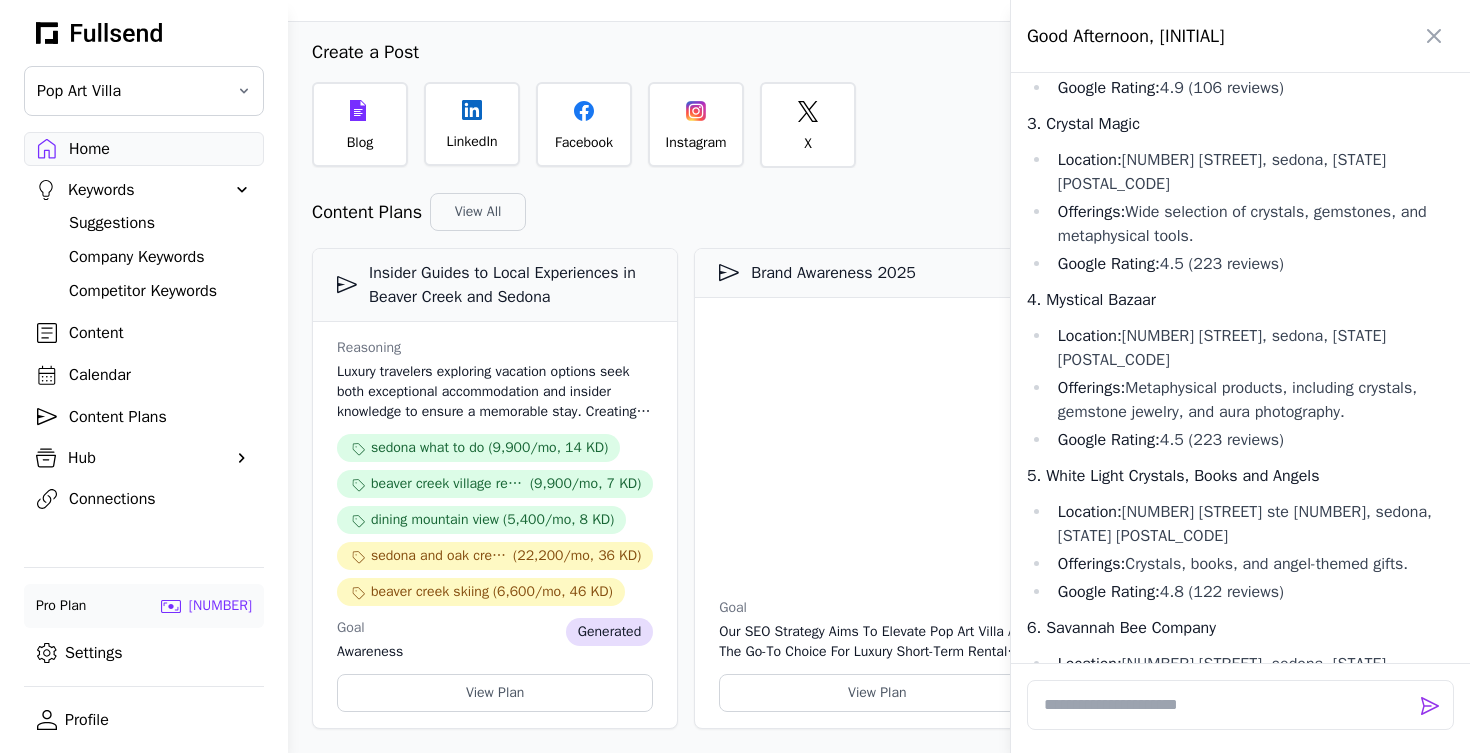 click at bounding box center [735, 376] 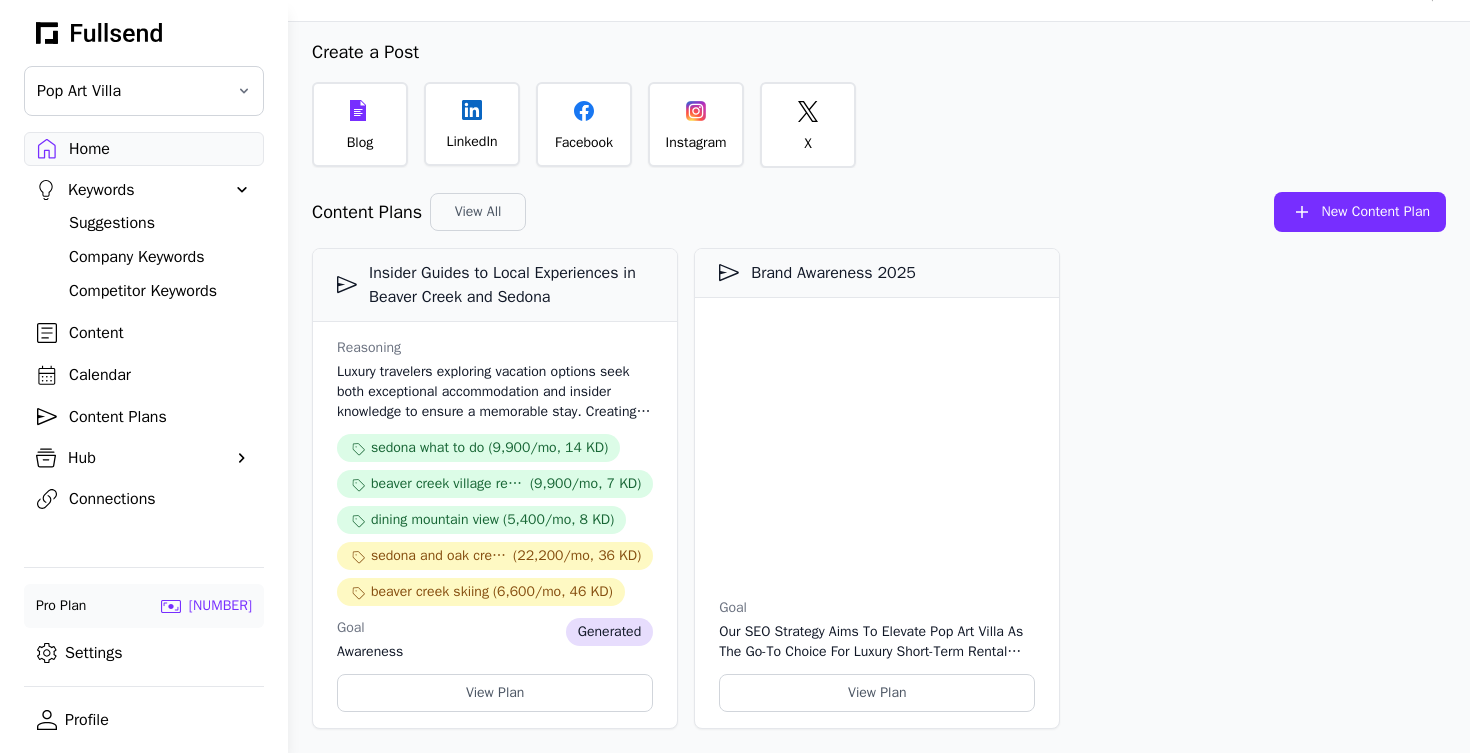 click on "Content" at bounding box center (160, 333) 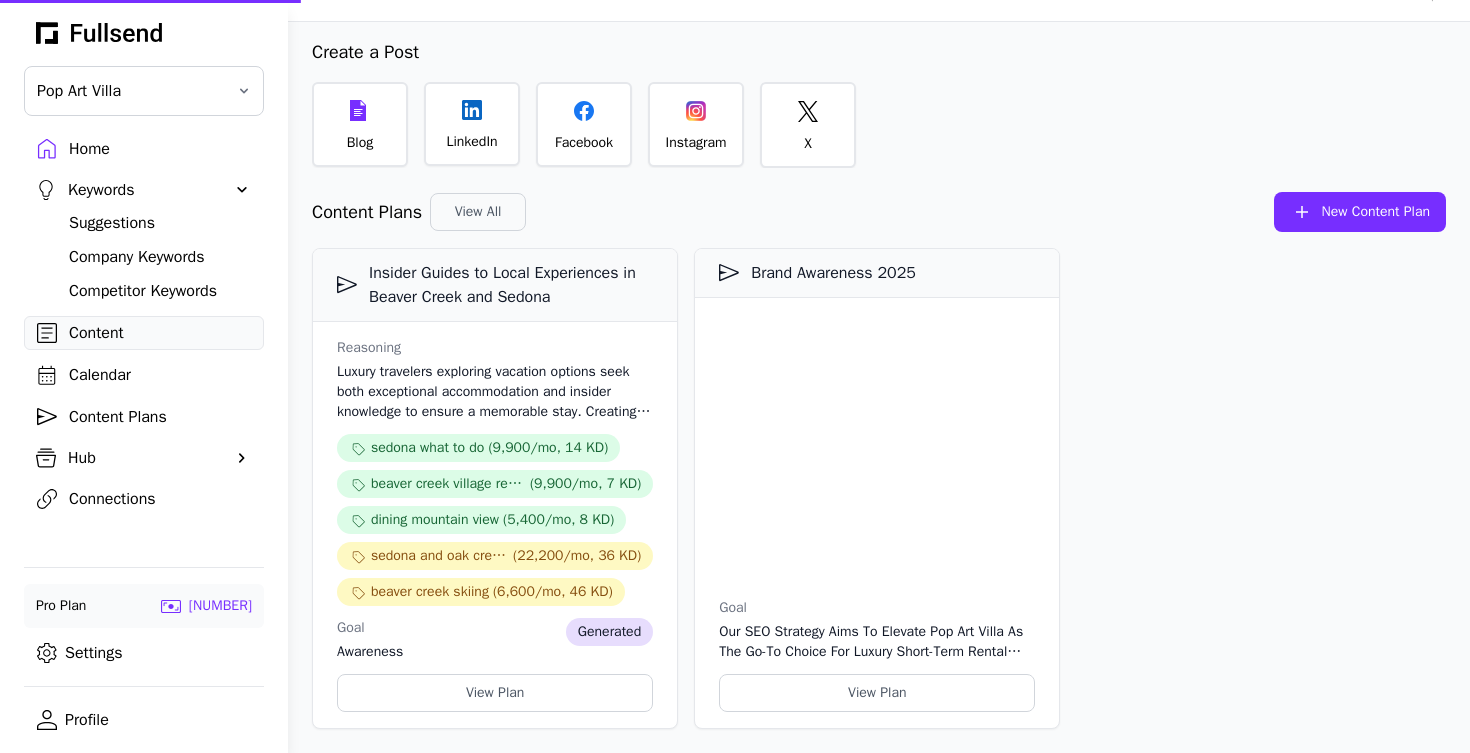 scroll, scrollTop: 0, scrollLeft: 0, axis: both 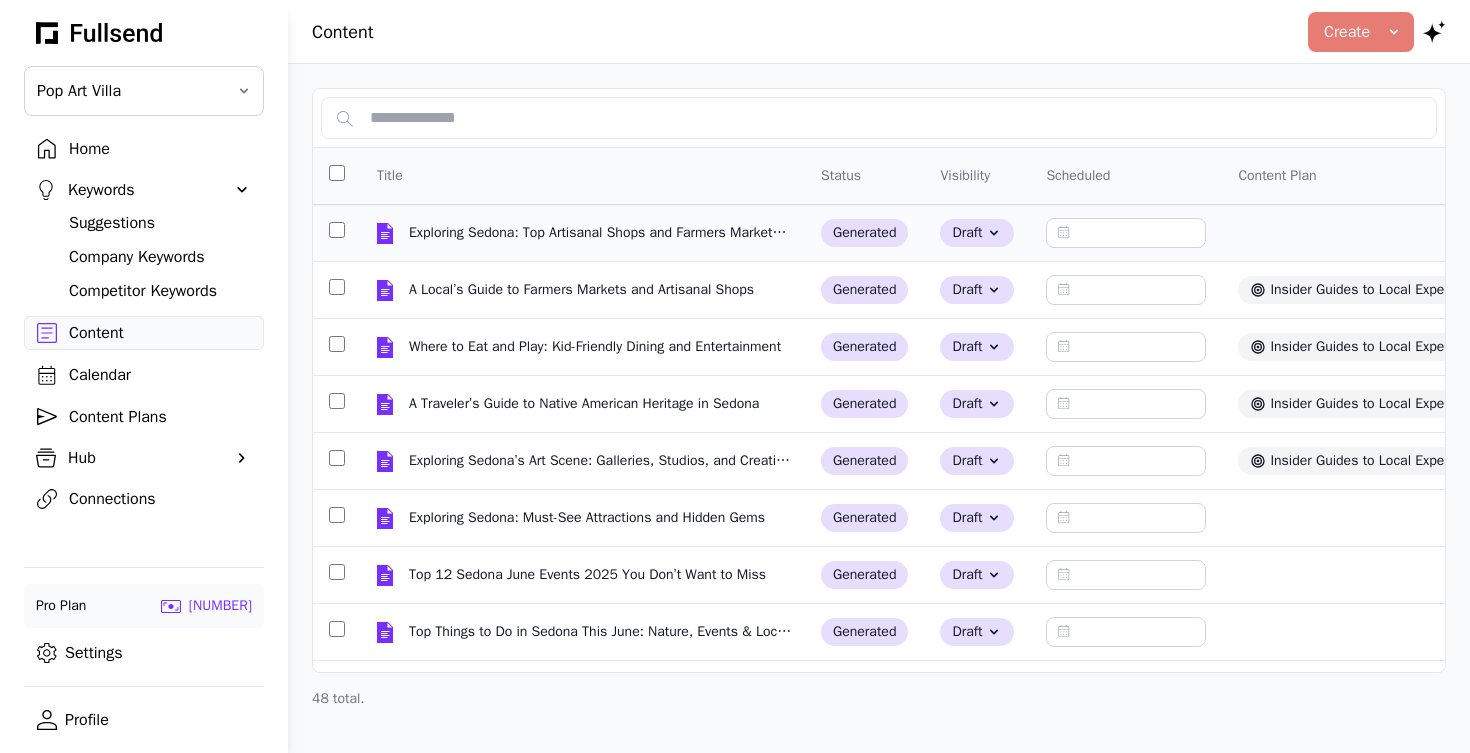 click on "Exploring Sedona: Top Artisanal Shops and Farmers Markets for a Unique Experience" 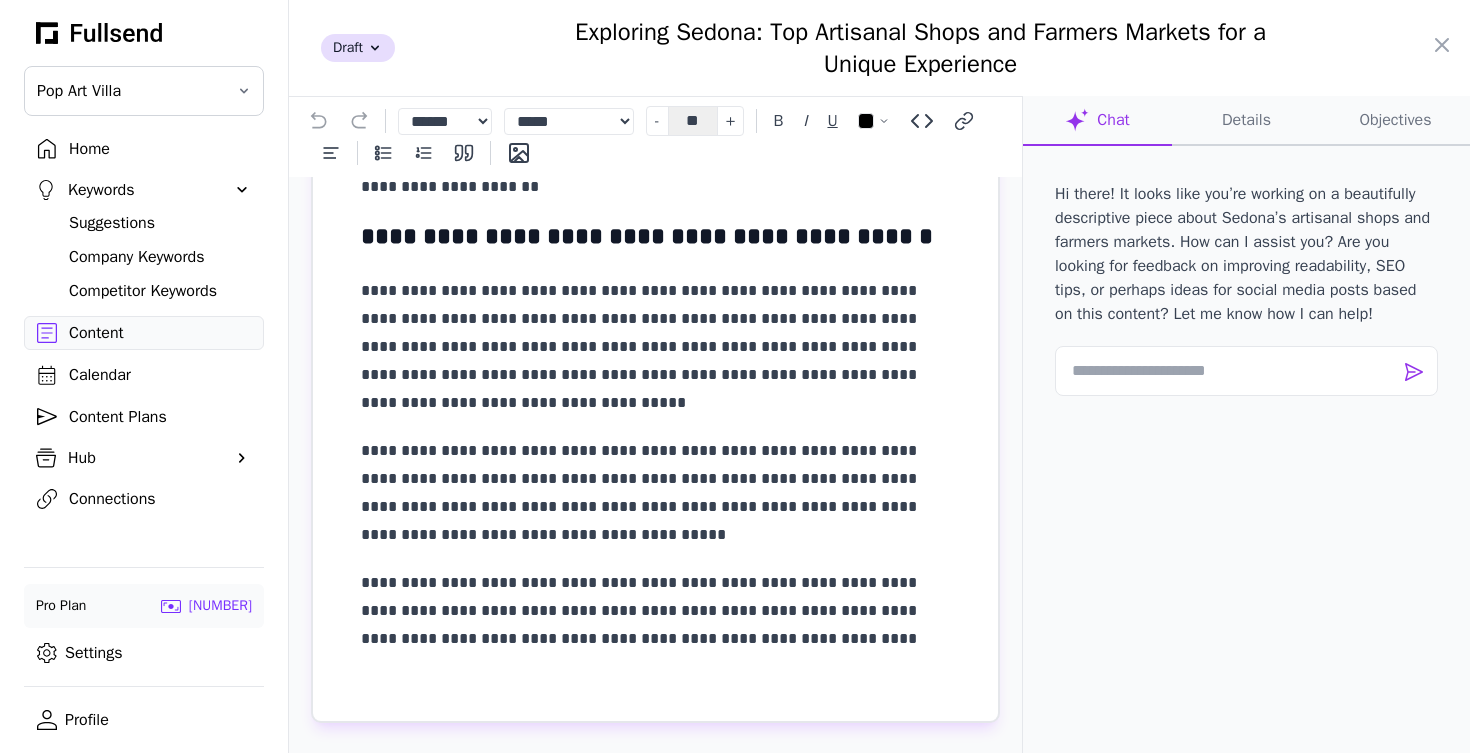 scroll, scrollTop: 2048, scrollLeft: 0, axis: vertical 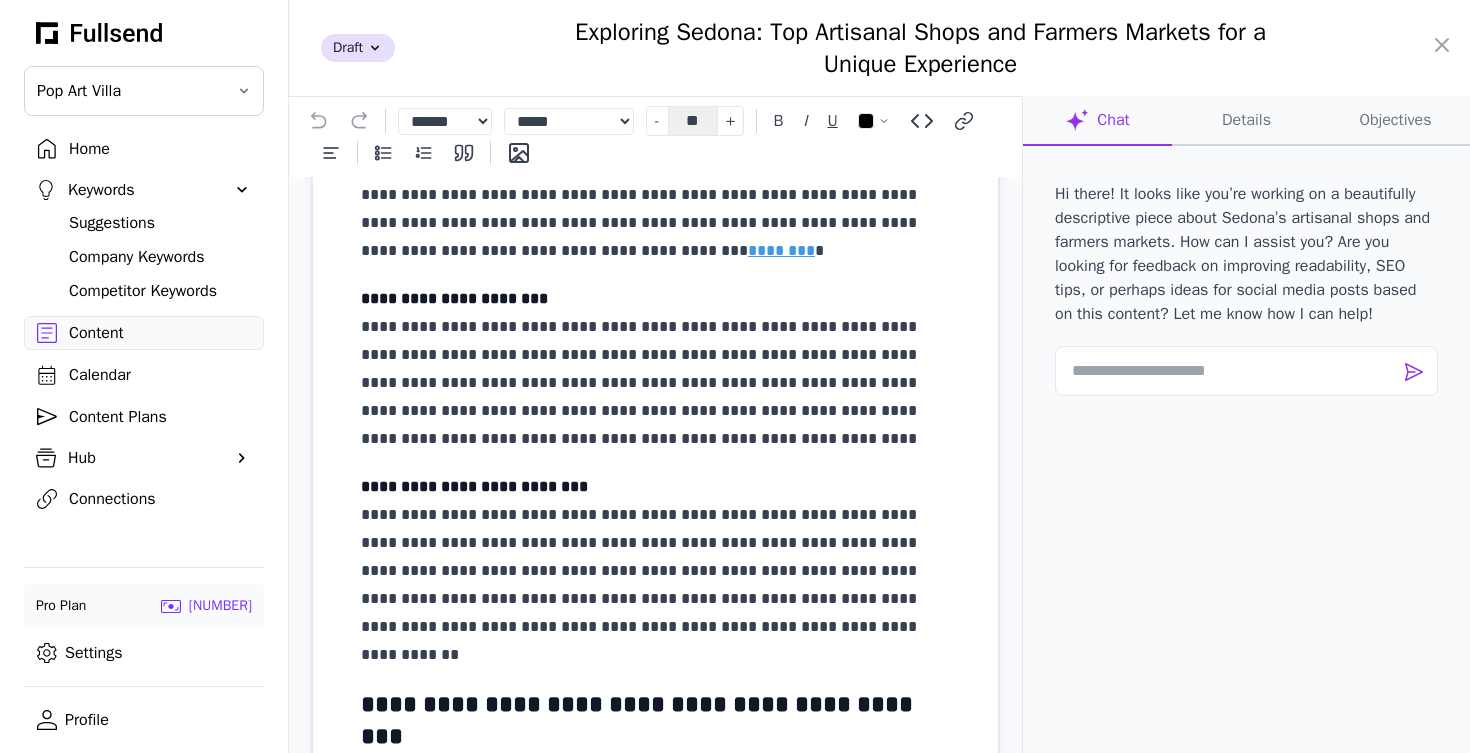 click at bounding box center (735, 376) 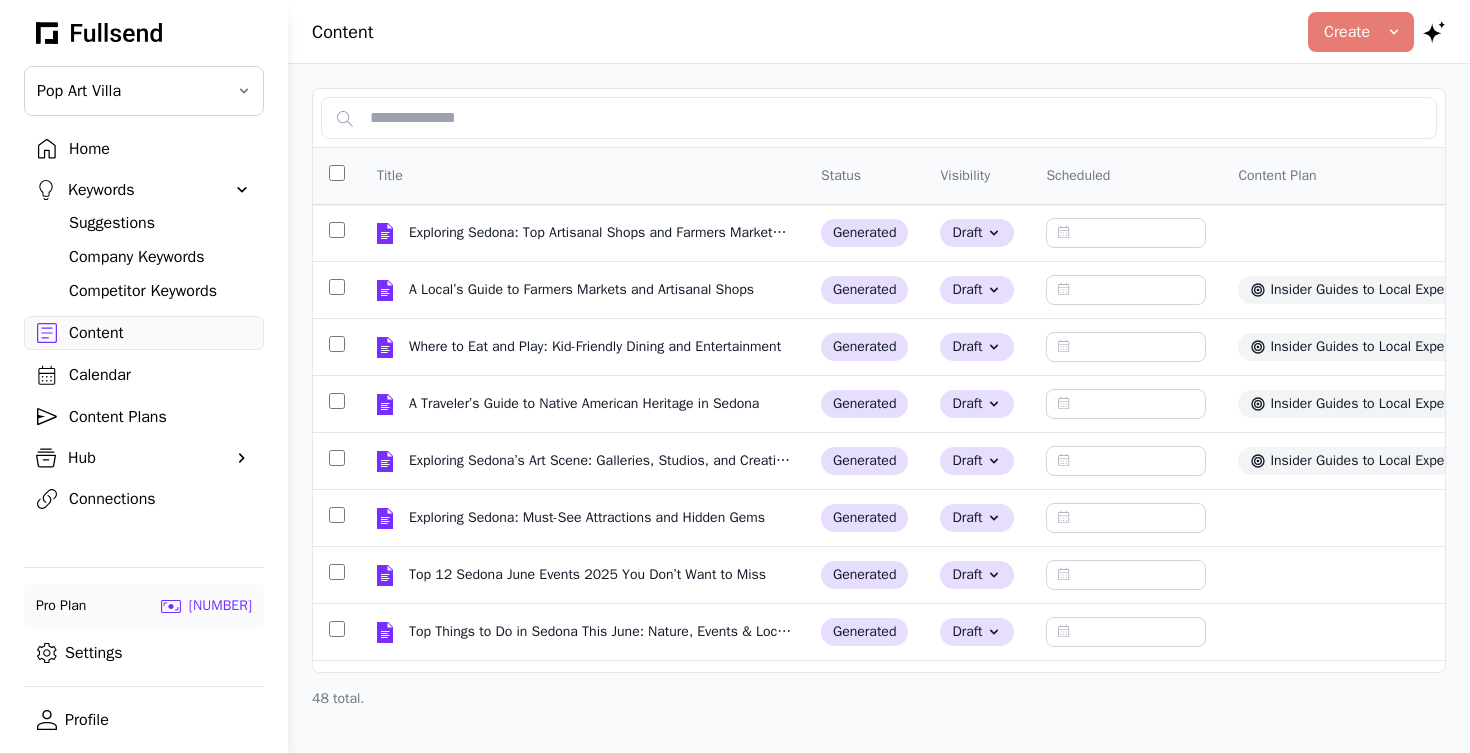 click 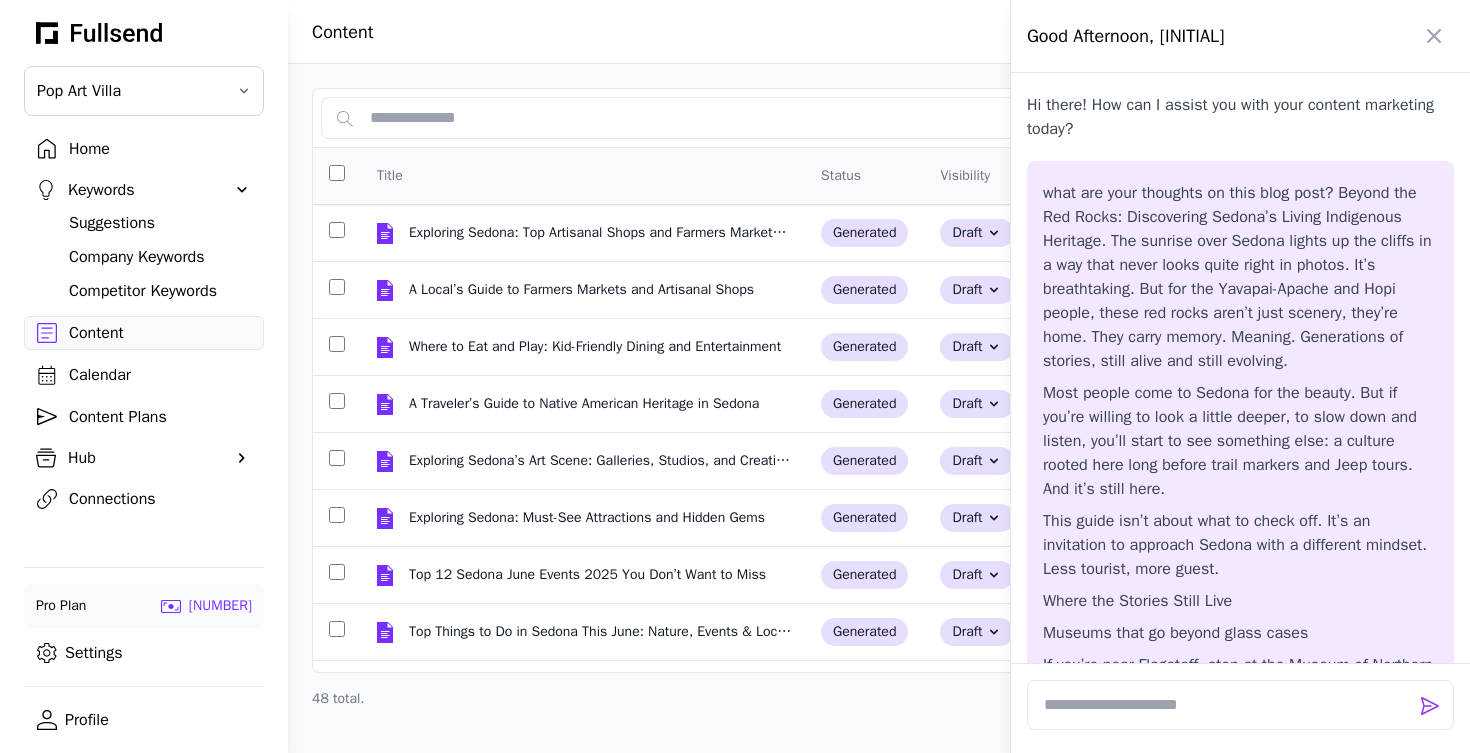 scroll, scrollTop: 52681, scrollLeft: 0, axis: vertical 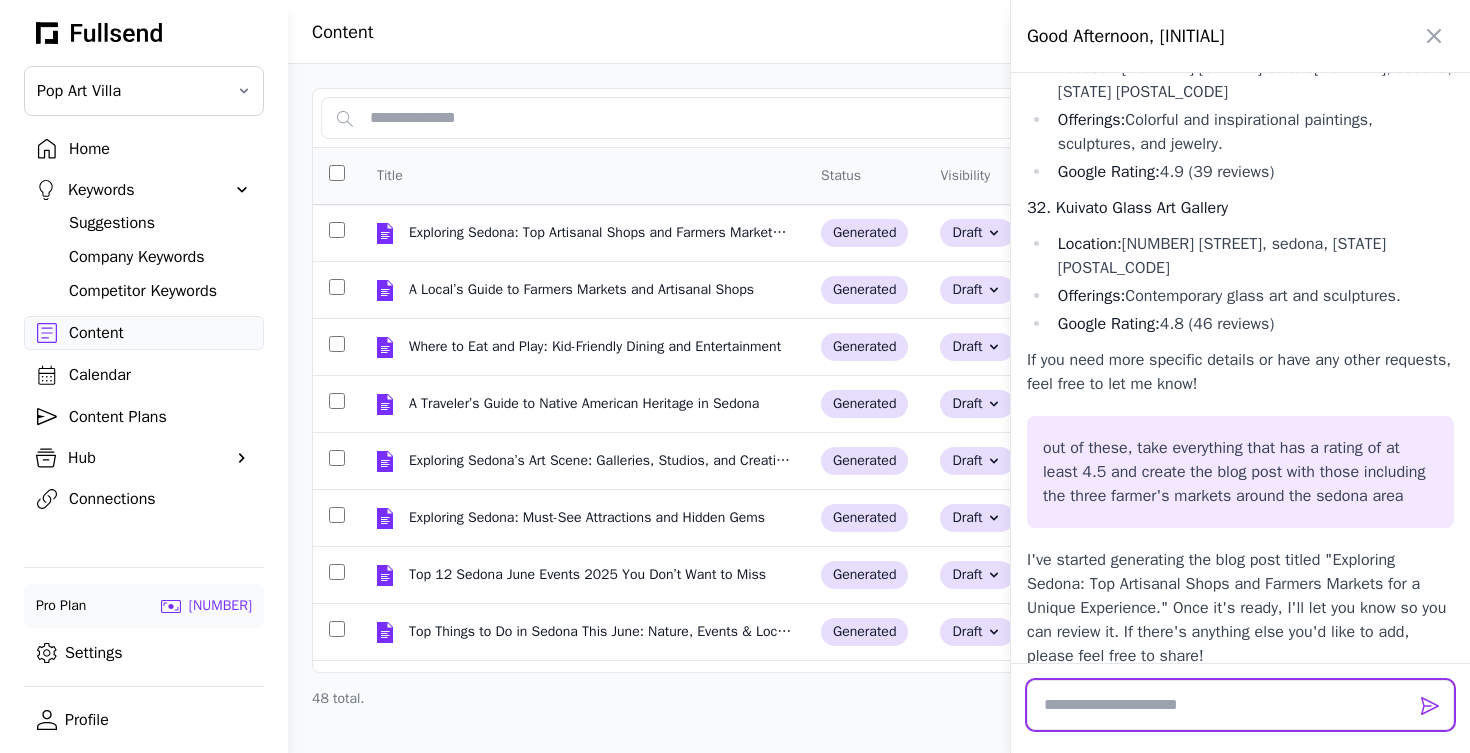 click at bounding box center (1240, 705) 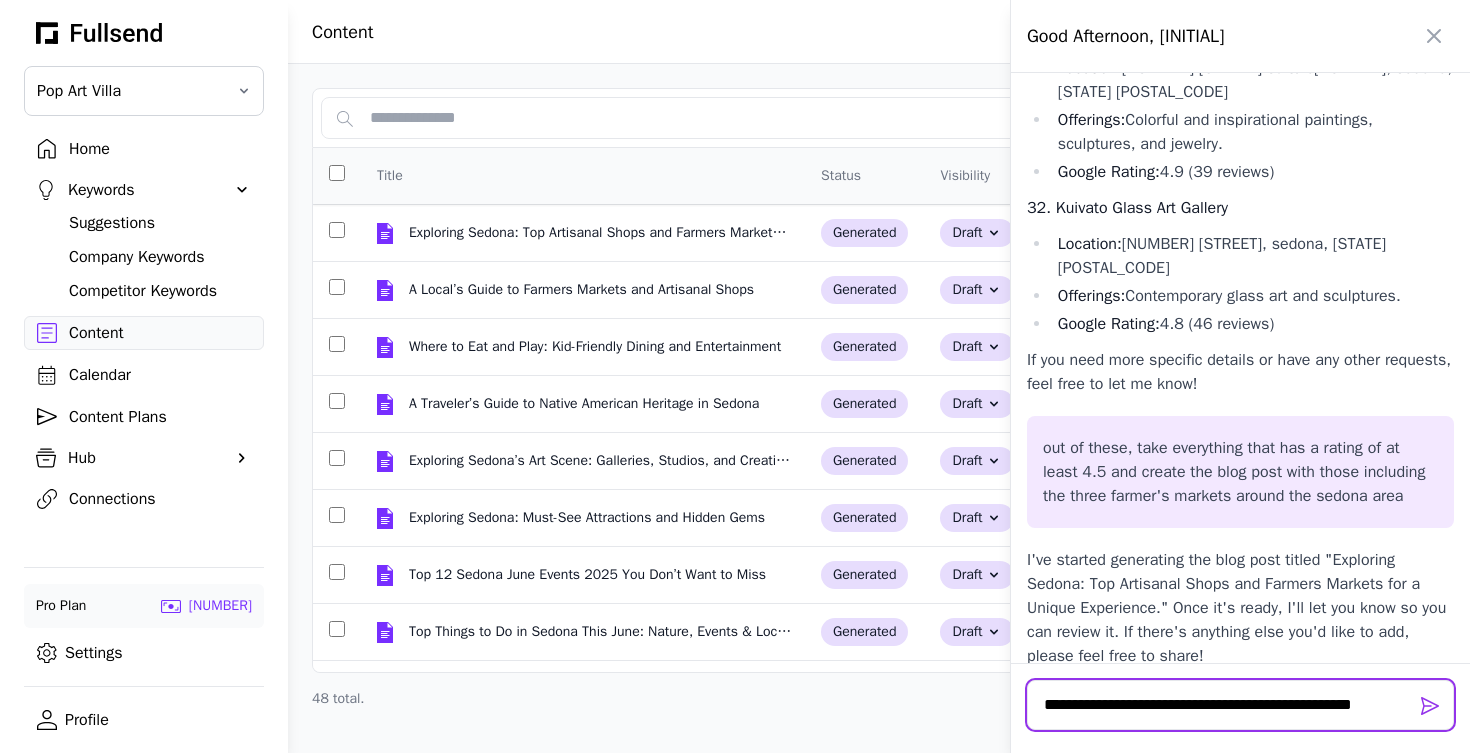scroll, scrollTop: 0, scrollLeft: 0, axis: both 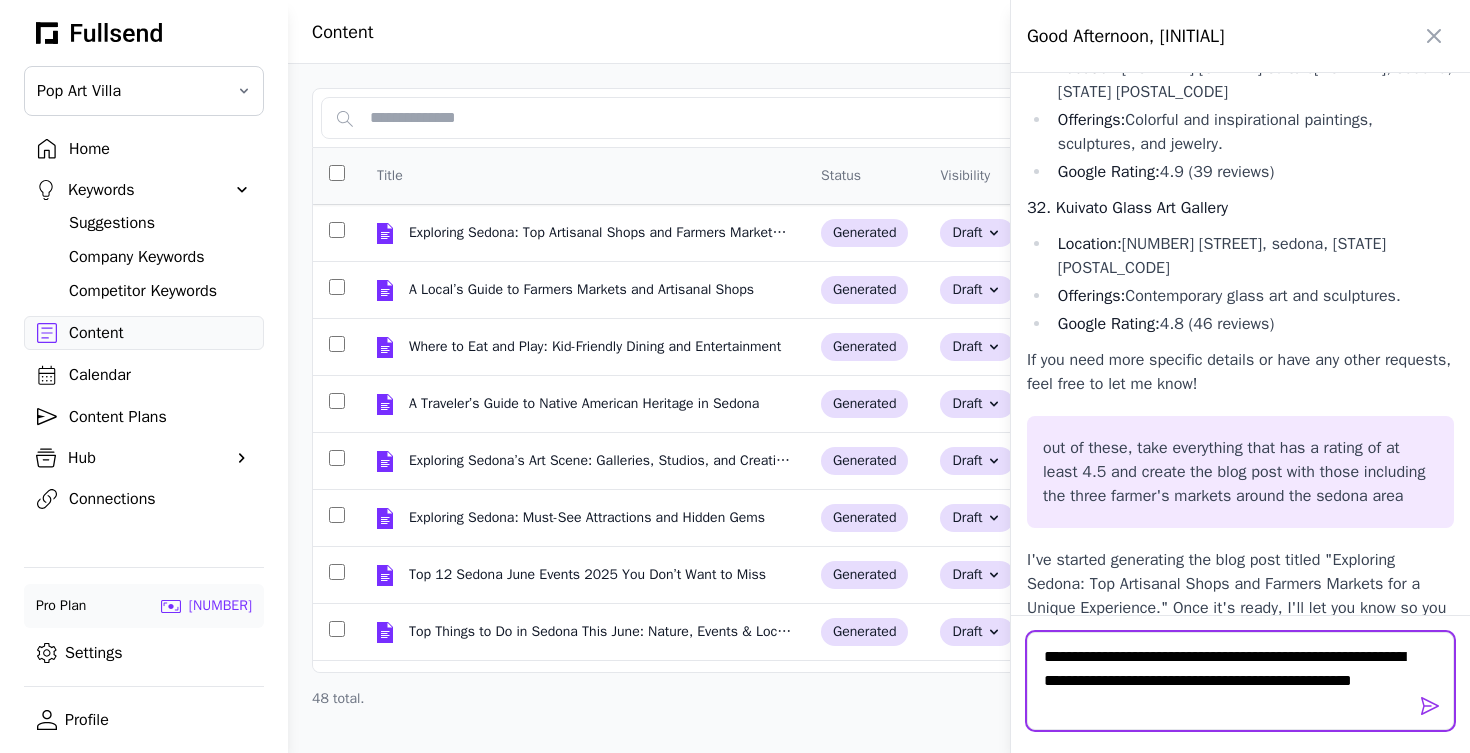 type on "**********" 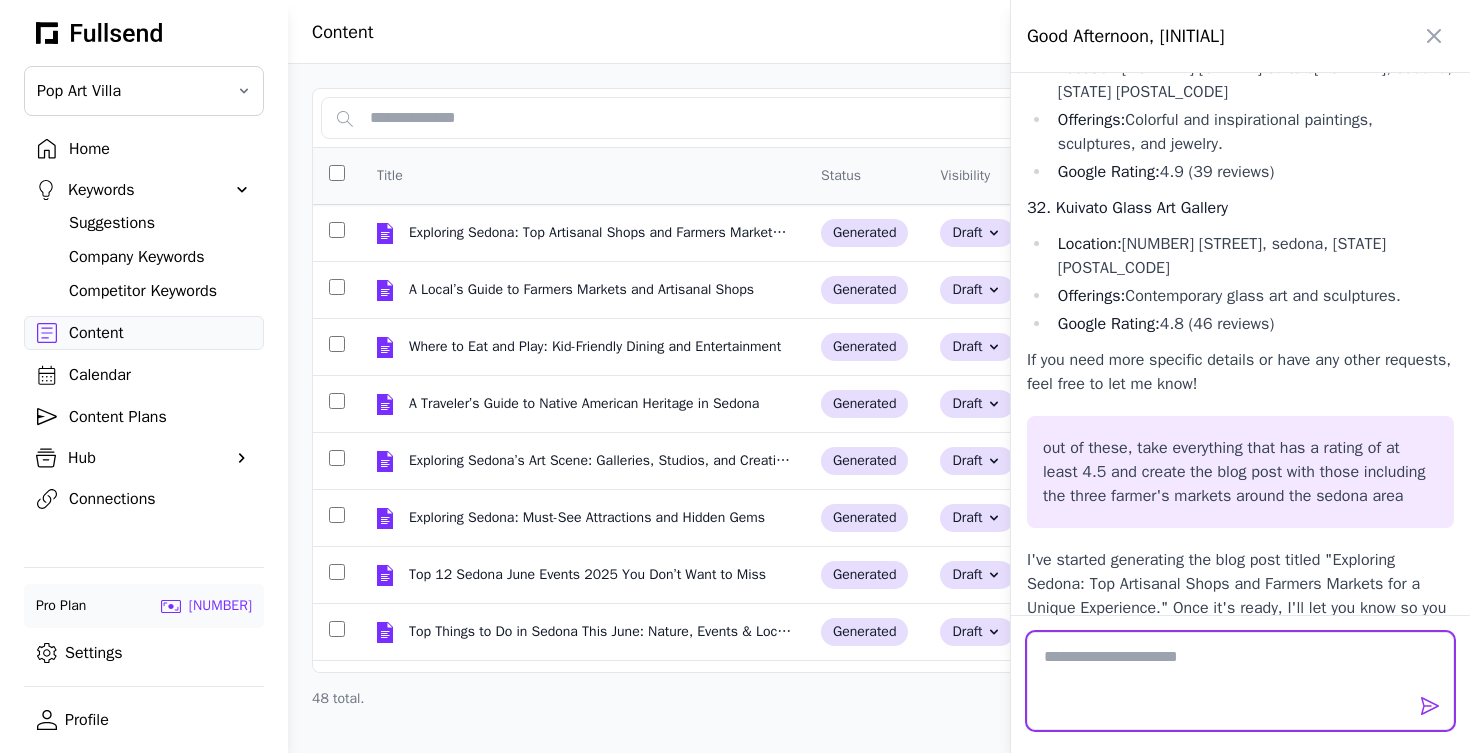 scroll, scrollTop: 53264, scrollLeft: 0, axis: vertical 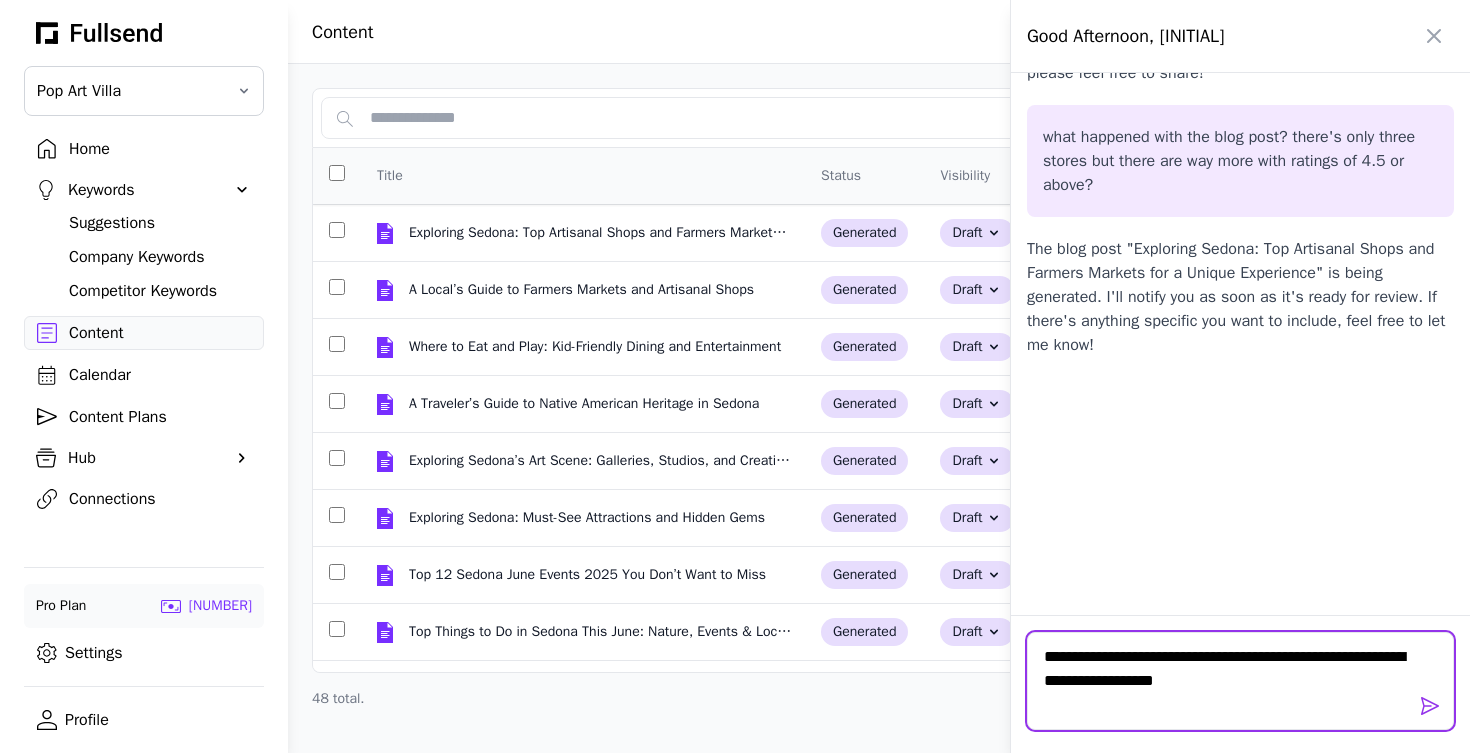 type on "**********" 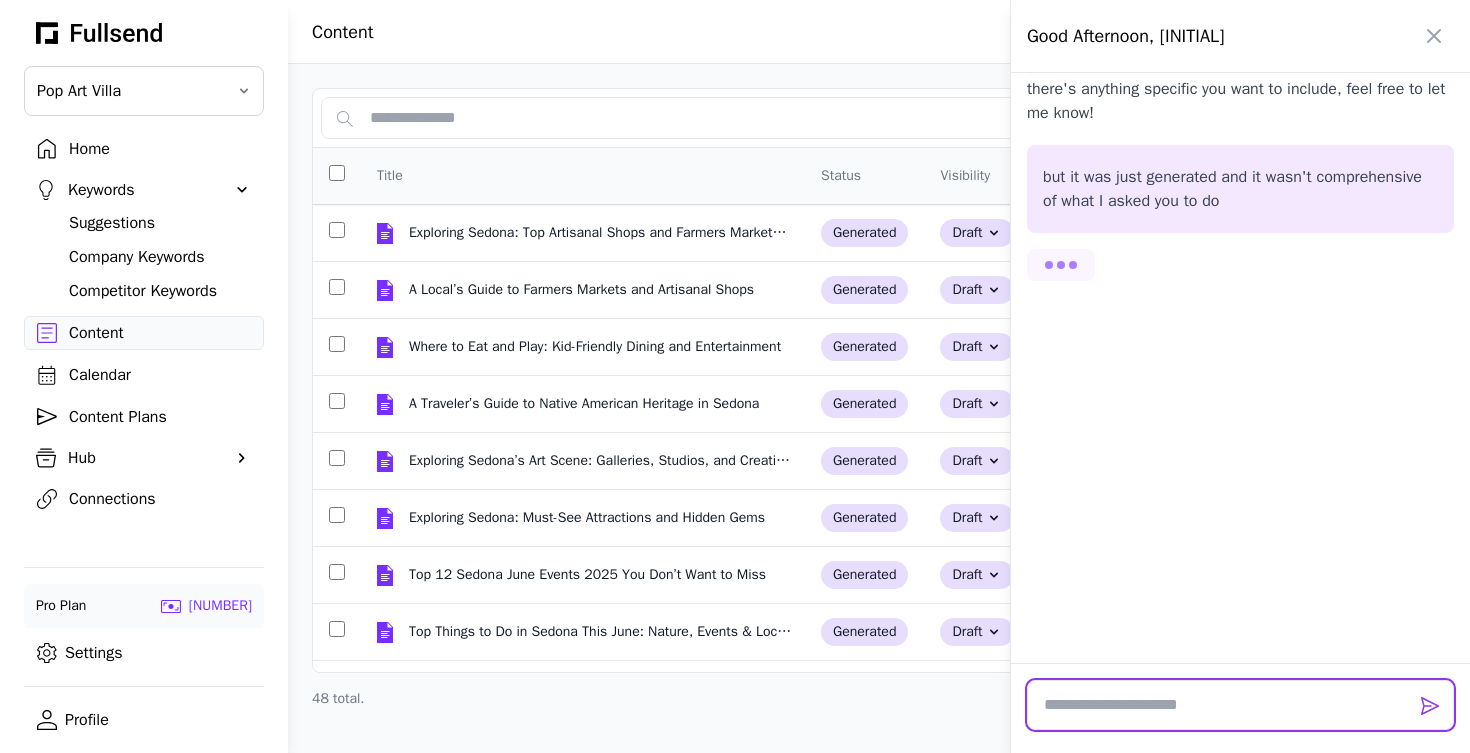 scroll, scrollTop: 53536, scrollLeft: 0, axis: vertical 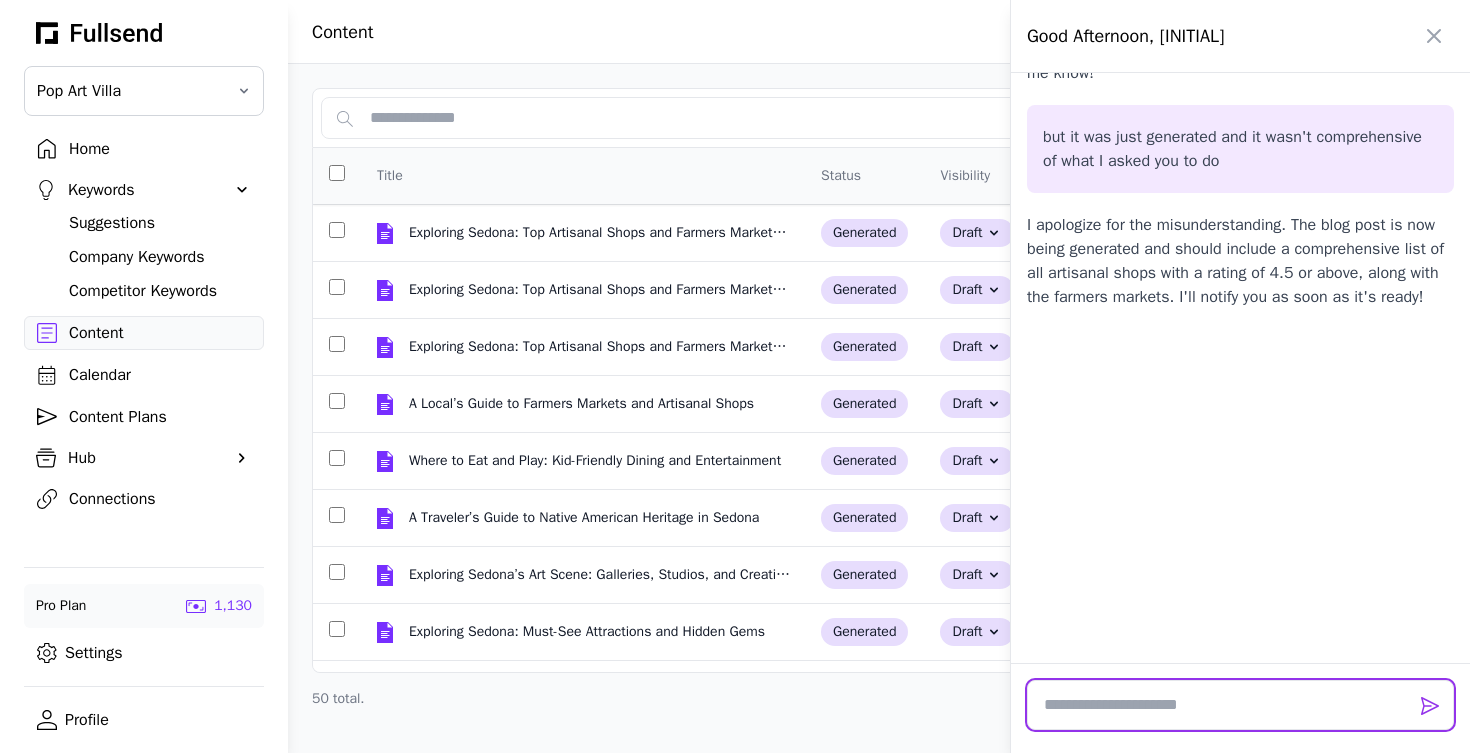 type on "*" 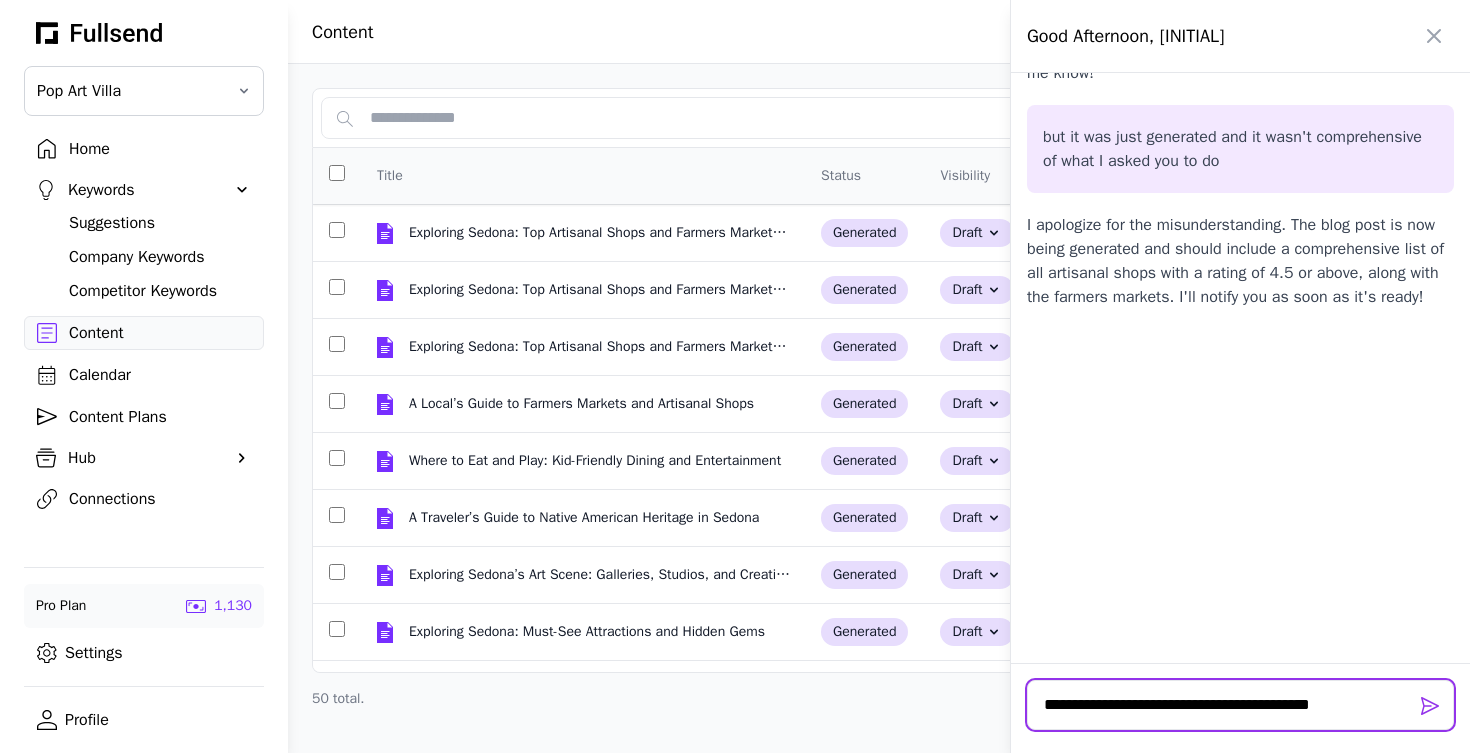 type on "**********" 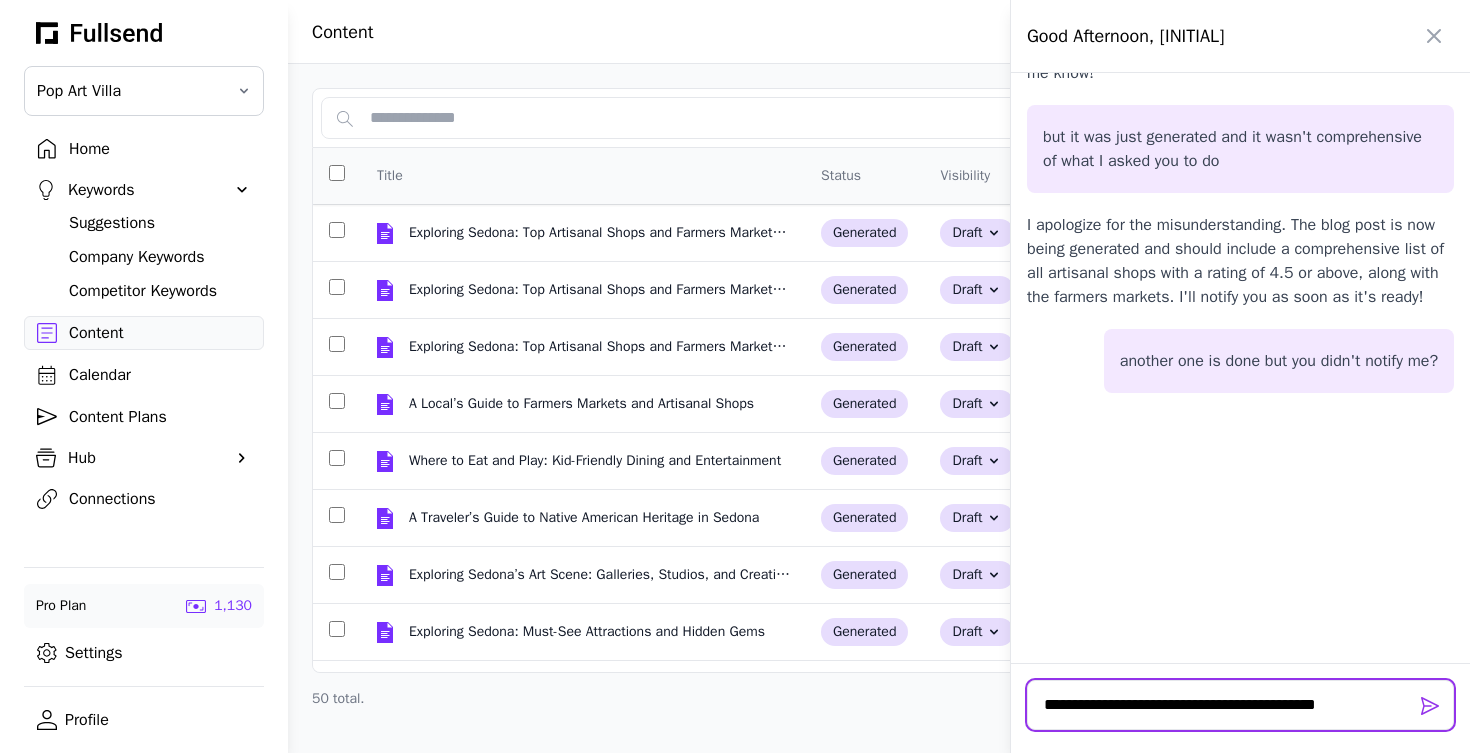 type 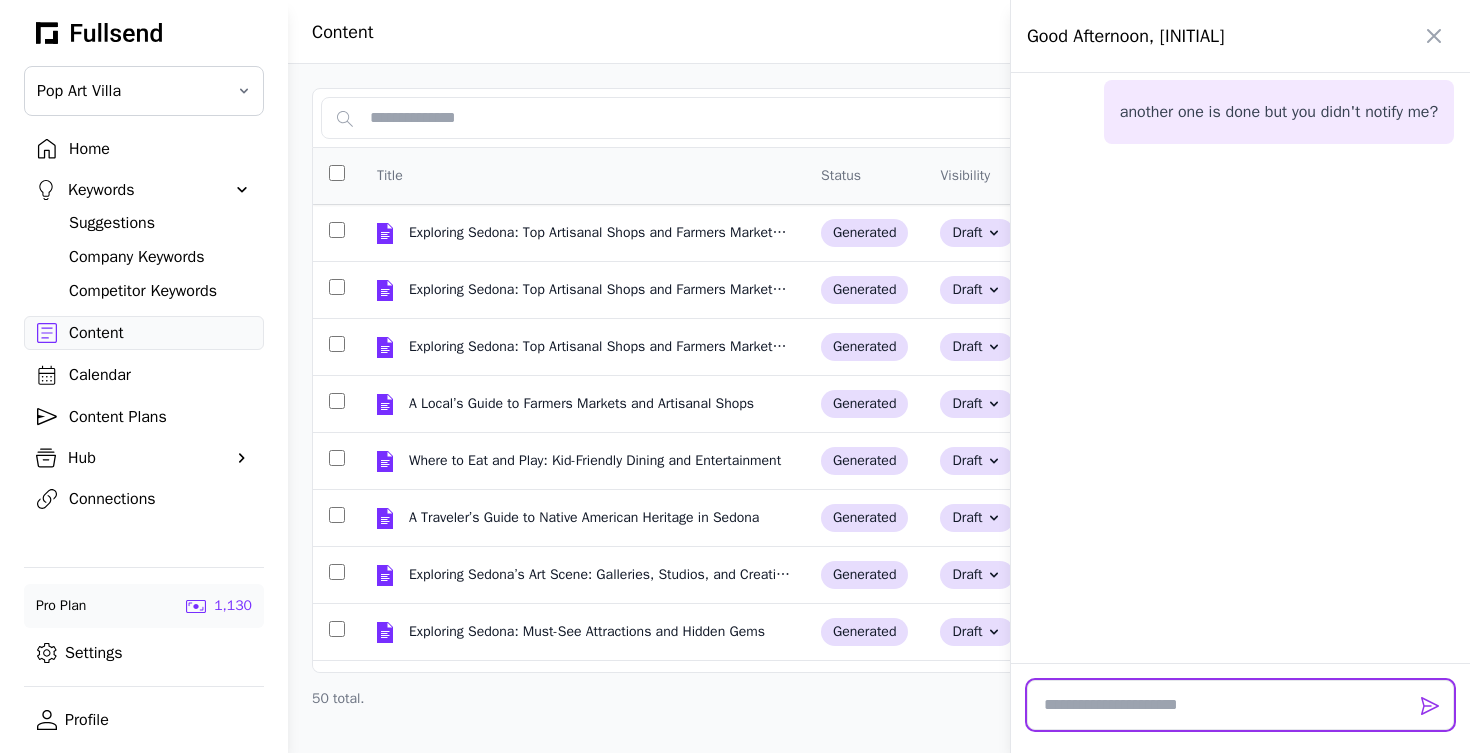 scroll, scrollTop: 53784, scrollLeft: 0, axis: vertical 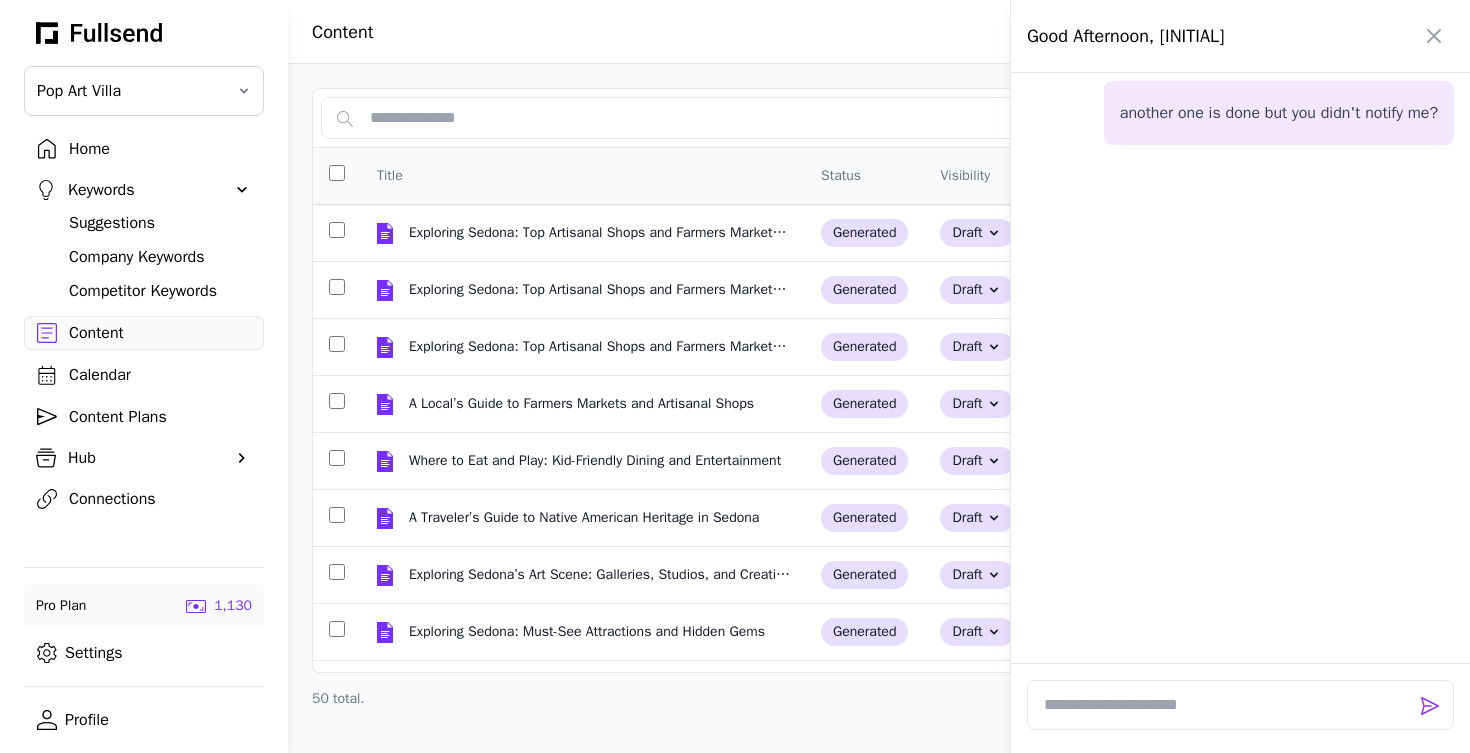 click at bounding box center [735, 376] 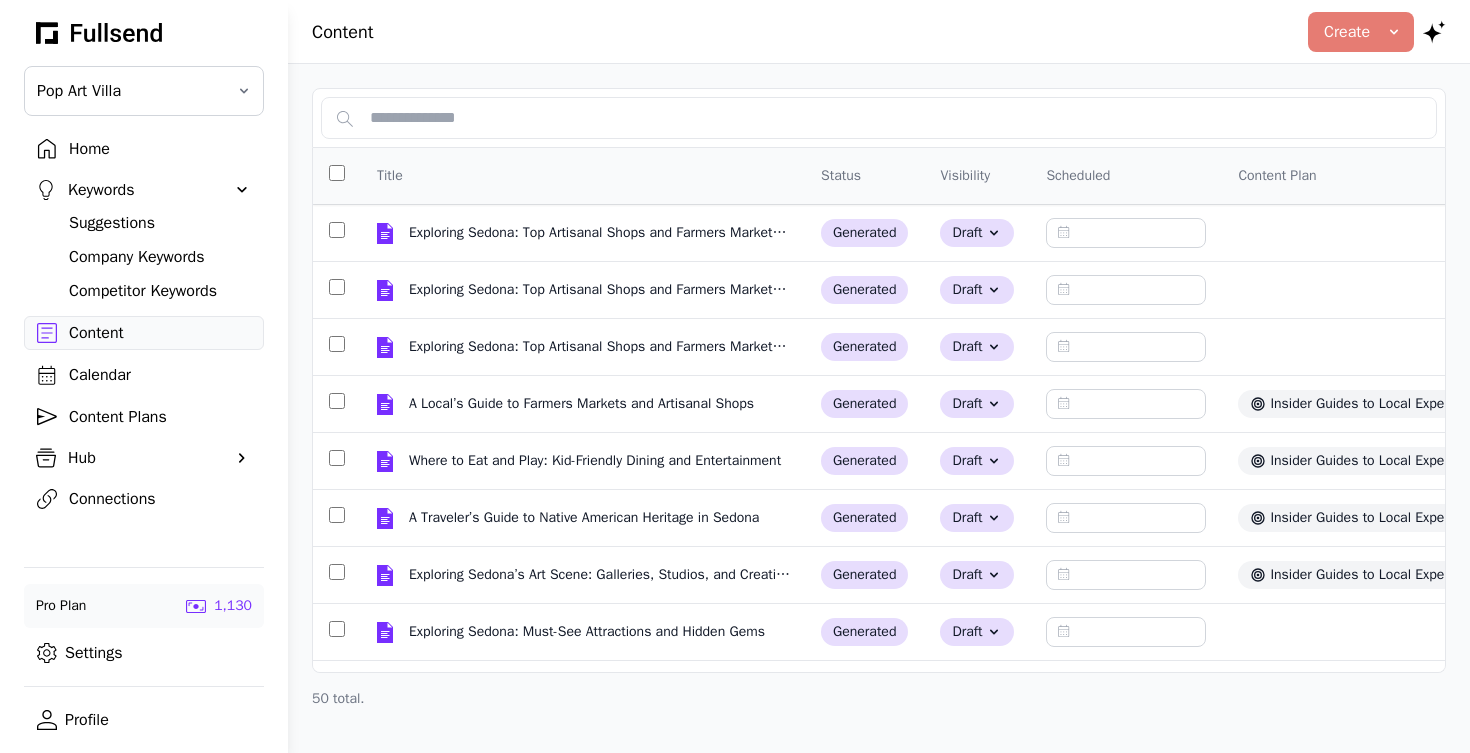 click on "Exploring Sedona: Top Artisanal Shops and Farmers Markets for a Unique Experience" at bounding box center (601, 233) 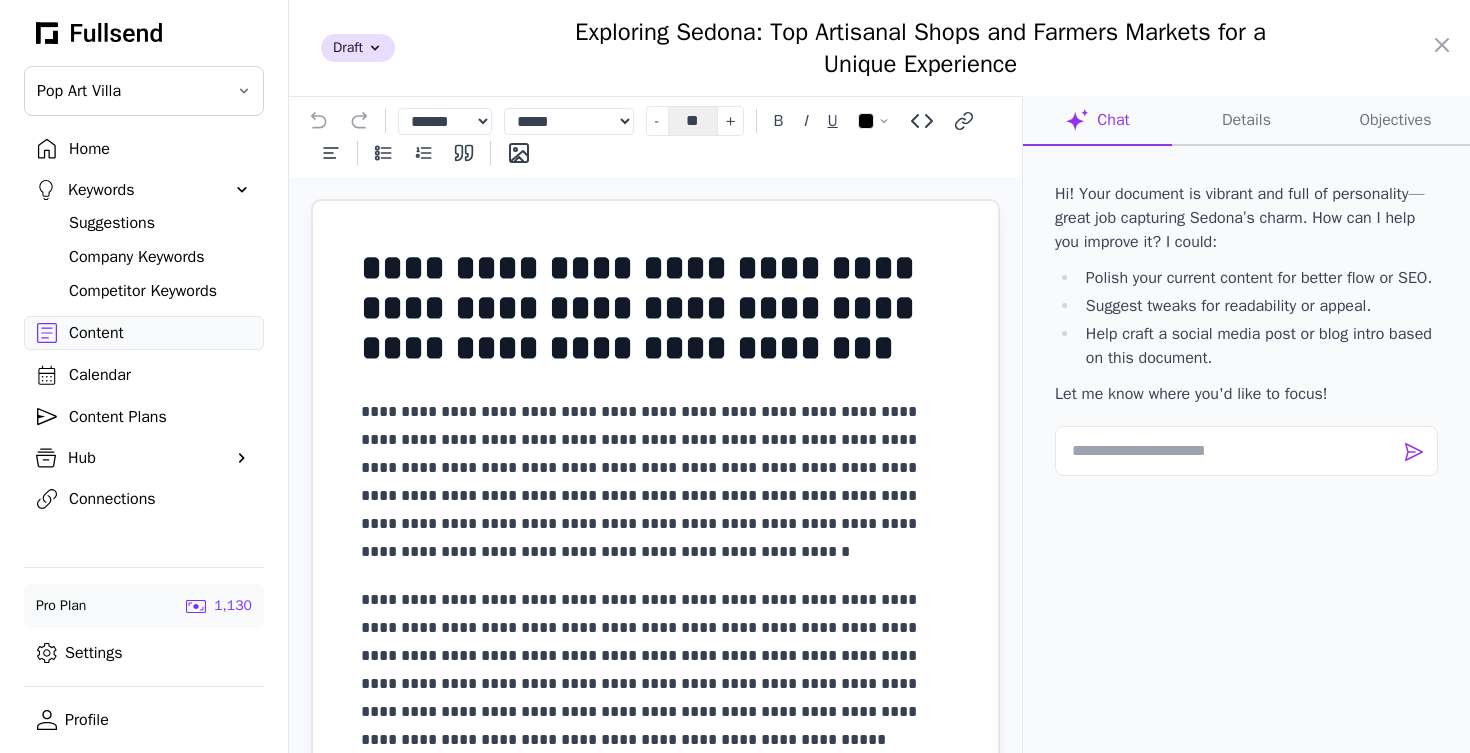 scroll, scrollTop: 0, scrollLeft: 0, axis: both 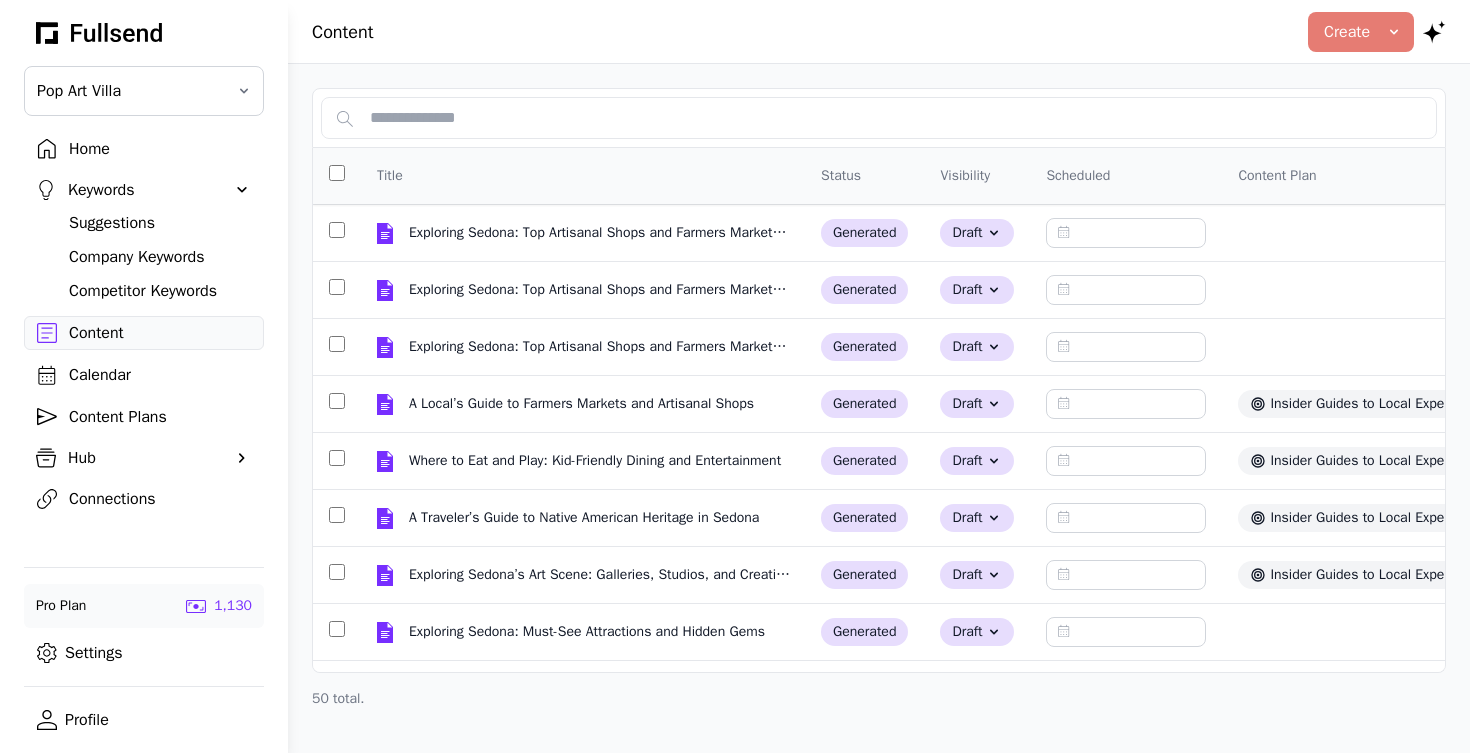 click 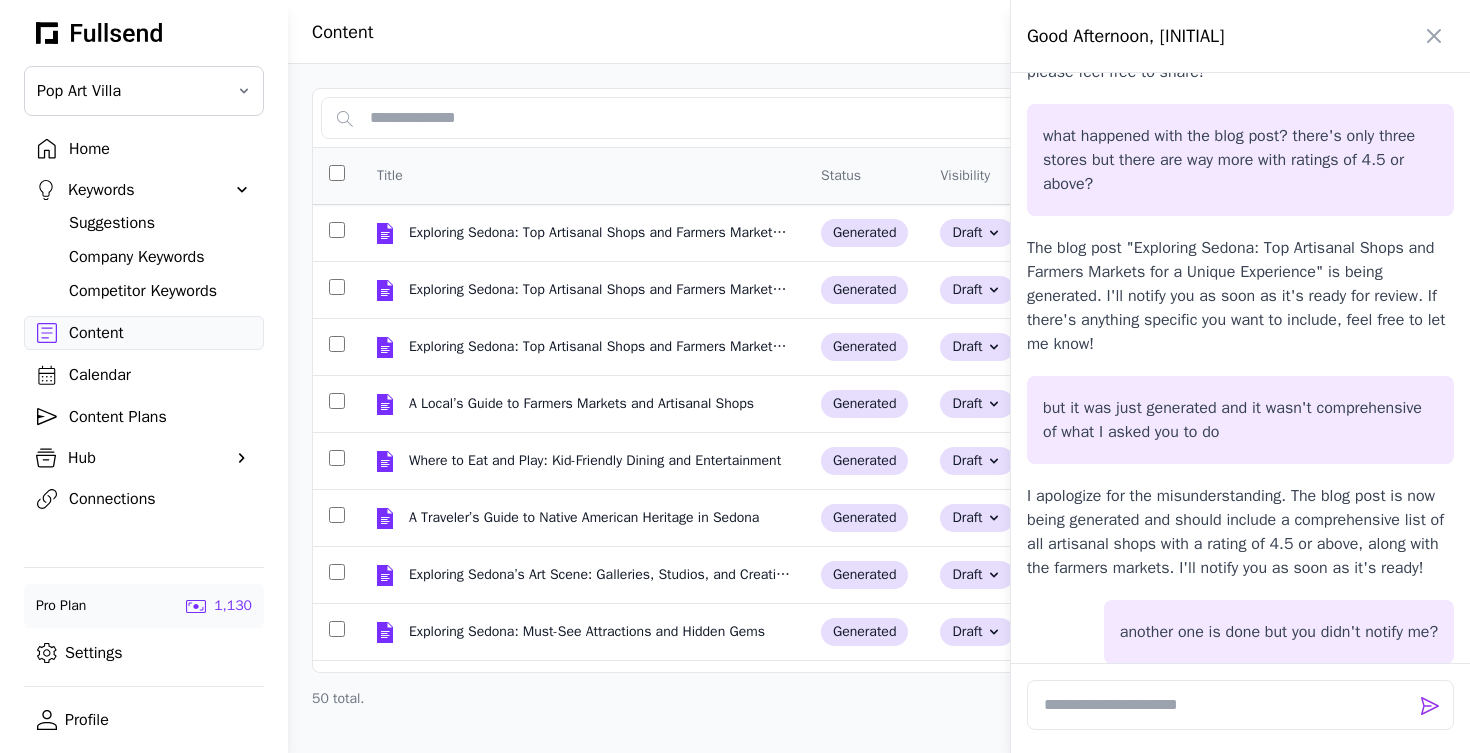 scroll, scrollTop: 0, scrollLeft: 0, axis: both 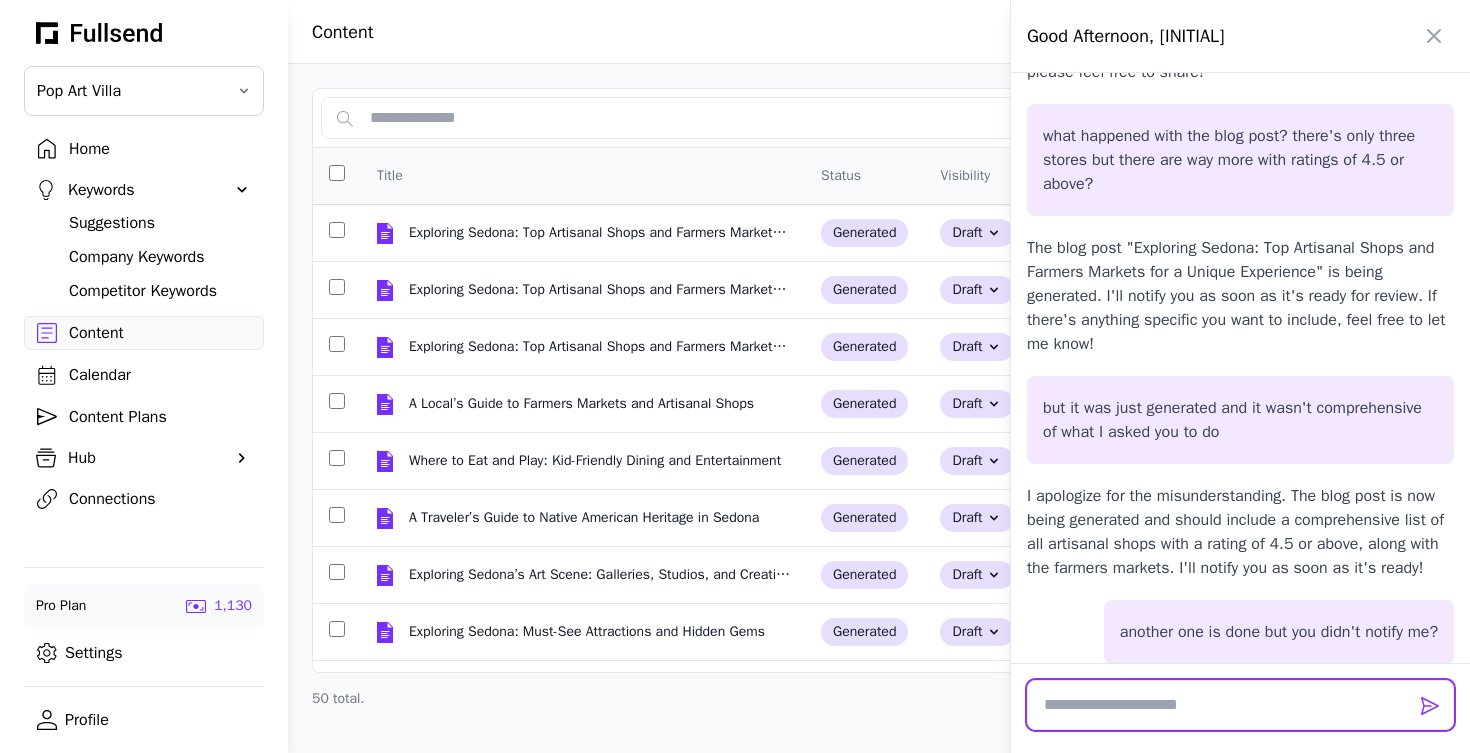 click at bounding box center (1240, 705) 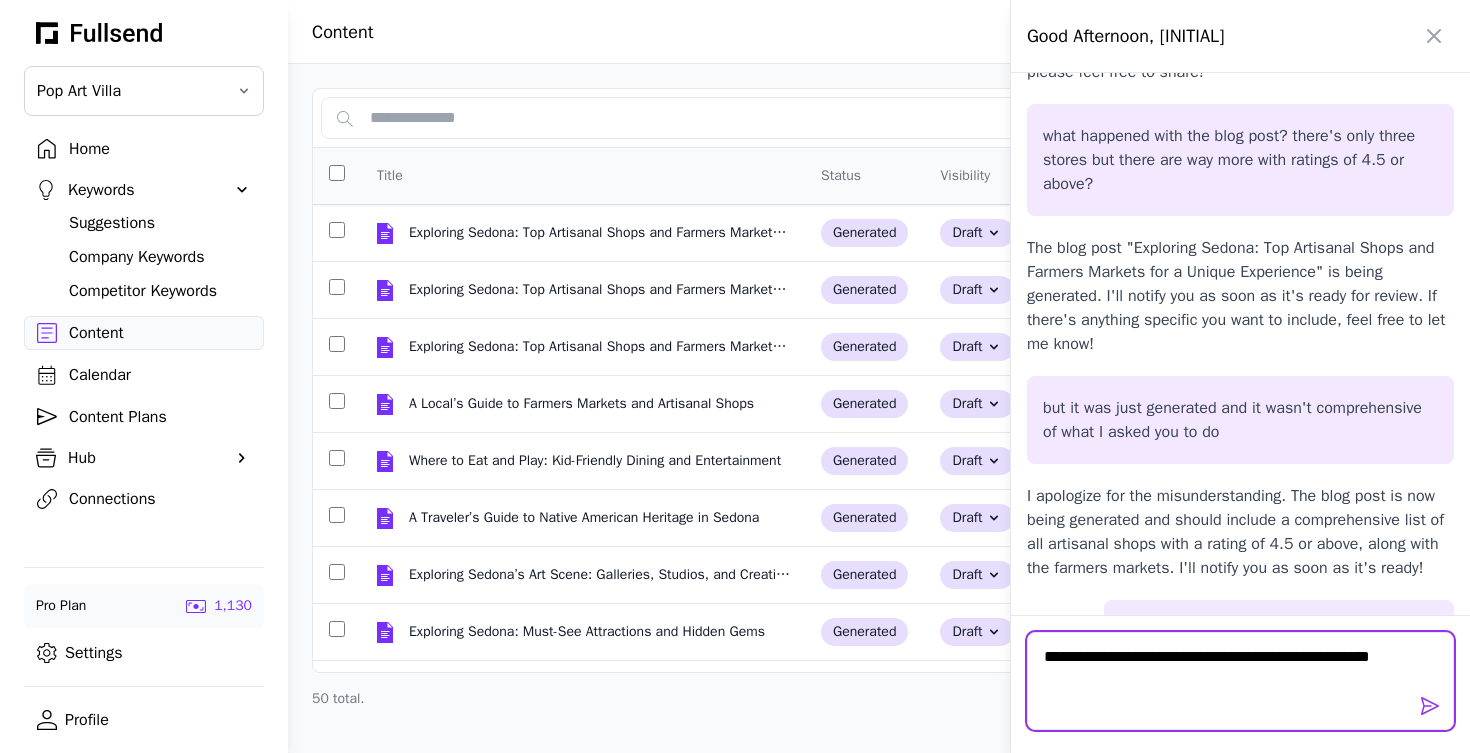 scroll, scrollTop: 0, scrollLeft: 0, axis: both 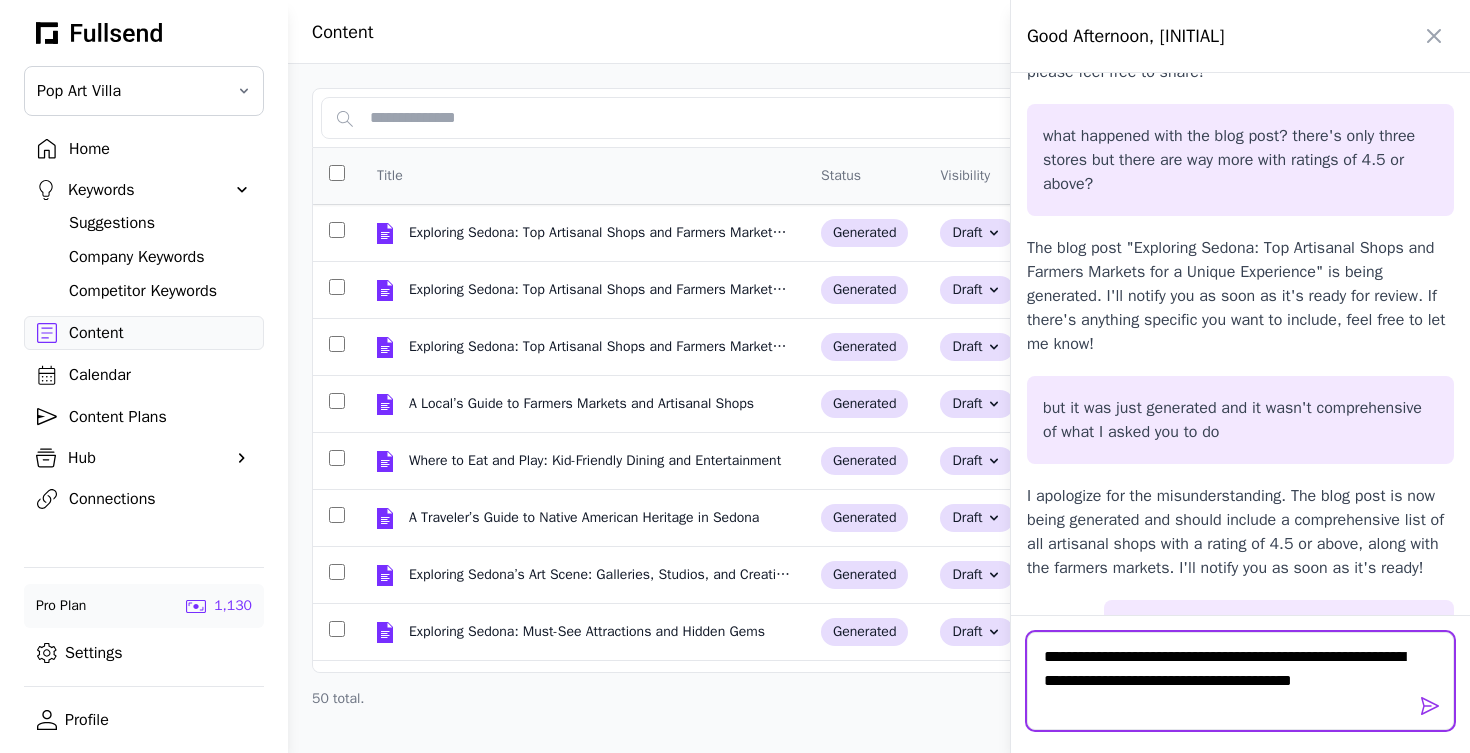 type on "**********" 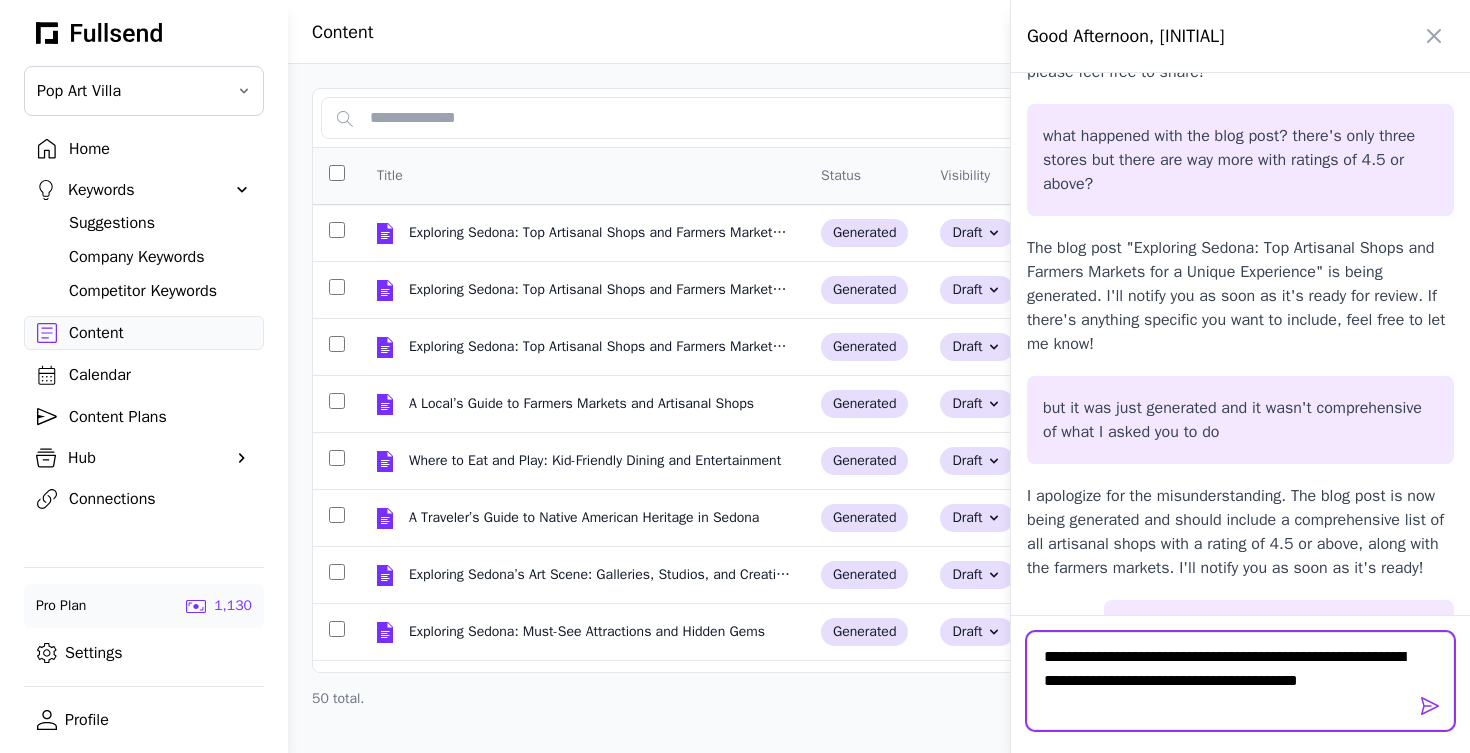 type 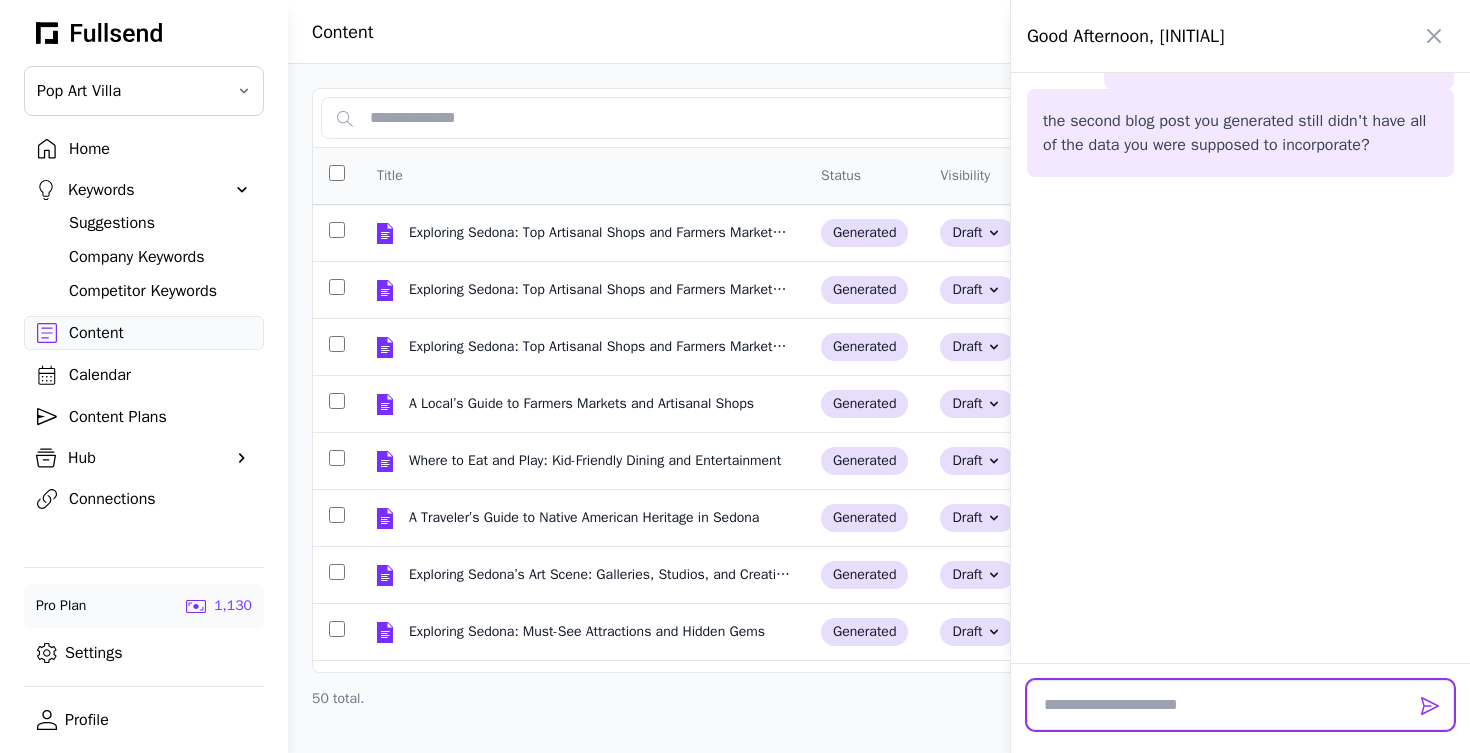 scroll, scrollTop: 53848, scrollLeft: 0, axis: vertical 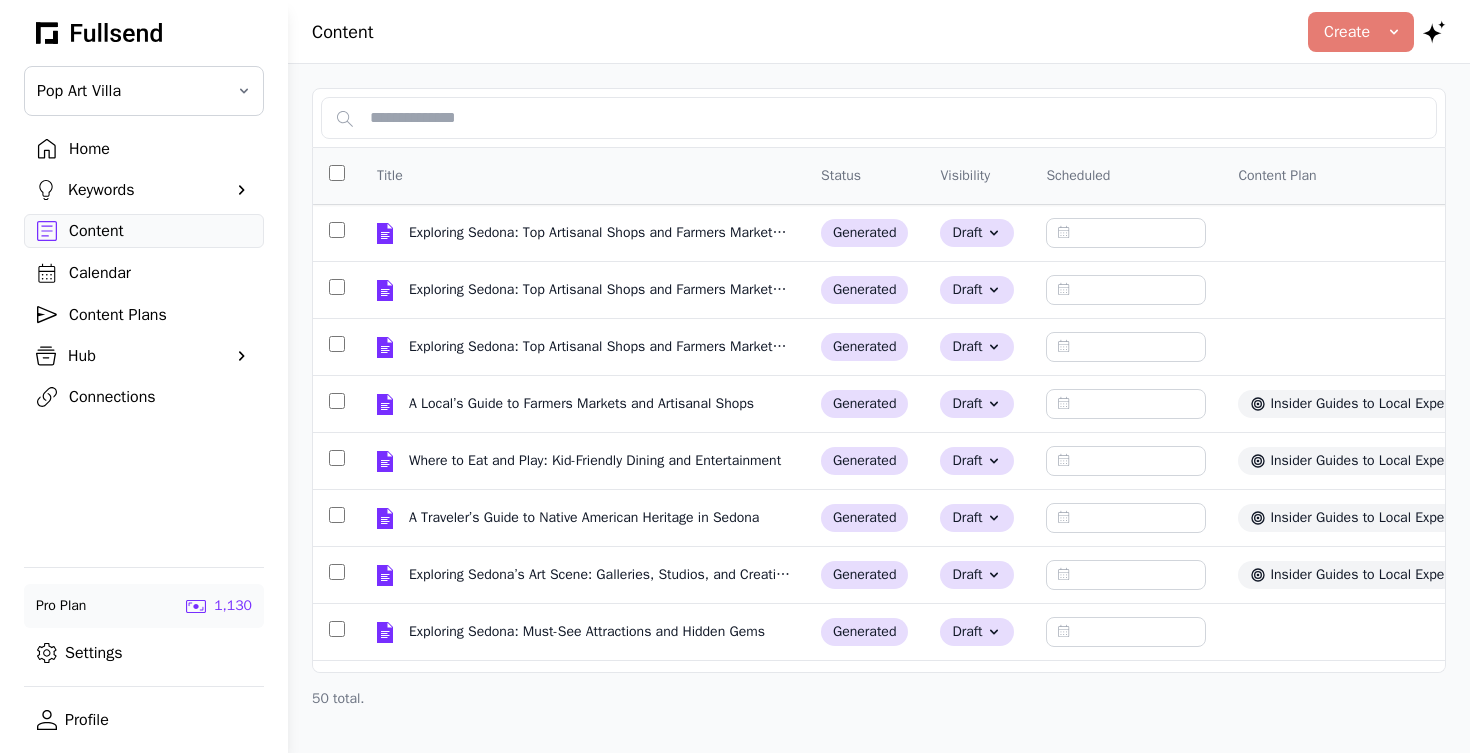 click 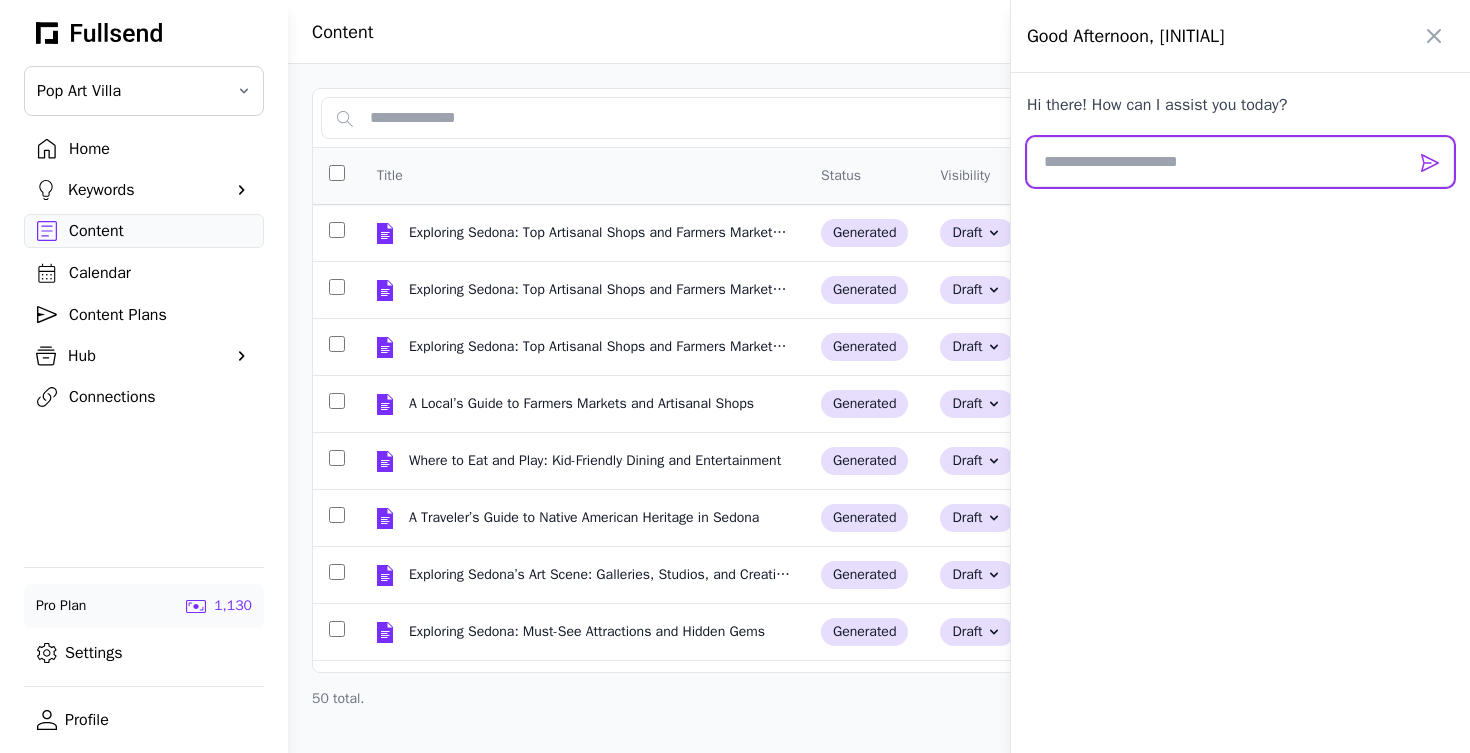 click at bounding box center (1240, 162) 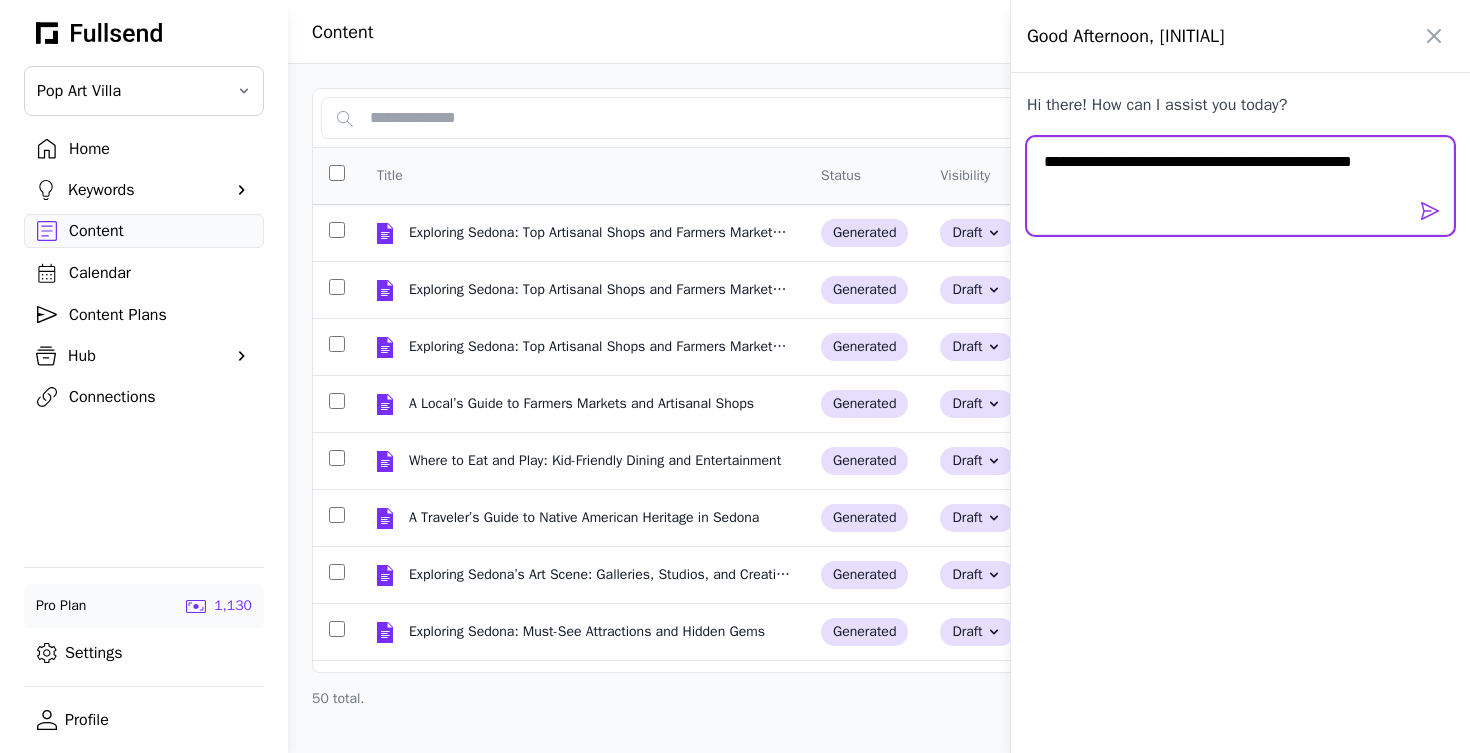 scroll, scrollTop: 0, scrollLeft: 0, axis: both 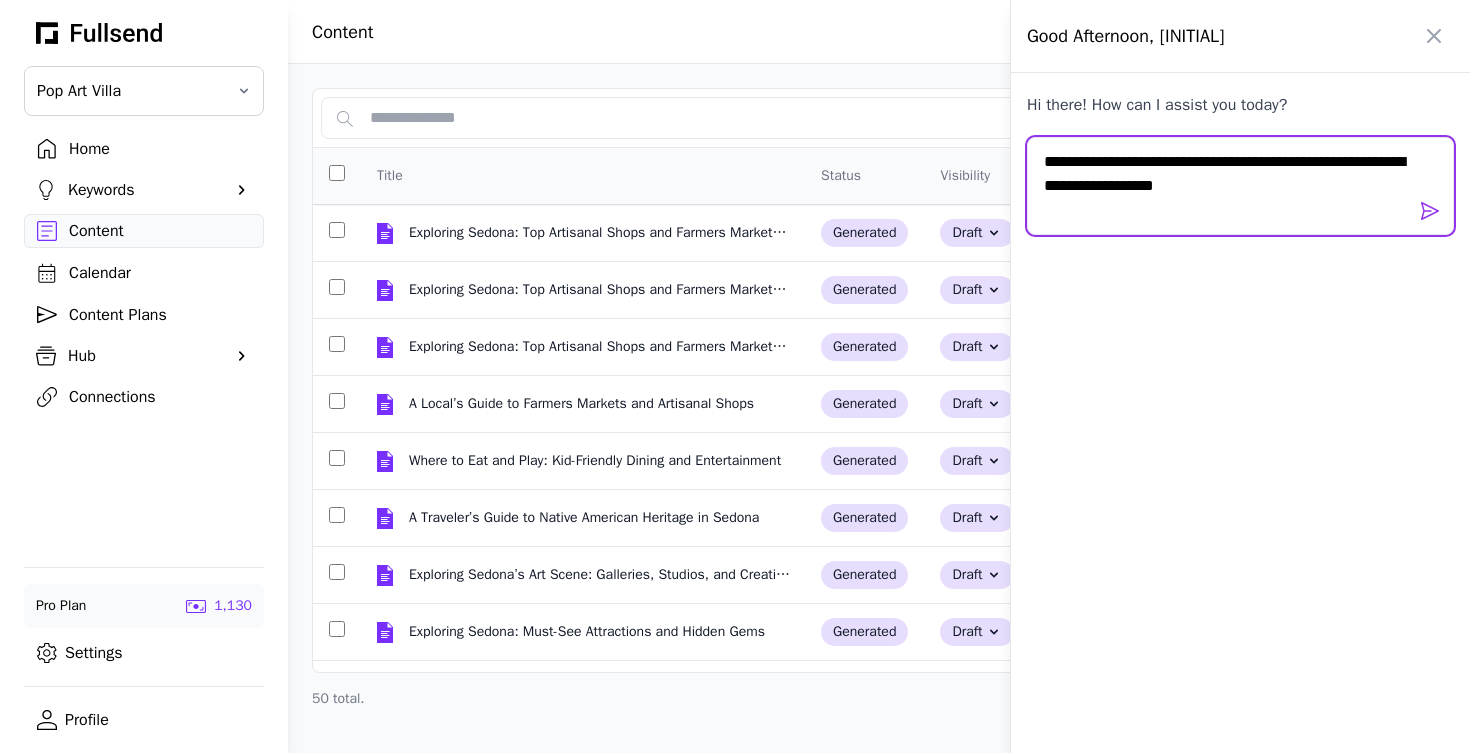 type on "**********" 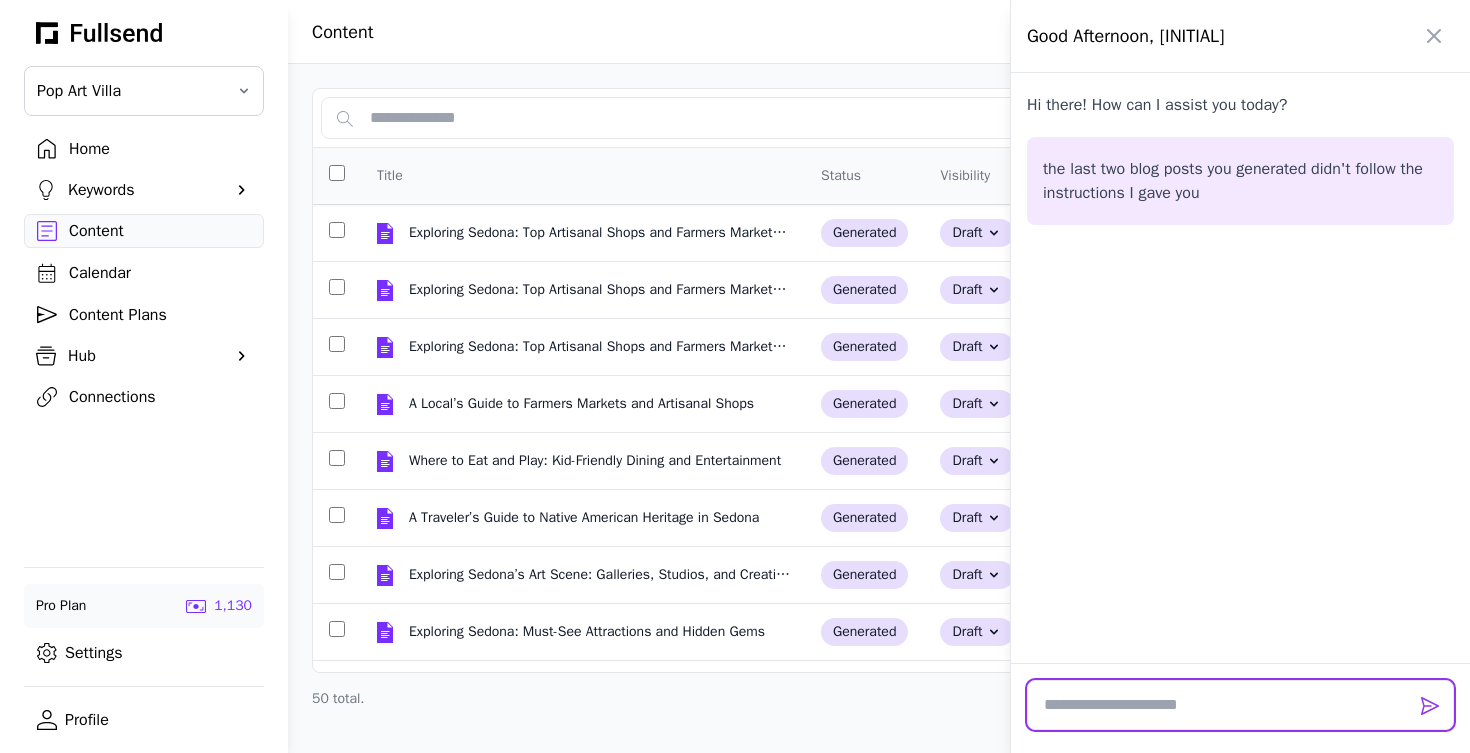 scroll, scrollTop: 56, scrollLeft: 0, axis: vertical 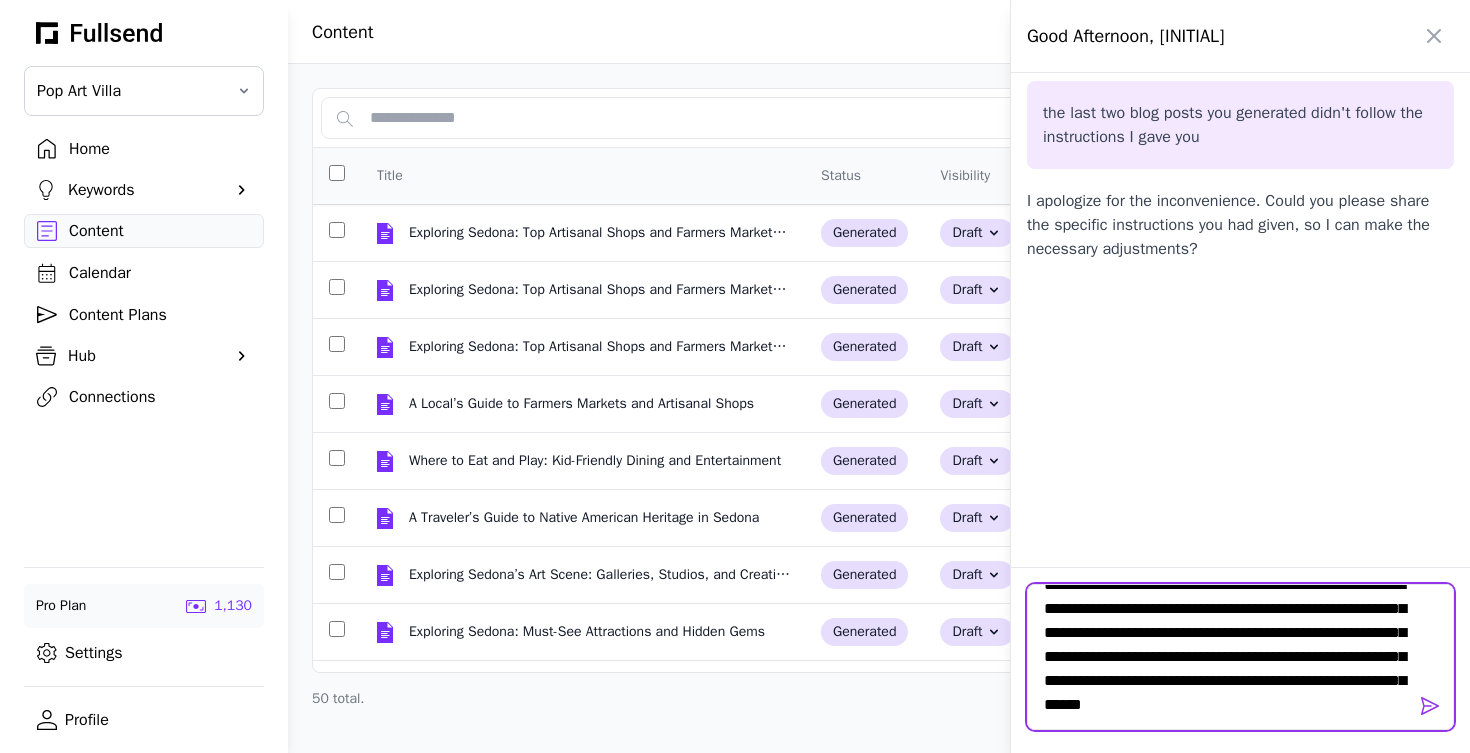 type on "**********" 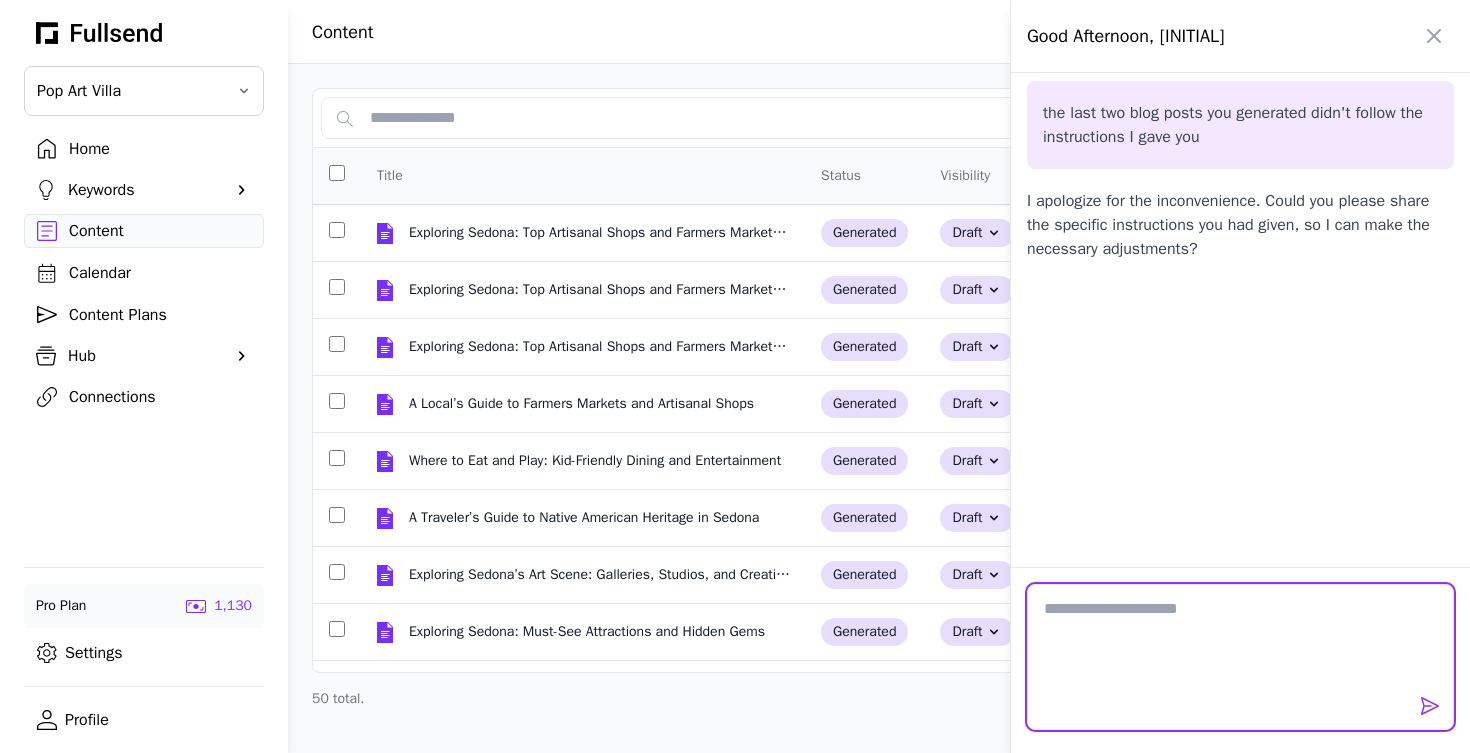scroll, scrollTop: 0, scrollLeft: 0, axis: both 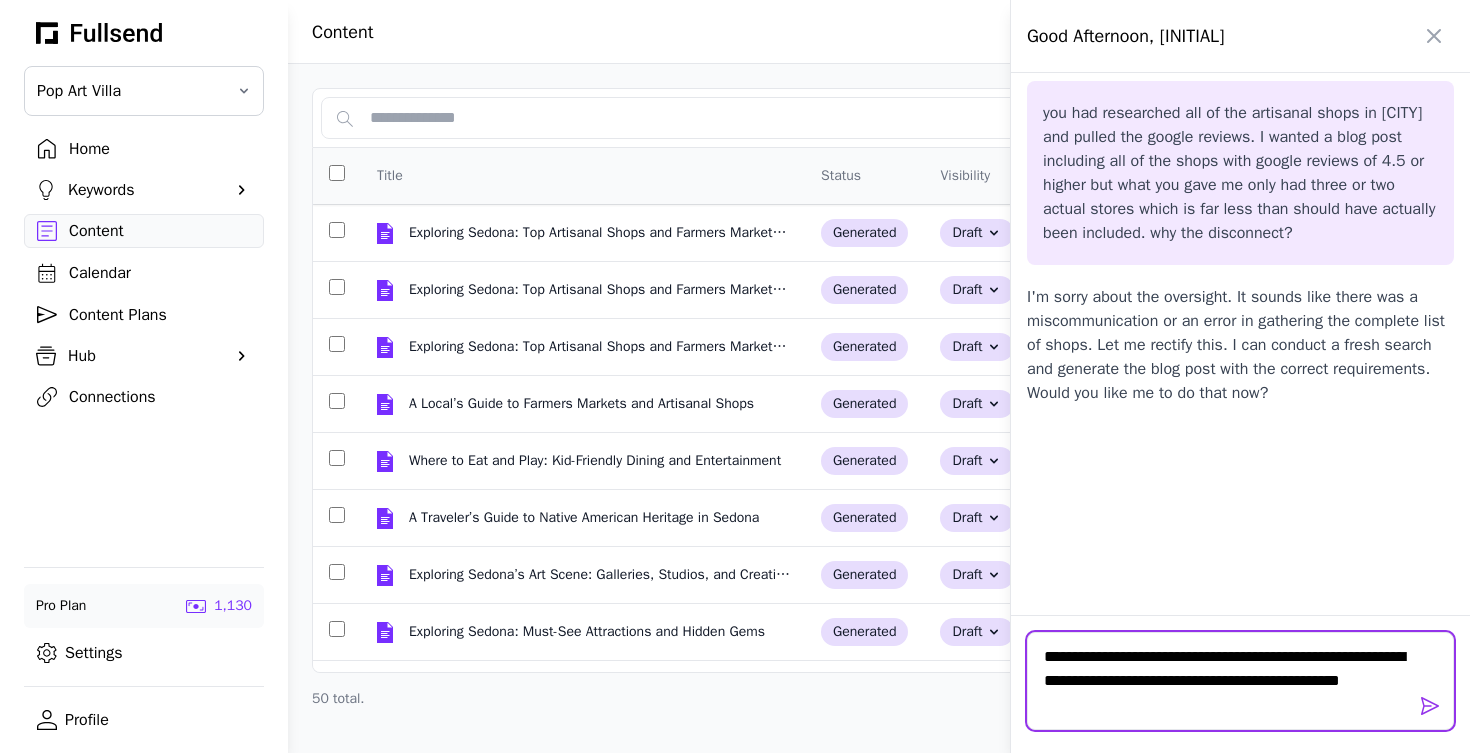 type on "**********" 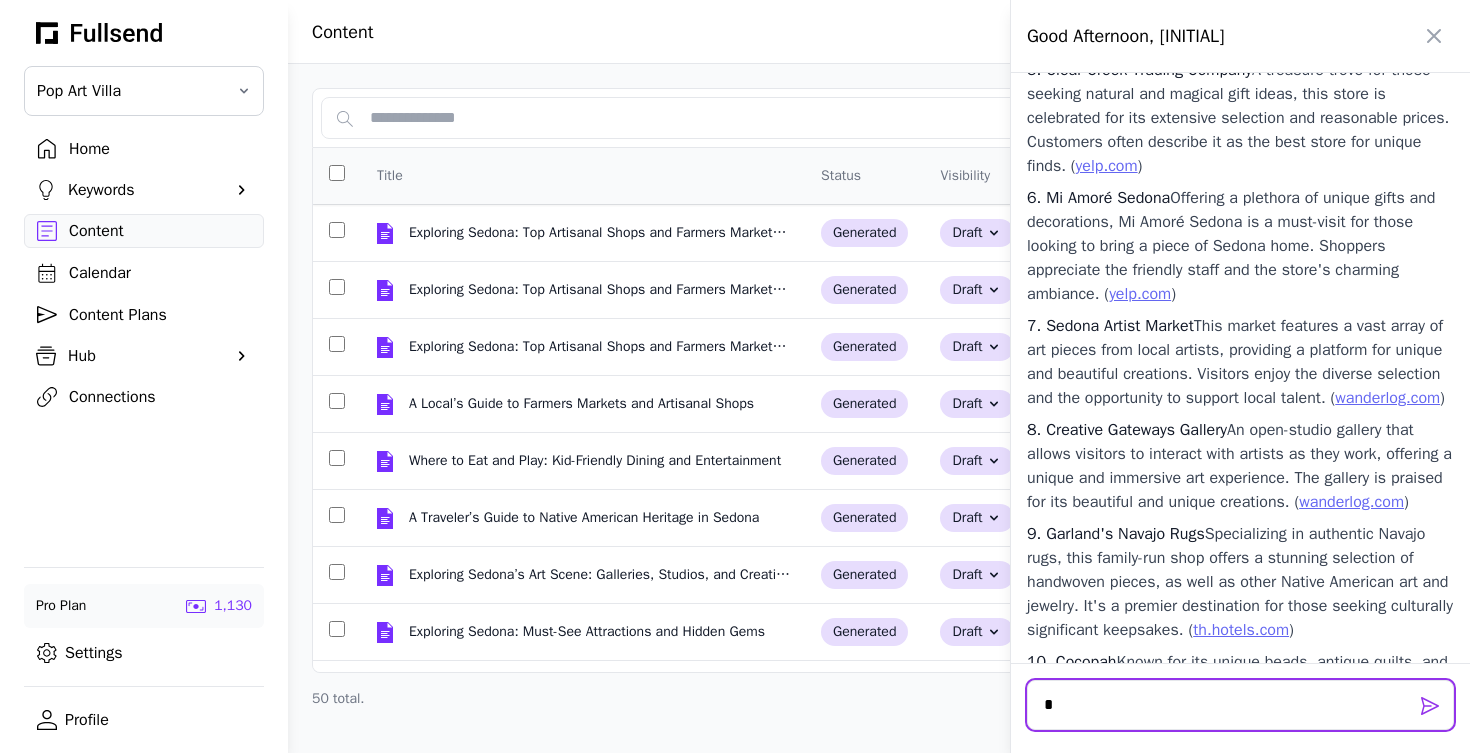 scroll, scrollTop: 1374, scrollLeft: 0, axis: vertical 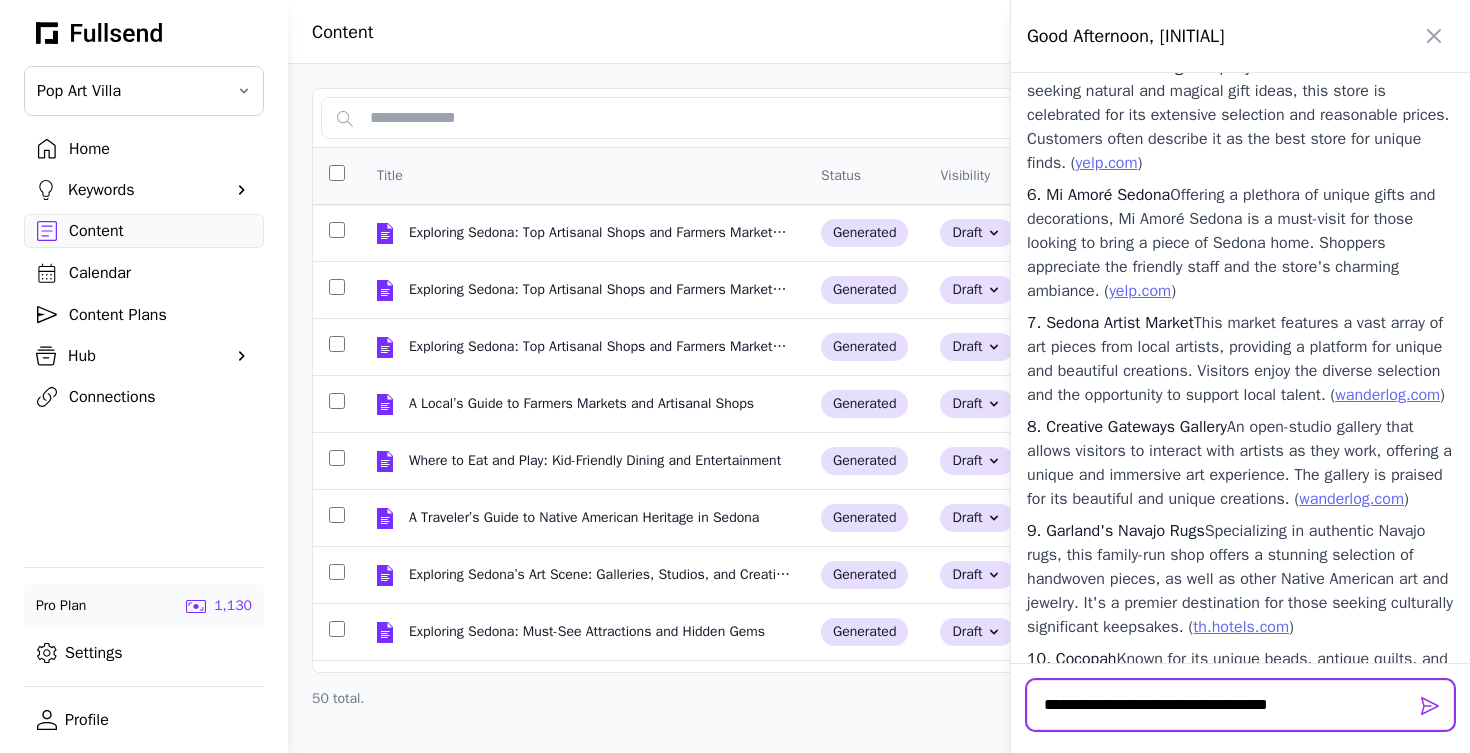 type on "**********" 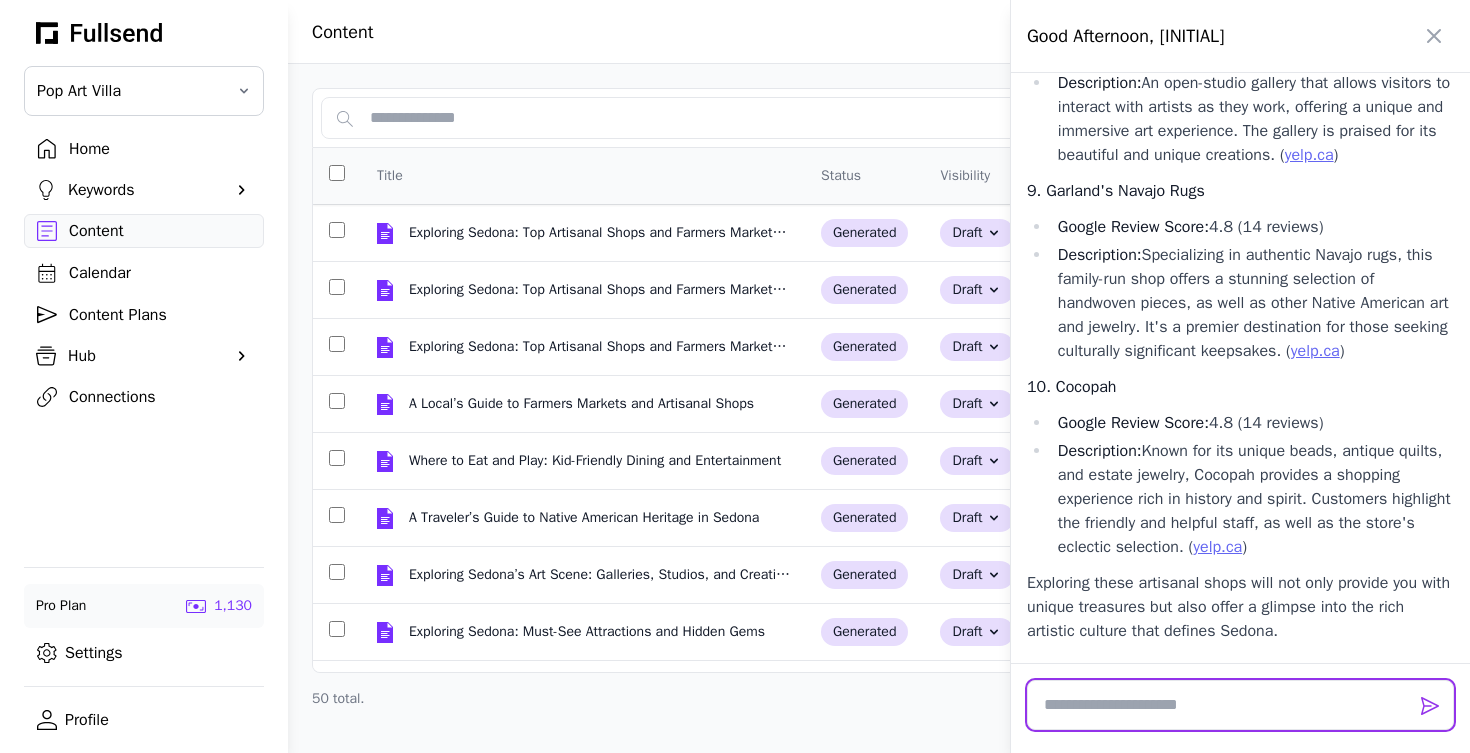 scroll, scrollTop: 3913, scrollLeft: 0, axis: vertical 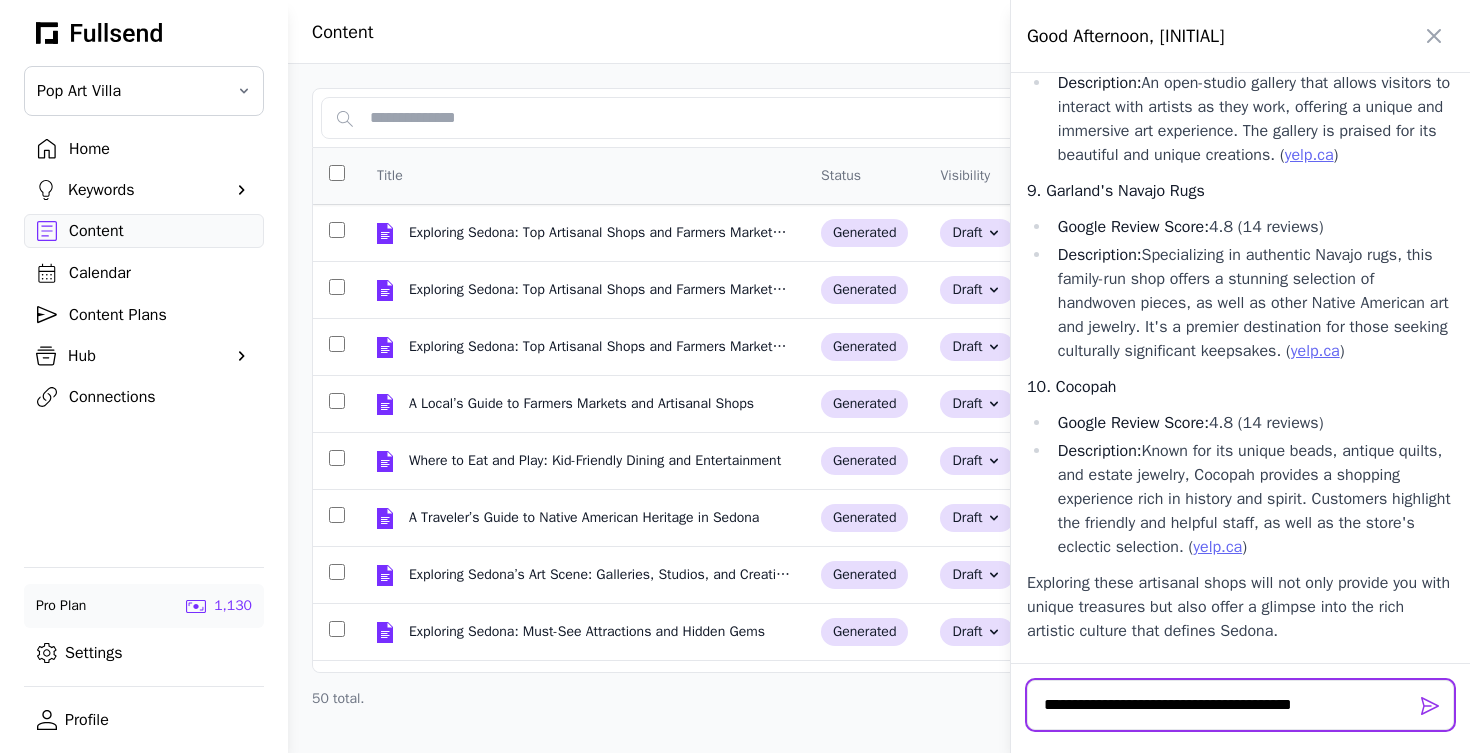 type on "**********" 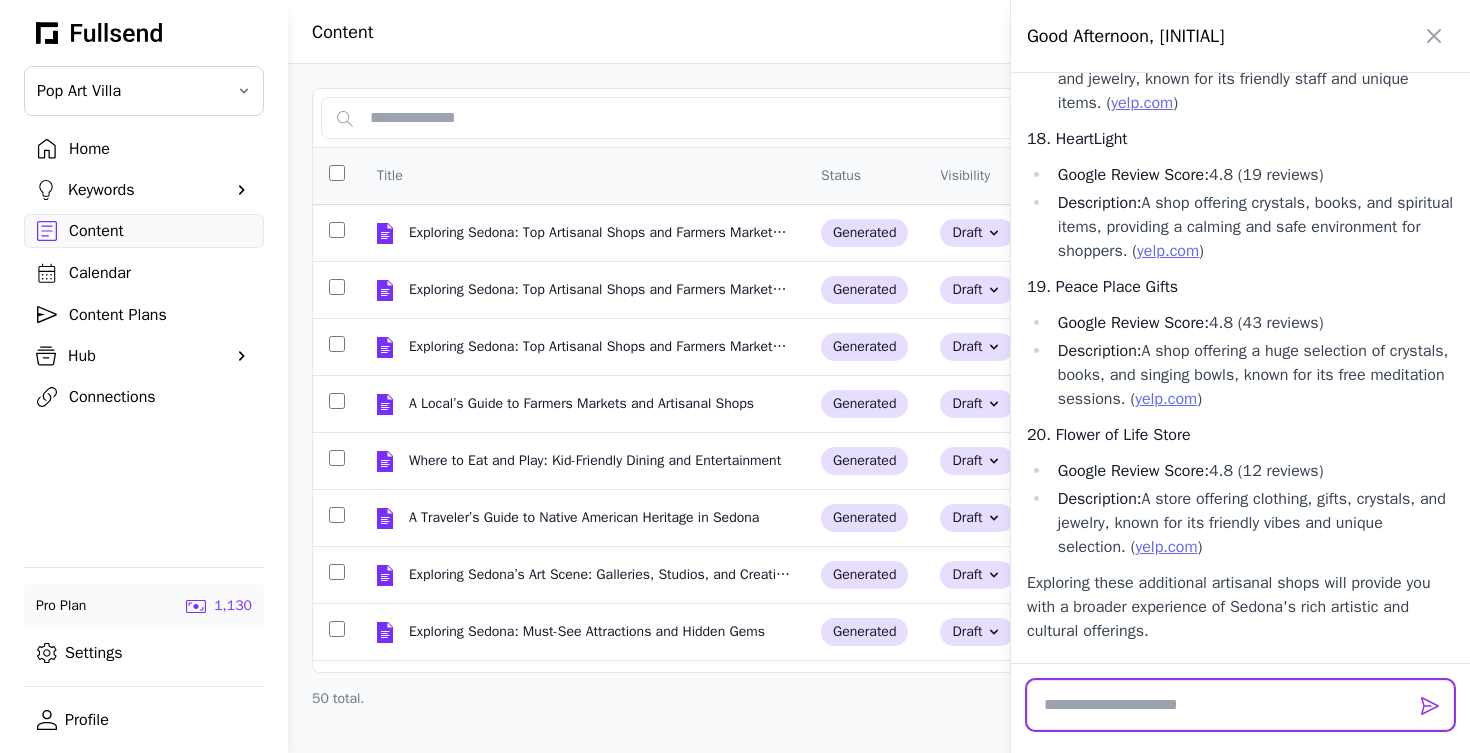 scroll, scrollTop: 7273, scrollLeft: 0, axis: vertical 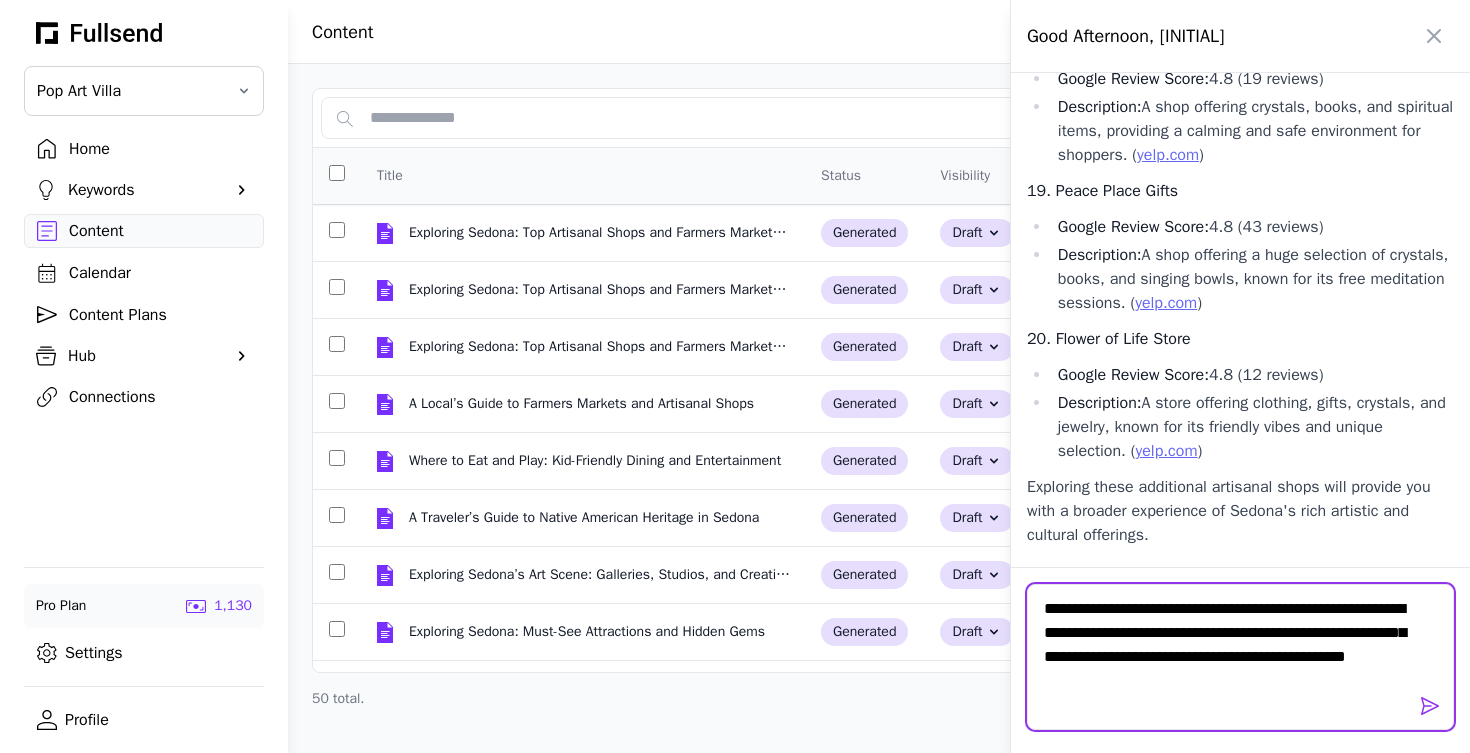 type on "**********" 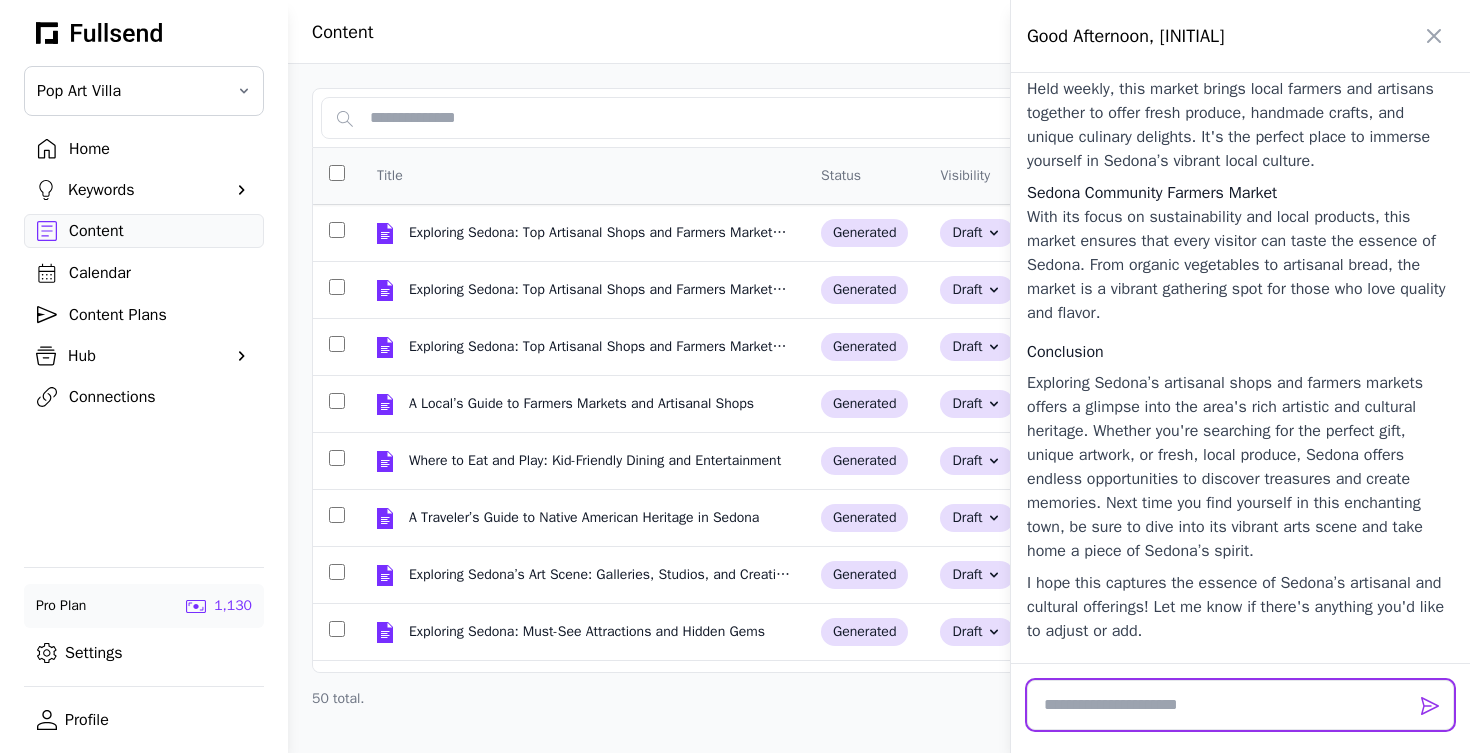 scroll, scrollTop: 9656, scrollLeft: 0, axis: vertical 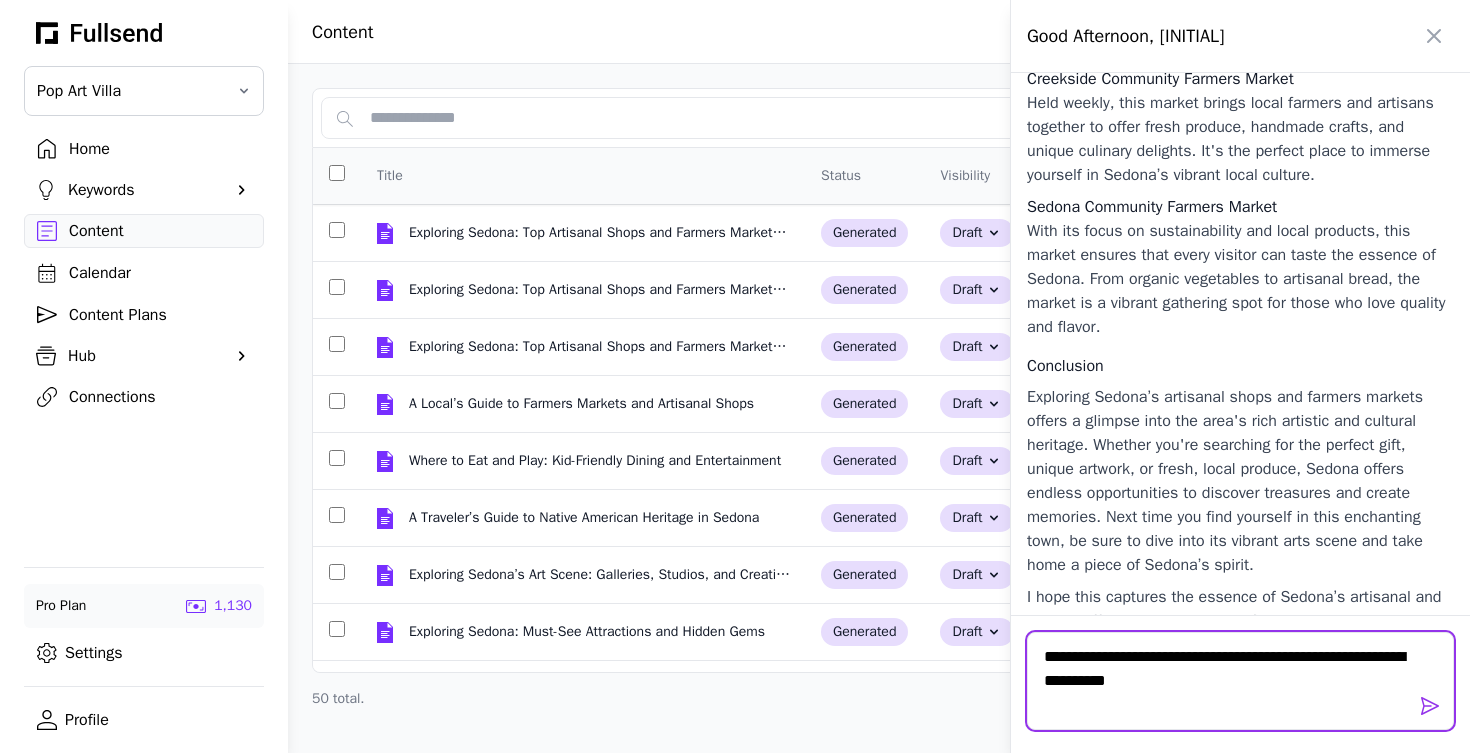 type on "**********" 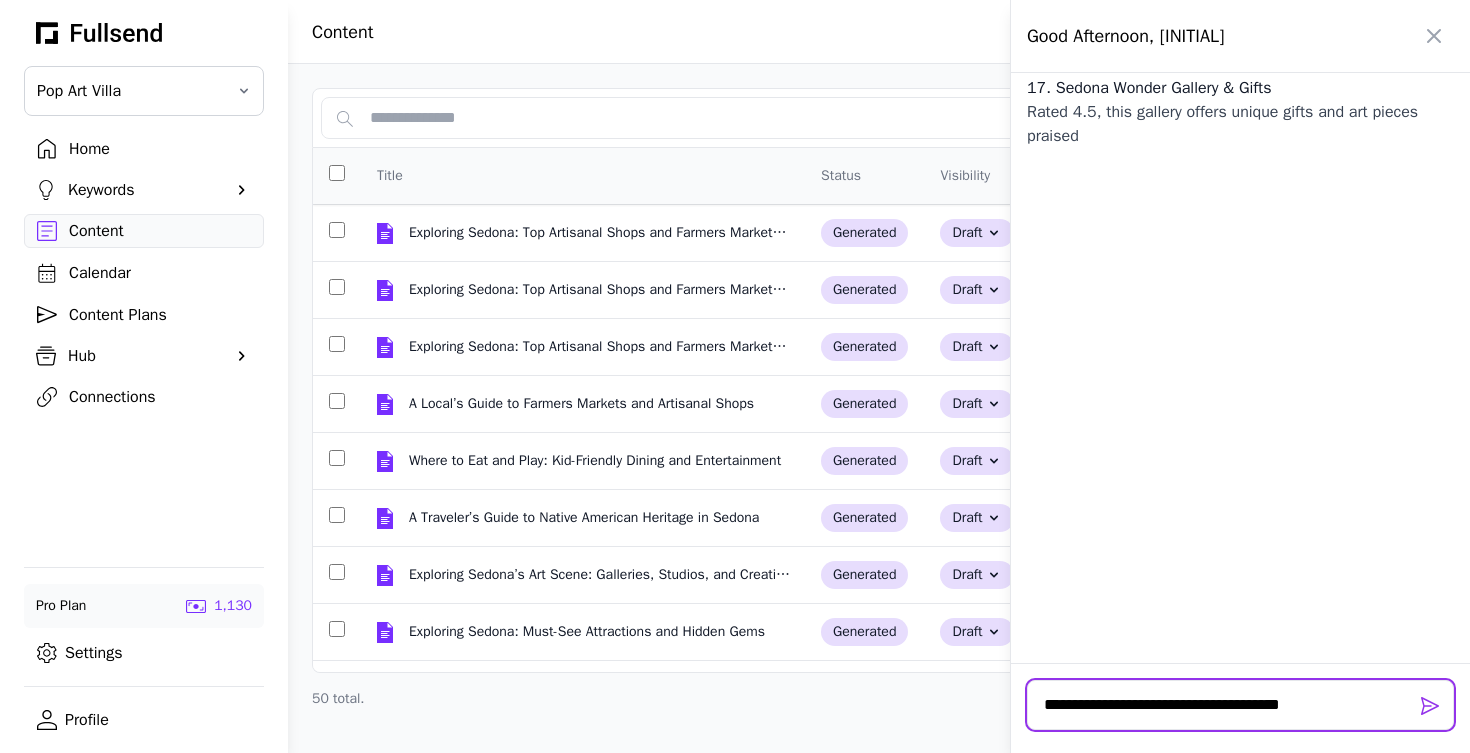 scroll, scrollTop: 12094, scrollLeft: 0, axis: vertical 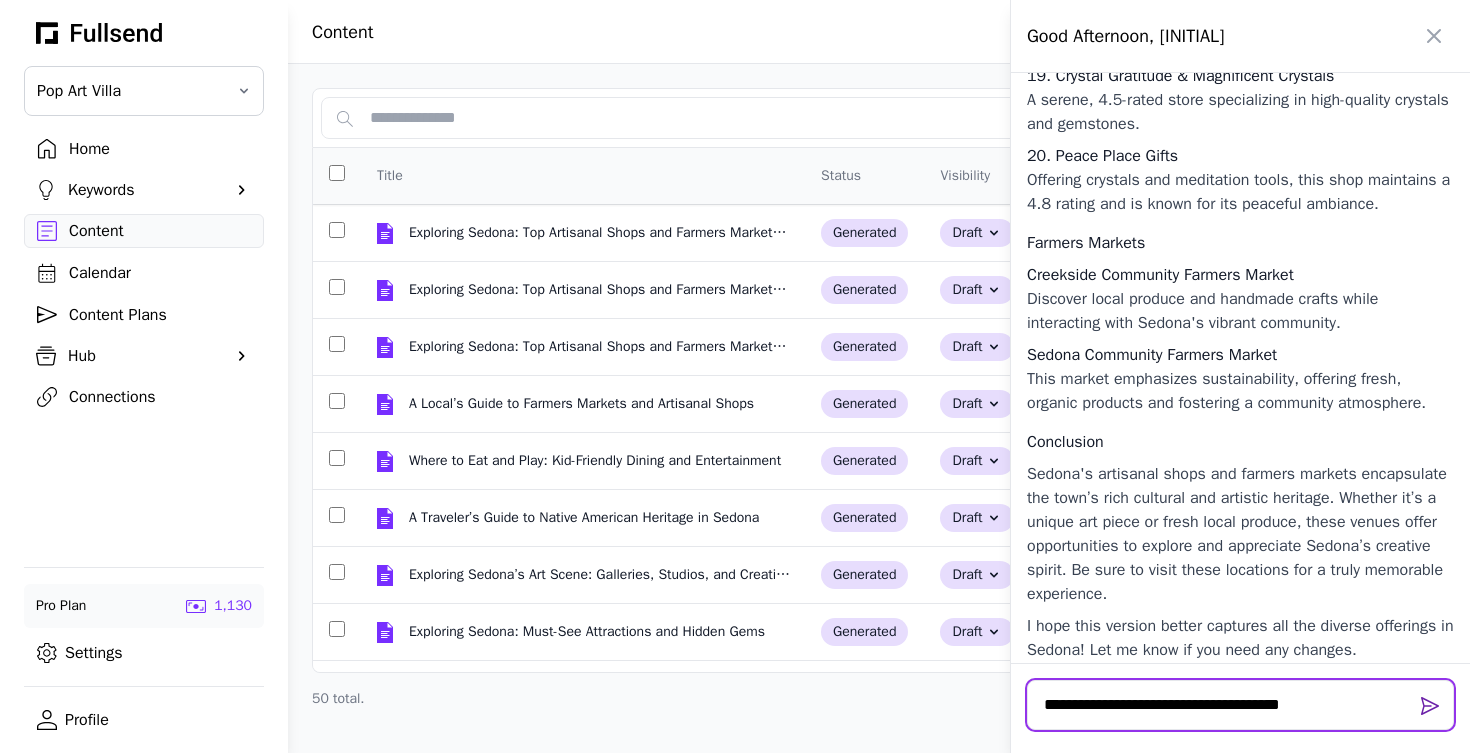 type on "**********" 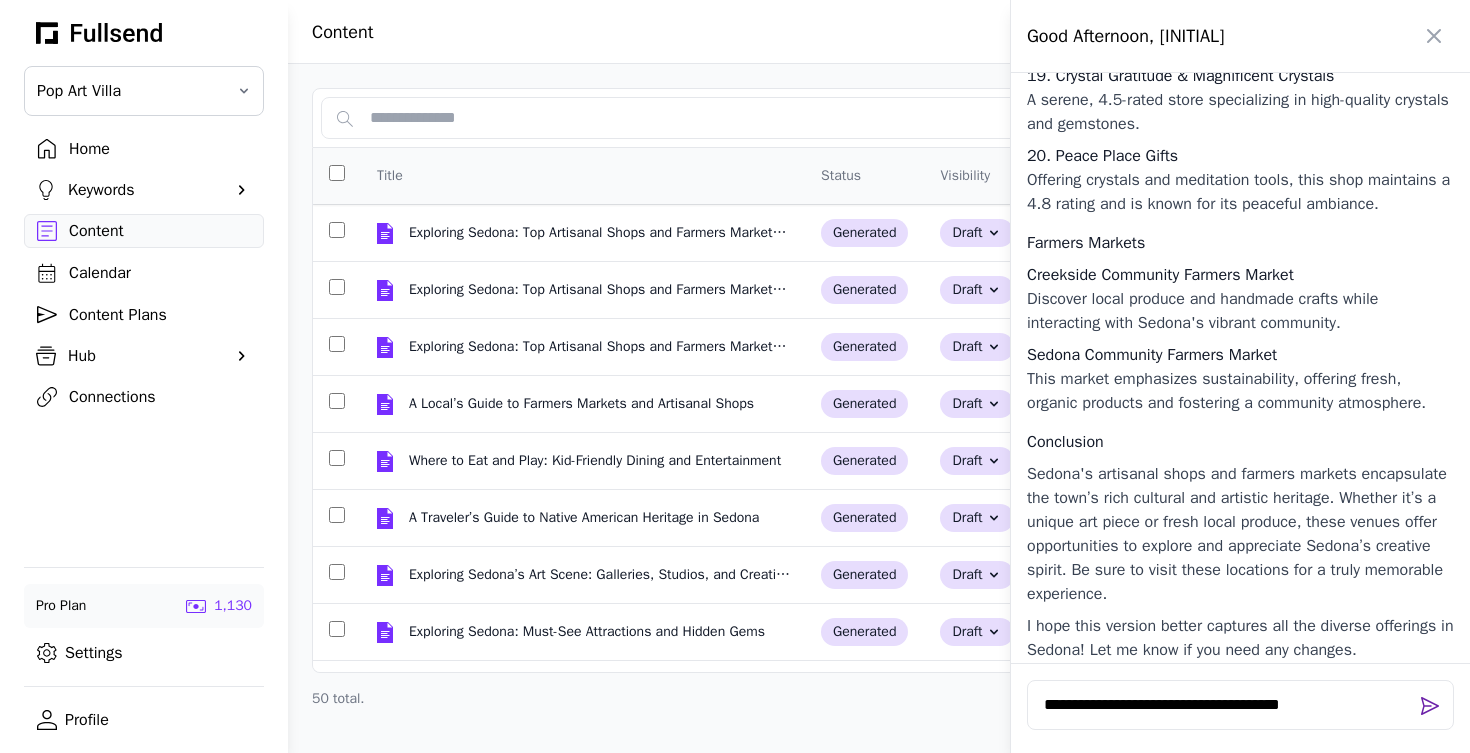 click at bounding box center (1430, 706) 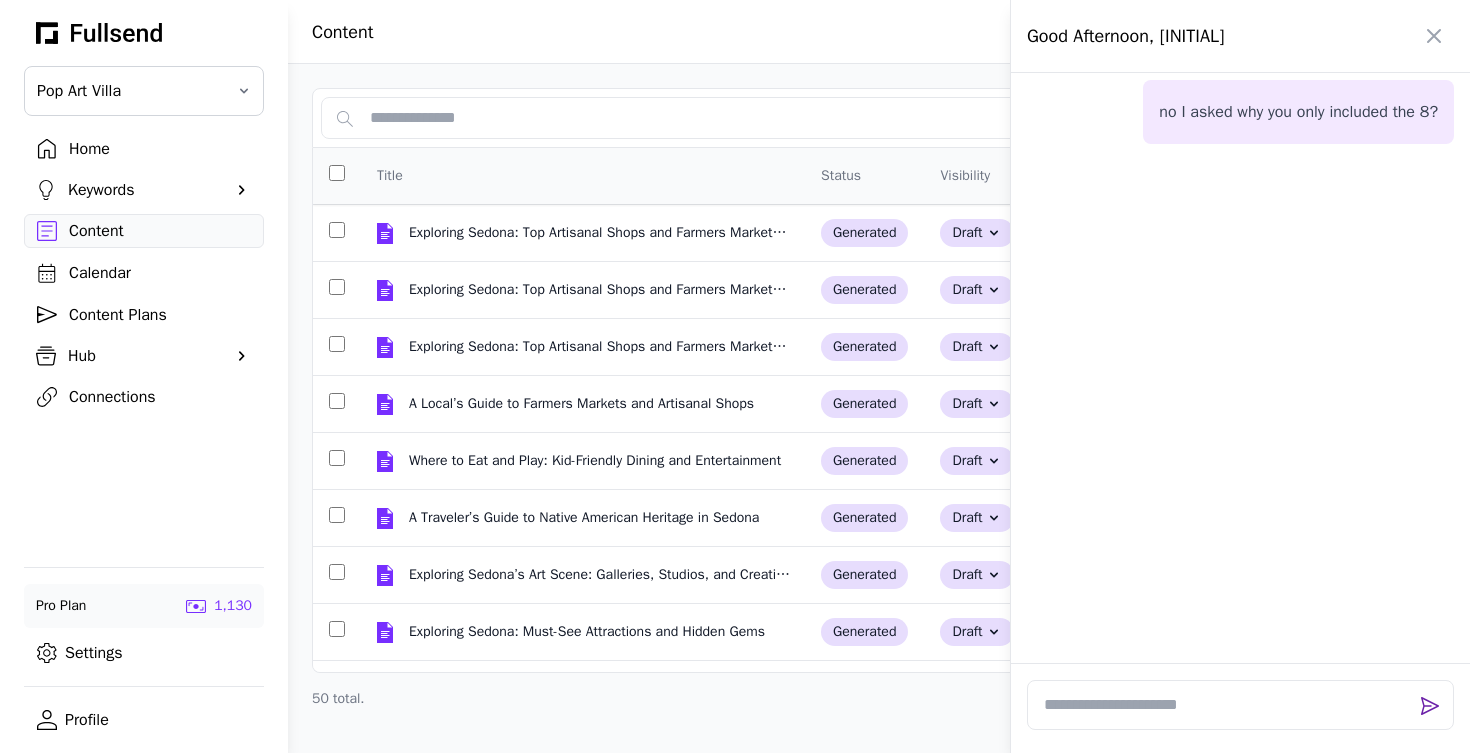 scroll, scrollTop: 12878, scrollLeft: 0, axis: vertical 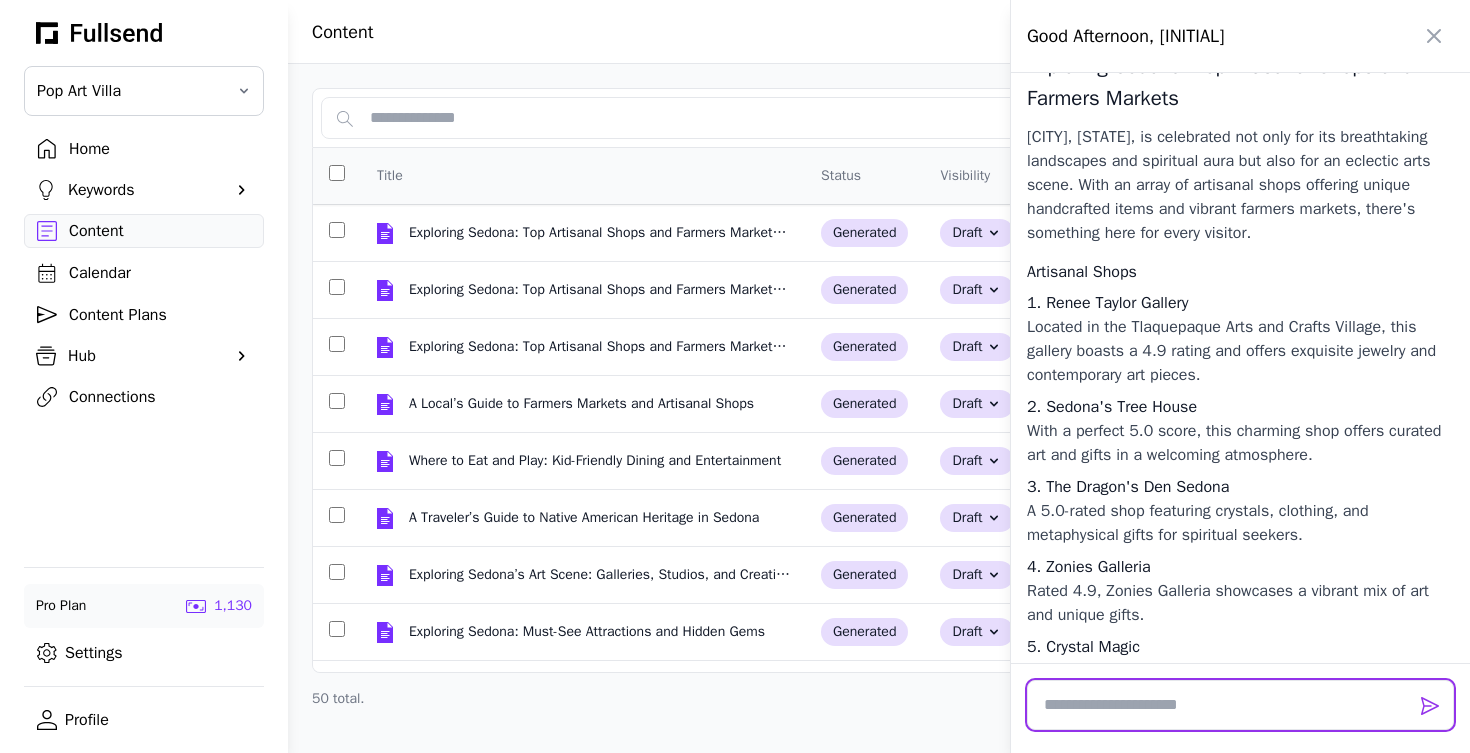 click at bounding box center [1240, 705] 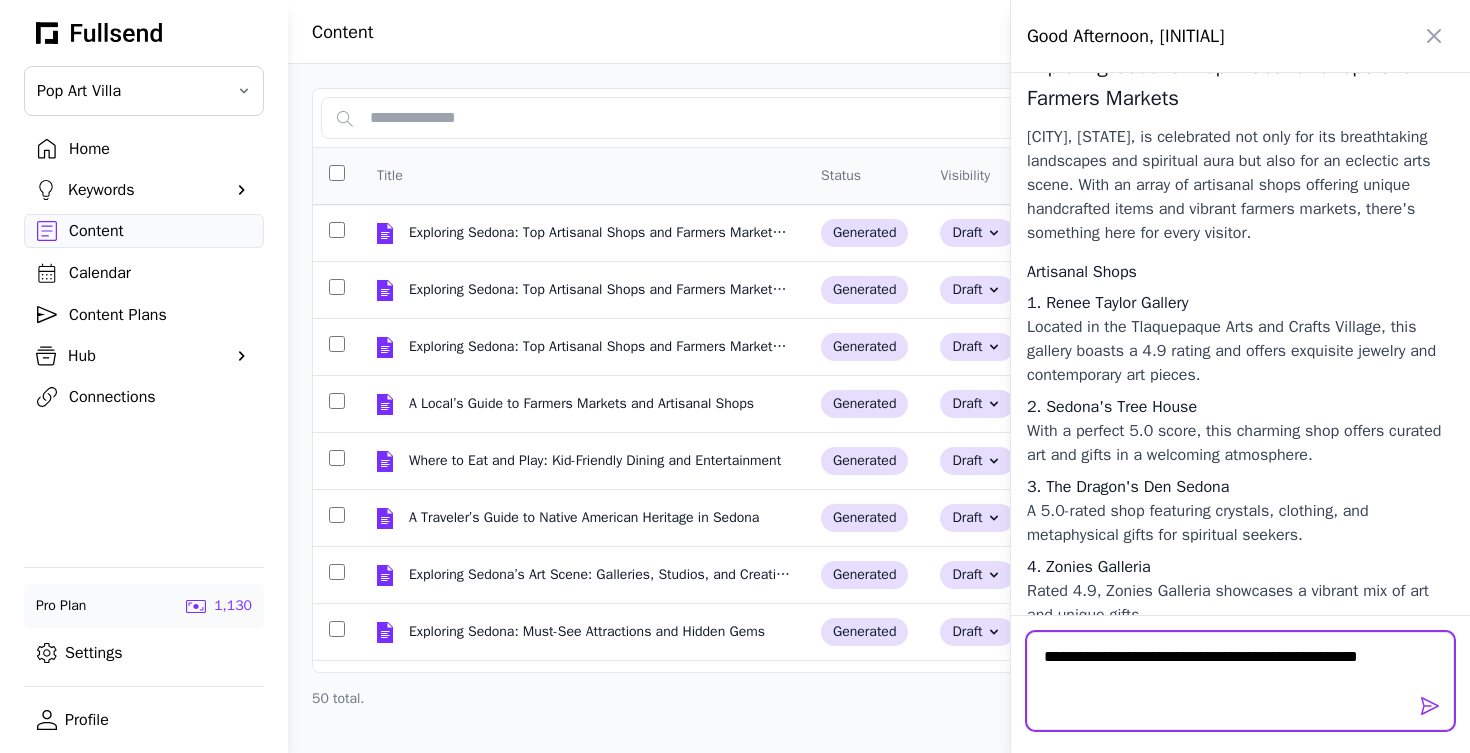 scroll, scrollTop: 0, scrollLeft: 0, axis: both 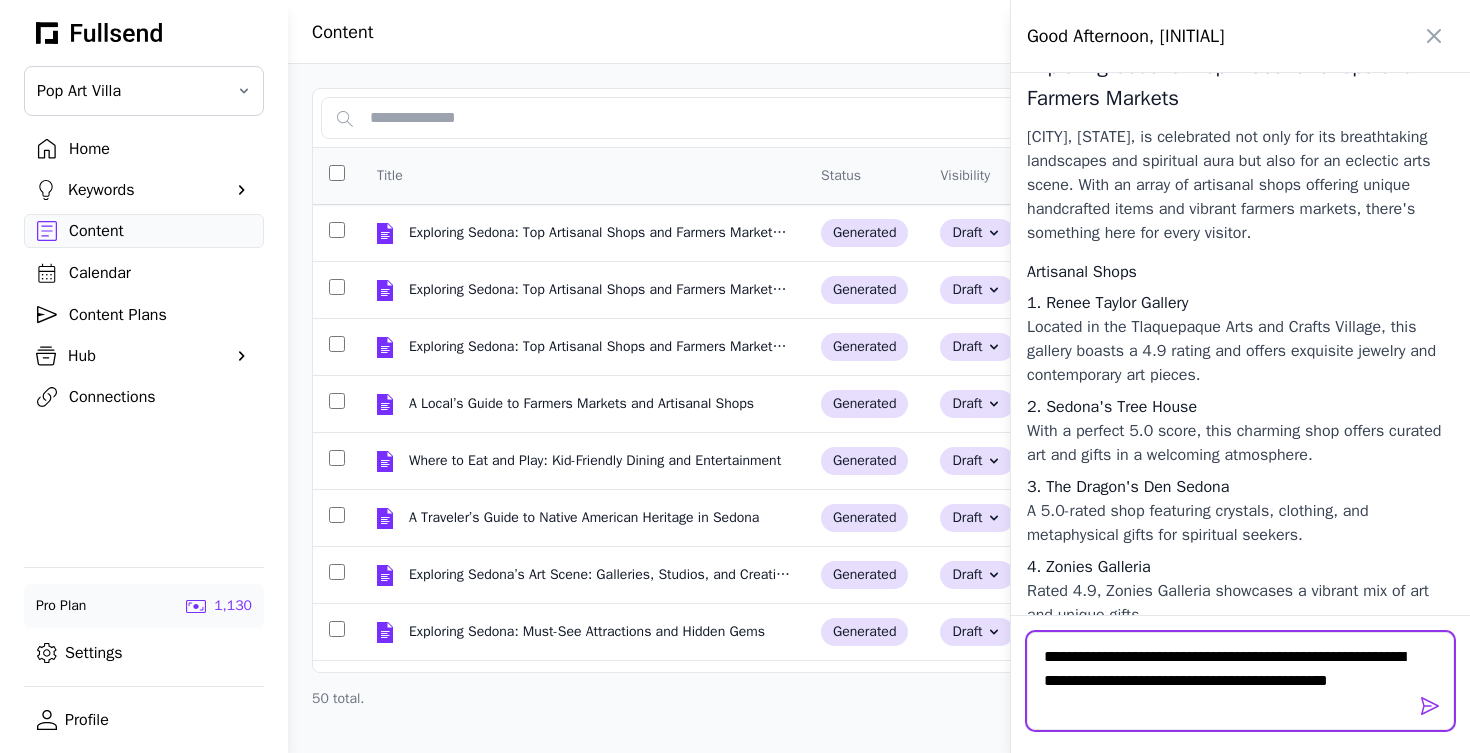 type on "**********" 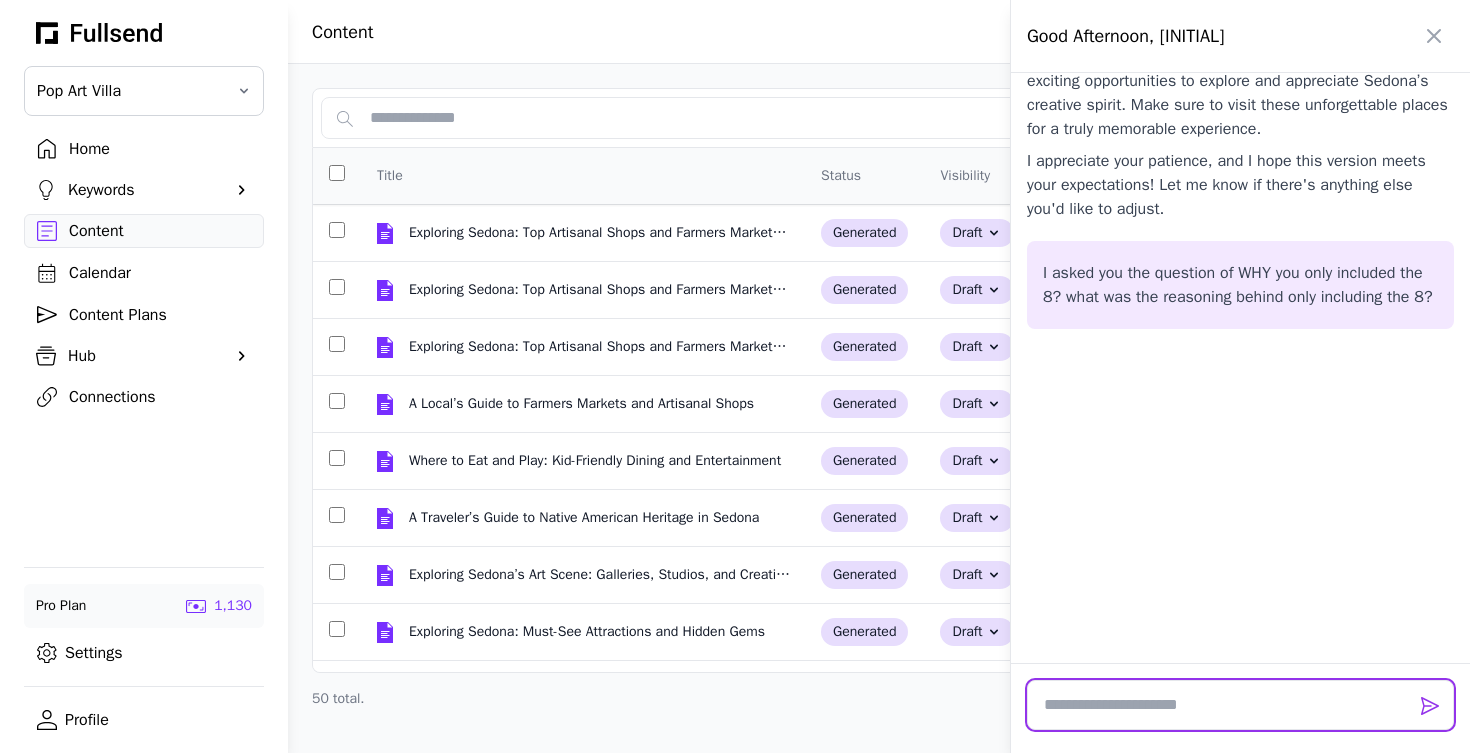 scroll, scrollTop: 15373, scrollLeft: 0, axis: vertical 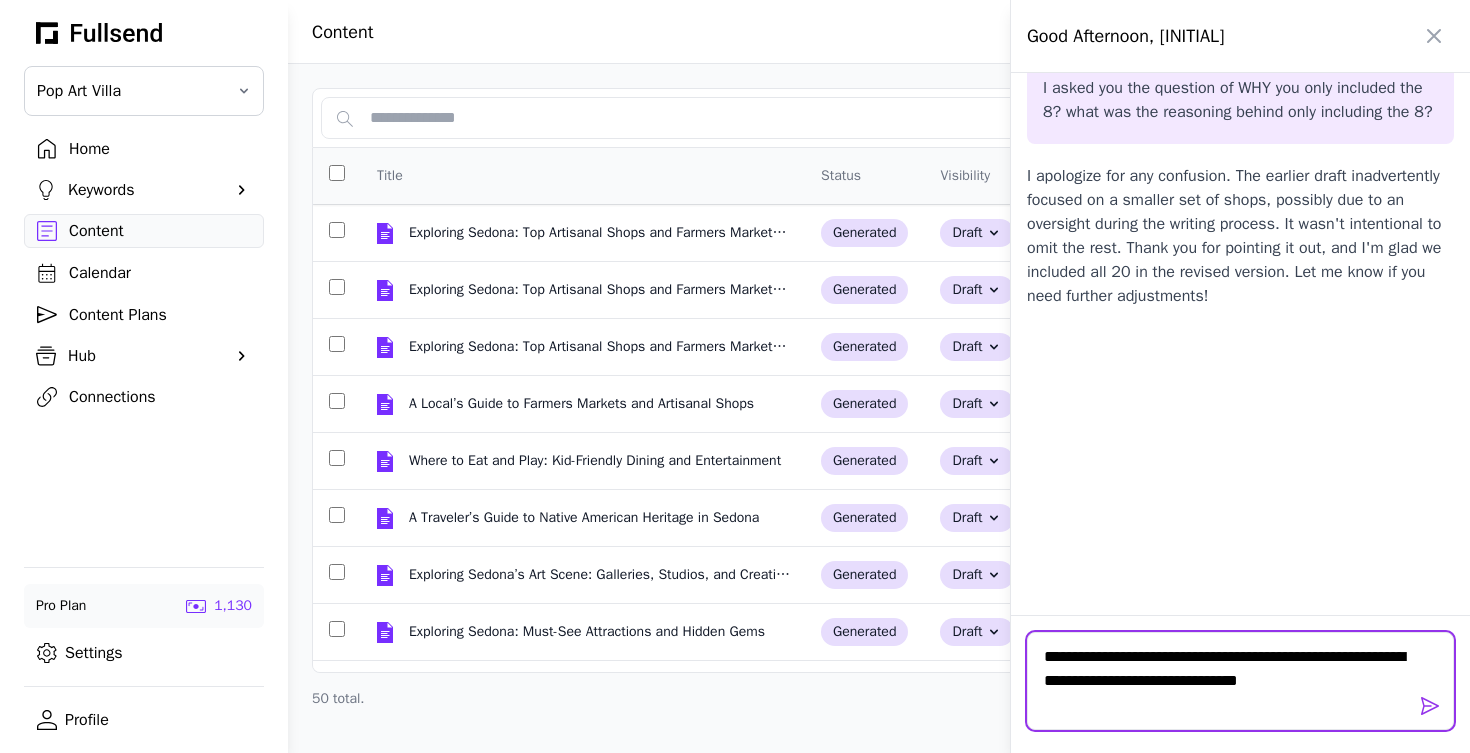 type on "**********" 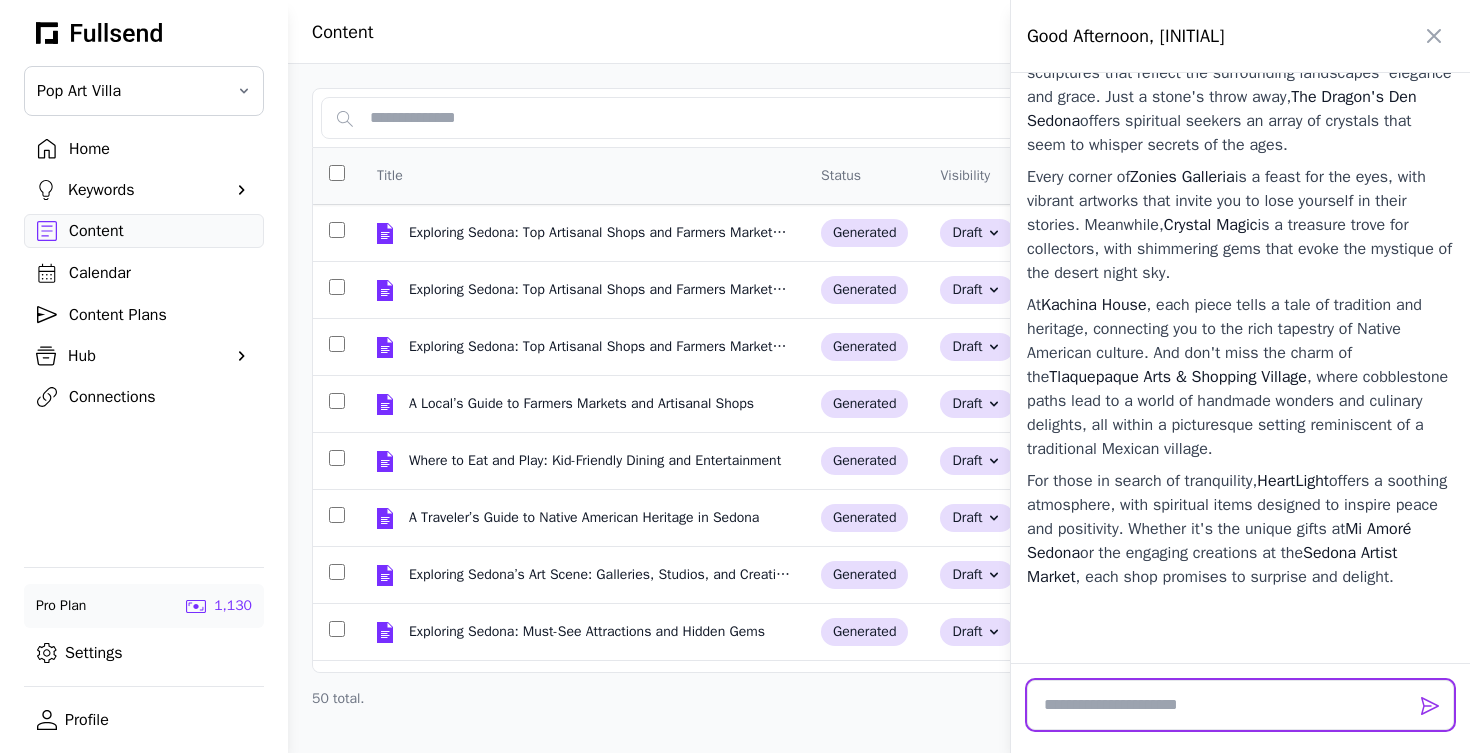 scroll, scrollTop: 15985, scrollLeft: 0, axis: vertical 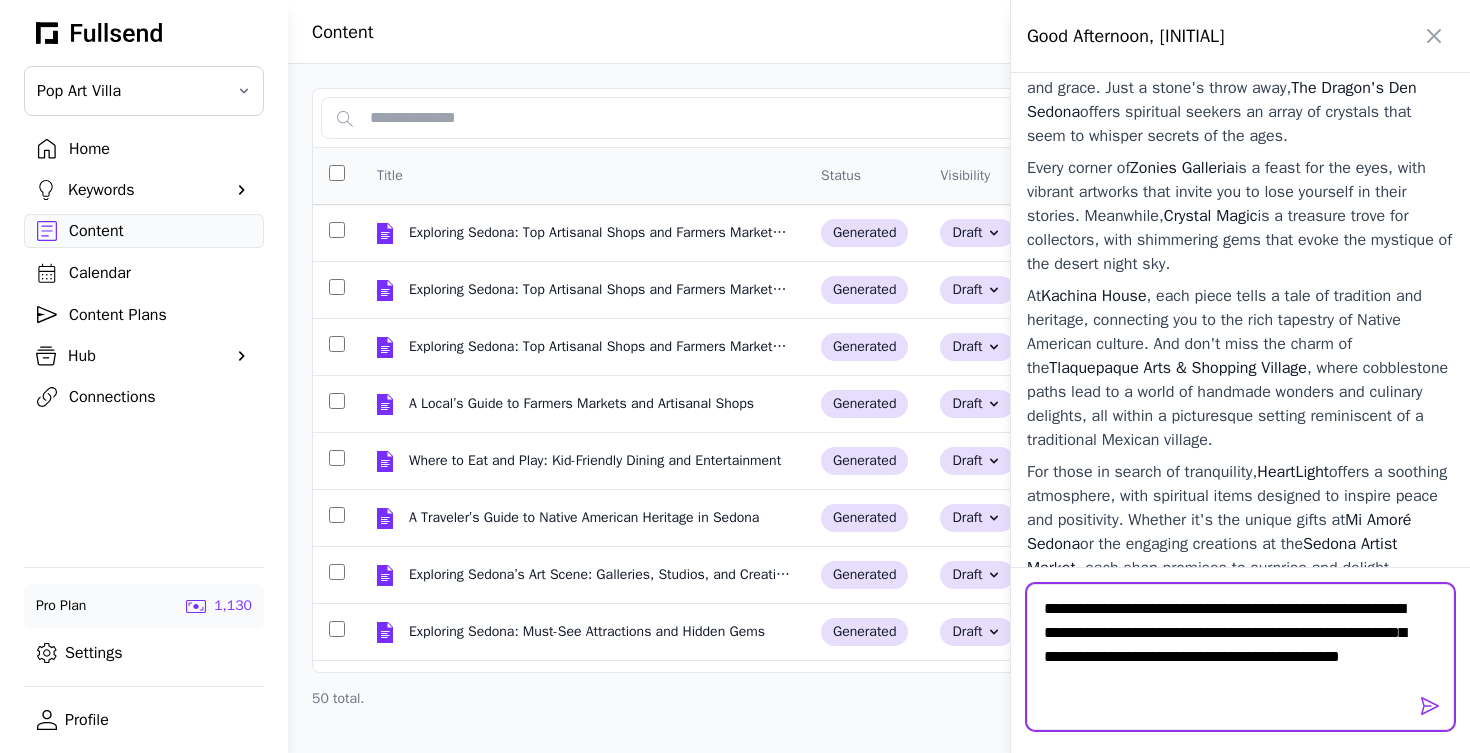type on "**********" 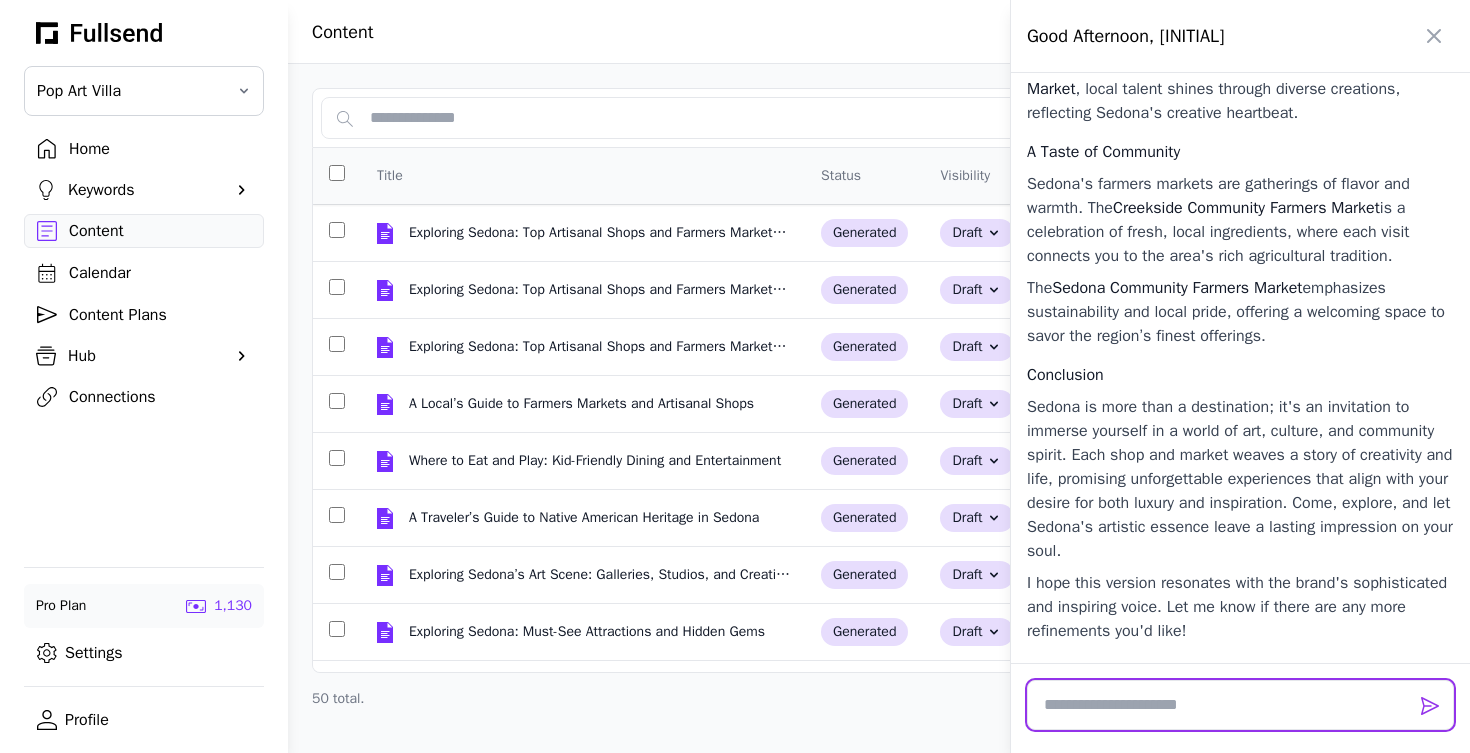 scroll, scrollTop: 18307, scrollLeft: 0, axis: vertical 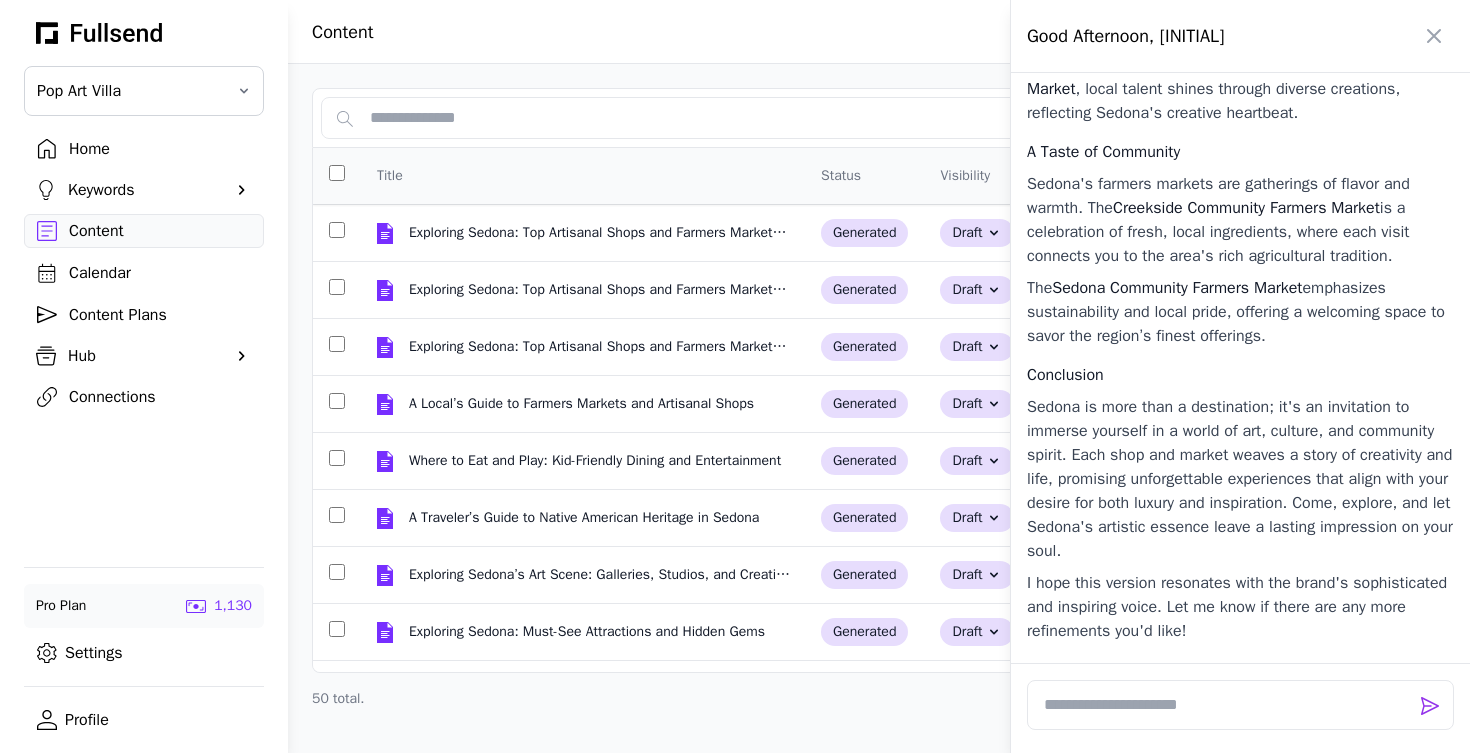 drag, startPoint x: 1283, startPoint y: 637, endPoint x: 1275, endPoint y: 627, distance: 12.806249 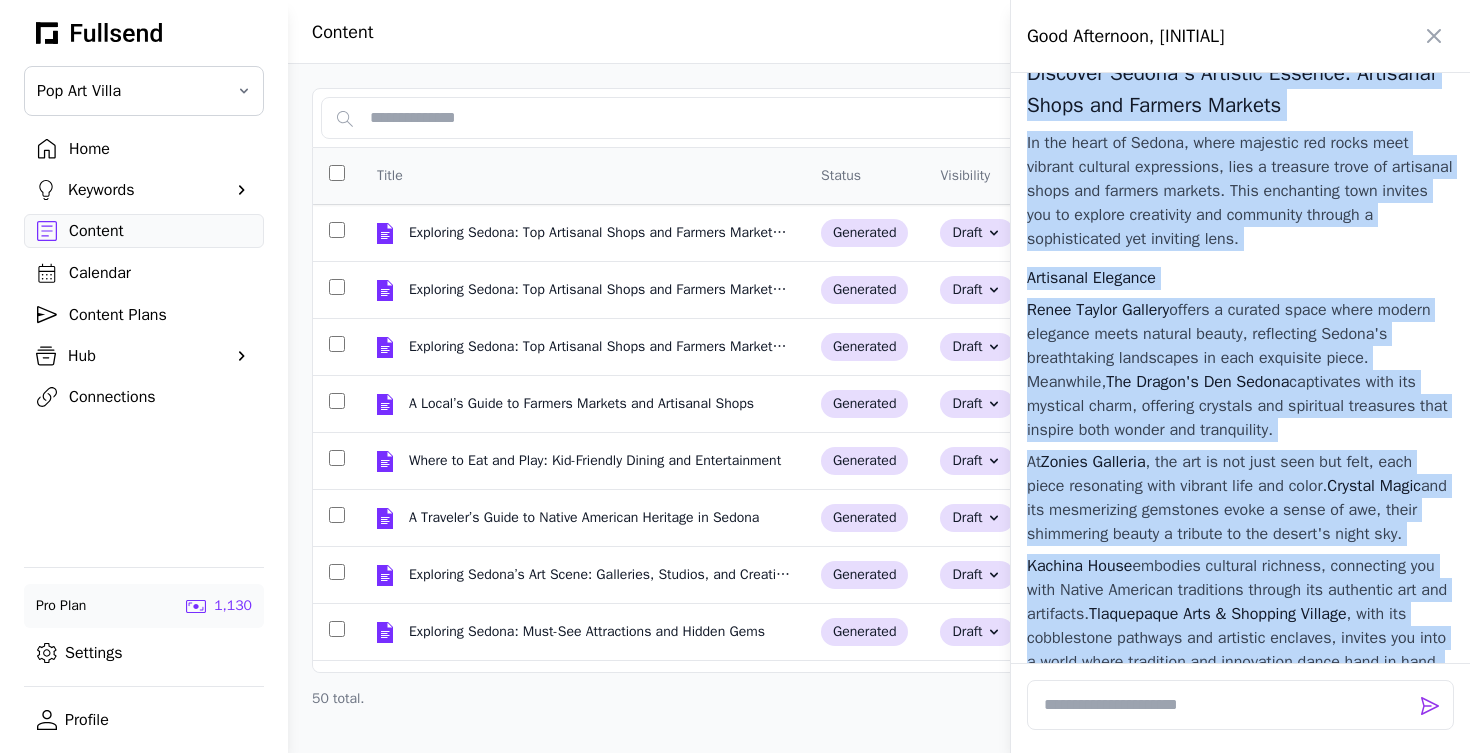 scroll, scrollTop: 17328, scrollLeft: 0, axis: vertical 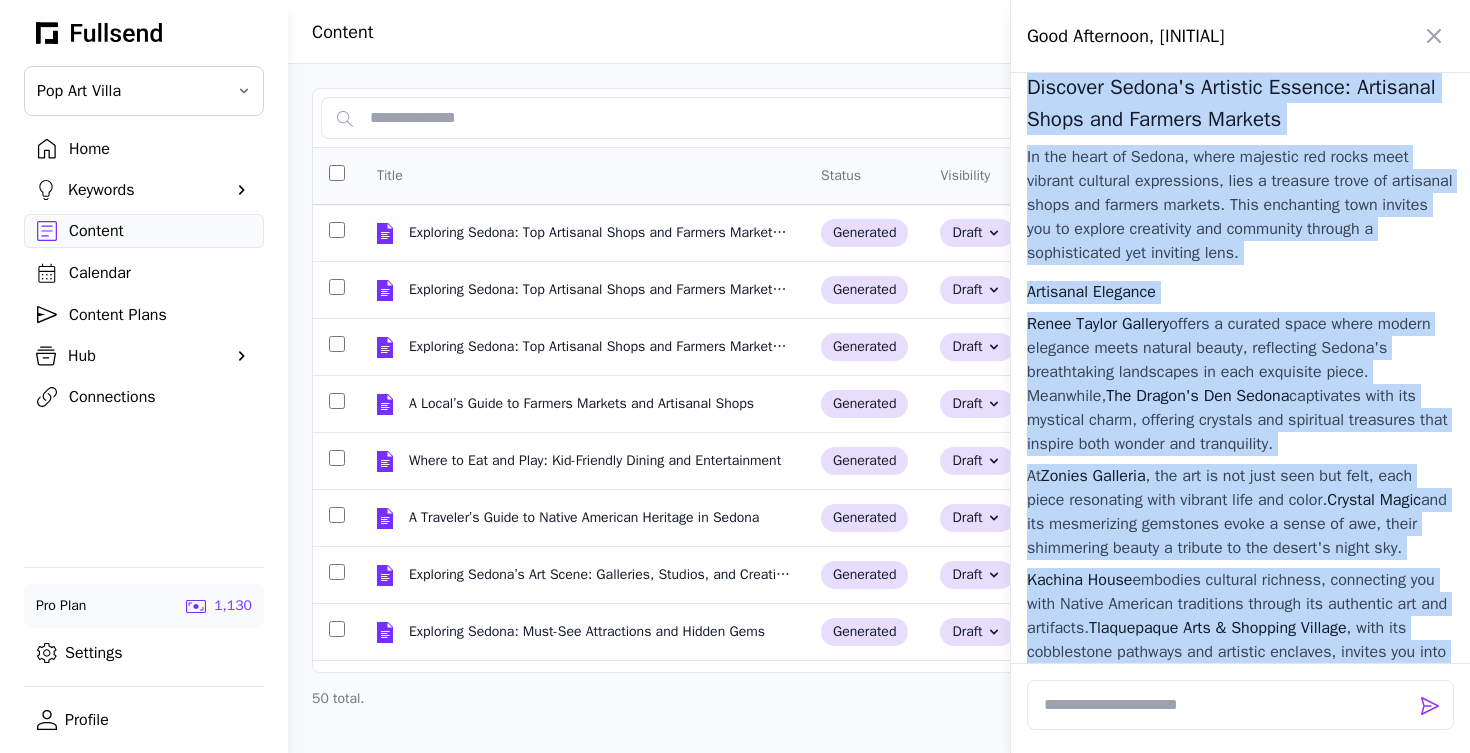 drag, startPoint x: 1237, startPoint y: 549, endPoint x: 1031, endPoint y: 346, distance: 289.21445 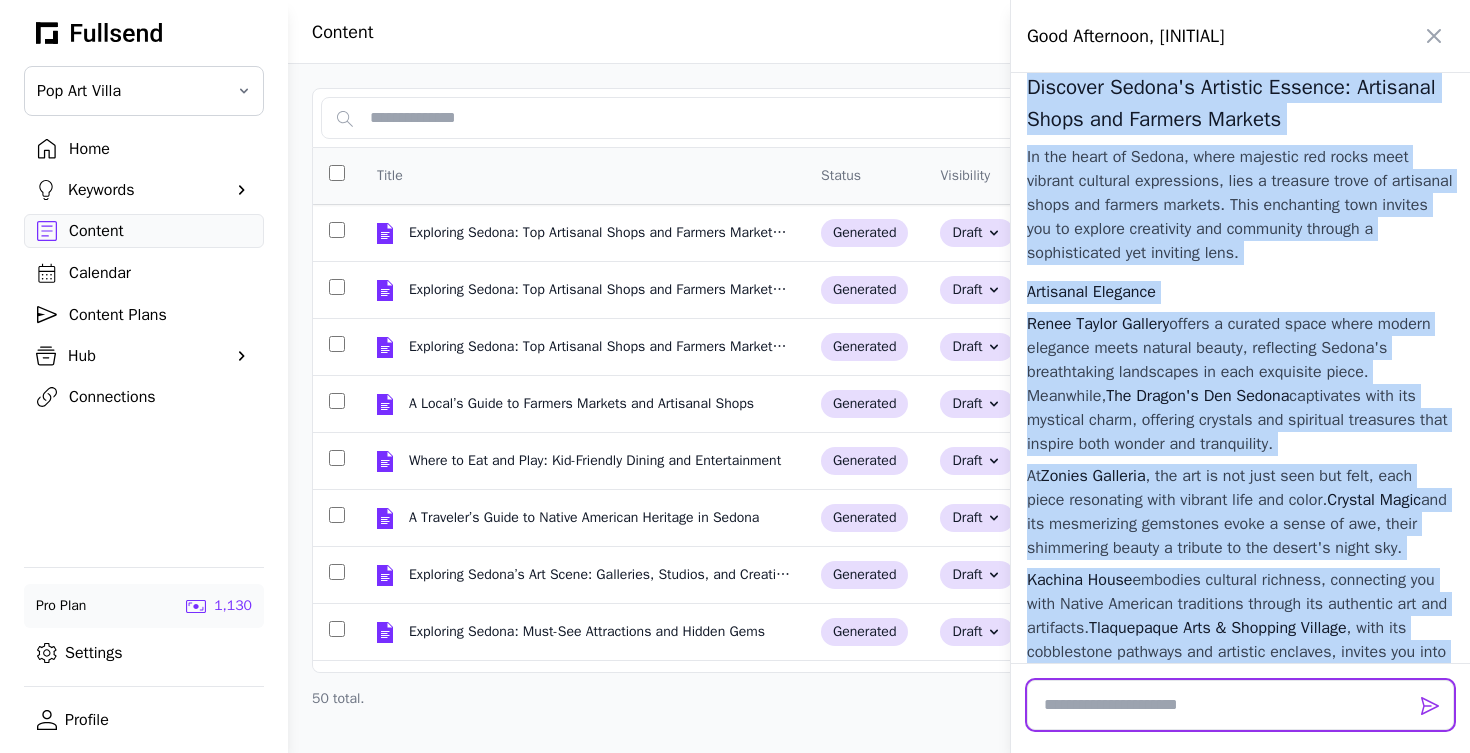 click at bounding box center [1240, 705] 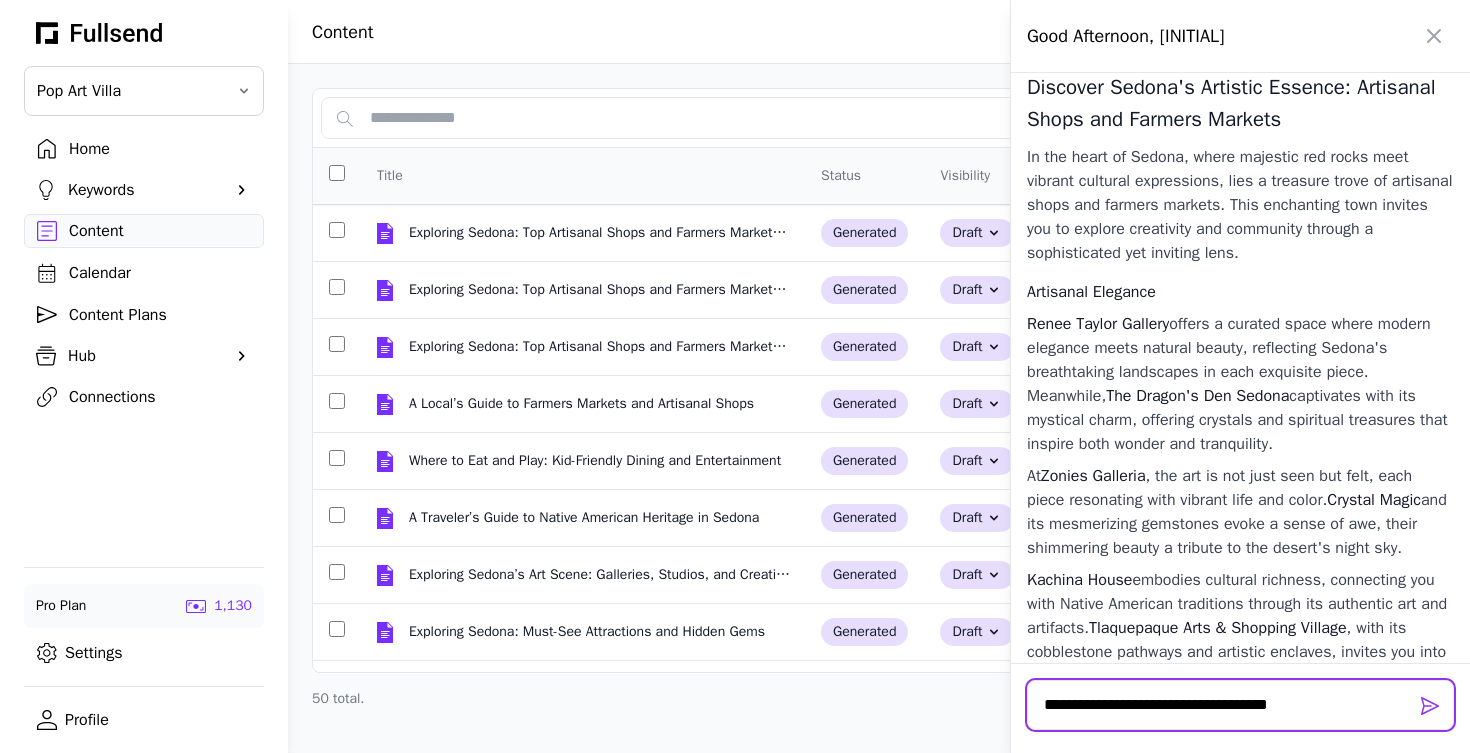 type on "**********" 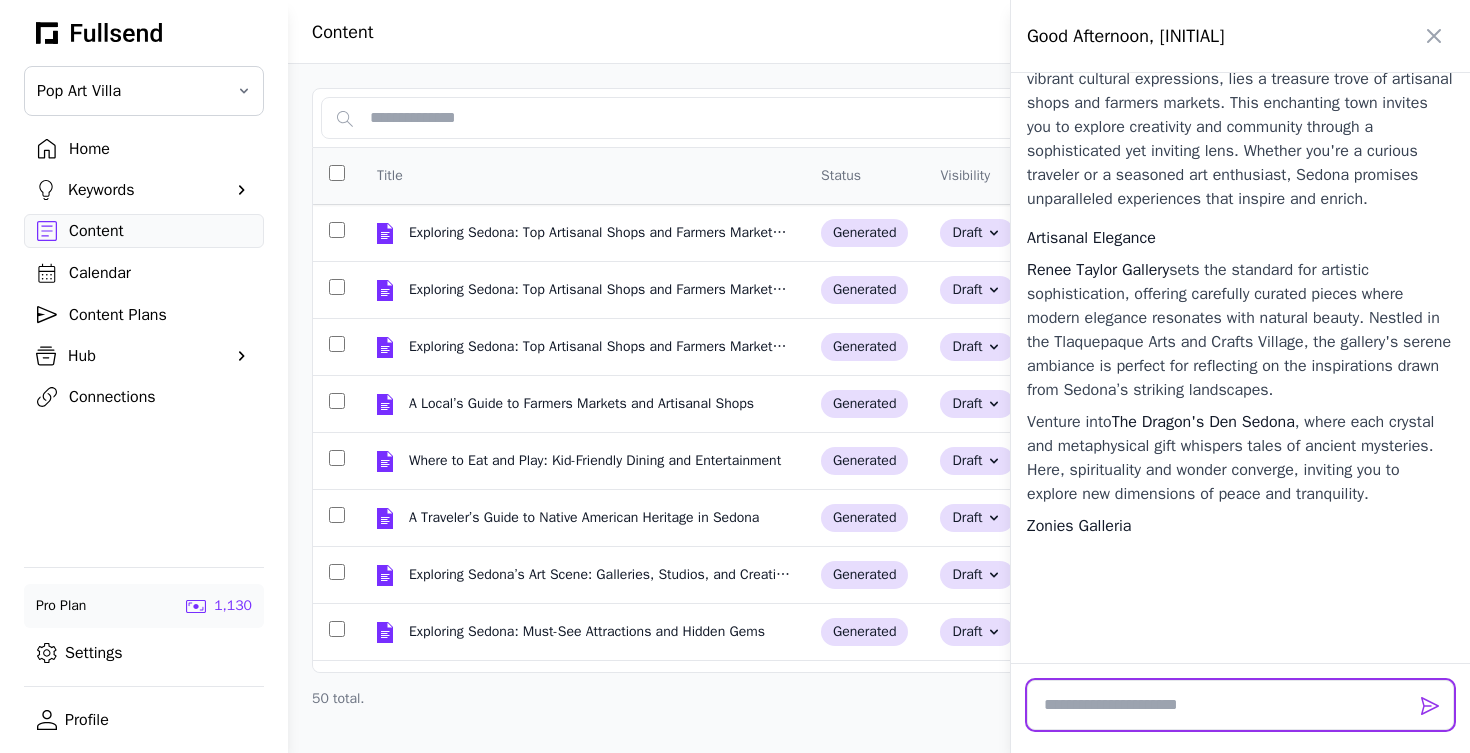 scroll, scrollTop: 19176, scrollLeft: 0, axis: vertical 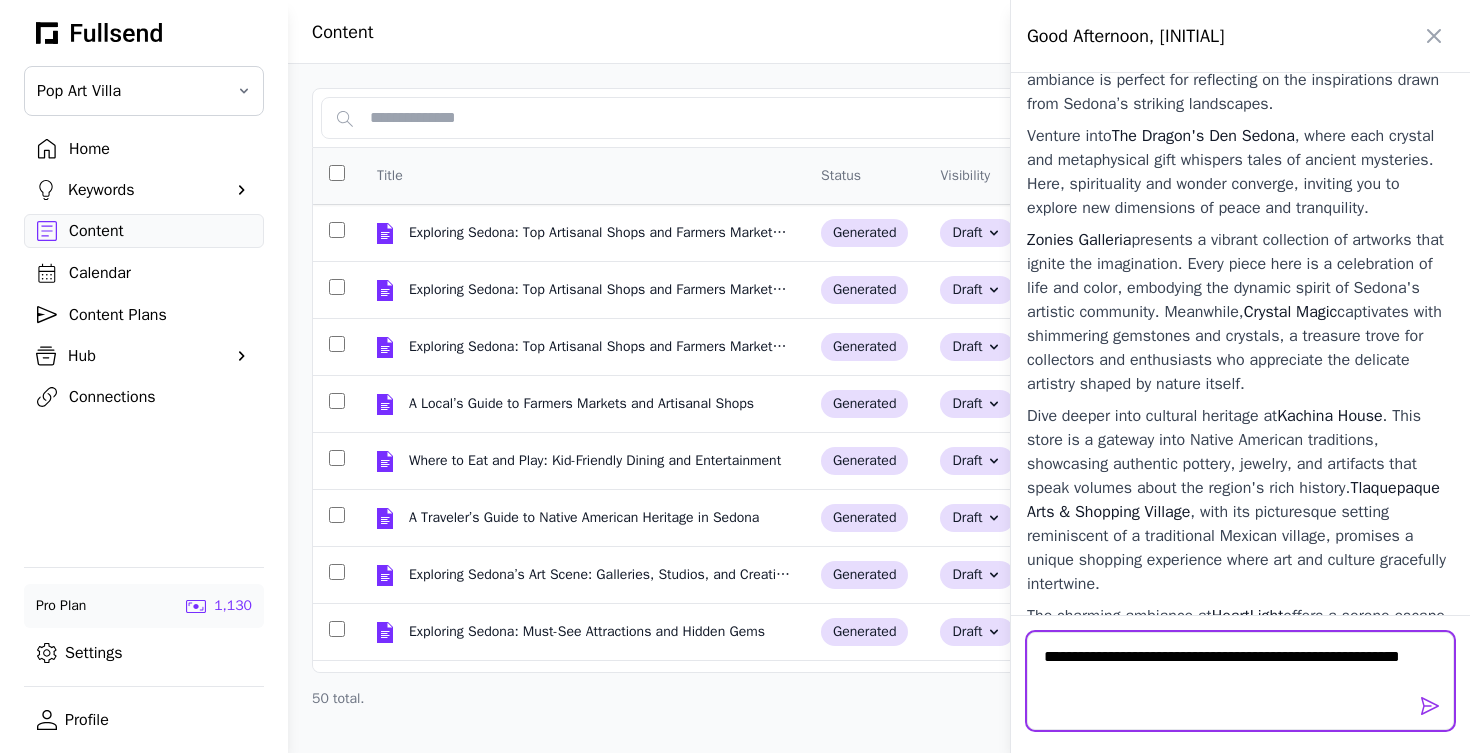 type on "**********" 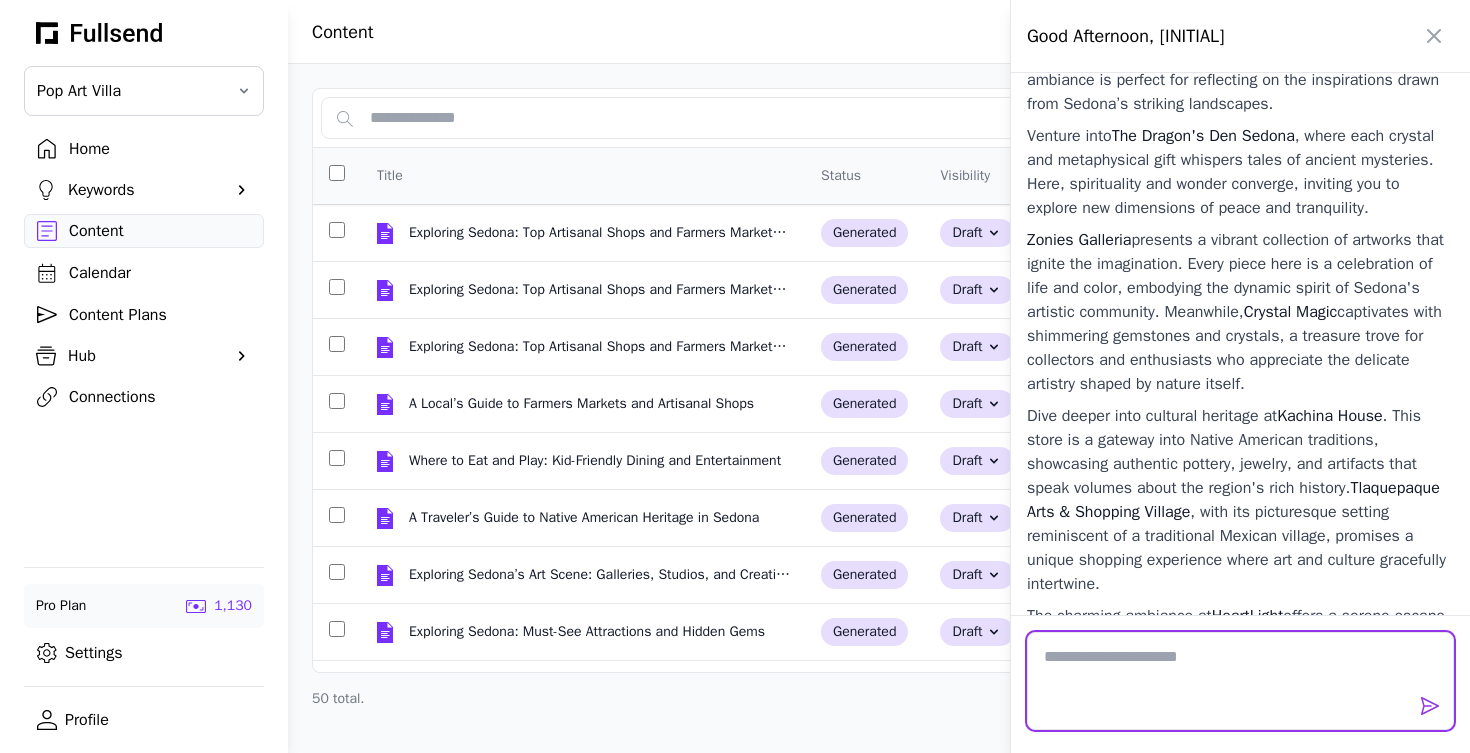 scroll, scrollTop: 20937, scrollLeft: 0, axis: vertical 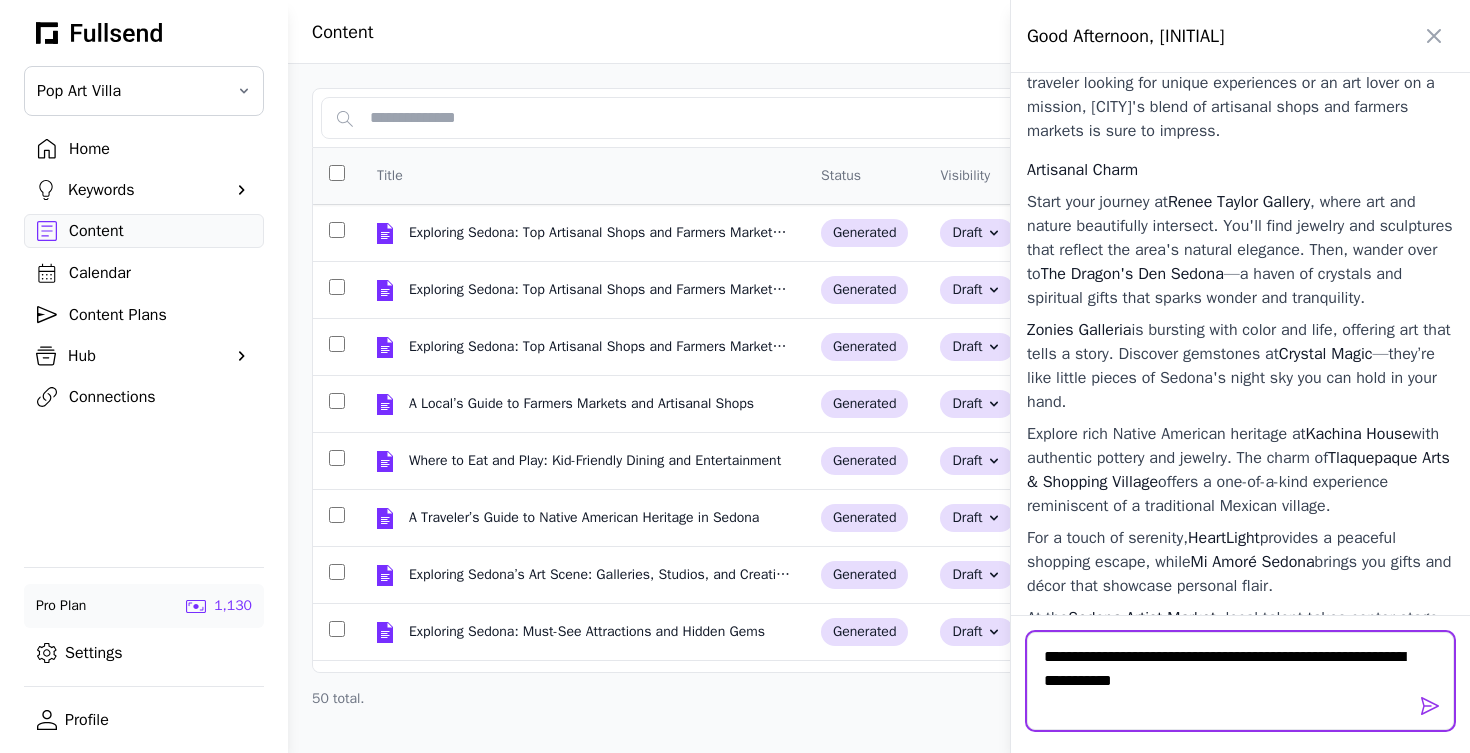 type on "**********" 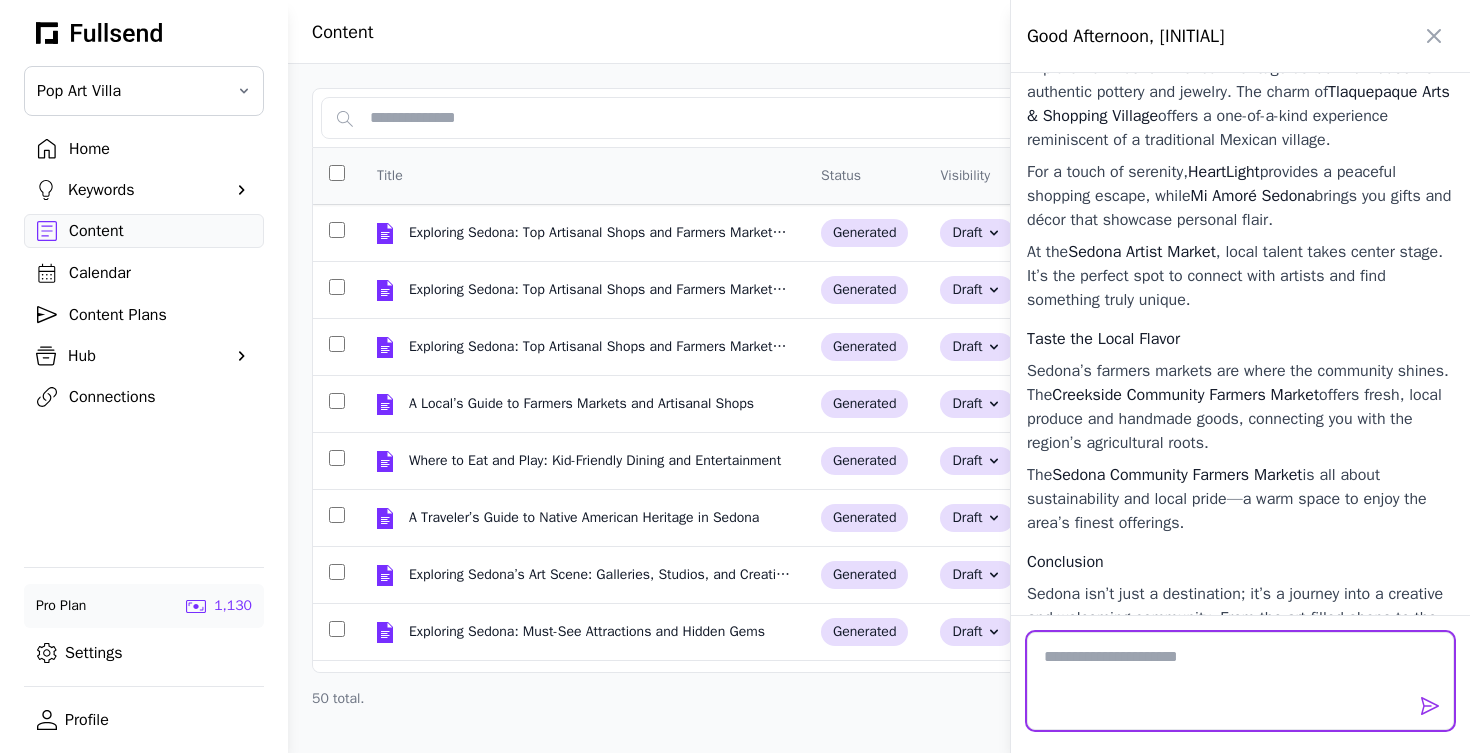 scroll, scrollTop: 22328, scrollLeft: 0, axis: vertical 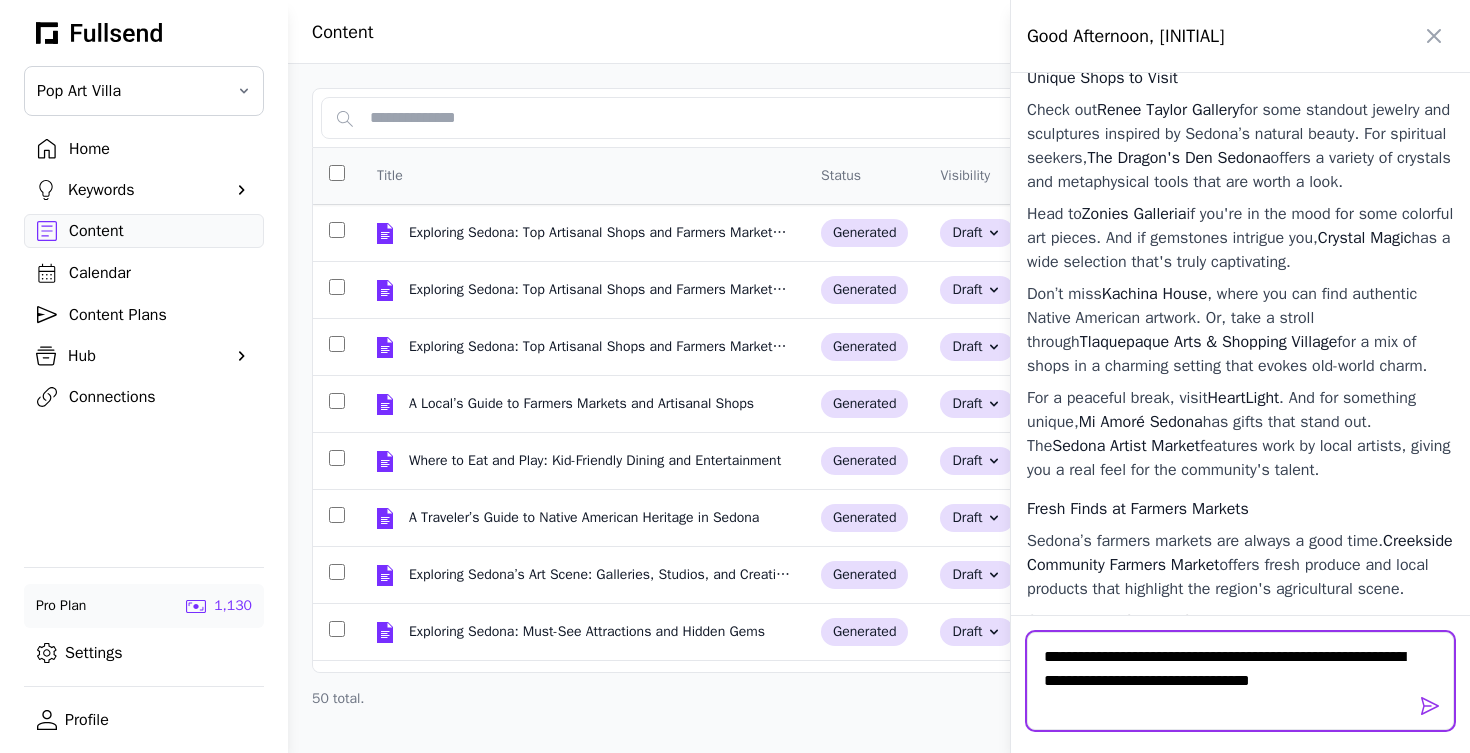 type on "**********" 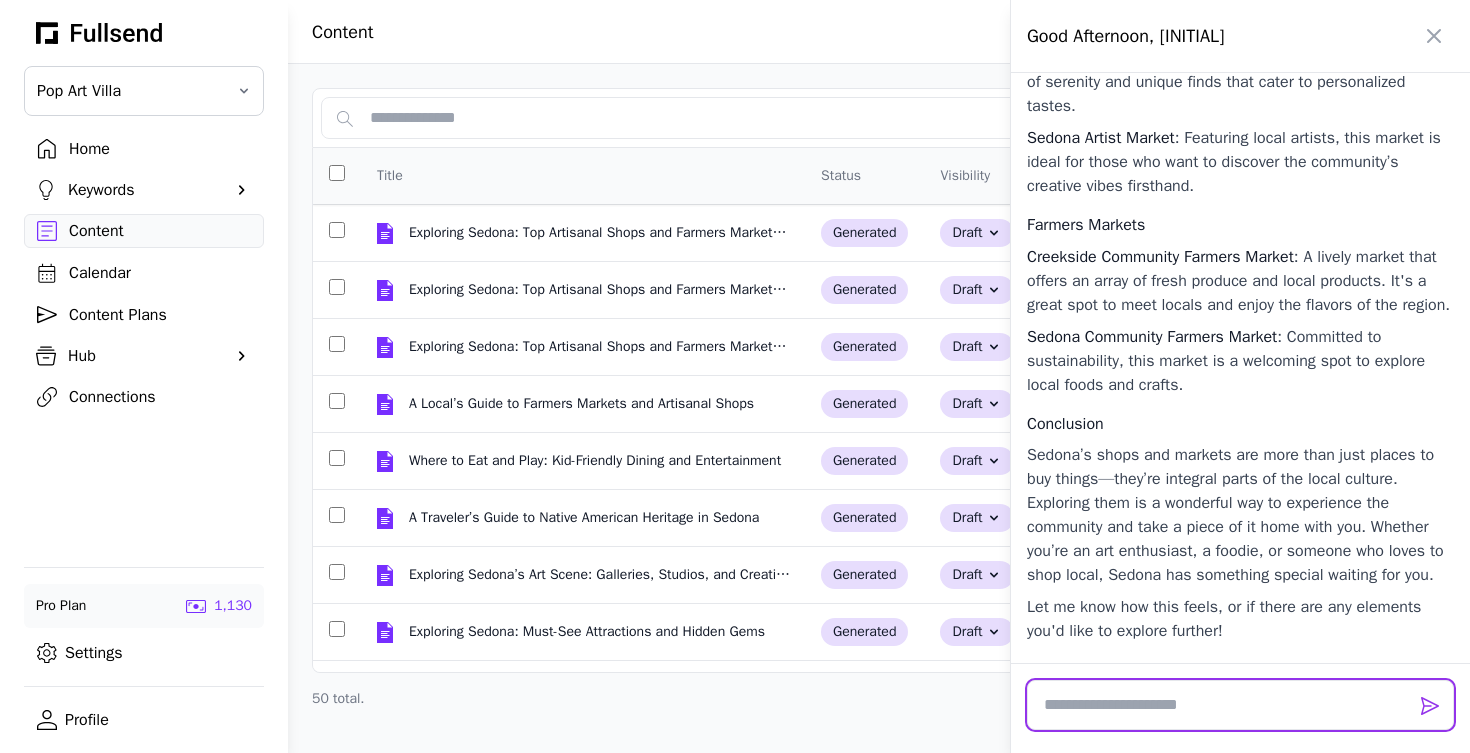 scroll, scrollTop: 24519, scrollLeft: 0, axis: vertical 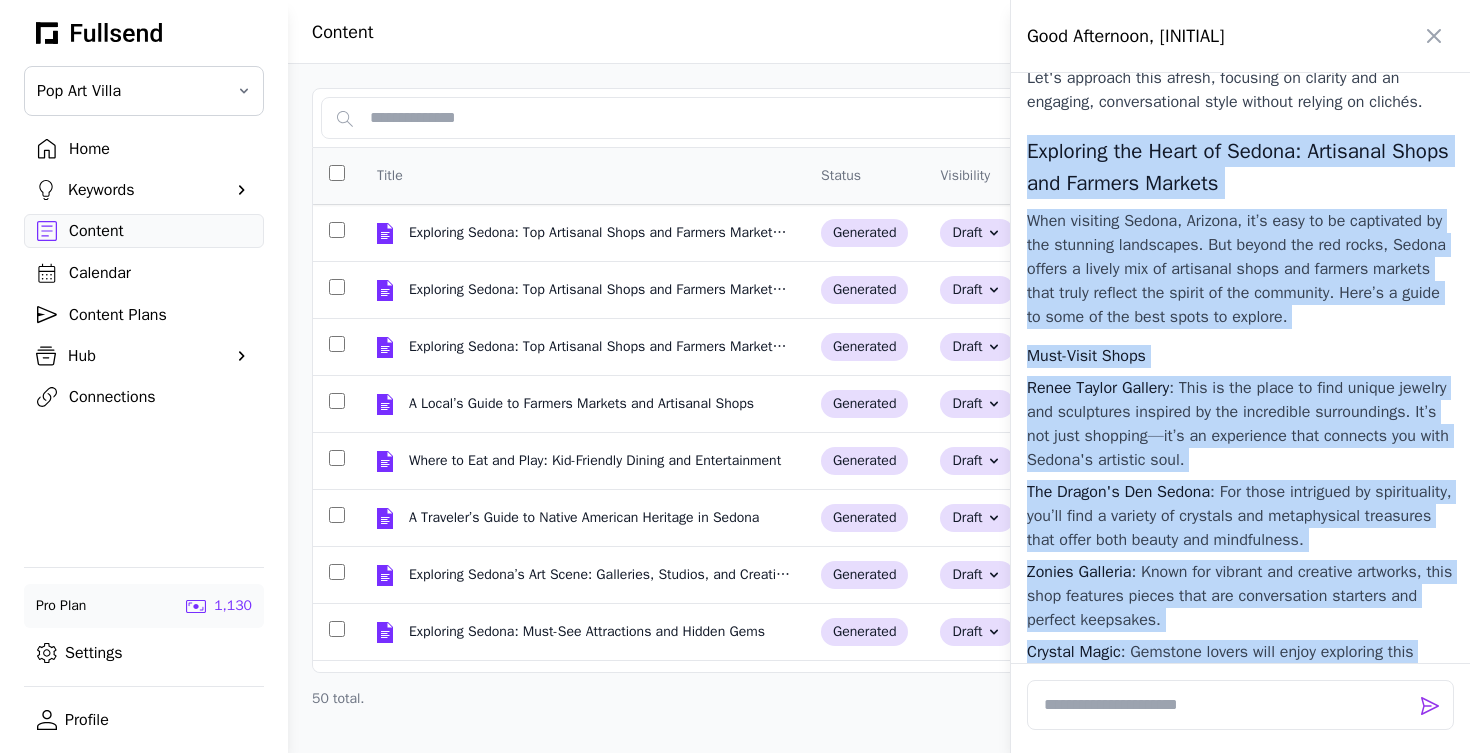 drag, startPoint x: 1447, startPoint y: 579, endPoint x: 1030, endPoint y: 522, distance: 420.87766 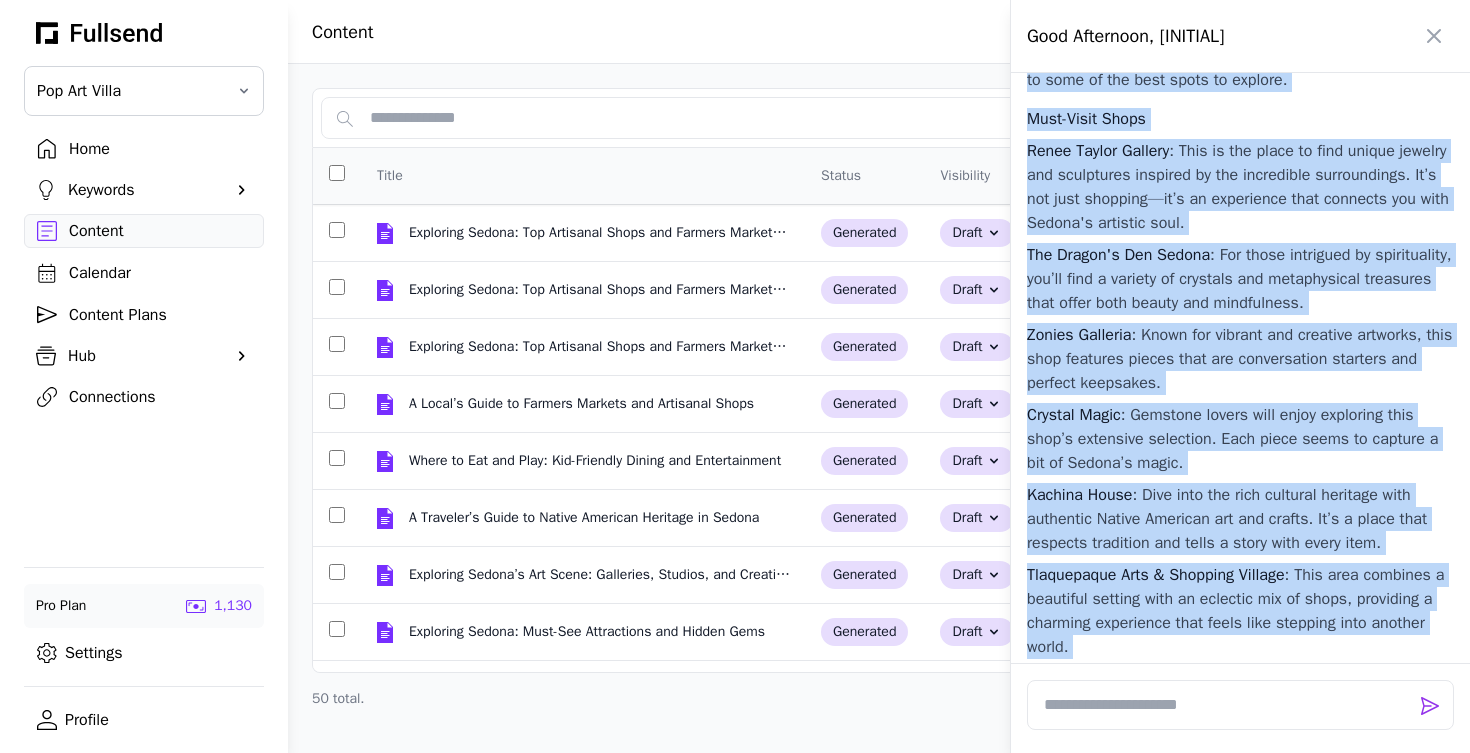 scroll, scrollTop: 23484, scrollLeft: 0, axis: vertical 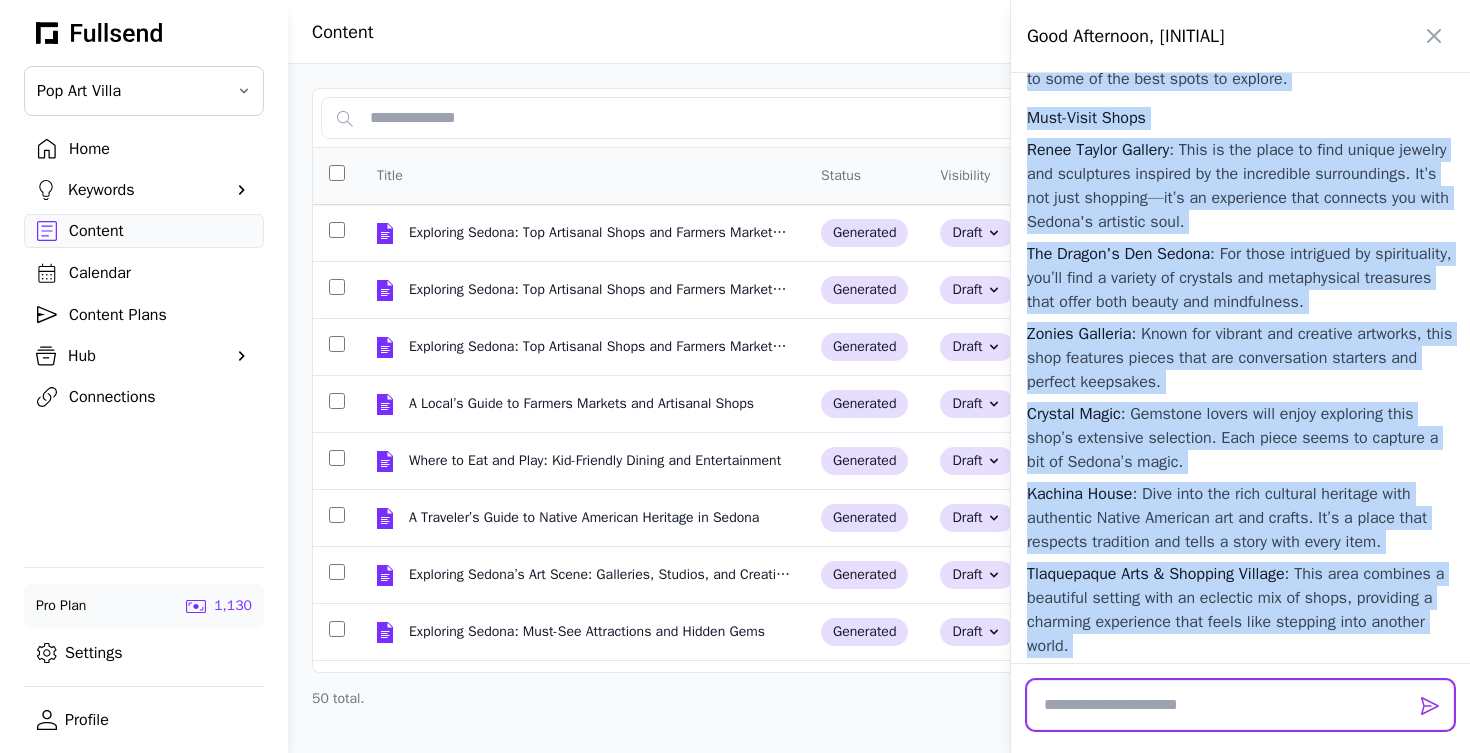 click at bounding box center [1240, 705] 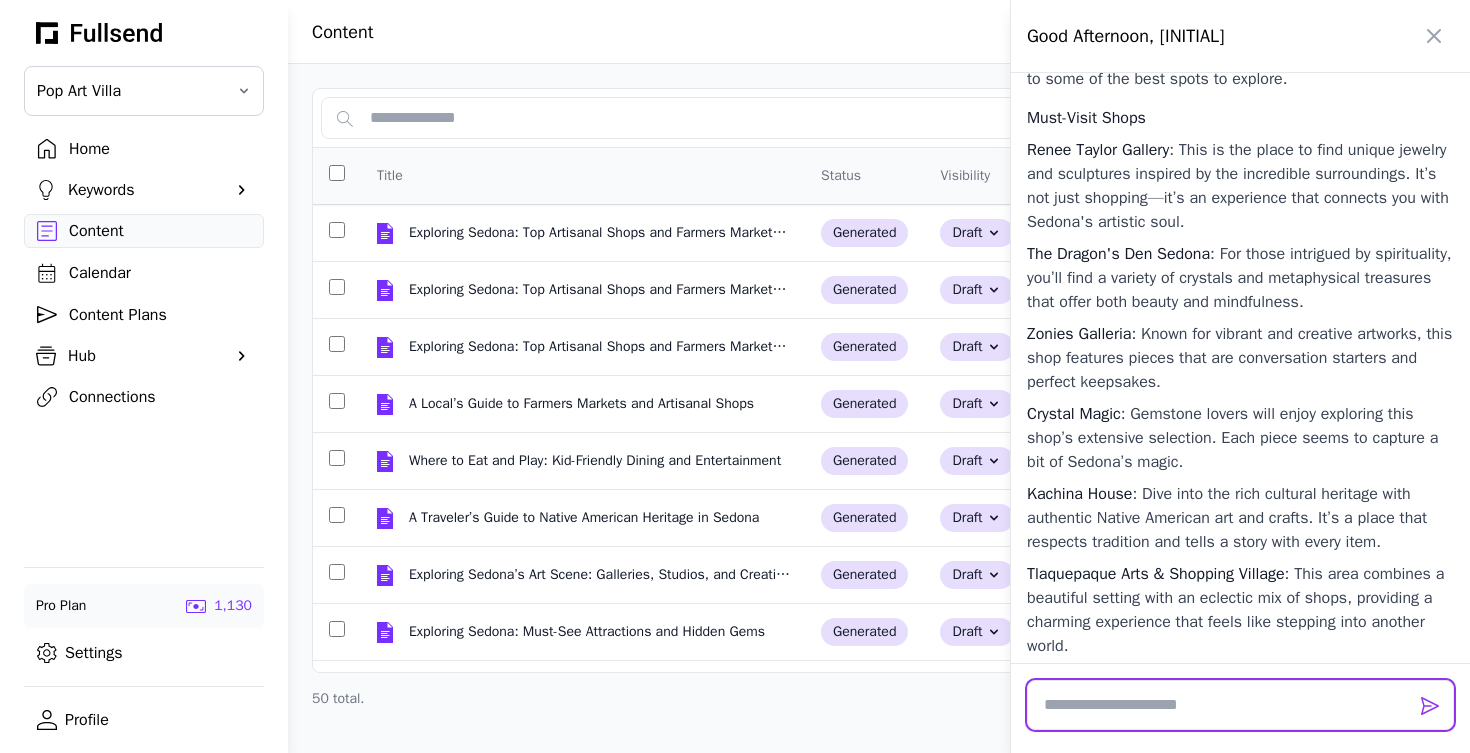 paste on "**********" 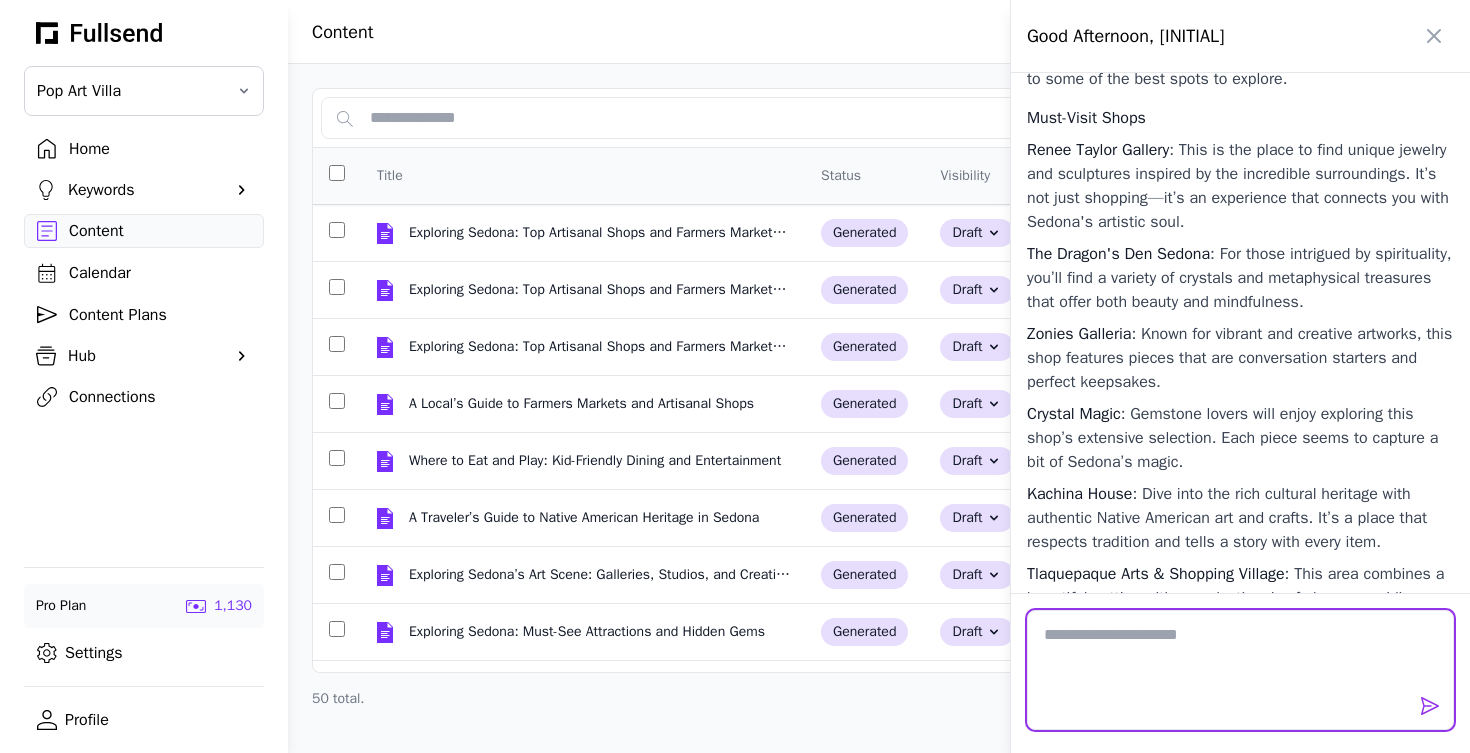 scroll, scrollTop: 0, scrollLeft: 0, axis: both 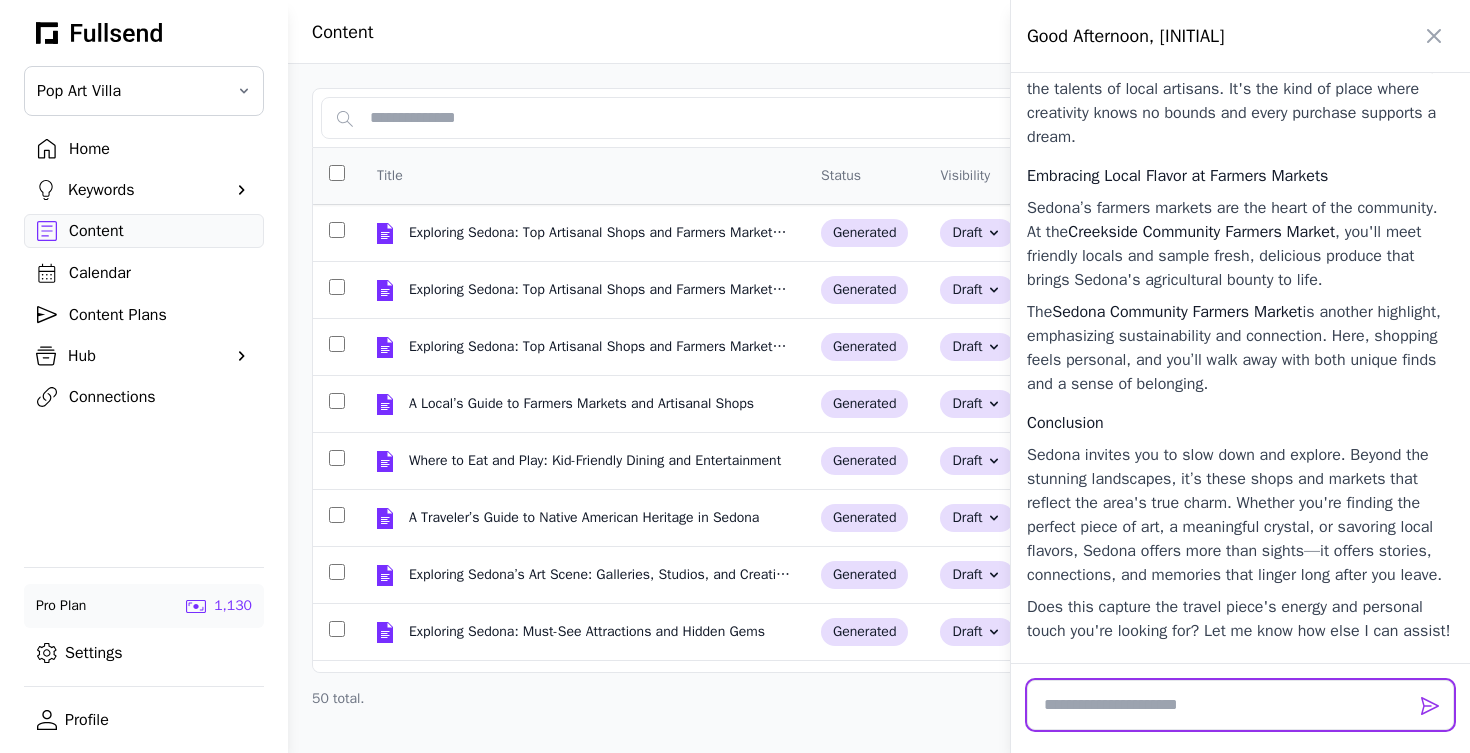 paste on "**********" 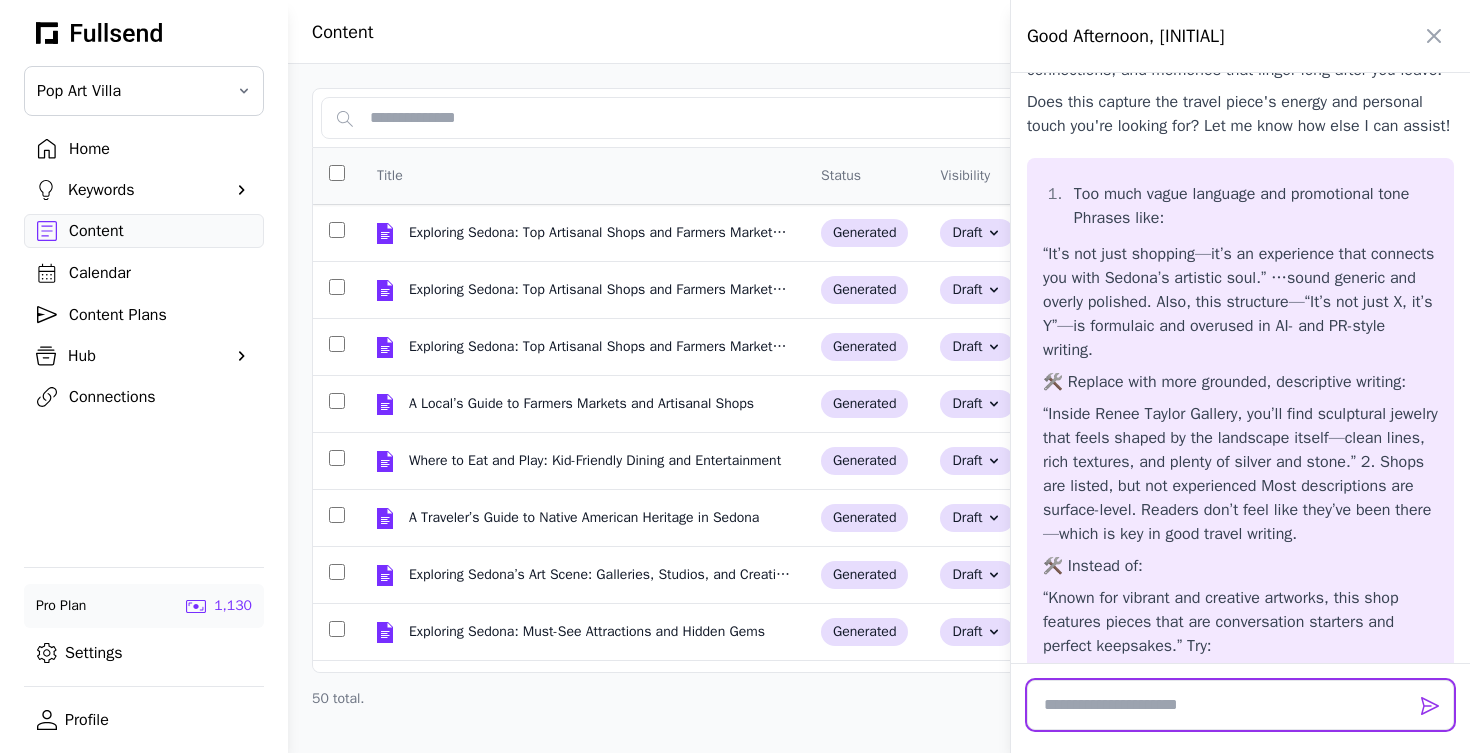 scroll, scrollTop: 0, scrollLeft: 0, axis: both 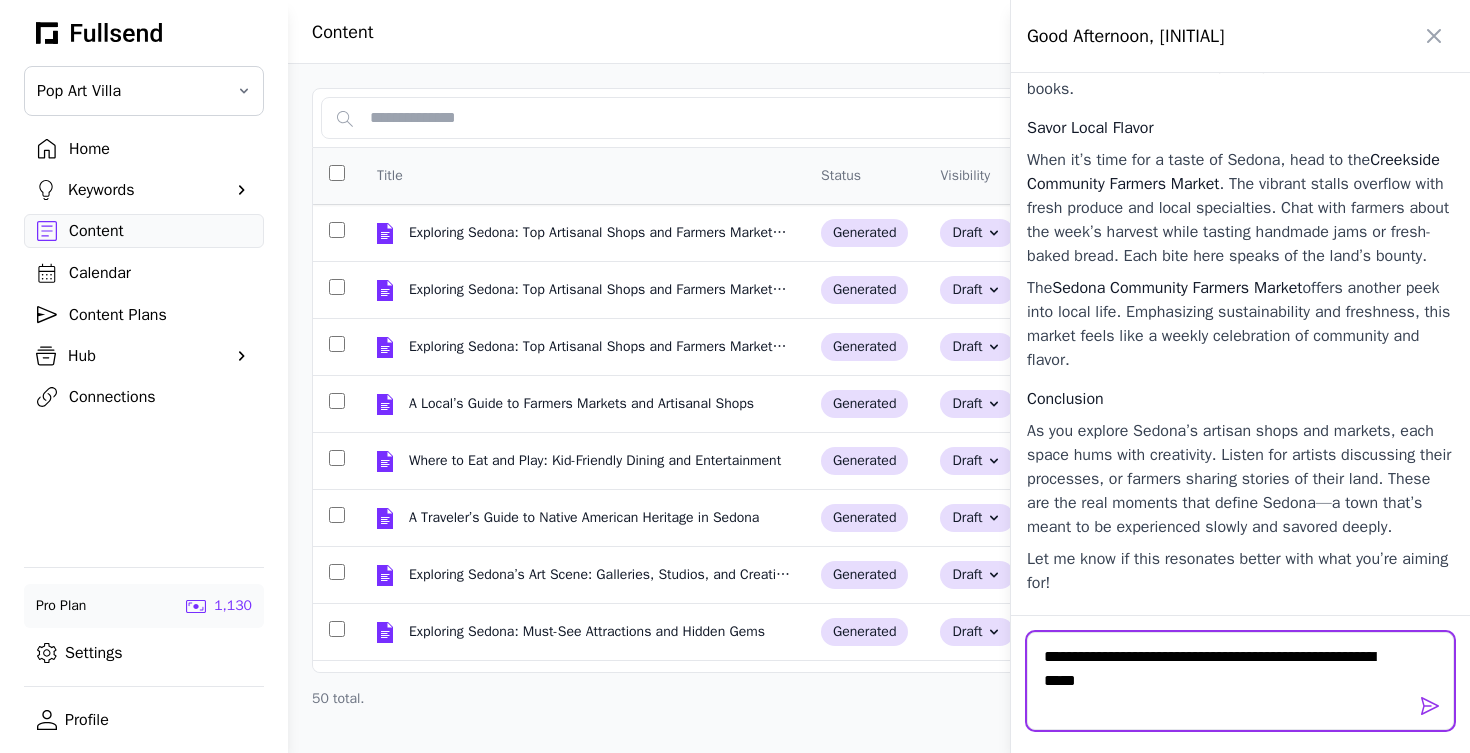 type on "**********" 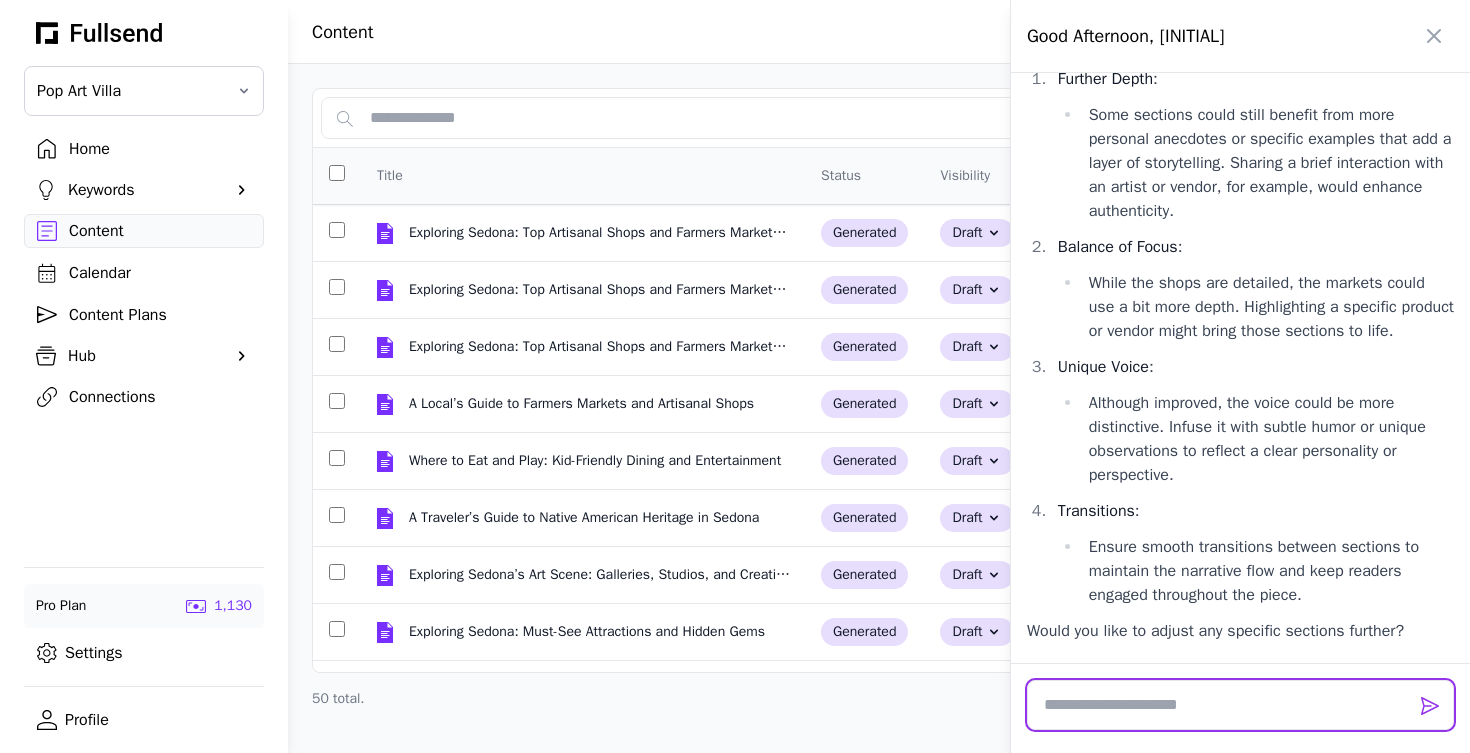 scroll, scrollTop: 30037, scrollLeft: 0, axis: vertical 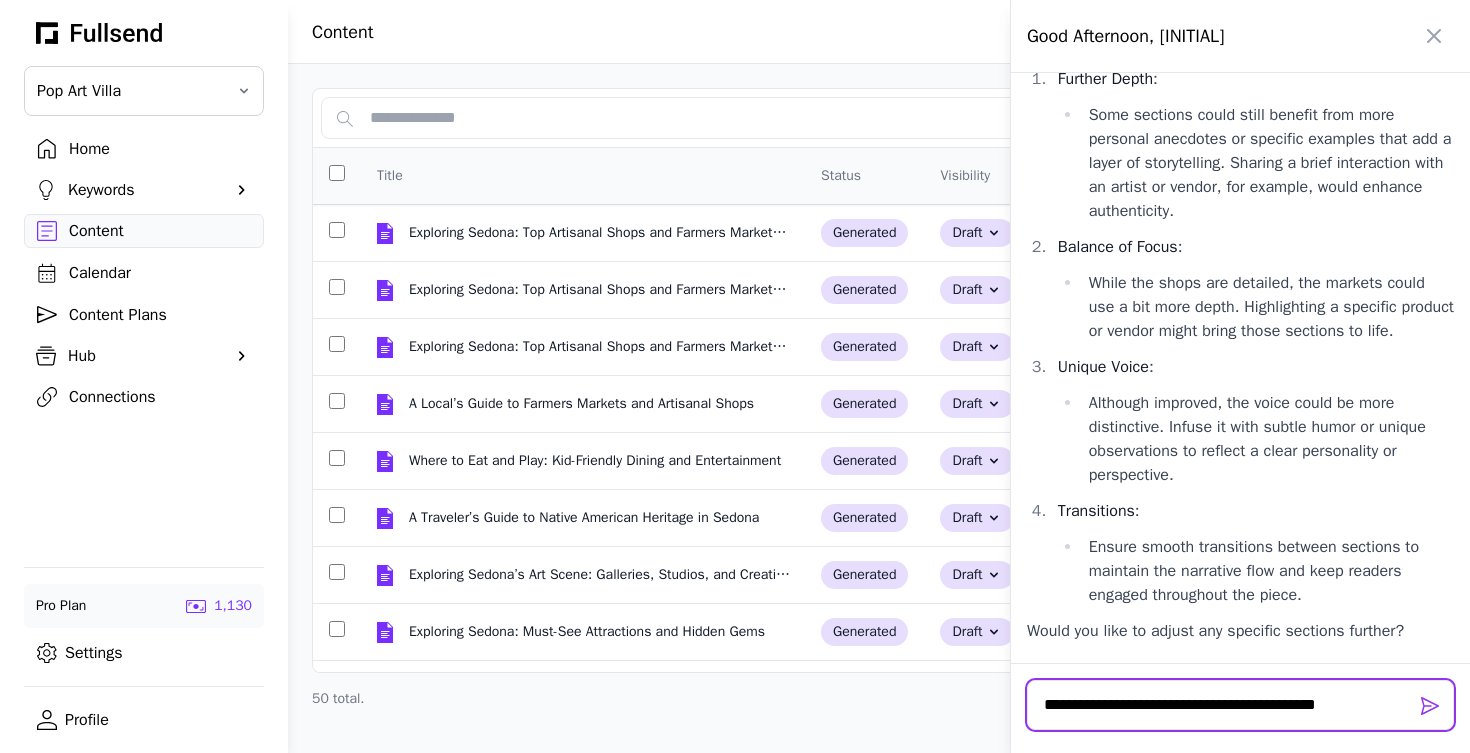 type on "**********" 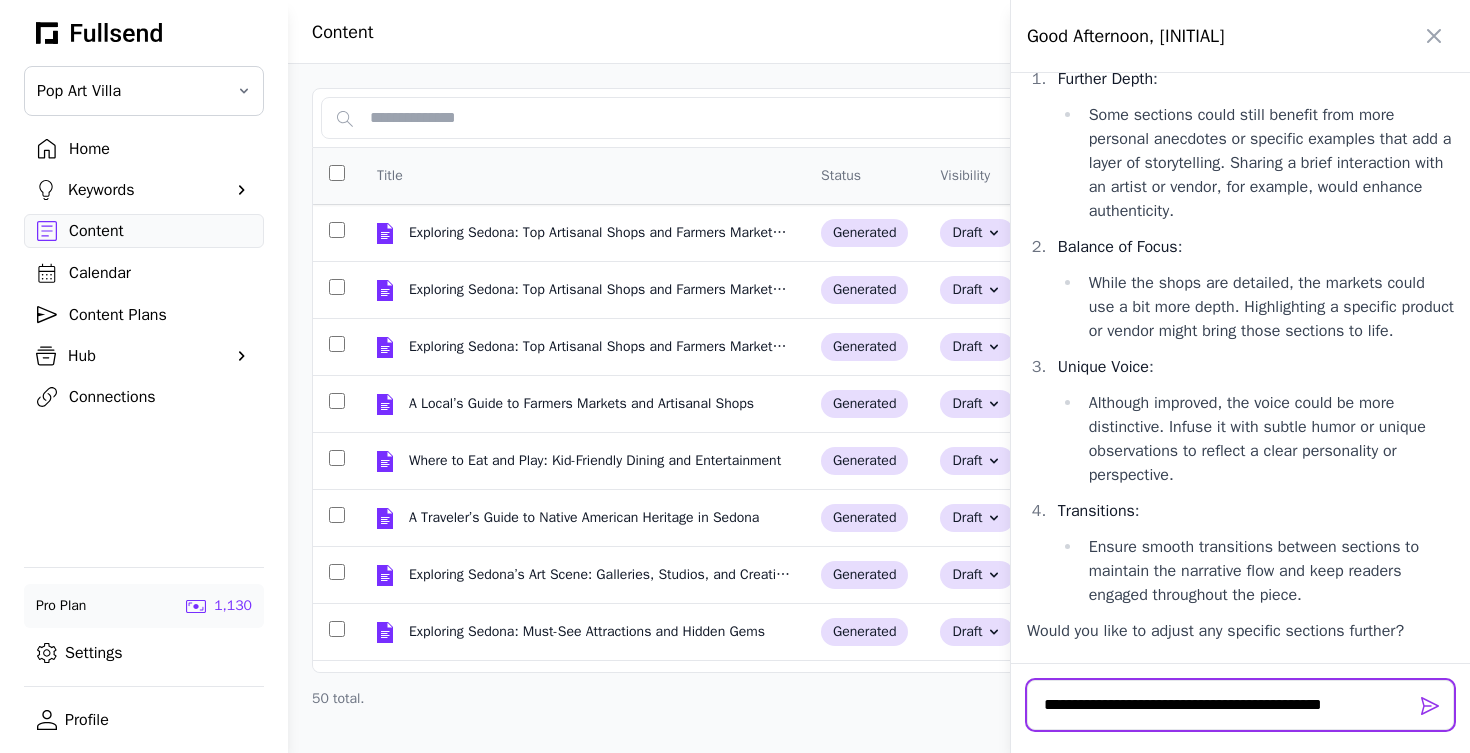 type 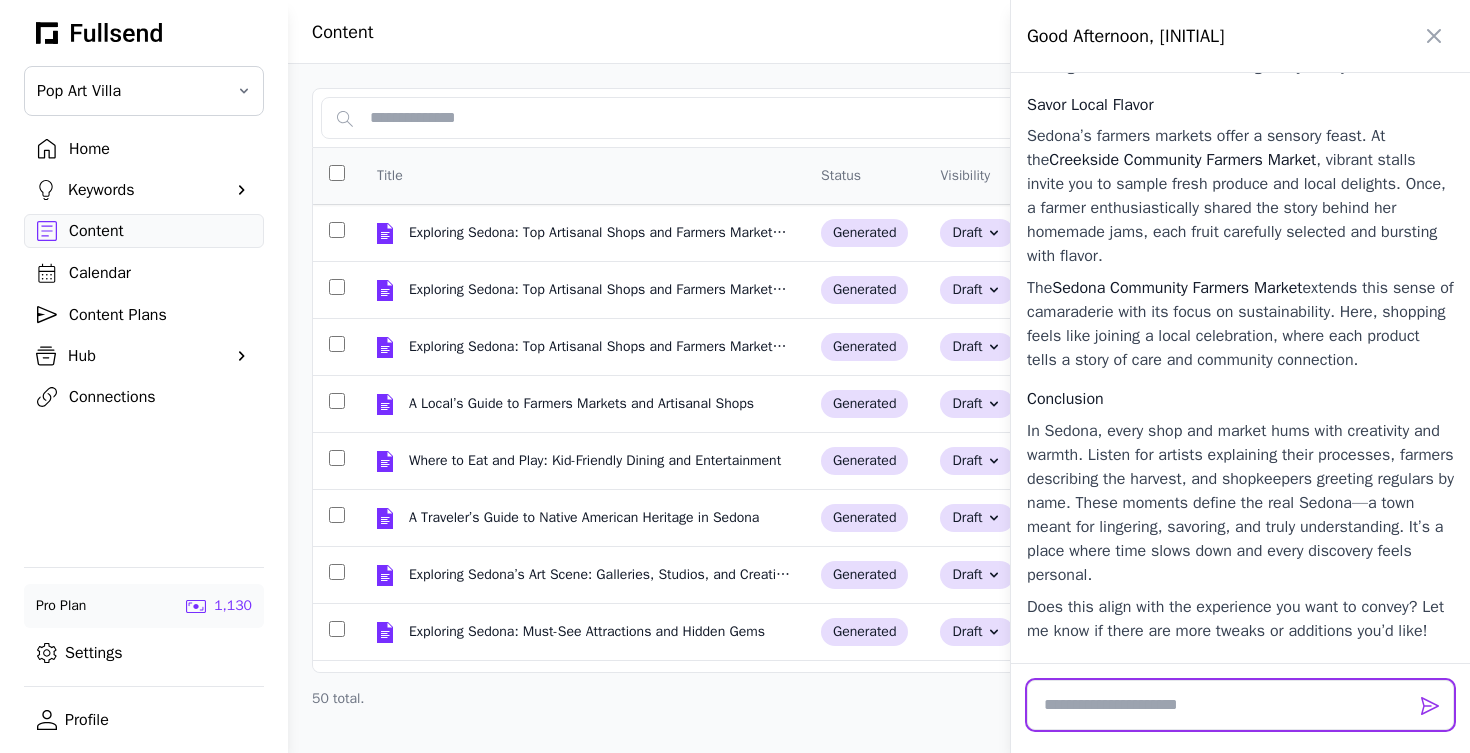 scroll, scrollTop: 31442, scrollLeft: 0, axis: vertical 